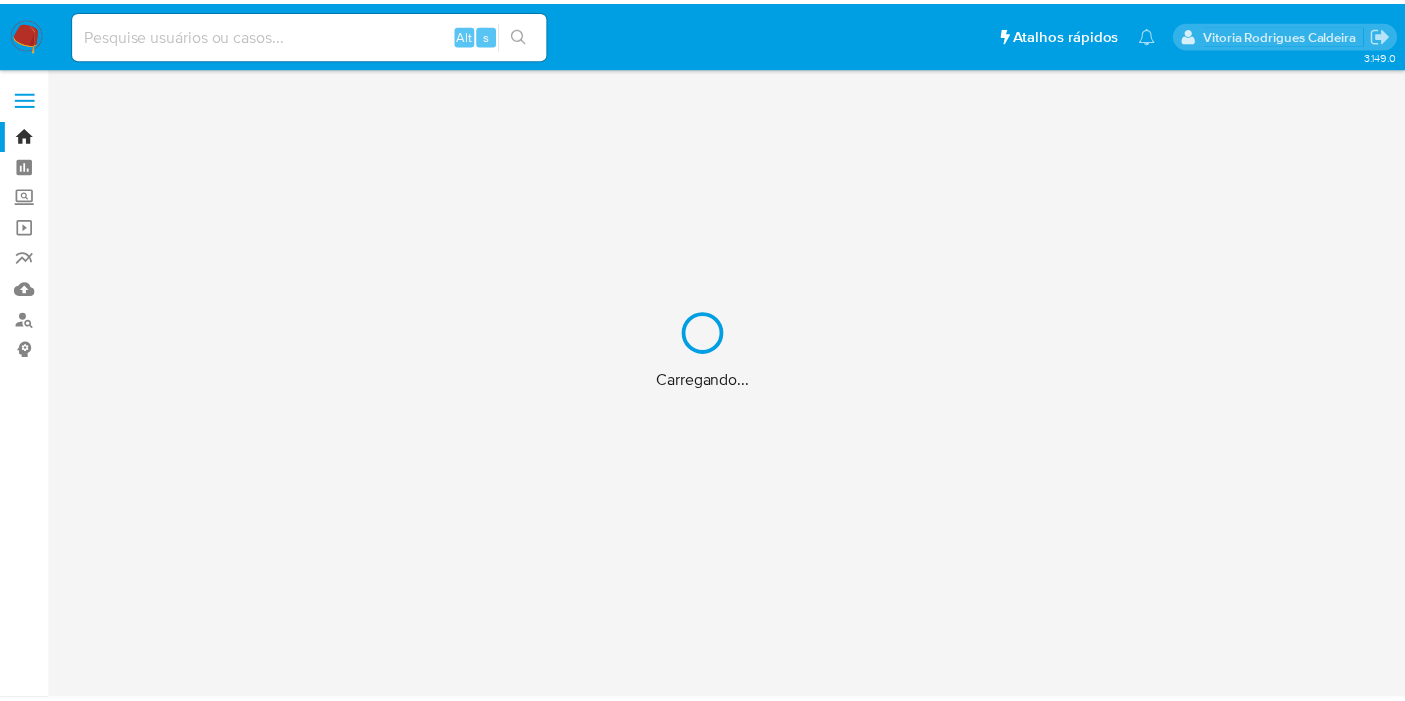 scroll, scrollTop: 0, scrollLeft: 0, axis: both 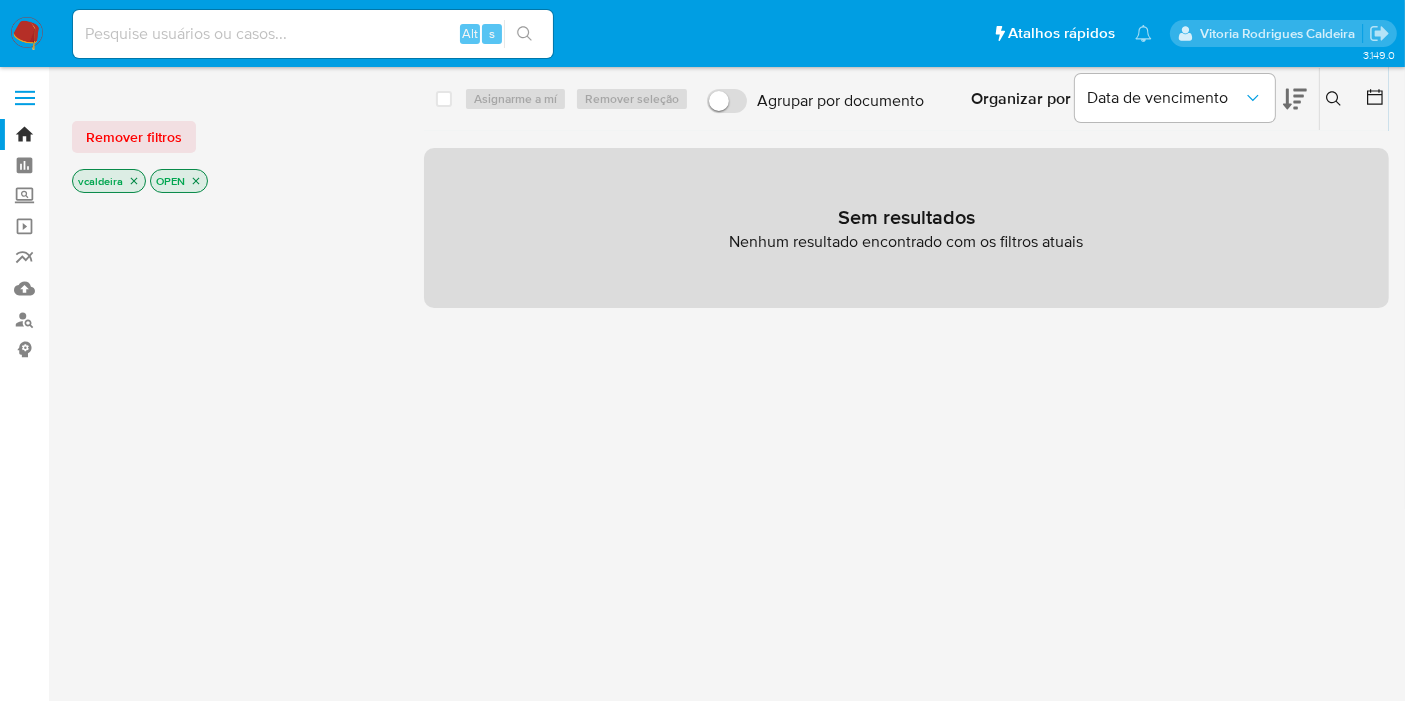 click at bounding box center [27, 34] 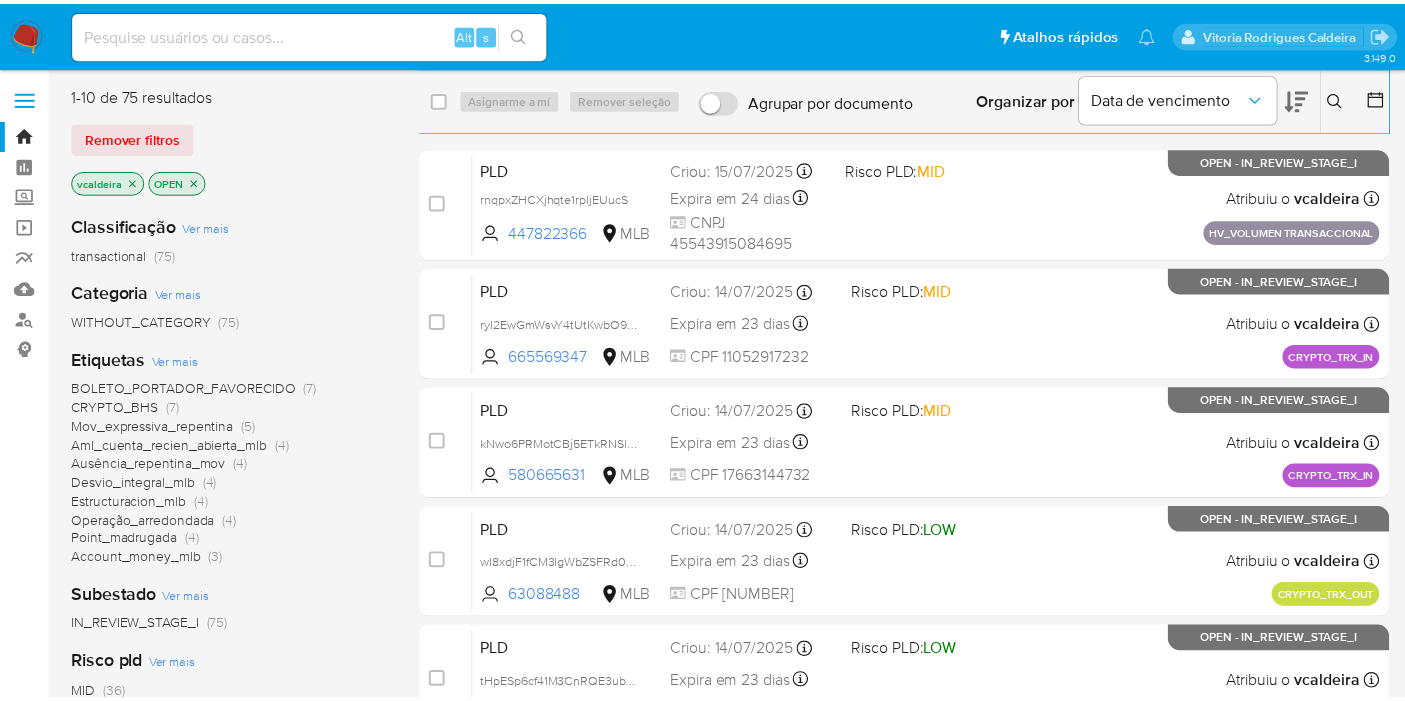 scroll, scrollTop: 0, scrollLeft: 0, axis: both 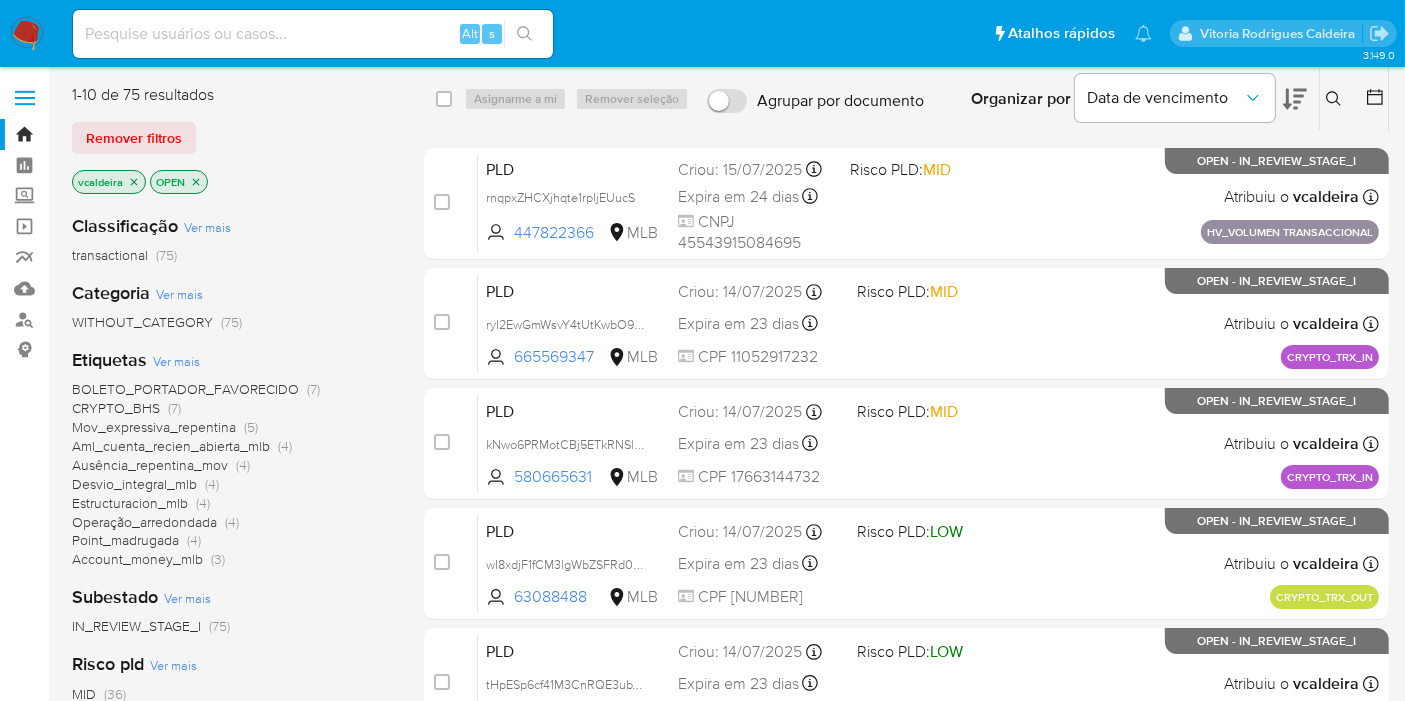 click on "Point_madrugada" at bounding box center (125, 540) 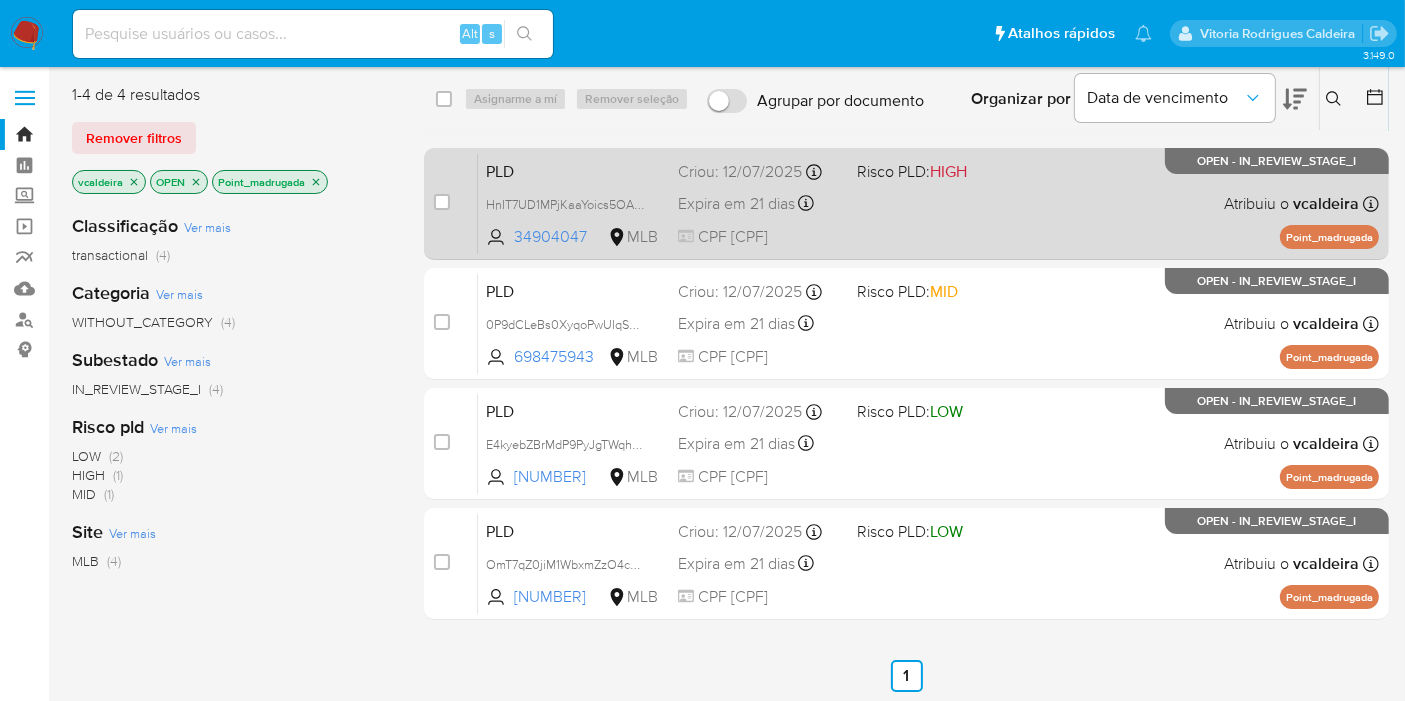 click on "OPEN - IN_REVIEW_STAGE_I" at bounding box center (1277, 161) 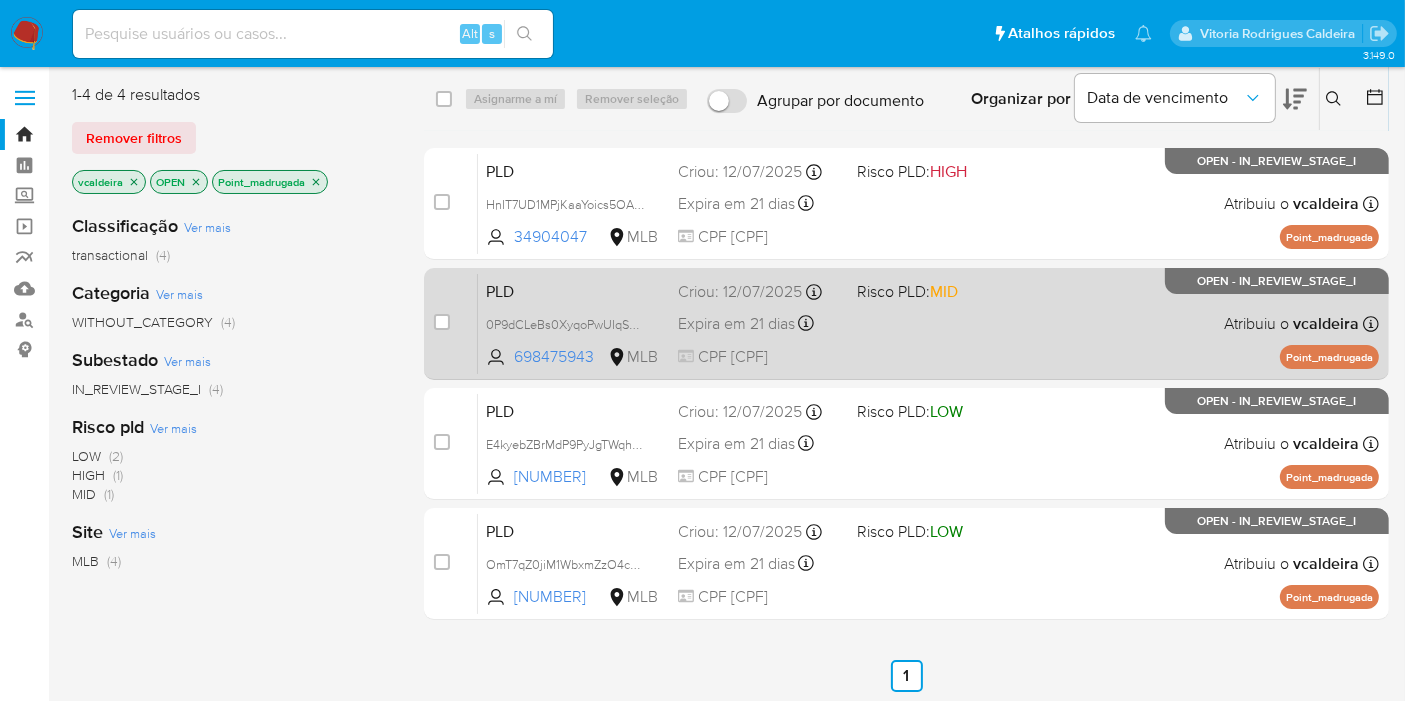 click on "OPEN - IN_REVIEW_STAGE_I" at bounding box center (1277, 281) 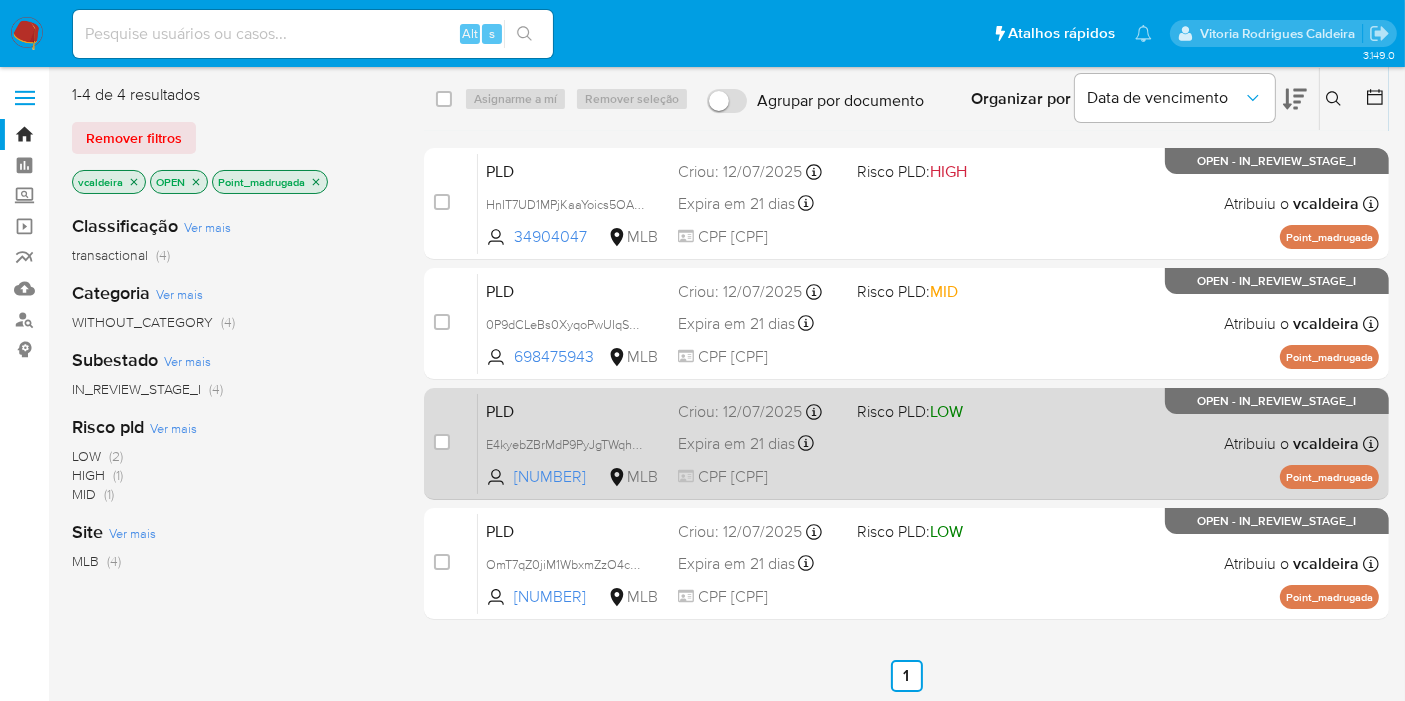 click on "PLD E4kyebZBrMdP9PyJgTWqh92o 391359293 MLB Risco PLD:  LOW Criou: 12/07/2025   Criou: 12/07/2025 01:08:42 Expira em 21 dias   Expira em 26/08/2025 01:08:43 CPF   74794248687 Atribuiu o   vcaldeira   Asignado el: 24/07/2025 16:20:47 Point_madrugada OPEN - IN_REVIEW_STAGE_I" at bounding box center [928, 443] 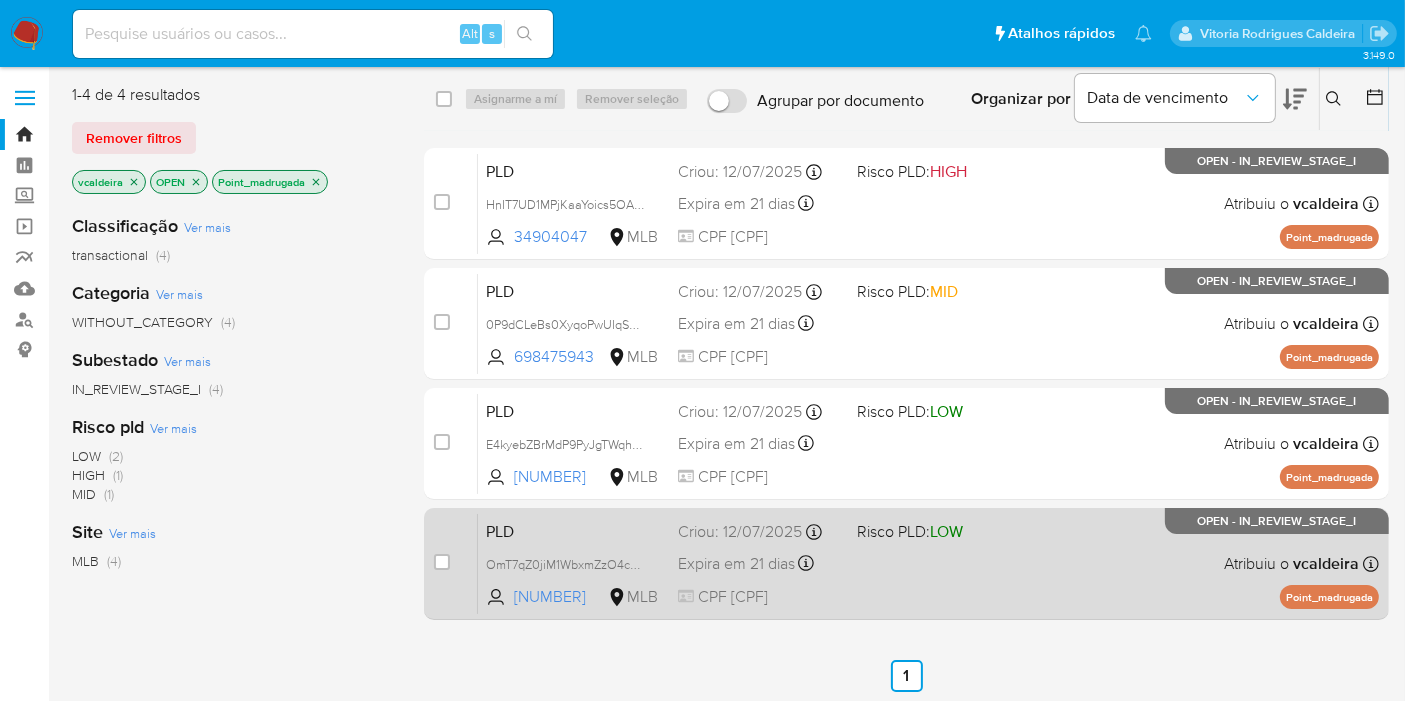 click on "PLD OmT7qZ0jiM1WbxmZzO4ccpjT 2422199466 MLB Risco PLD:  LOW Criou: 12/07/2025   Criou: 12/07/2025 01:02:59 Expira em 21 dias   Expira em 26/08/2025 01:03:00 CPF   85434132300 Atribuiu o   vcaldeira   Asignado el: 24/07/2025 16:20:48 Point_madrugada OPEN - IN_REVIEW_STAGE_I" at bounding box center [928, 563] 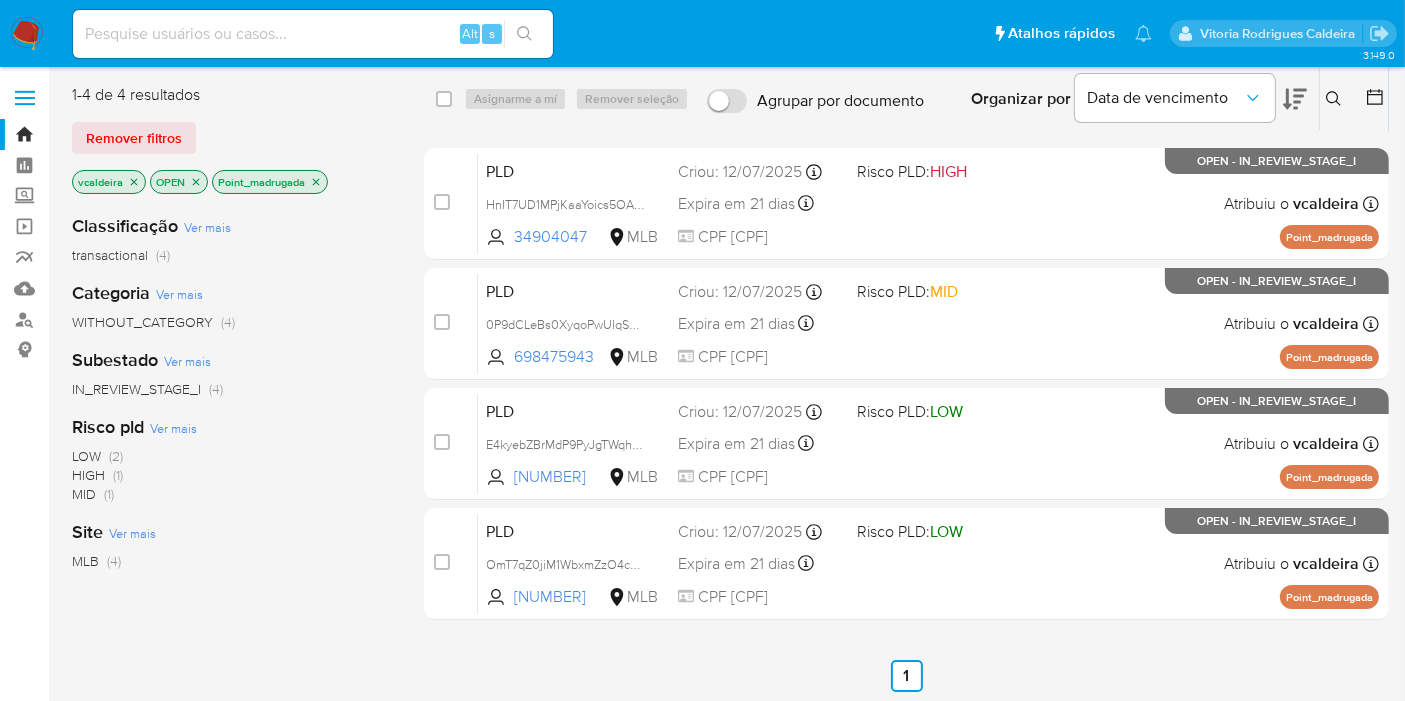 click 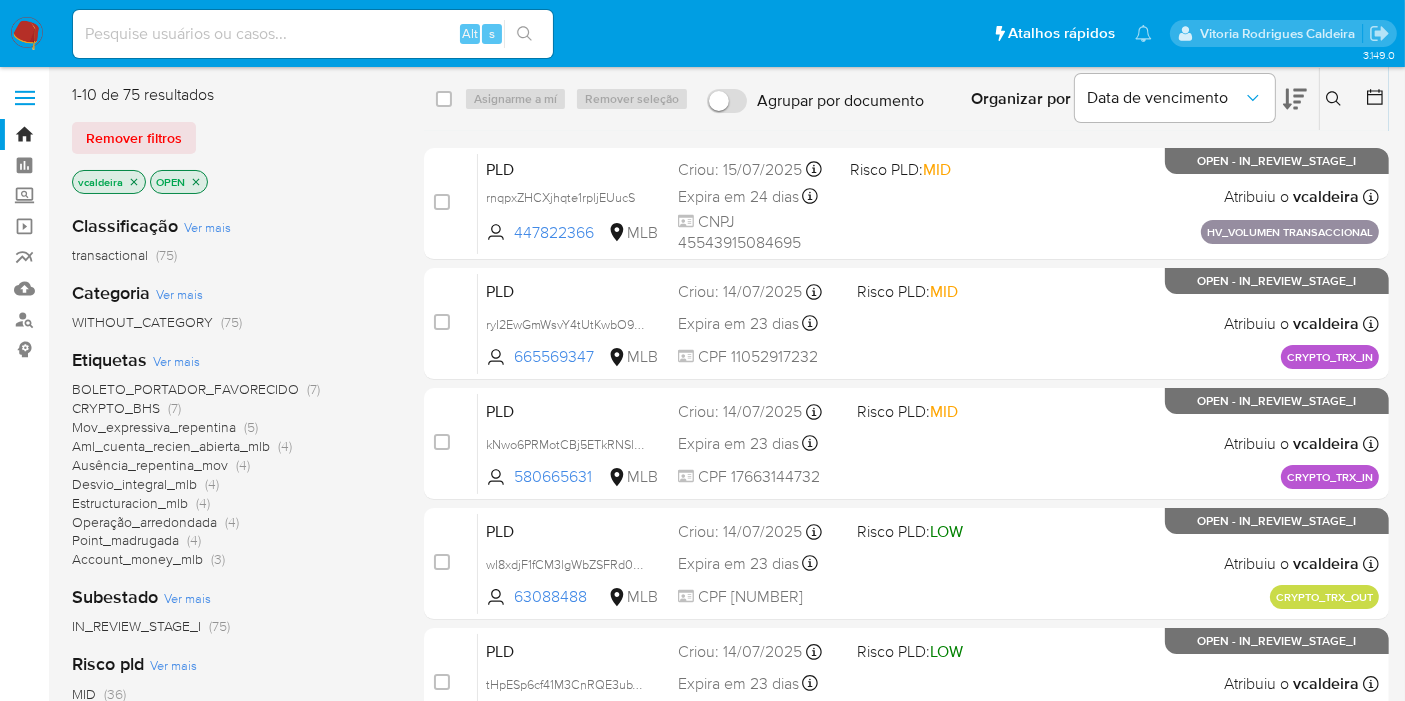 click on "Operação_arredondada" at bounding box center [144, 522] 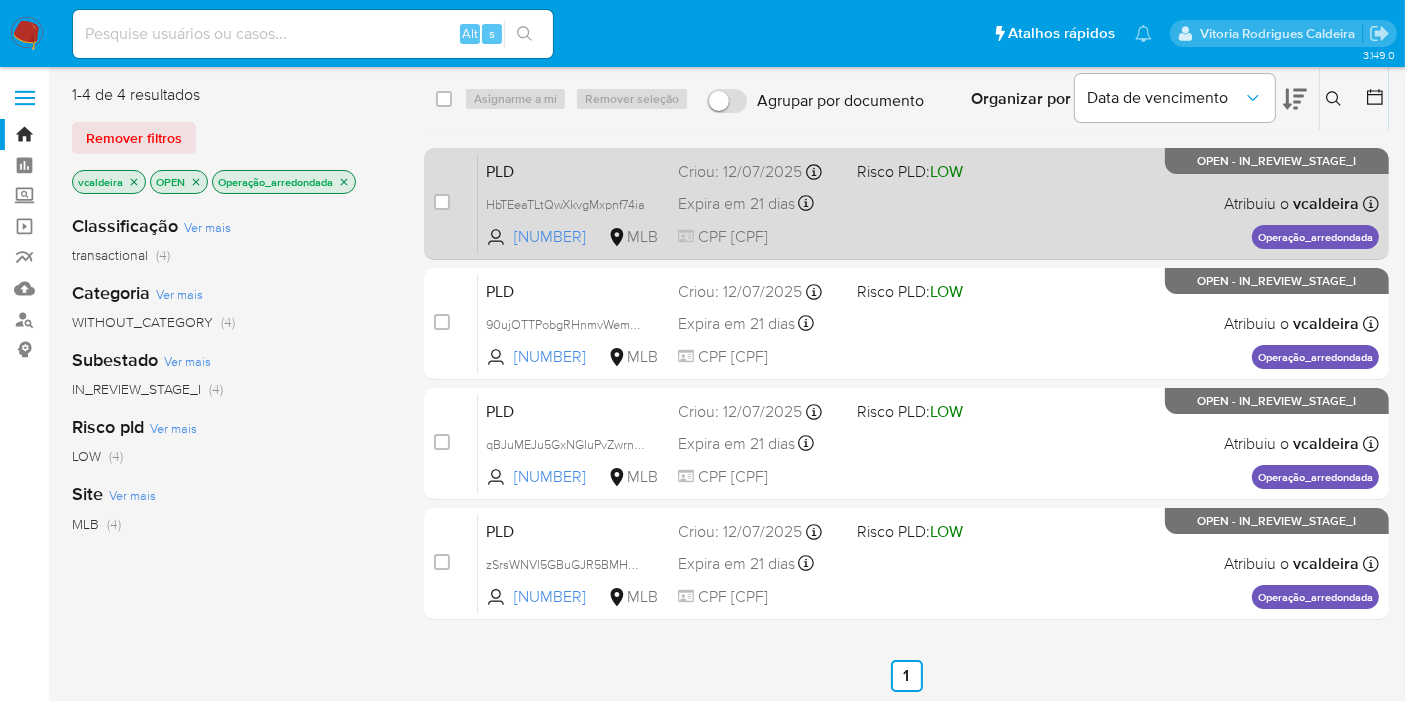 drag, startPoint x: 1203, startPoint y: 162, endPoint x: 1190, endPoint y: 167, distance: 13.928389 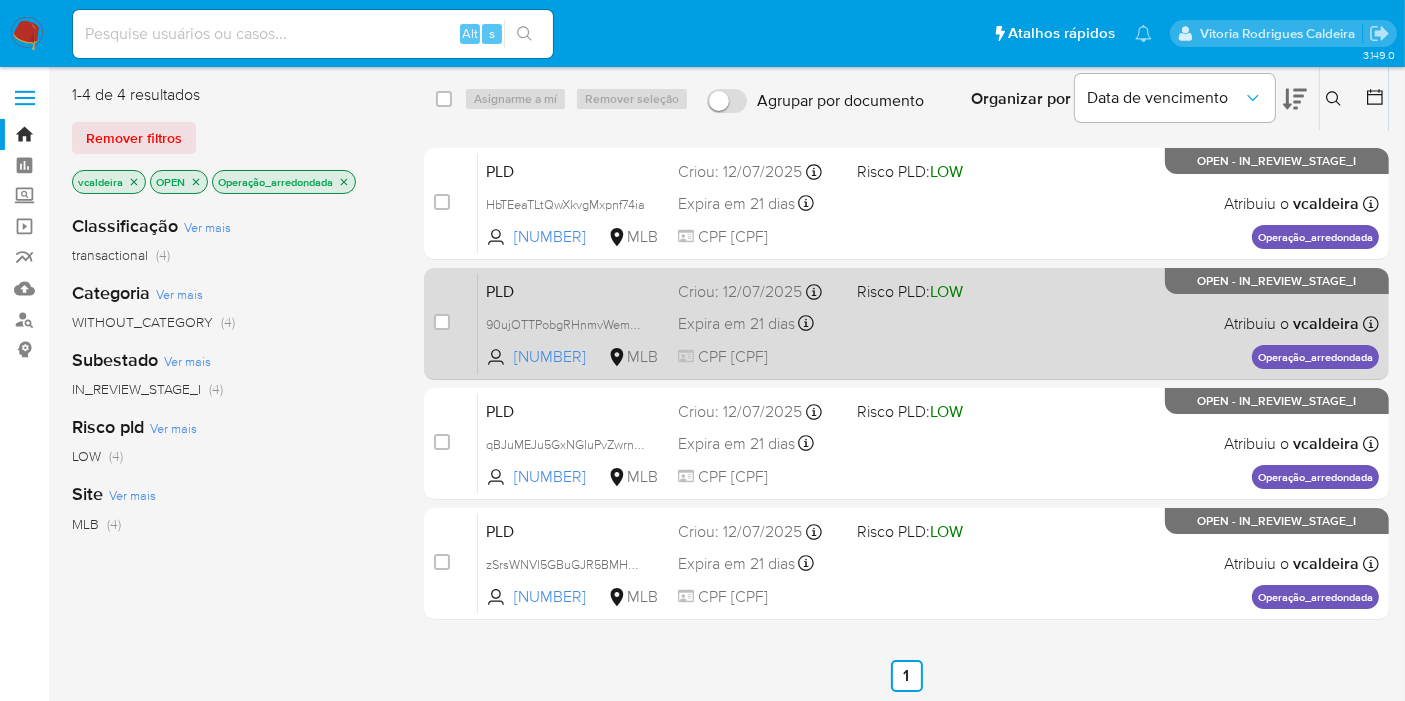 click on "OPEN - IN_REVIEW_STAGE_I" at bounding box center (1277, 281) 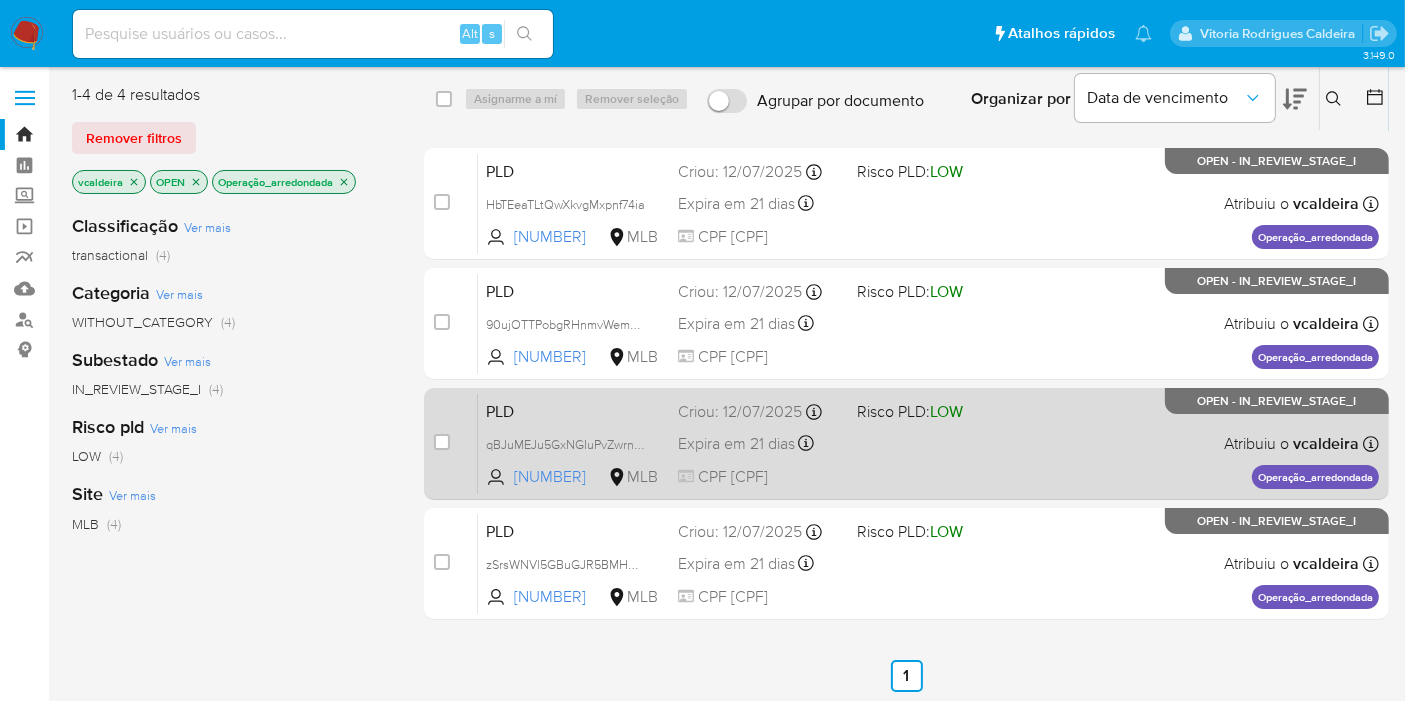 click on "PLD qBJuMEJu5GxNGIuPvZwrnSlo 2274592159 MLB Risco PLD:  LOW Criou: 12/07/2025   Criou: 12/07/2025 00:54:21 Expira em 21 dias   Expira em 26/08/2025 00:54:22 CPF   04811478533 Atribuiu o   vcaldeira   Asignado el: 24/07/2025 16:20:44 Operação_arredondada OPEN - IN_REVIEW_STAGE_I" at bounding box center [928, 443] 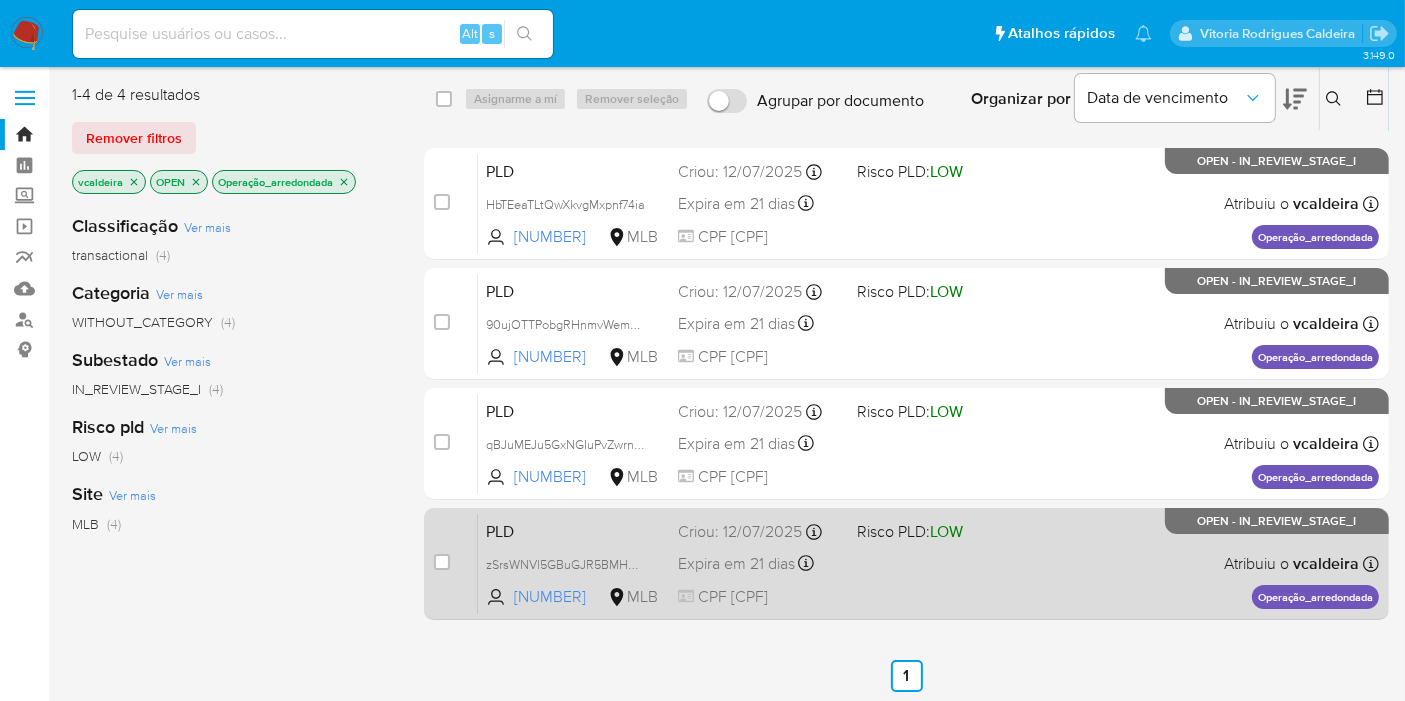 click on "OPEN - IN_REVIEW_STAGE_I" at bounding box center (1277, 521) 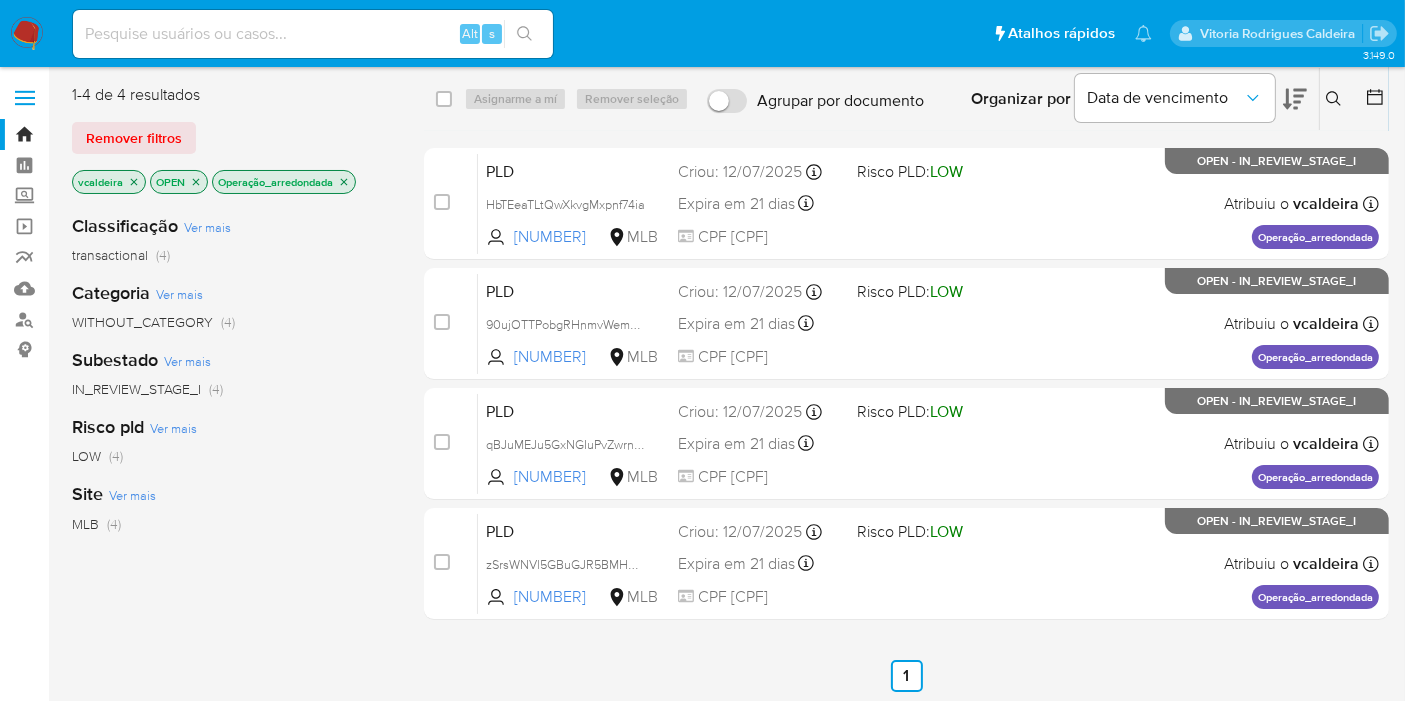 click 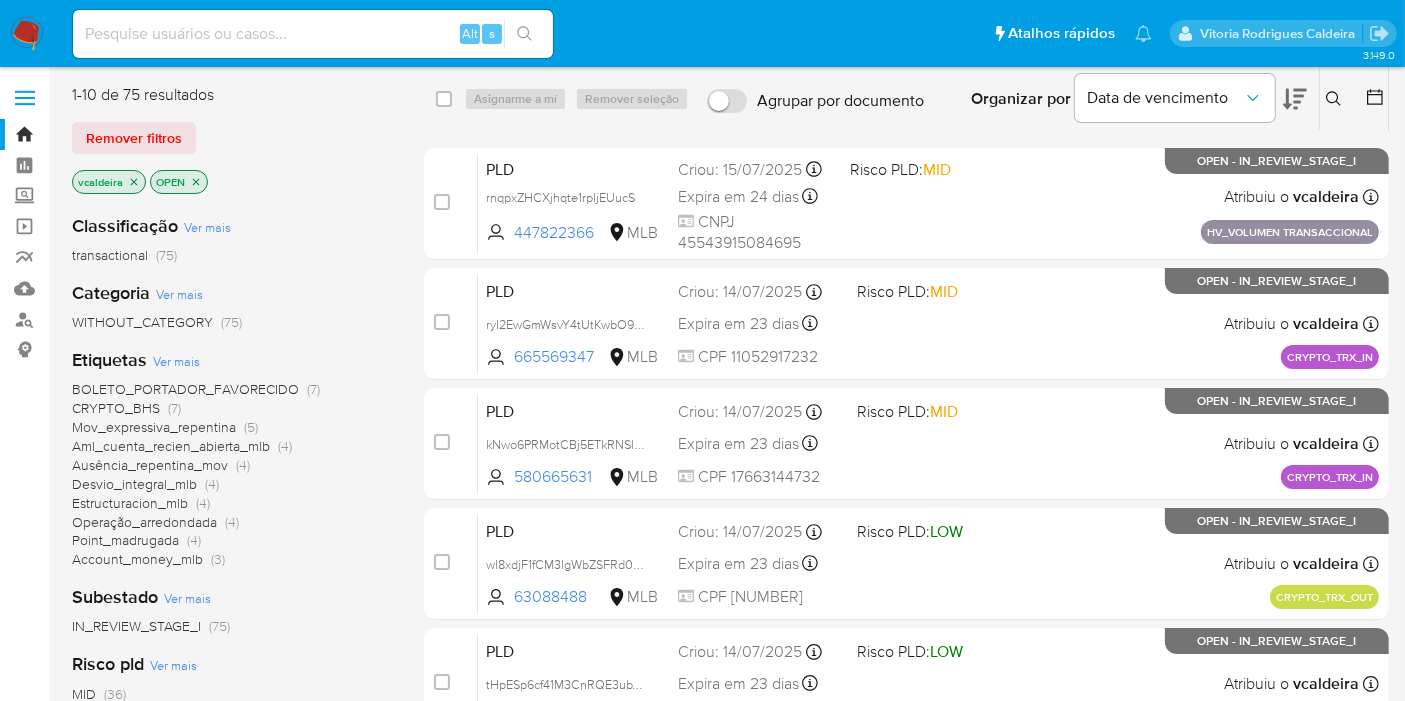 click on "Ausência_repentina_mov" at bounding box center (150, 465) 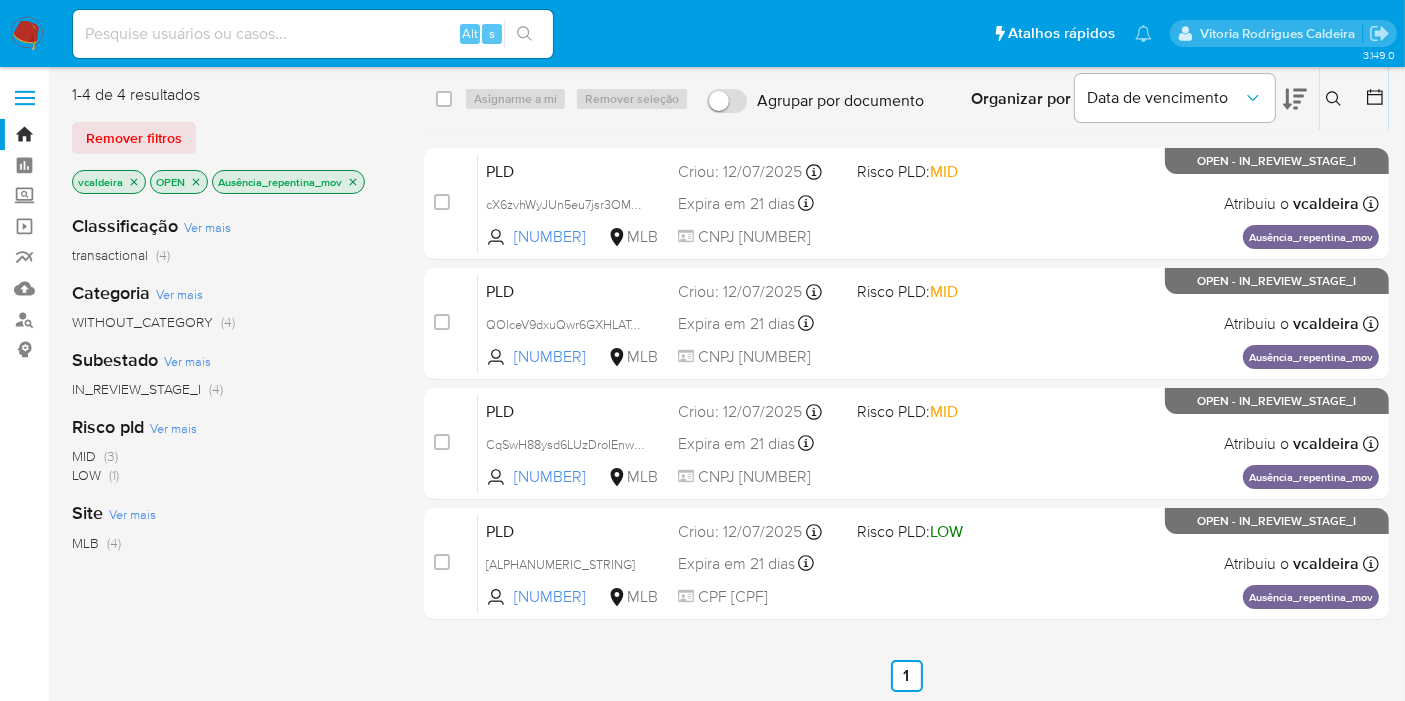 click 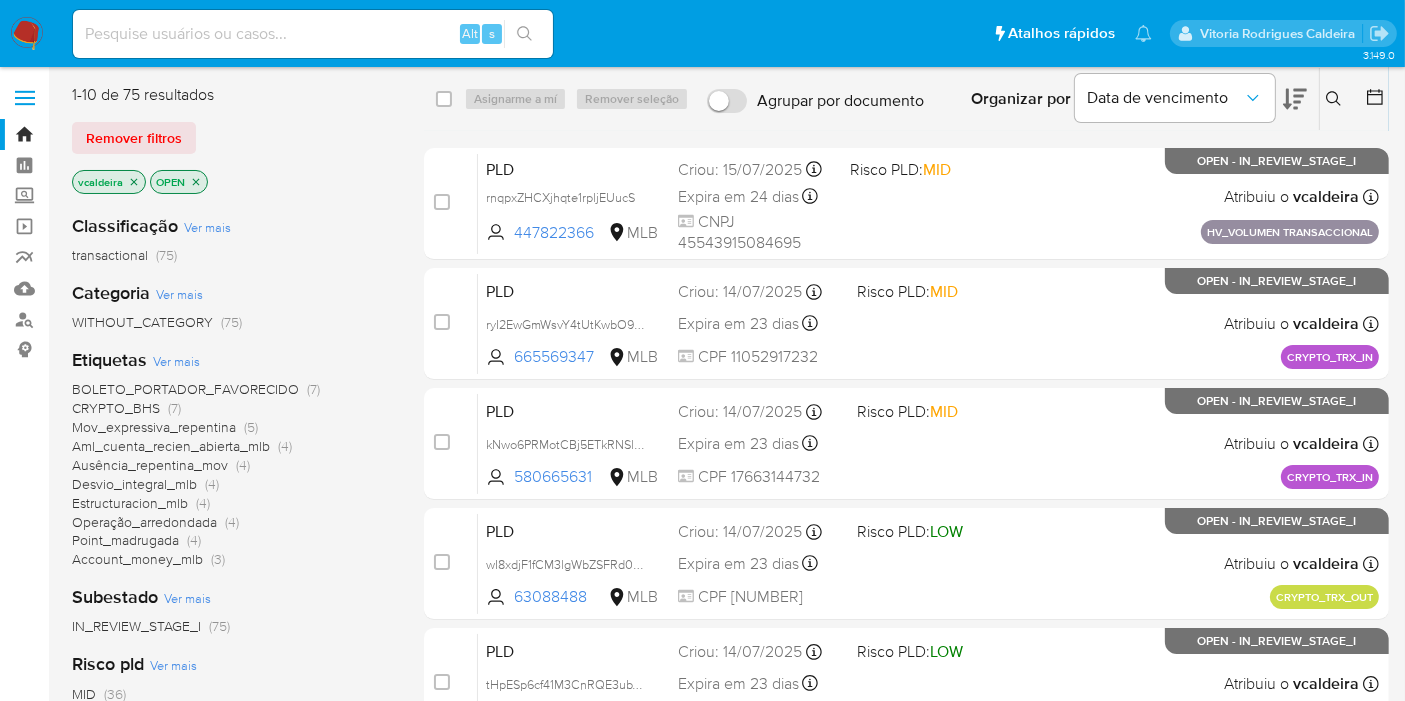 click on "Aml_cuenta_recien_abierta_mlb" at bounding box center [171, 446] 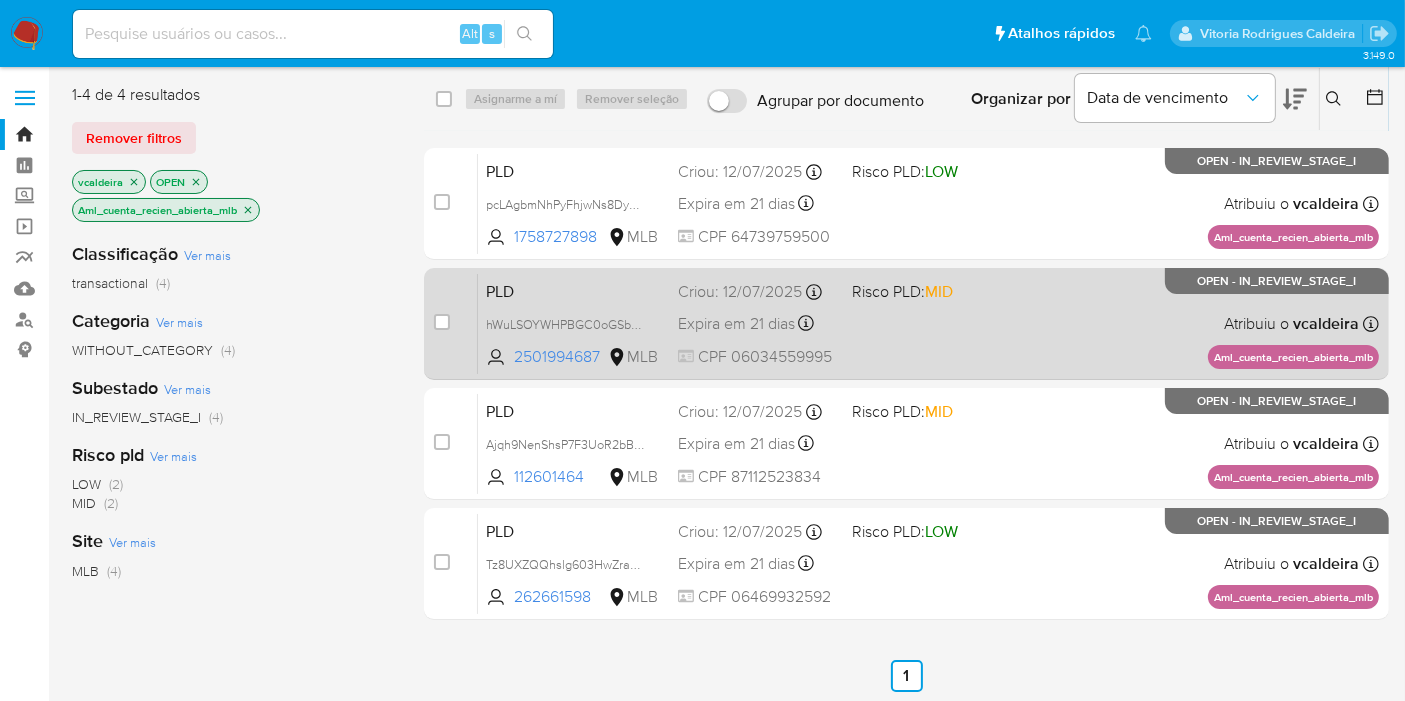 click on "OPEN - IN_REVIEW_STAGE_I" at bounding box center (1277, 281) 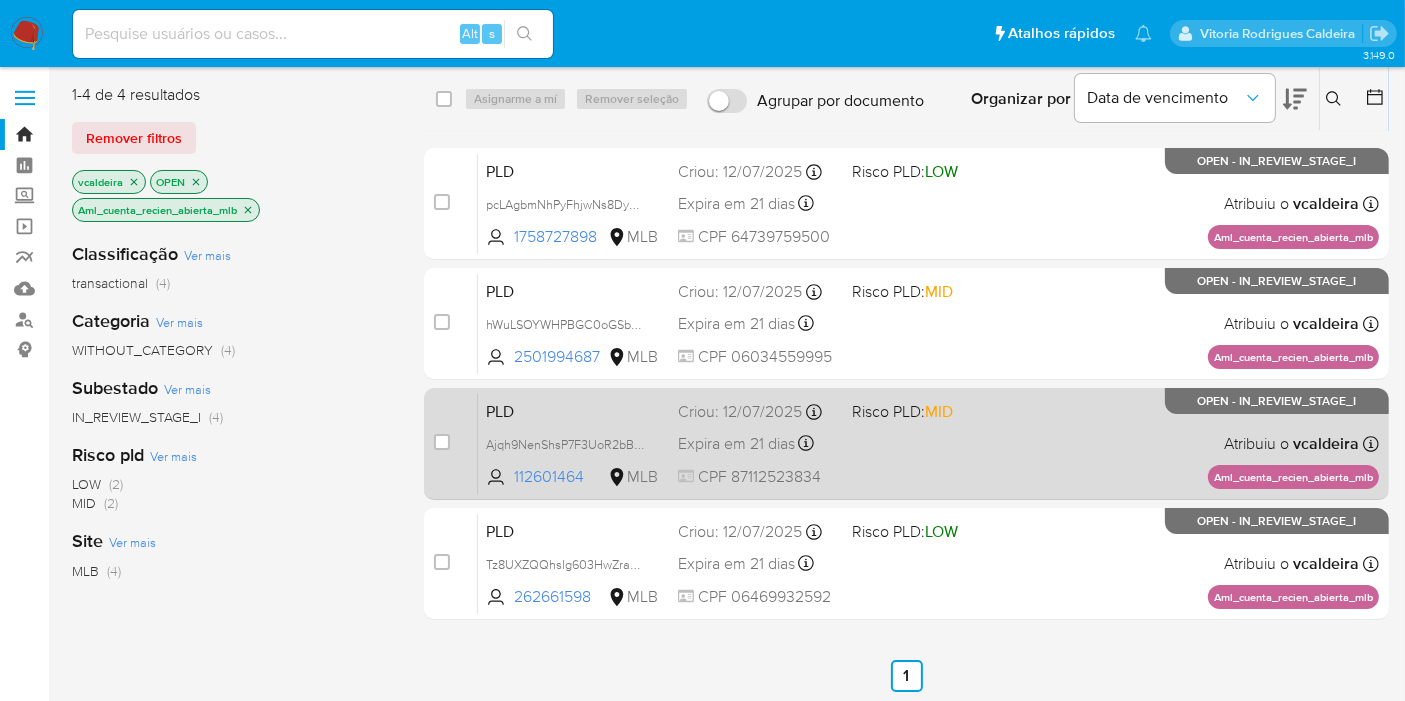 click on "OPEN - IN_REVIEW_STAGE_I" at bounding box center [1277, 401] 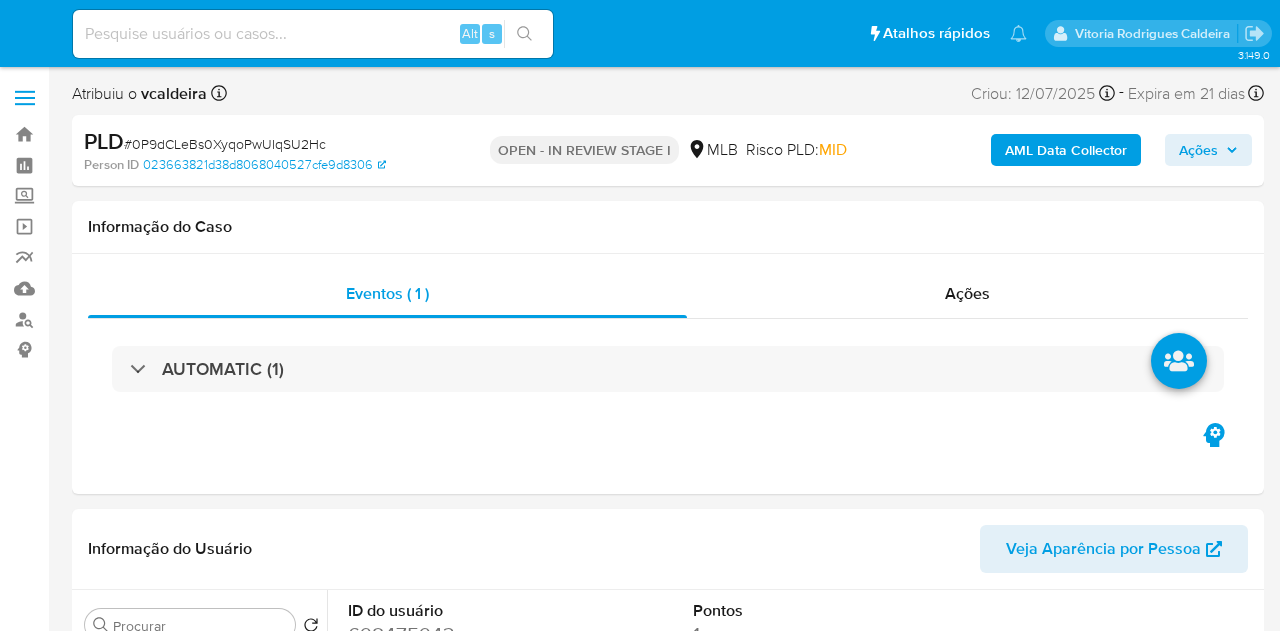 select on "10" 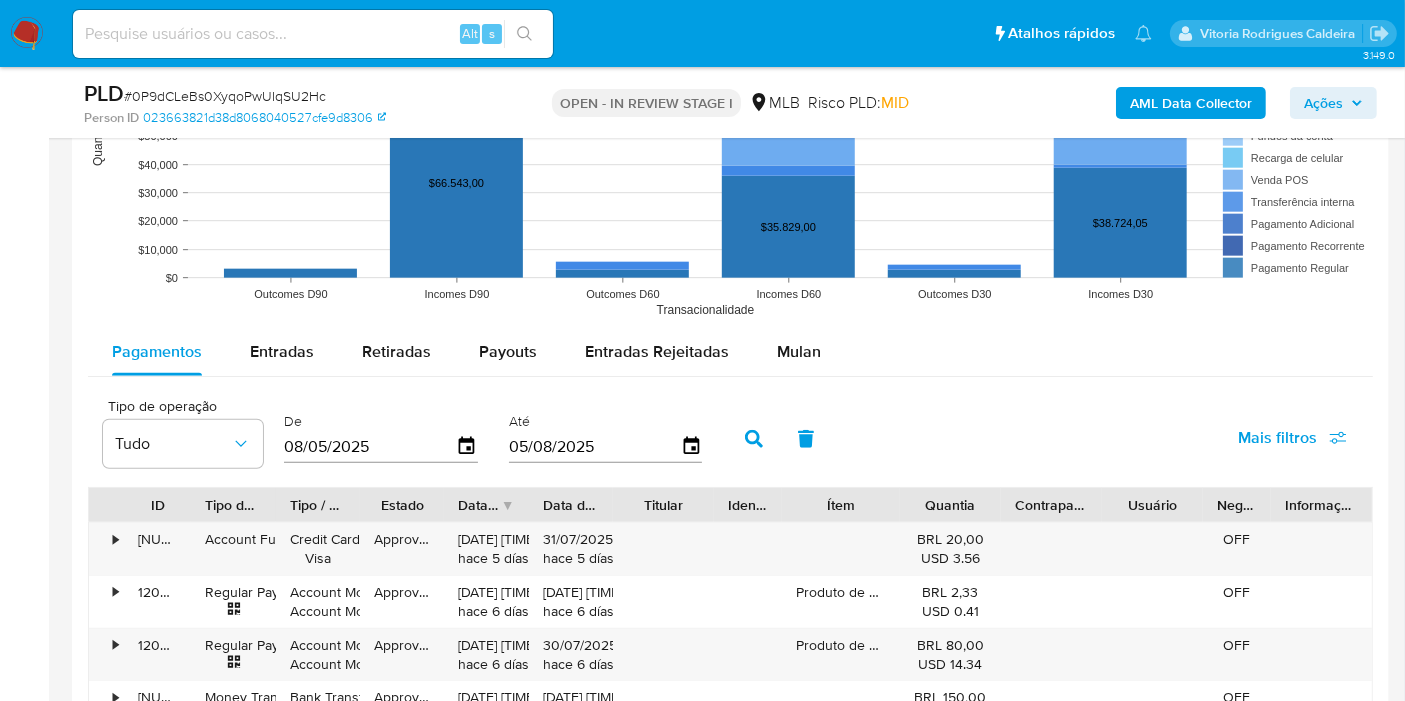 scroll, scrollTop: 2000, scrollLeft: 0, axis: vertical 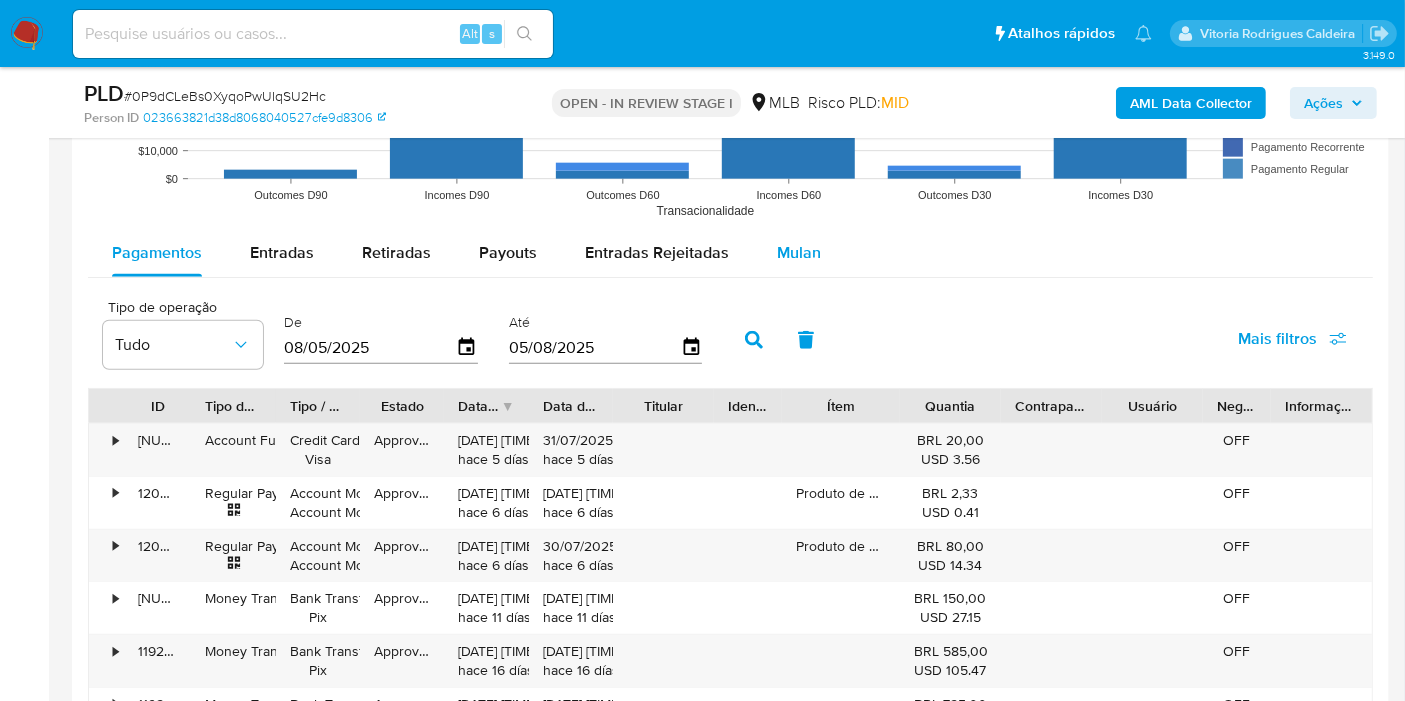 click on "Mulan" at bounding box center (799, 252) 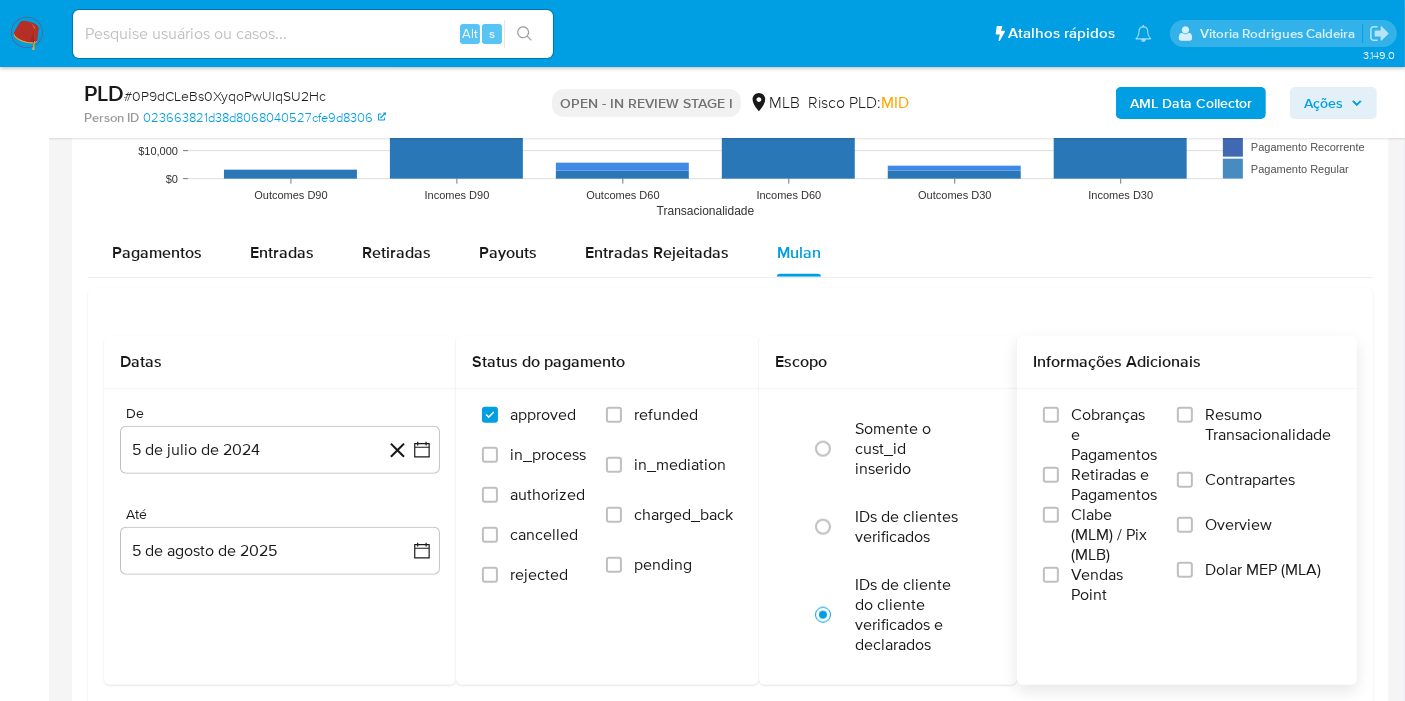 click on "Resumo Transacionalidade" at bounding box center [1254, 437] 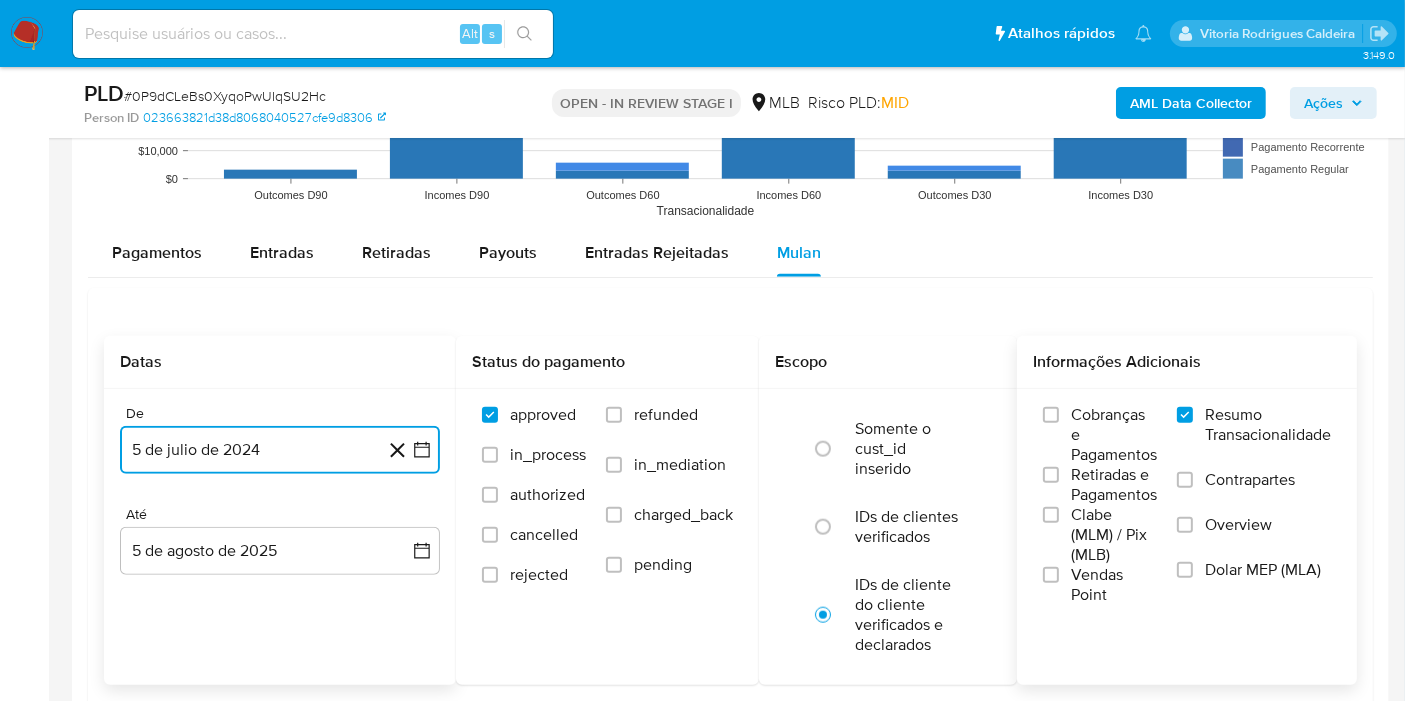 click on "5 de julio de 2024" at bounding box center [280, 450] 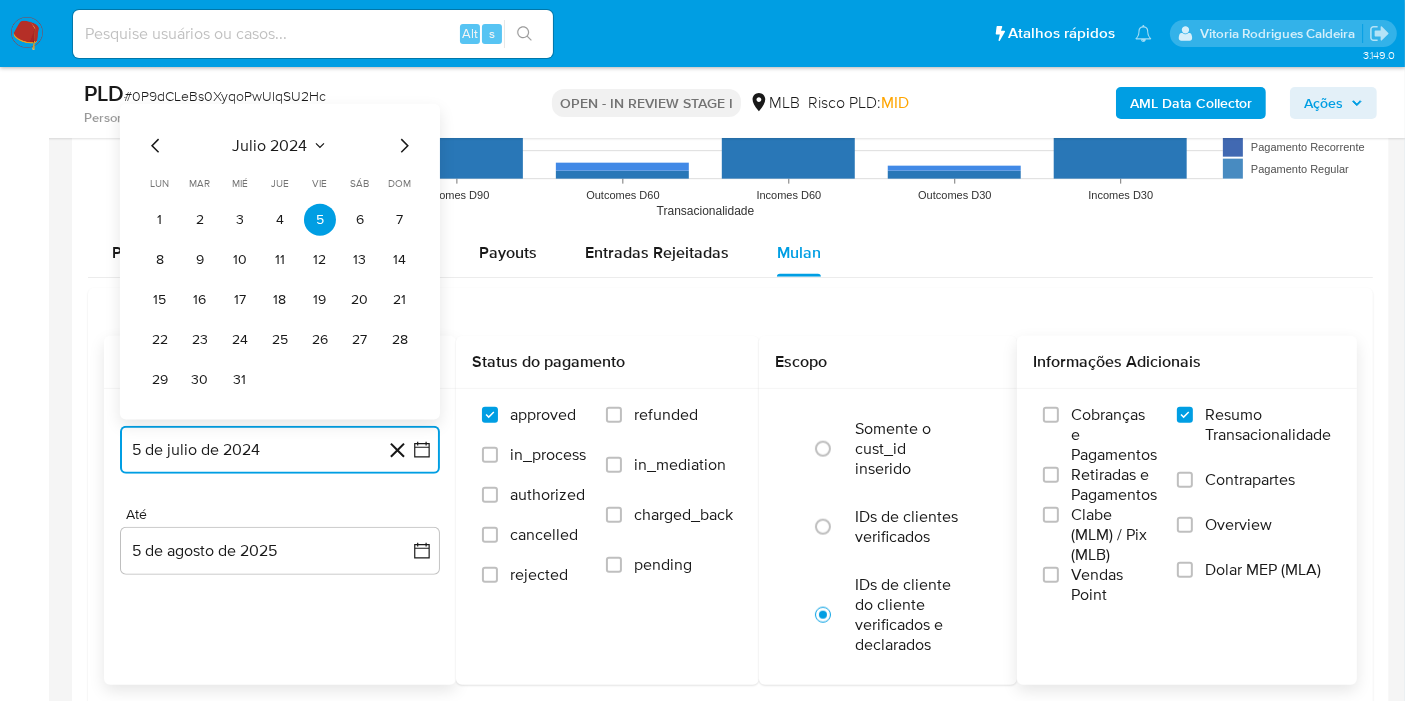 click 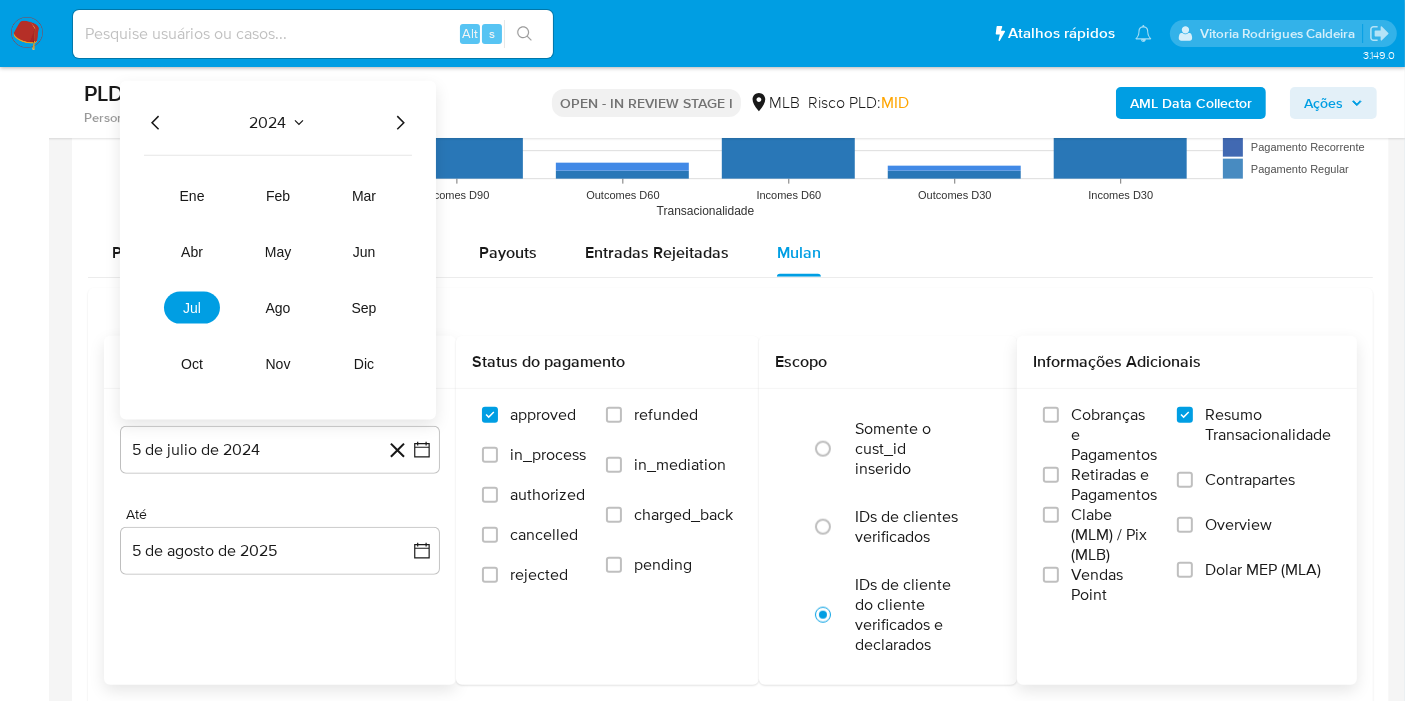 click 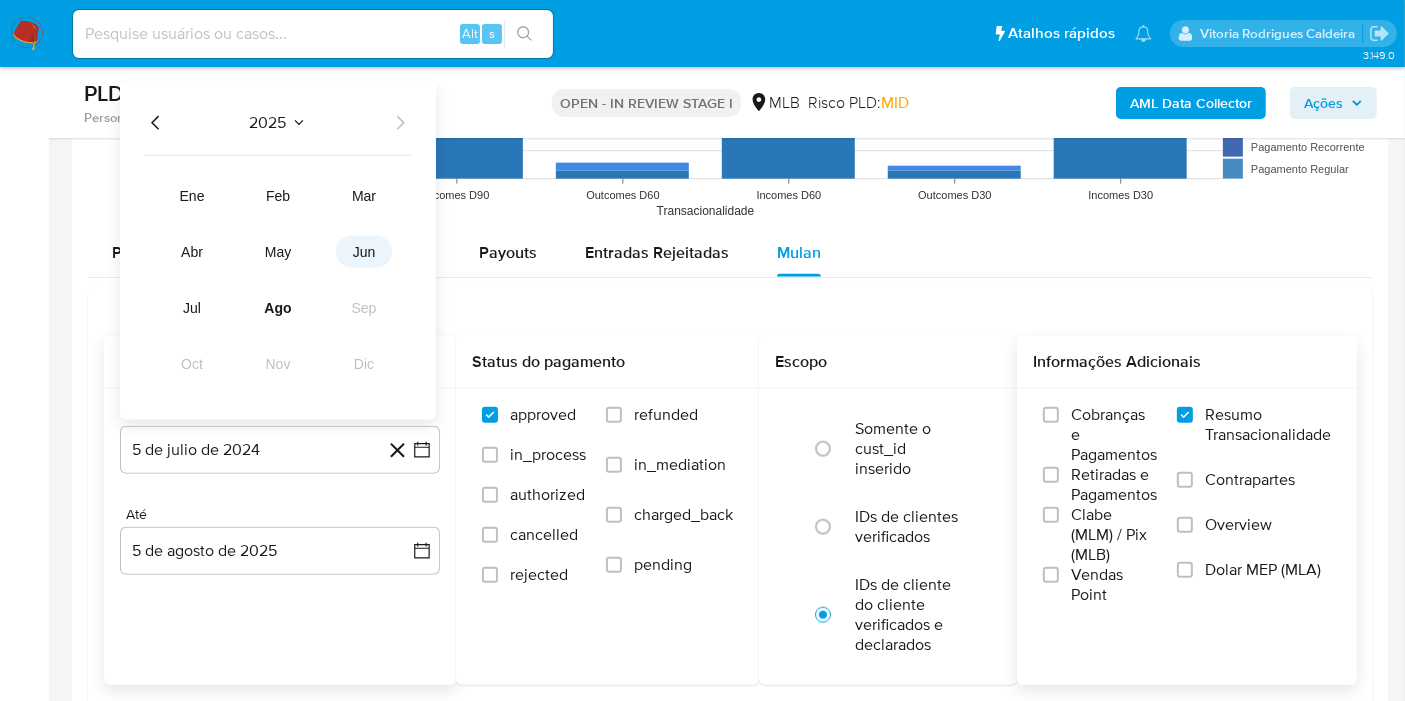 click on "jun" at bounding box center [364, 252] 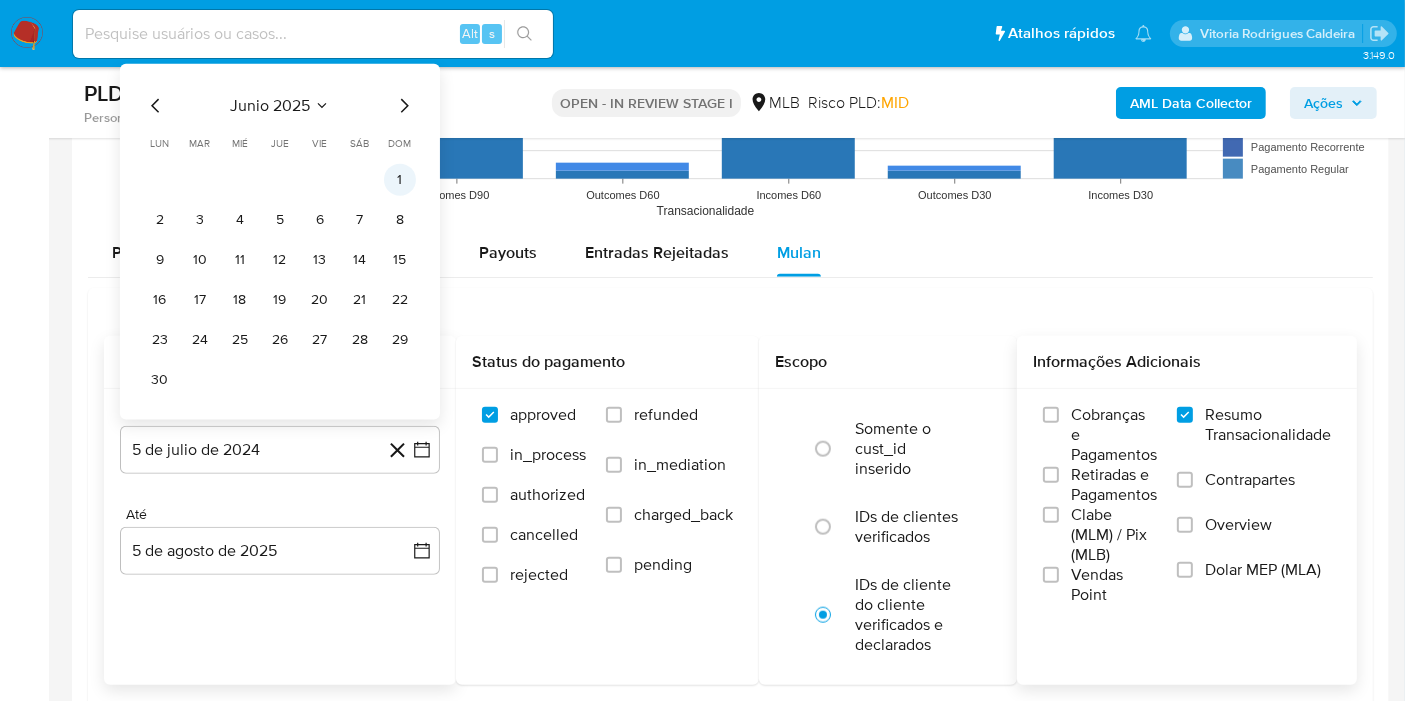 click on "1" at bounding box center [400, 180] 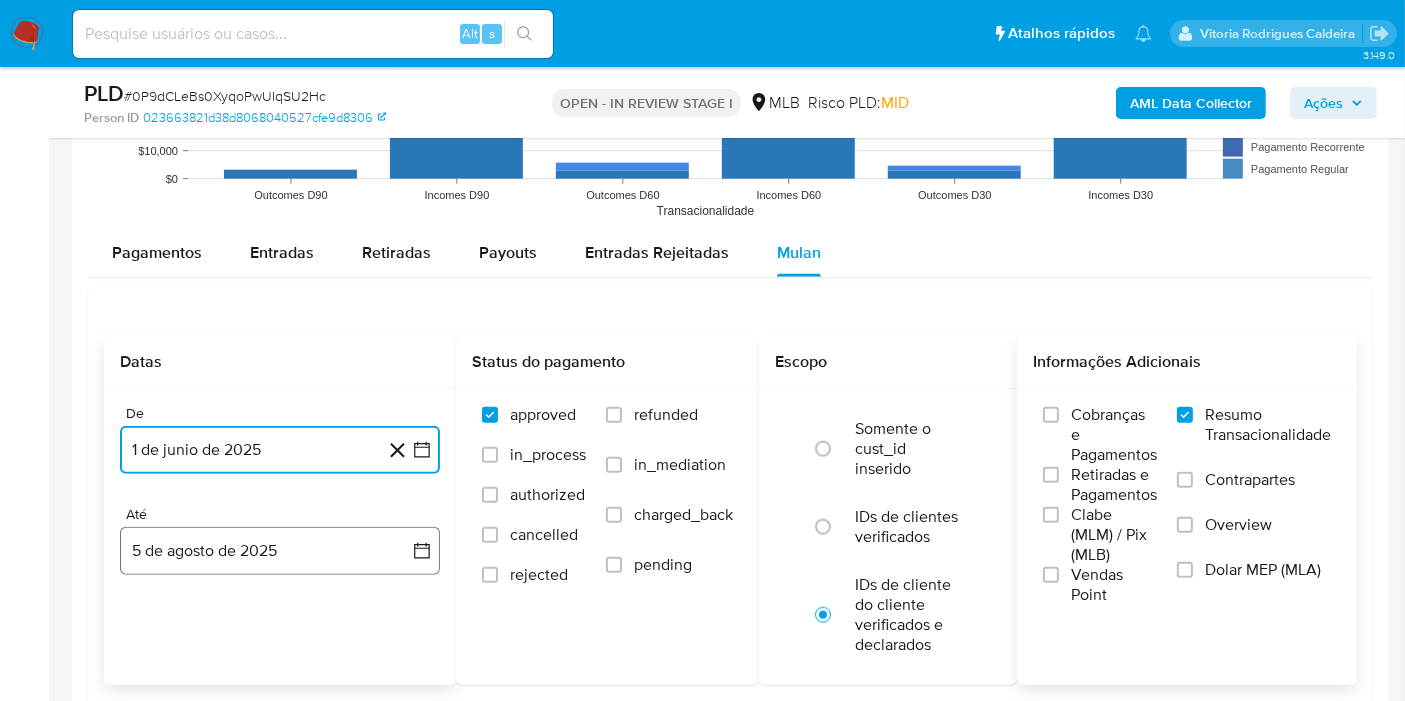 click on "5 de agosto de 2025" at bounding box center (280, 551) 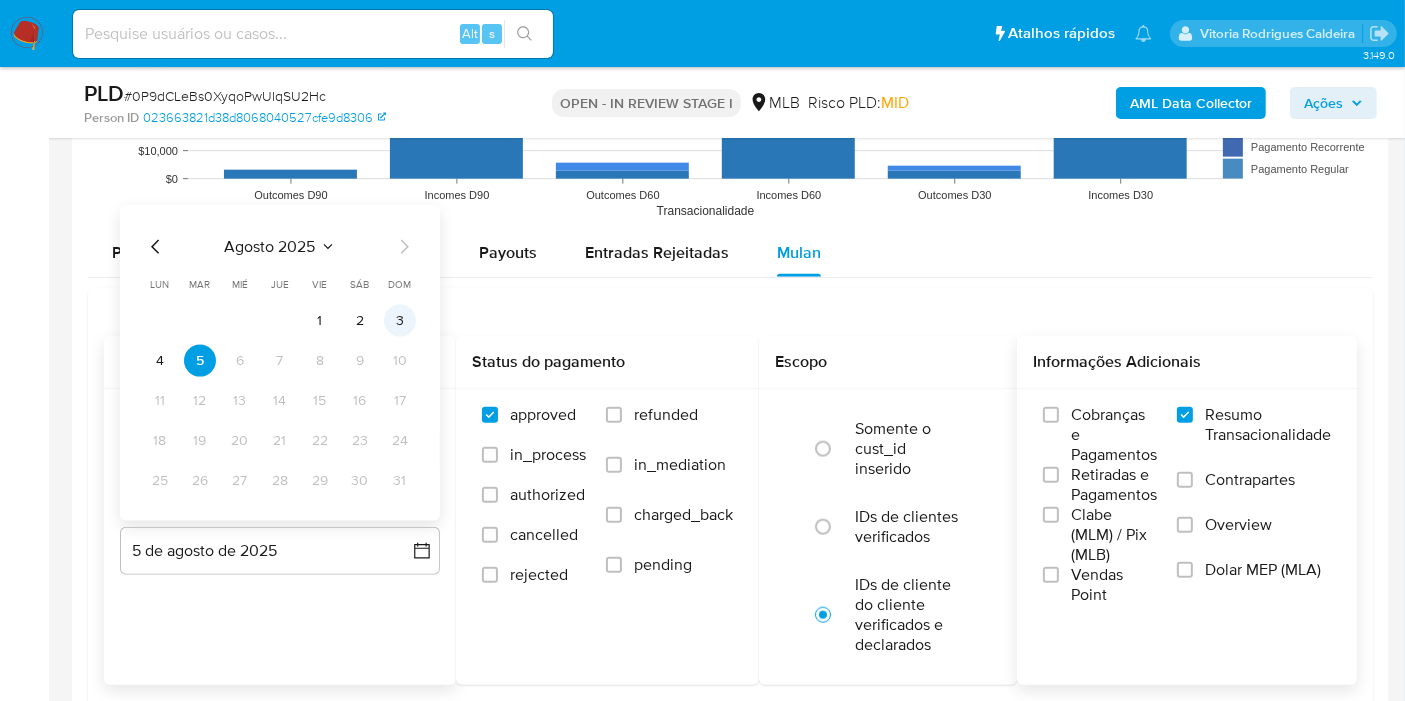 click on "agosto 2025 agosto 2025 lun lunes mar martes mié miércoles jue jueves vie viernes sáb sábado dom domingo 1 2 3 4 5 6 7 8 9 10 11 12 13 14 15 16 17 18 19 20 21 22 23 24 25 26 27 28 29 30 31" at bounding box center [280, 363] 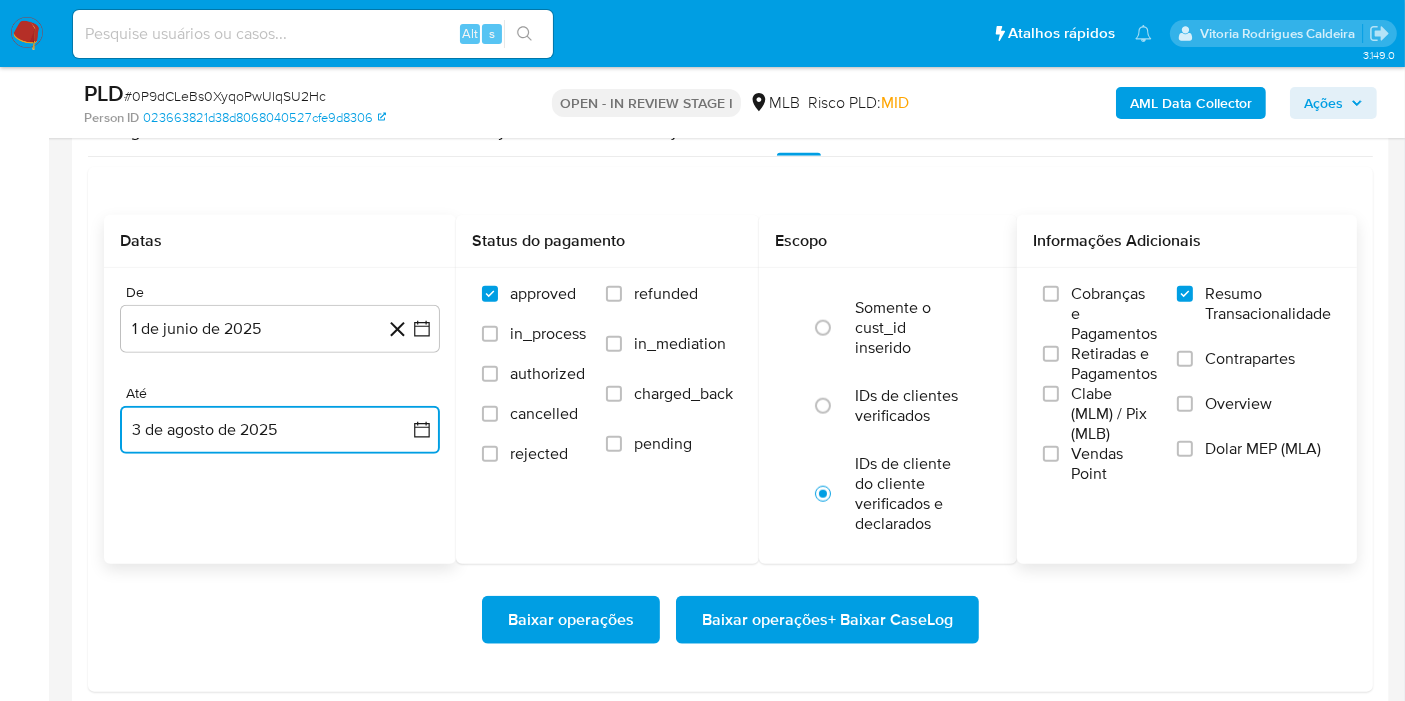 scroll, scrollTop: 2222, scrollLeft: 0, axis: vertical 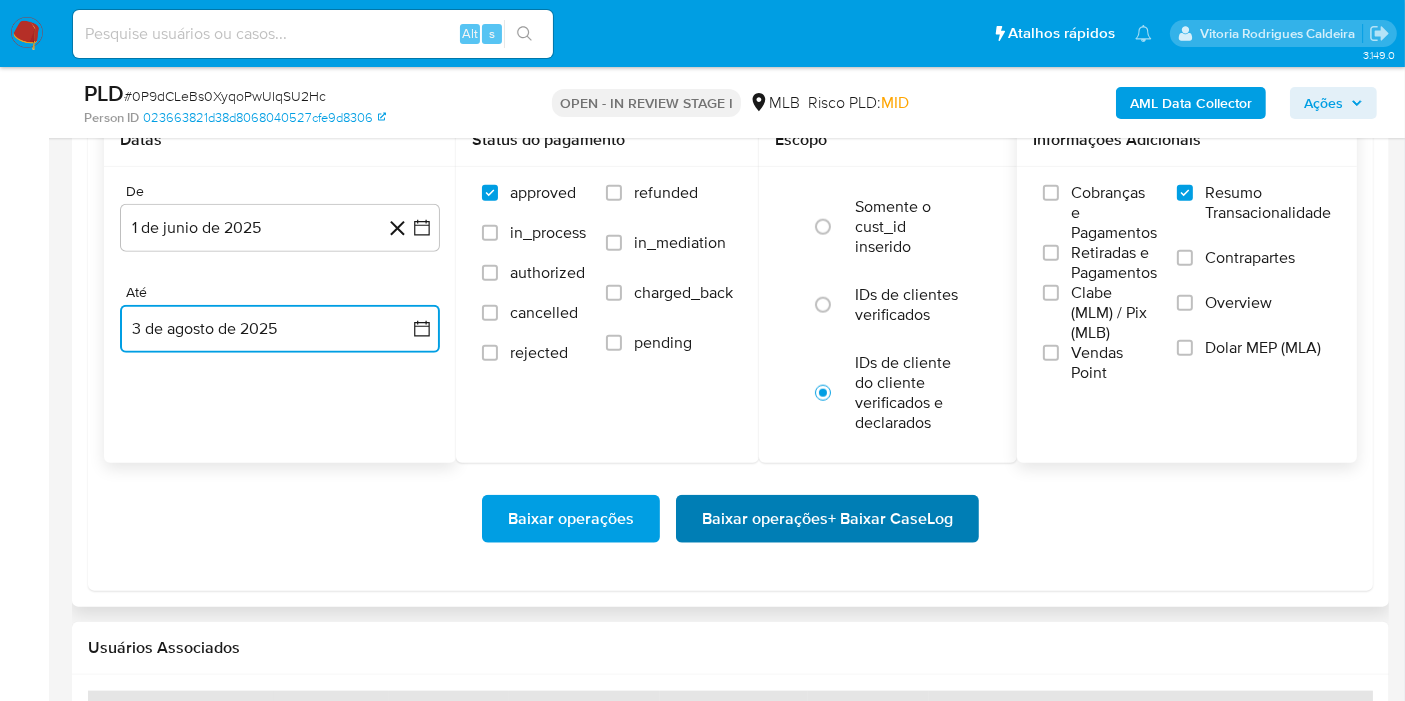 click on "Baixar operações  +   Baixar CaseLog" at bounding box center (827, 519) 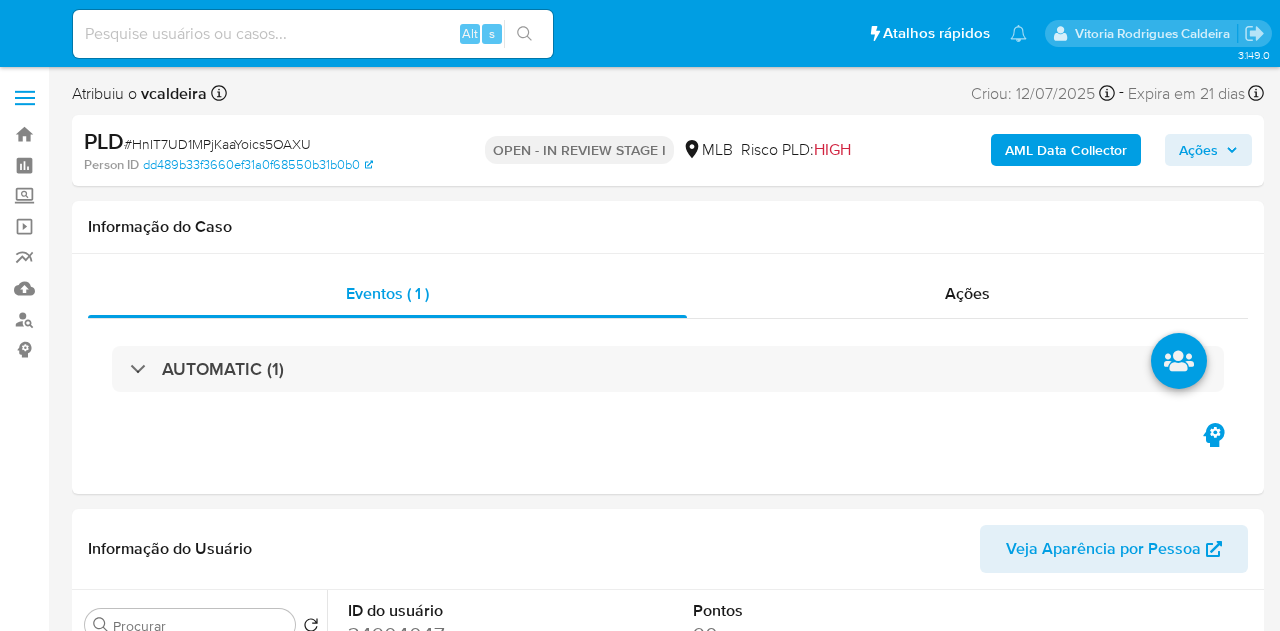 select on "10" 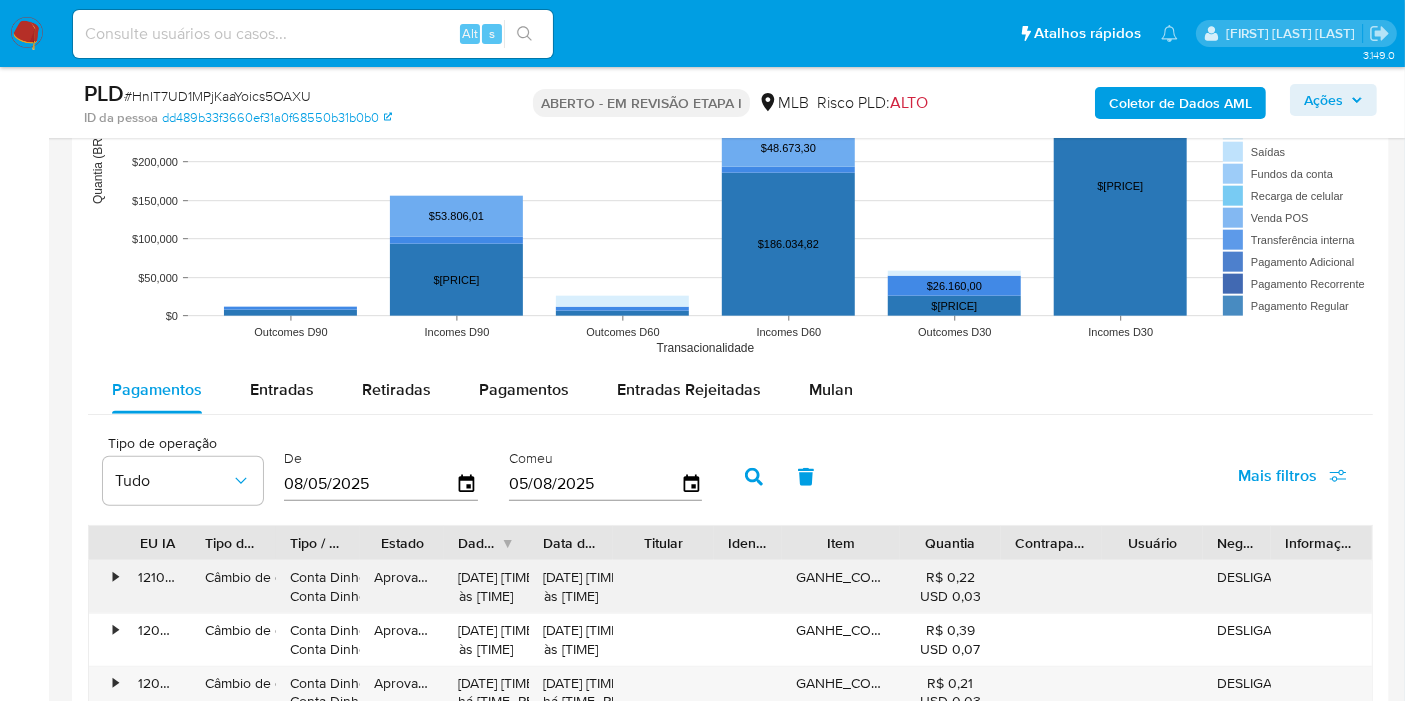 scroll, scrollTop: 2000, scrollLeft: 0, axis: vertical 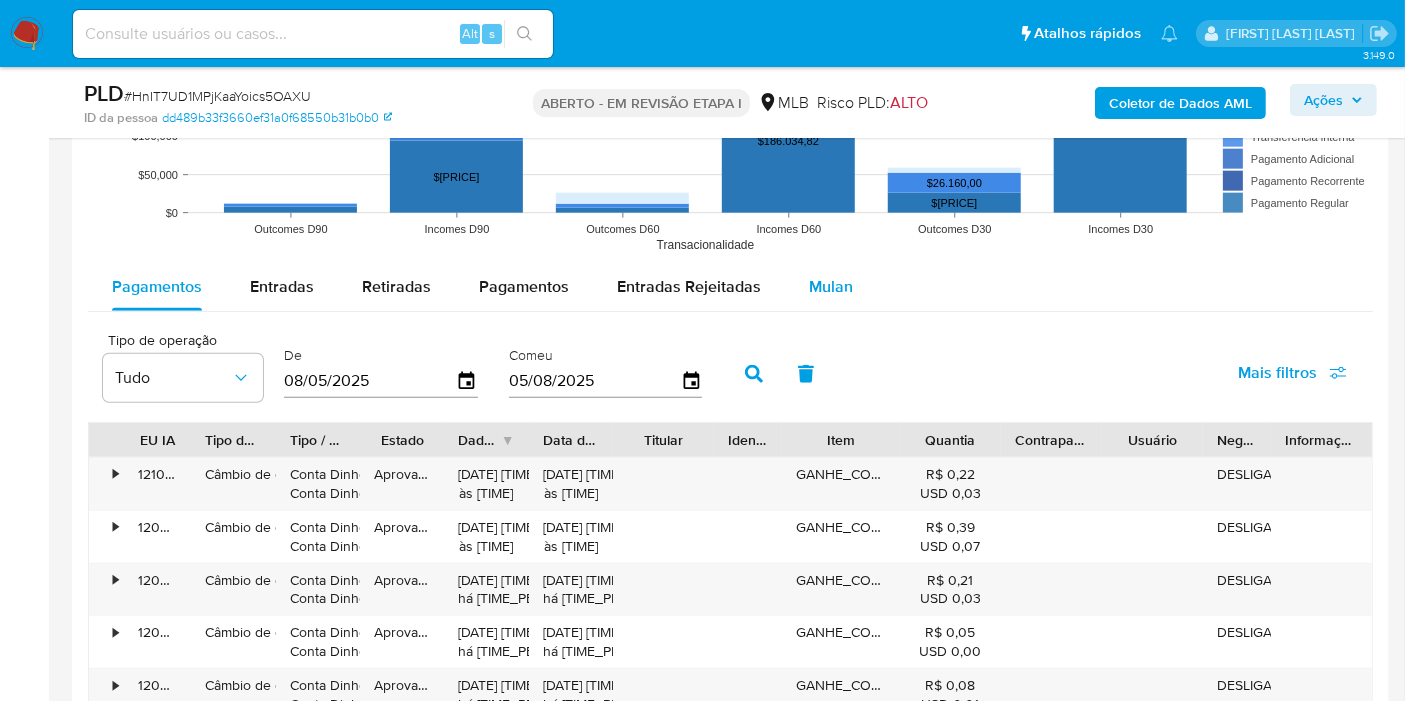 click on "Mulan" at bounding box center [831, 286] 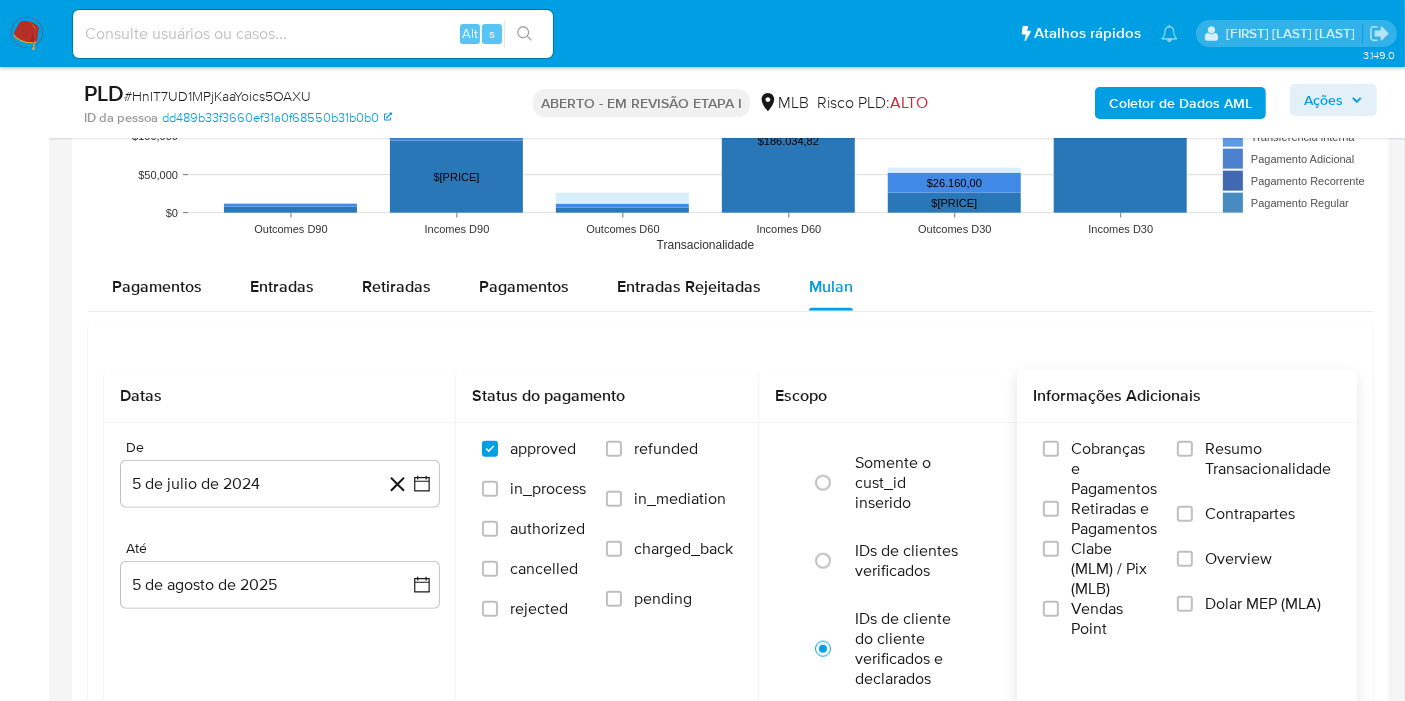 click on "Resumo Transacionalidade" at bounding box center [1268, 459] 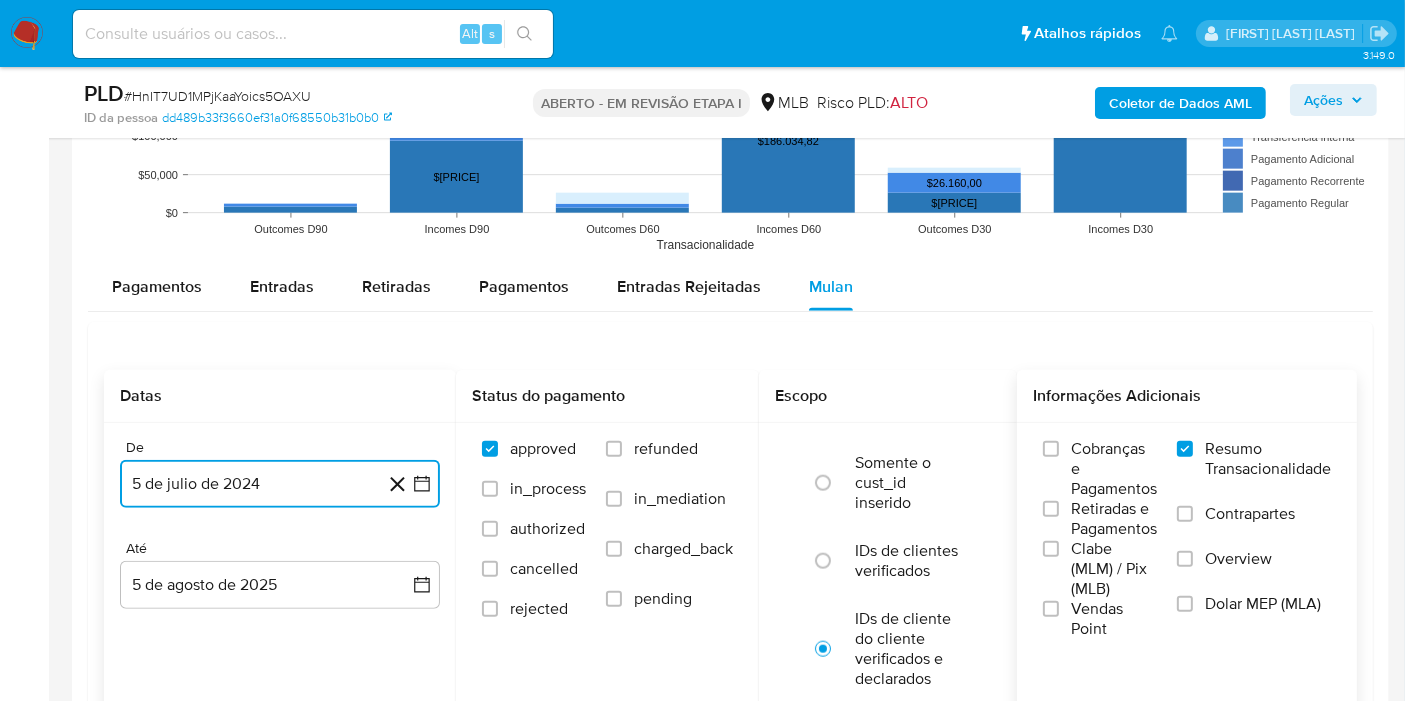 click on "5 de julio de 2024" at bounding box center (280, 484) 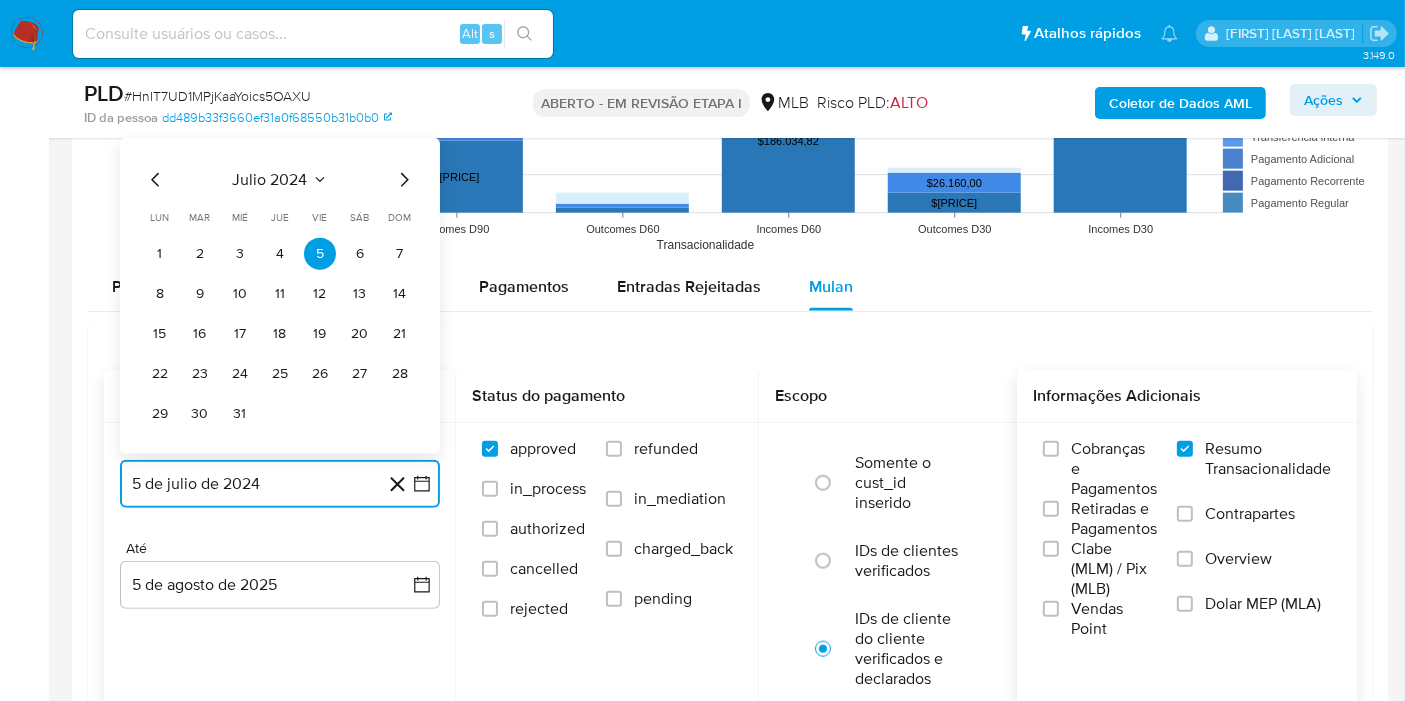 click on "julio 2024" at bounding box center (270, 180) 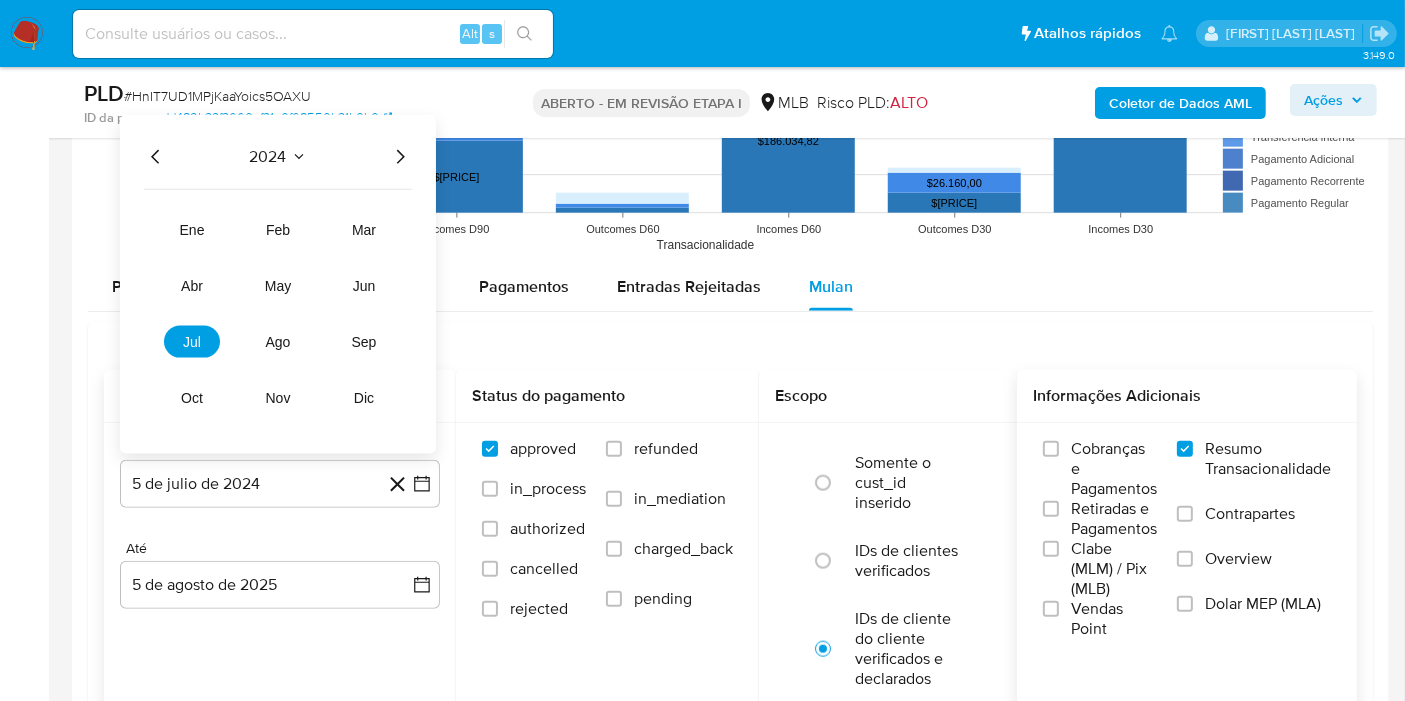 click 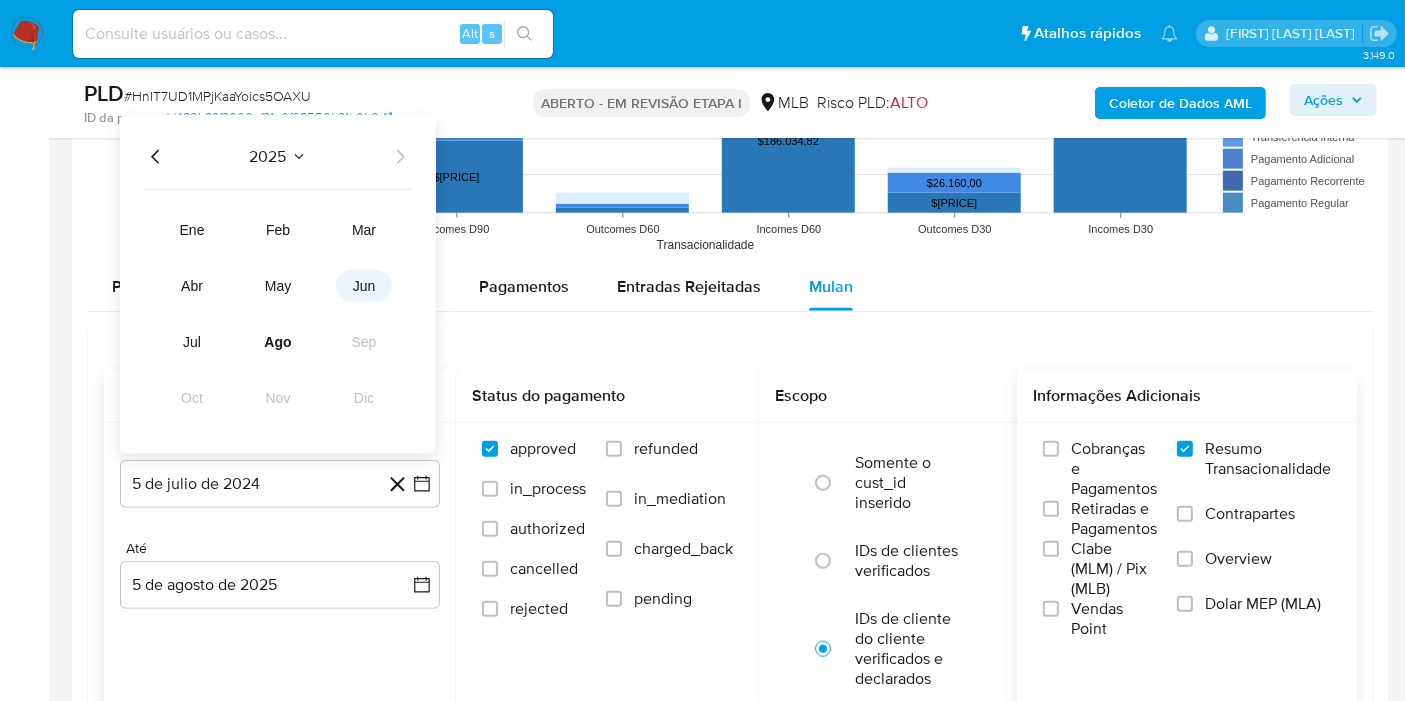click on "jun" at bounding box center [364, 286] 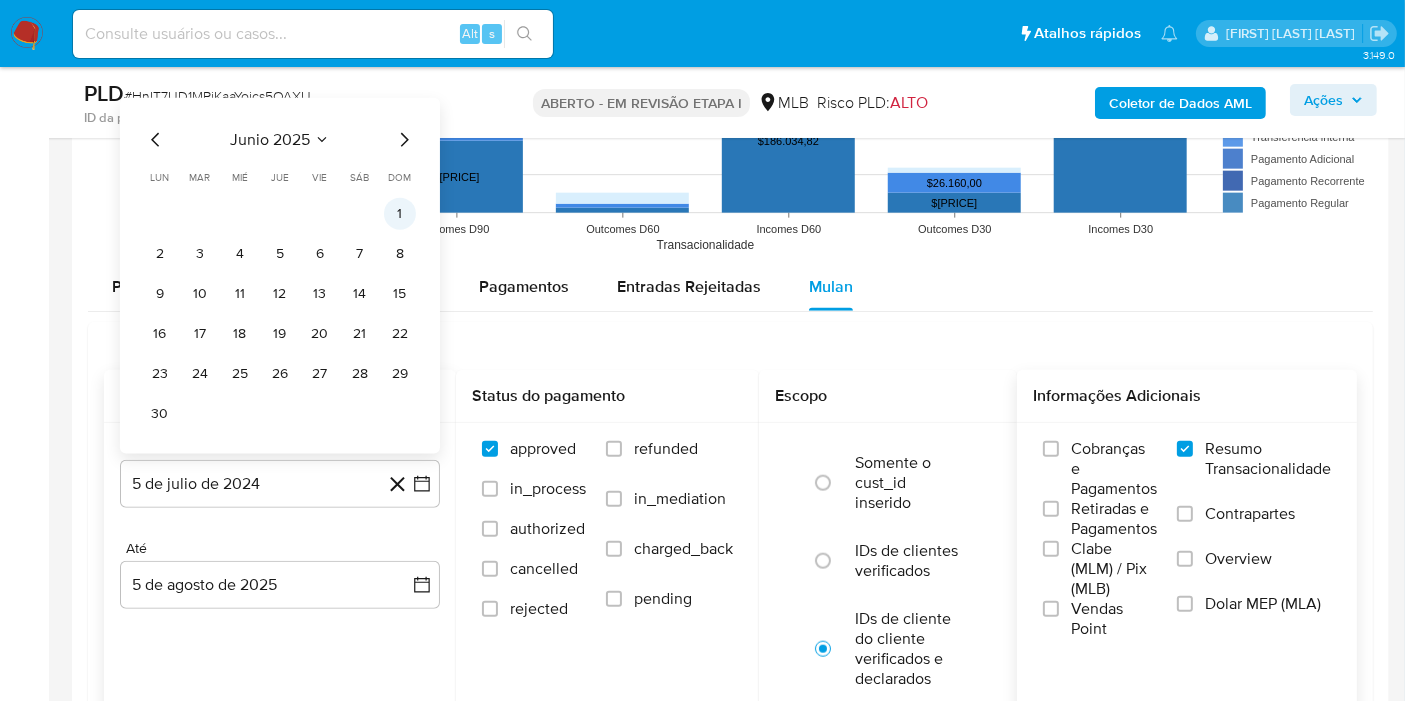 click on "1" at bounding box center (400, 214) 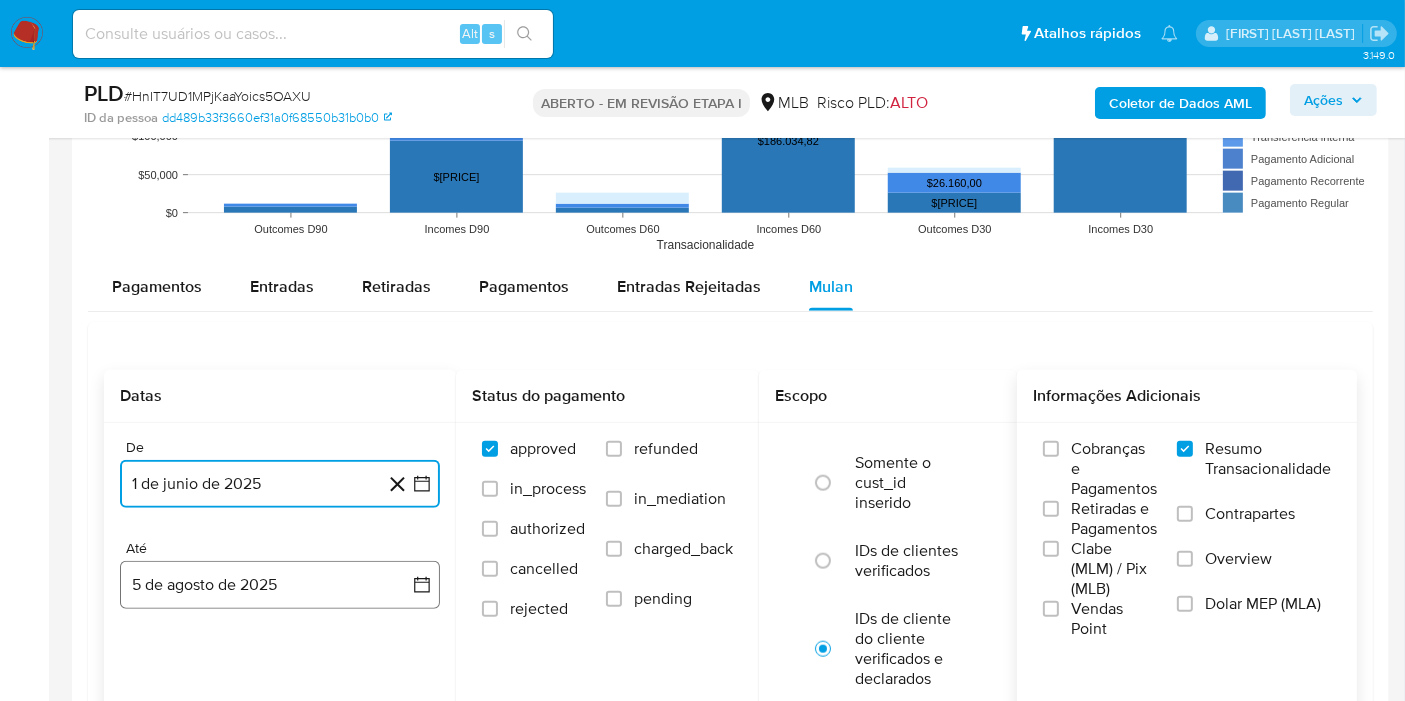 click on "5 de agosto de 2025" at bounding box center [280, 585] 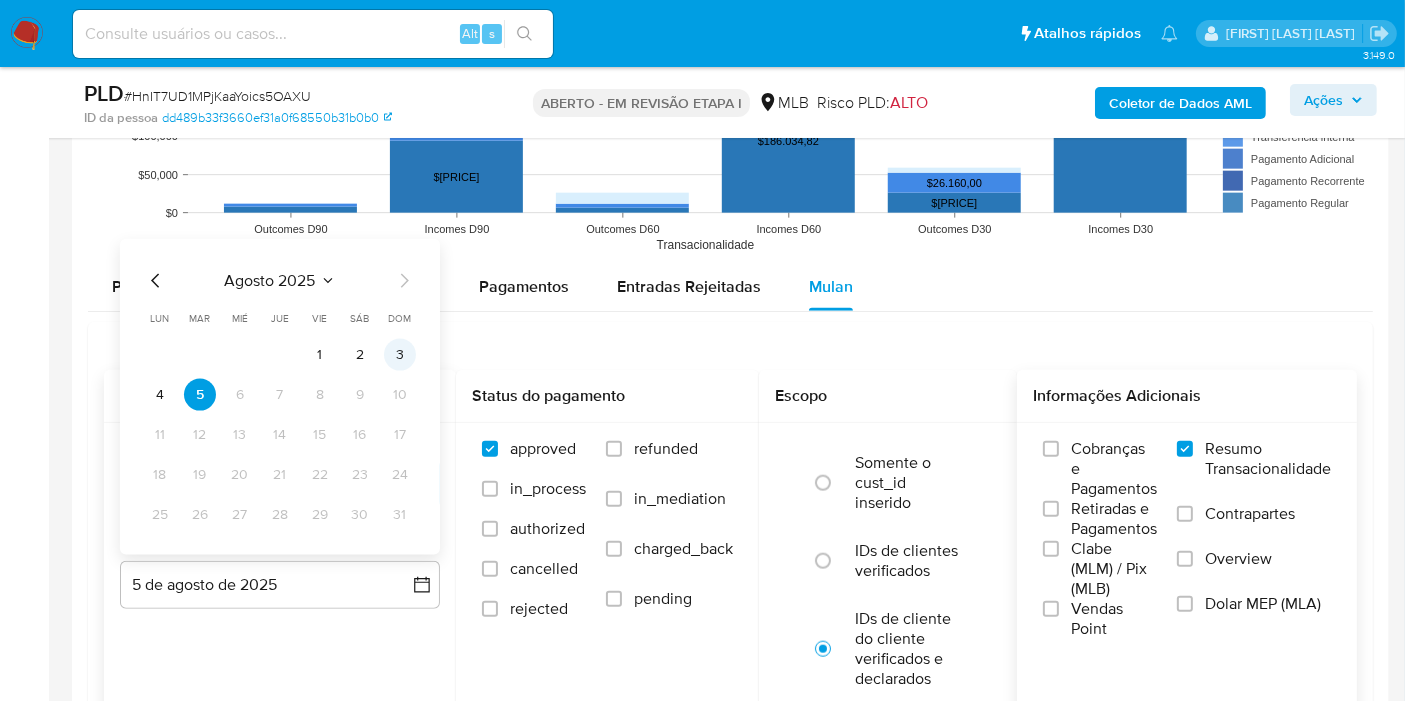 click on "3" at bounding box center [400, 355] 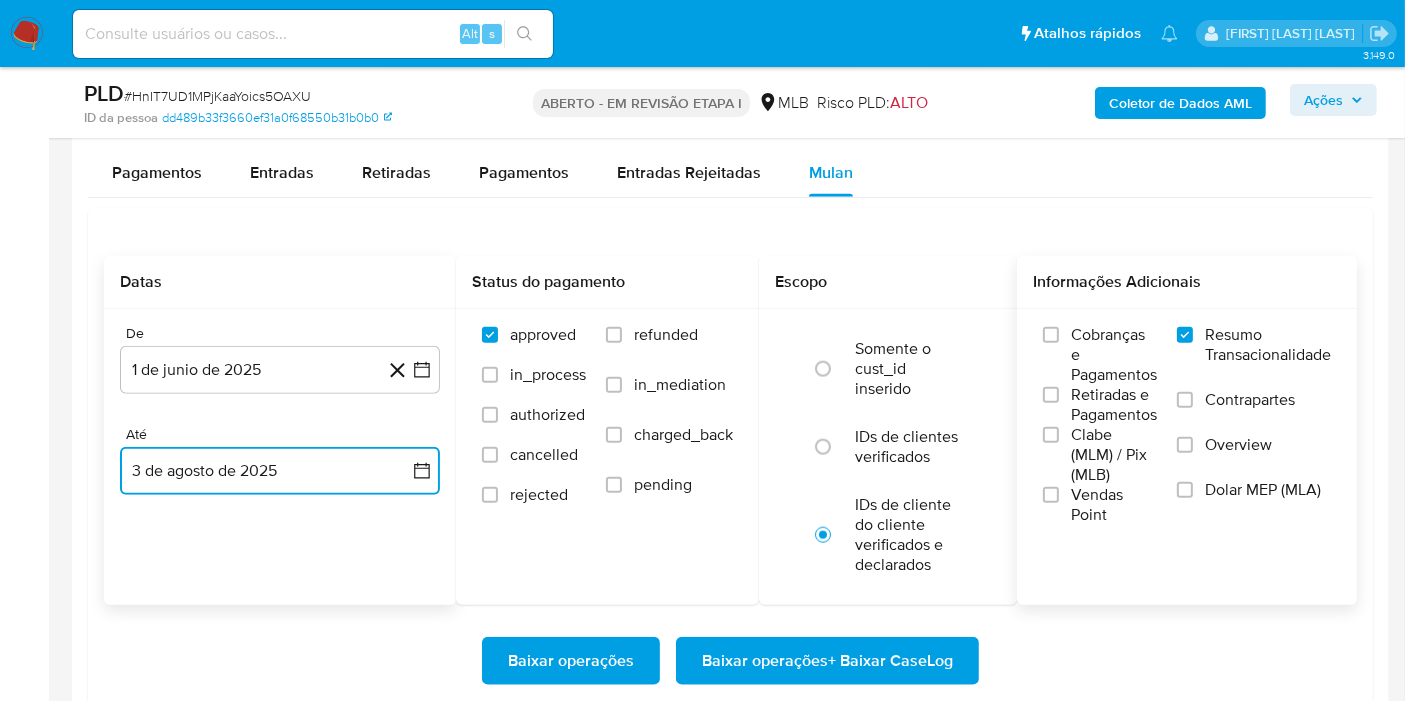 scroll, scrollTop: 2333, scrollLeft: 0, axis: vertical 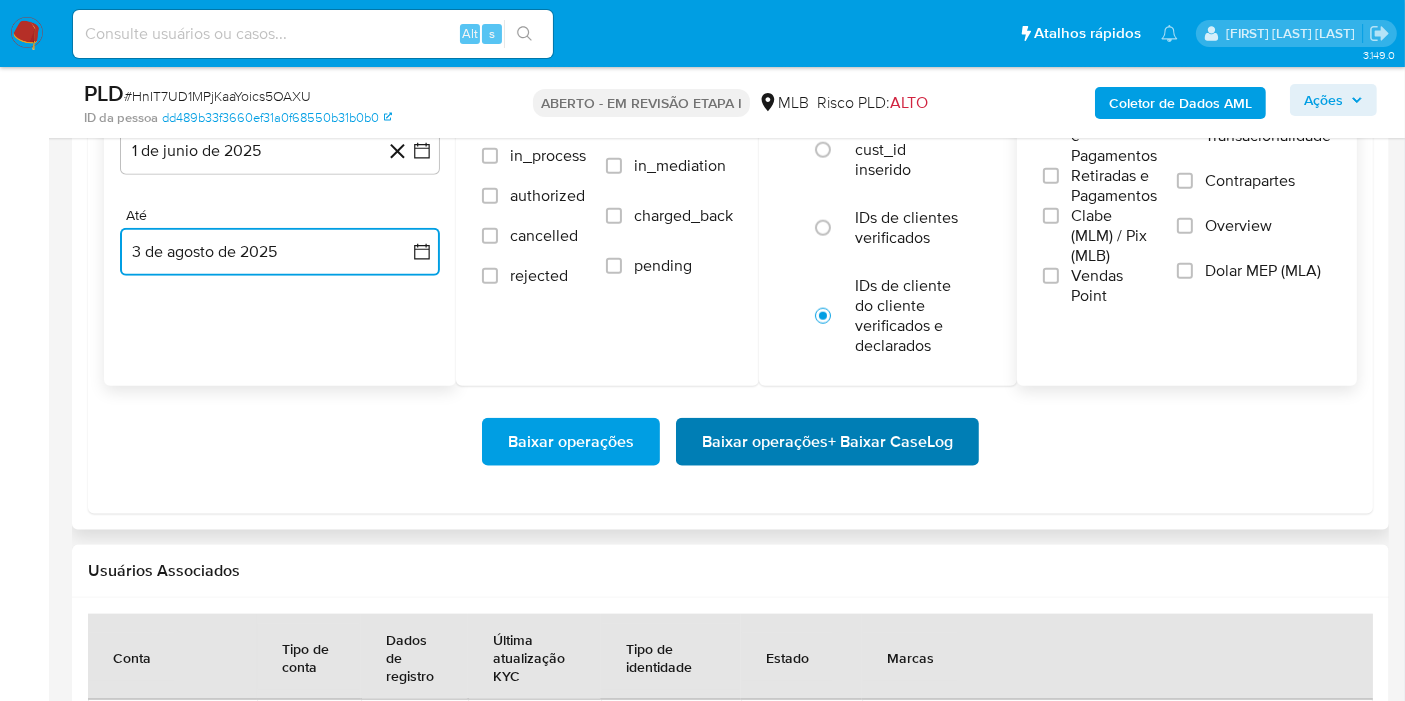 click on "Baixar operações  +   Baixar CaseLog" at bounding box center (827, 442) 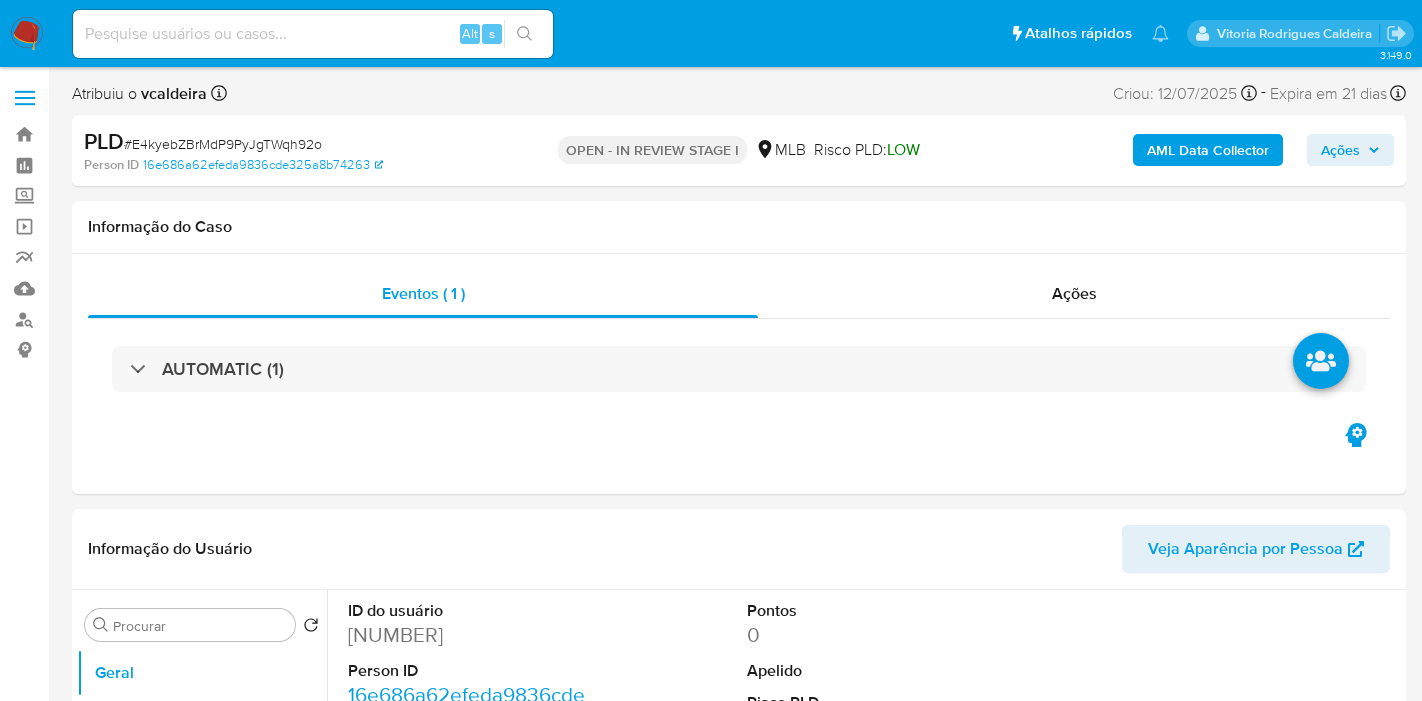 select on "10" 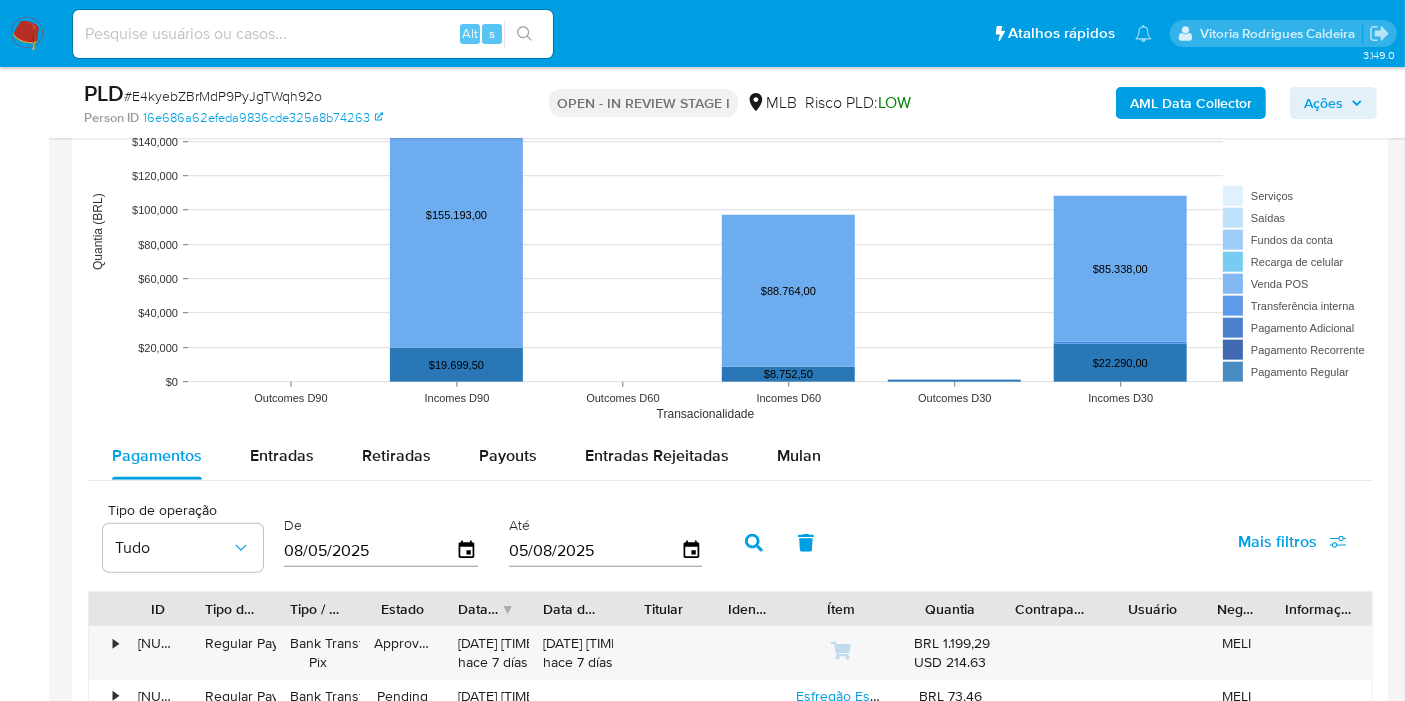 scroll, scrollTop: 1777, scrollLeft: 0, axis: vertical 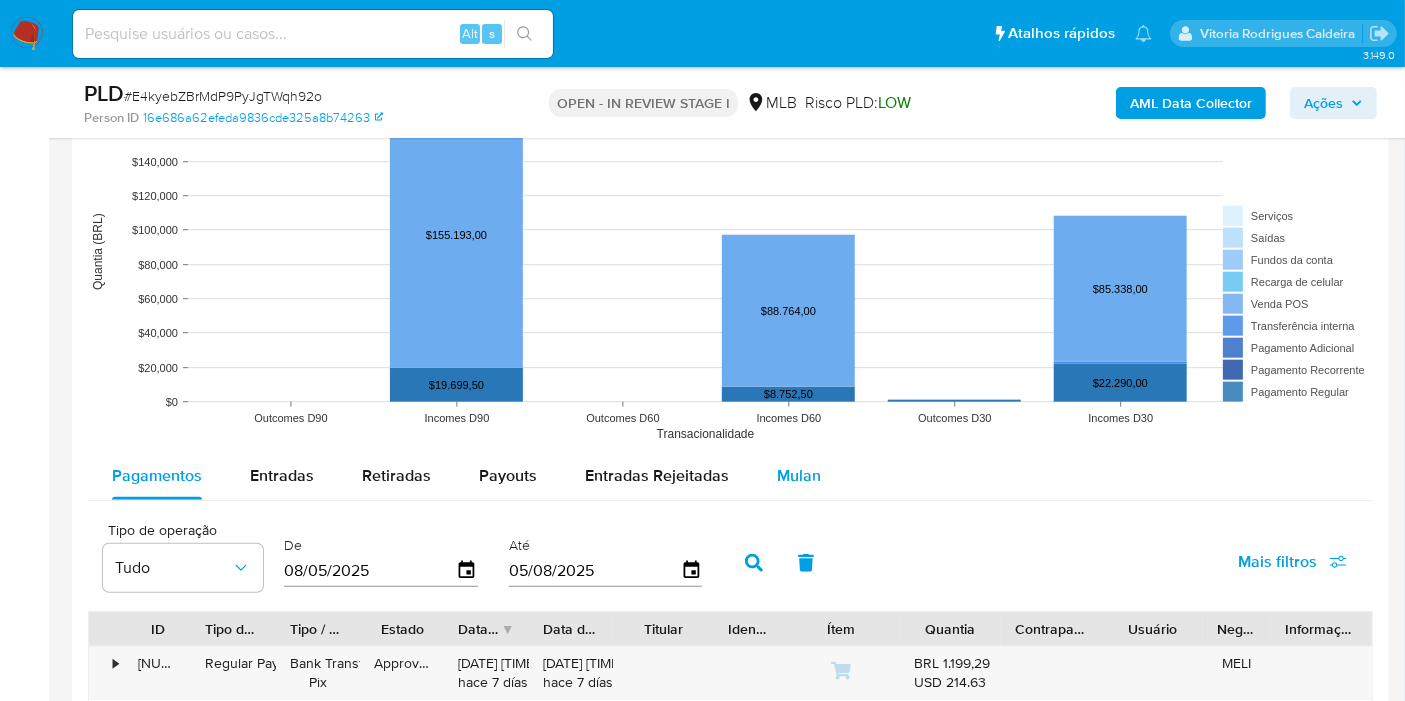 click on "Mulan" at bounding box center (799, 475) 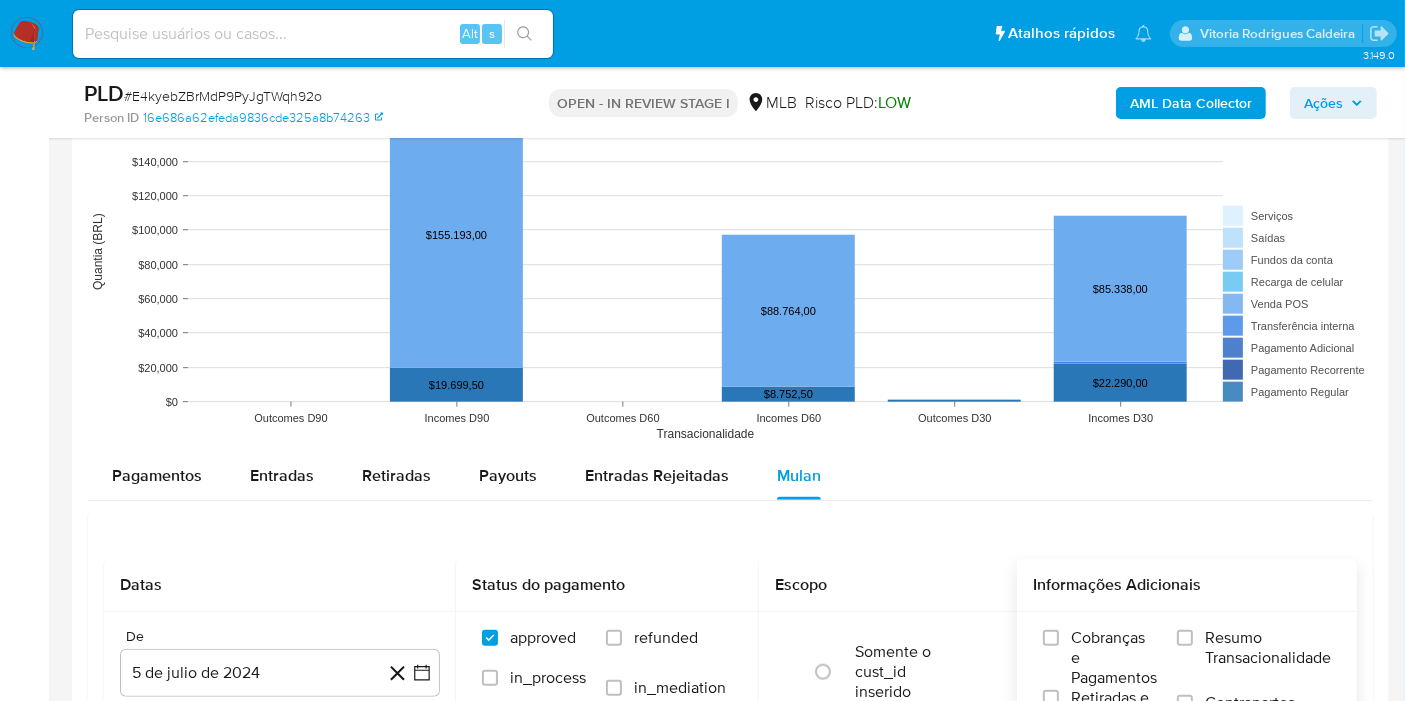 click on "Resumo Transacionalidade" at bounding box center [1268, 648] 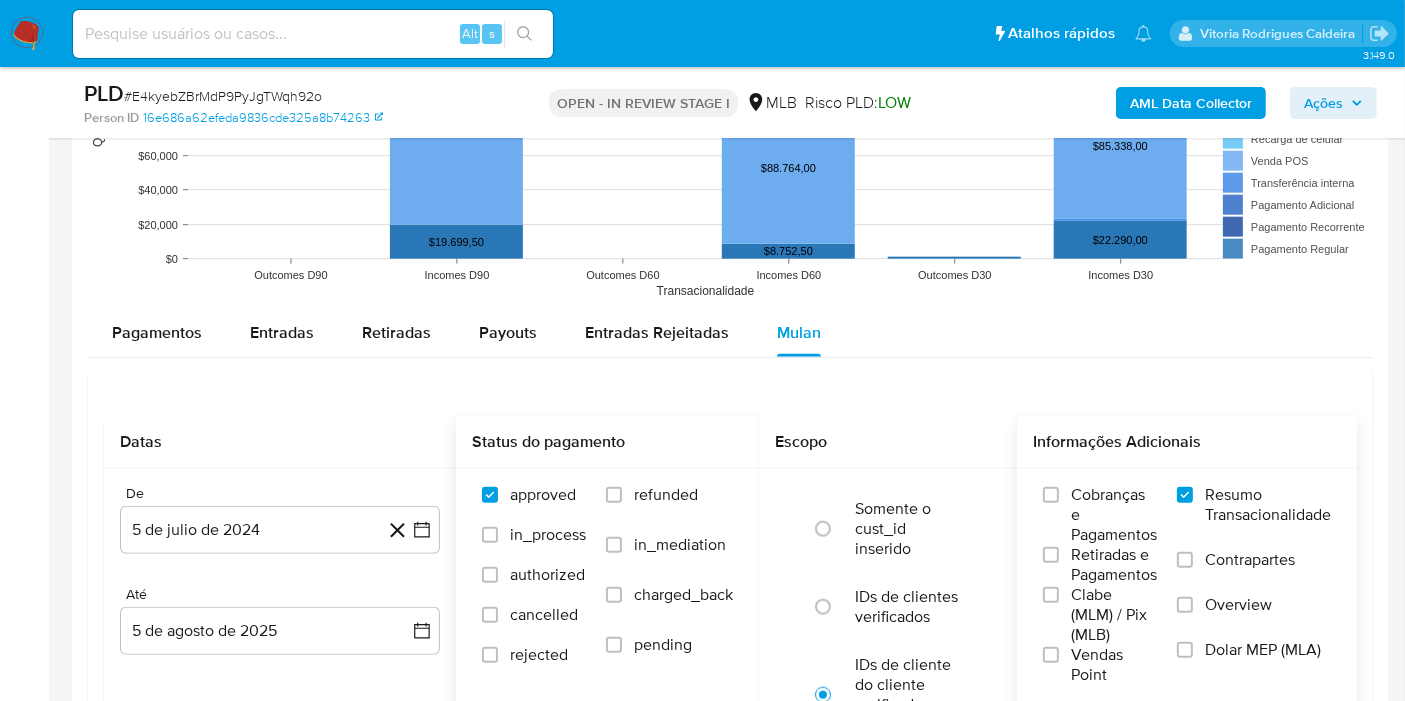 scroll, scrollTop: 2000, scrollLeft: 0, axis: vertical 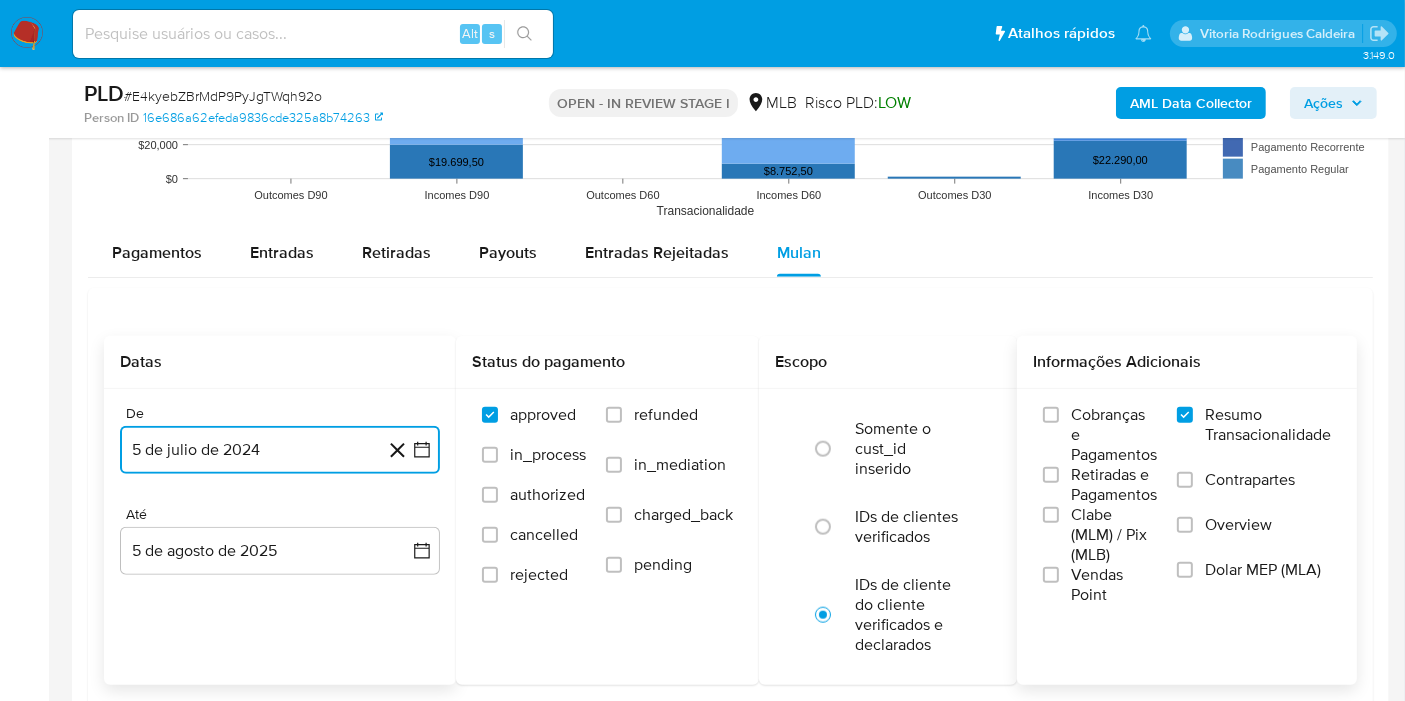 click on "5 de julio de 2024" at bounding box center (280, 450) 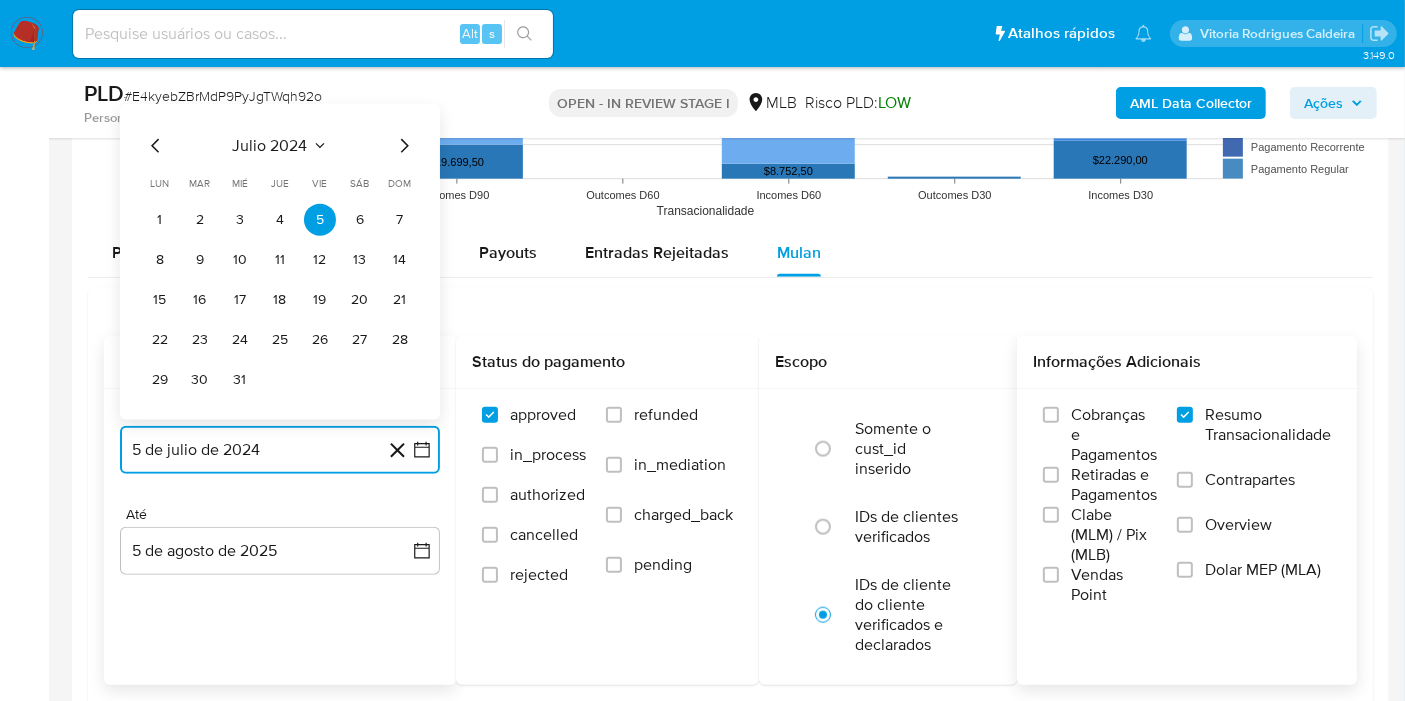 click on "julio 2024" at bounding box center [280, 146] 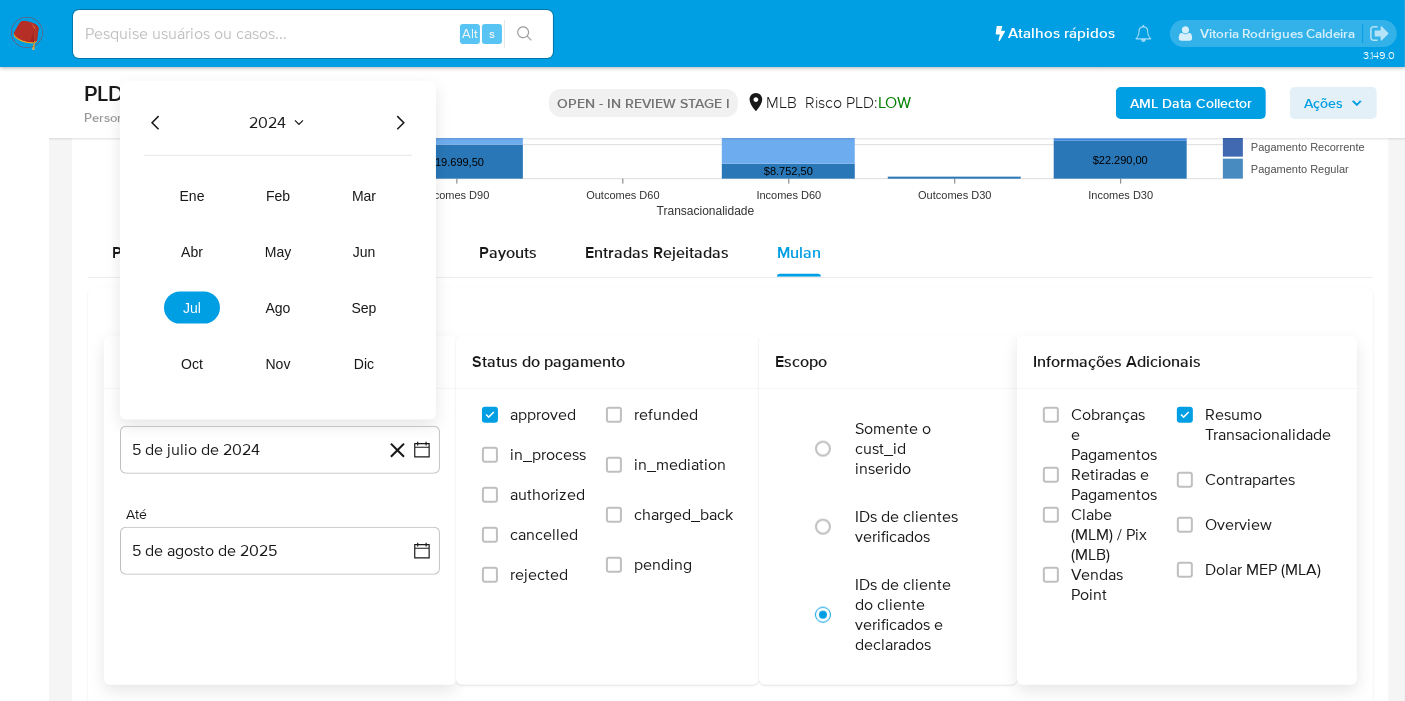 click 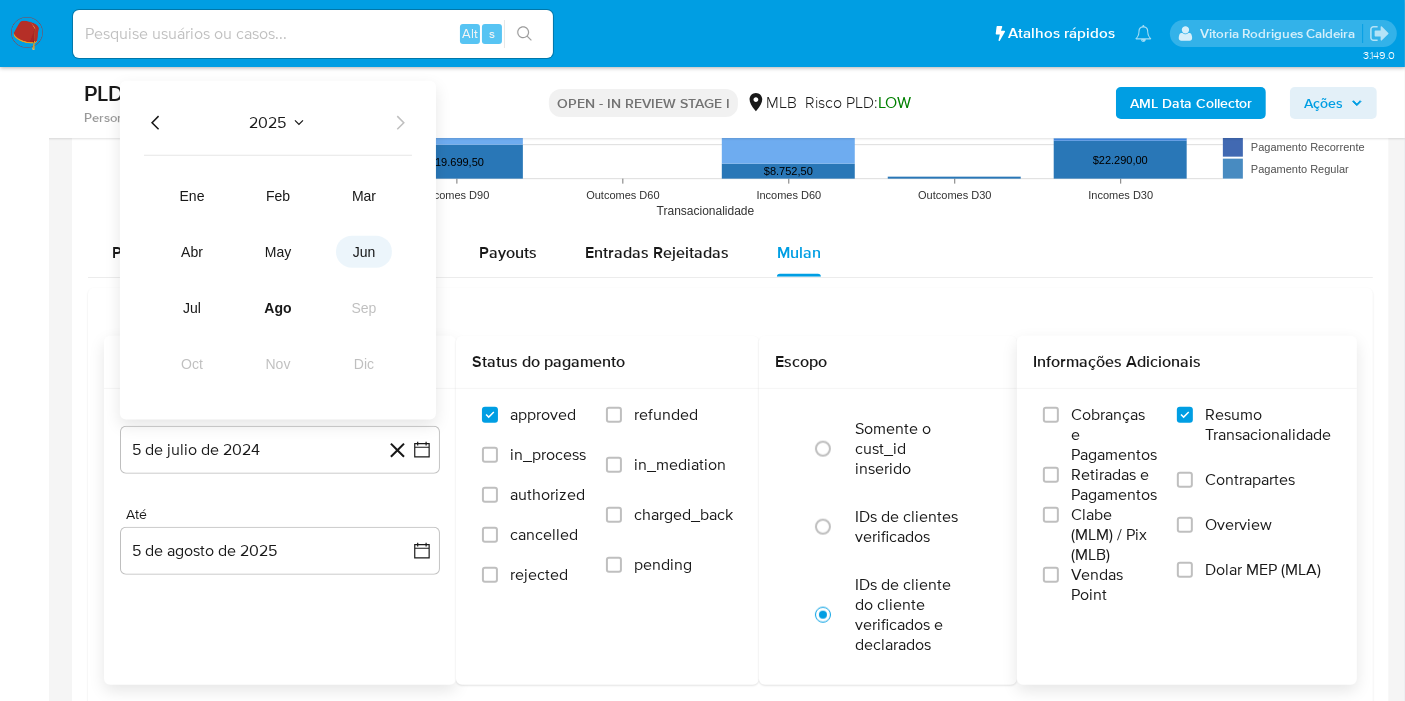 click on "jun" at bounding box center [364, 252] 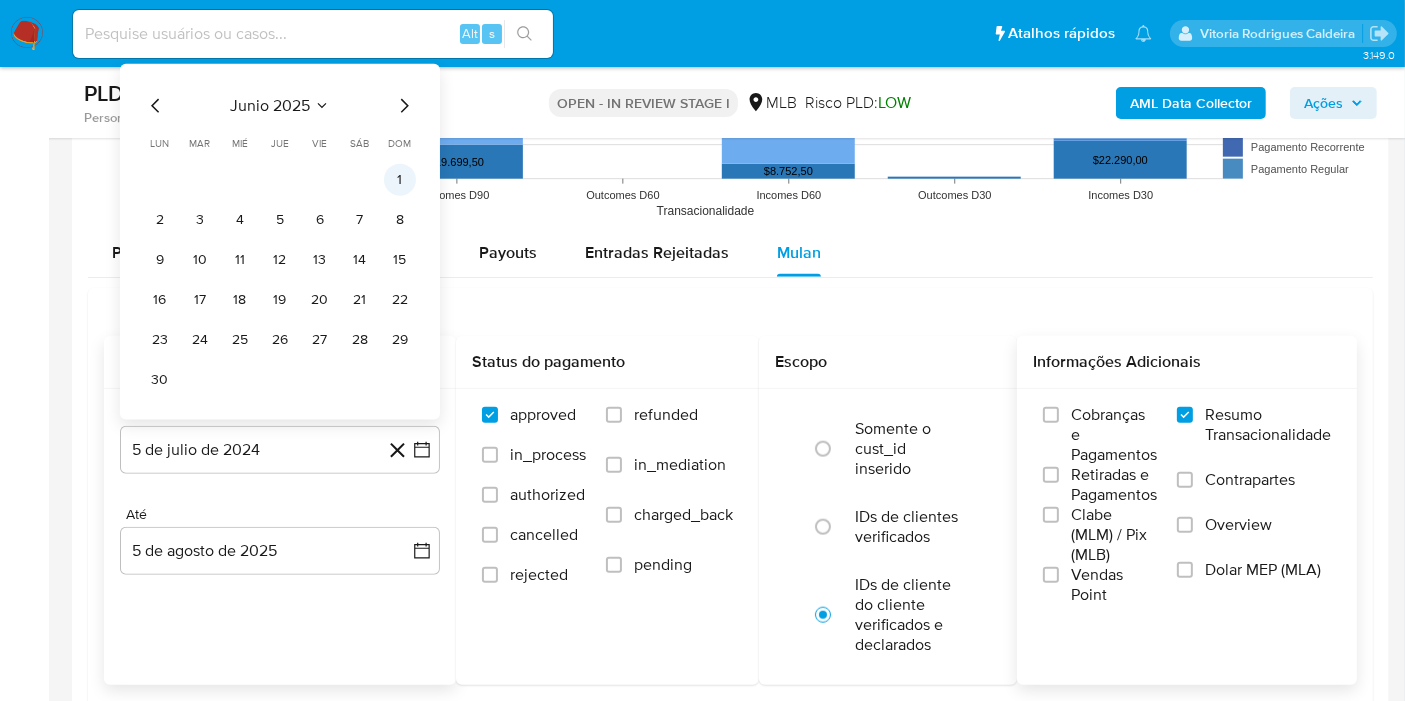 click on "1" at bounding box center (400, 180) 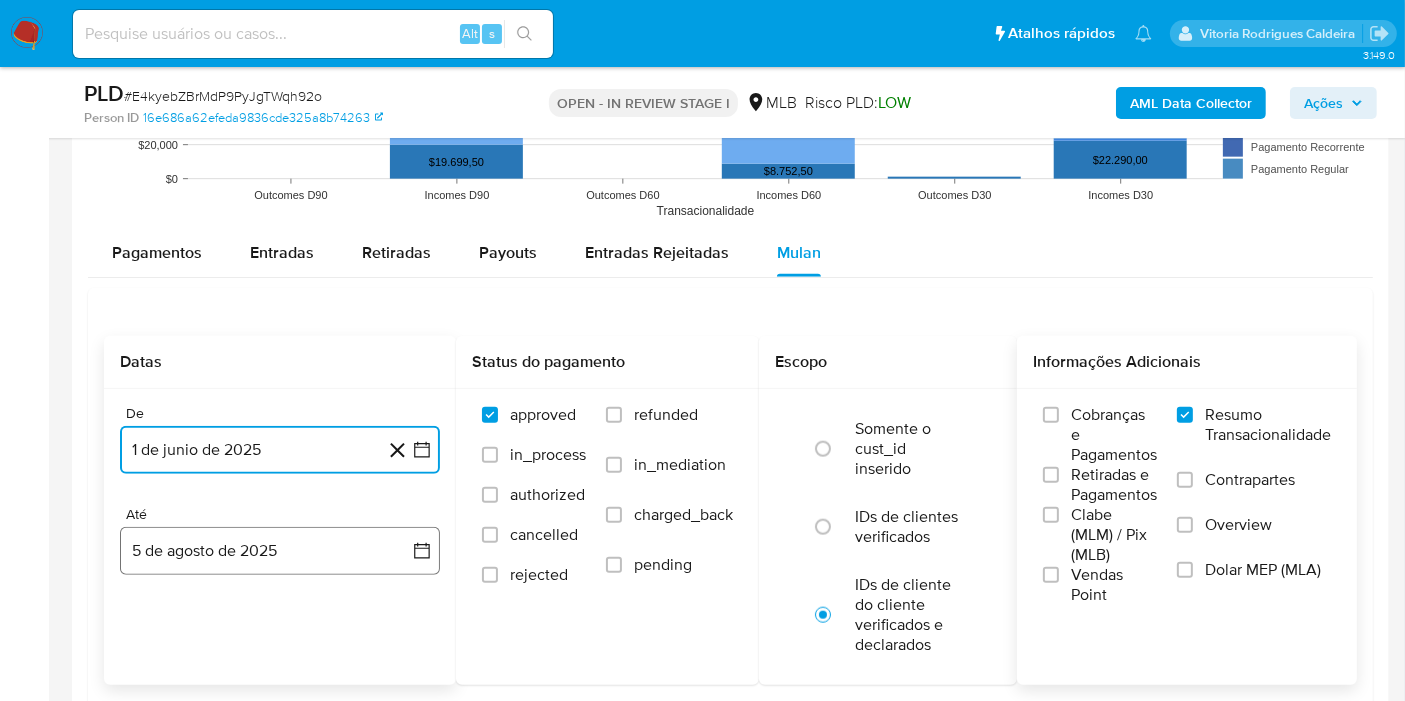 click on "5 de agosto de 2025" at bounding box center [280, 551] 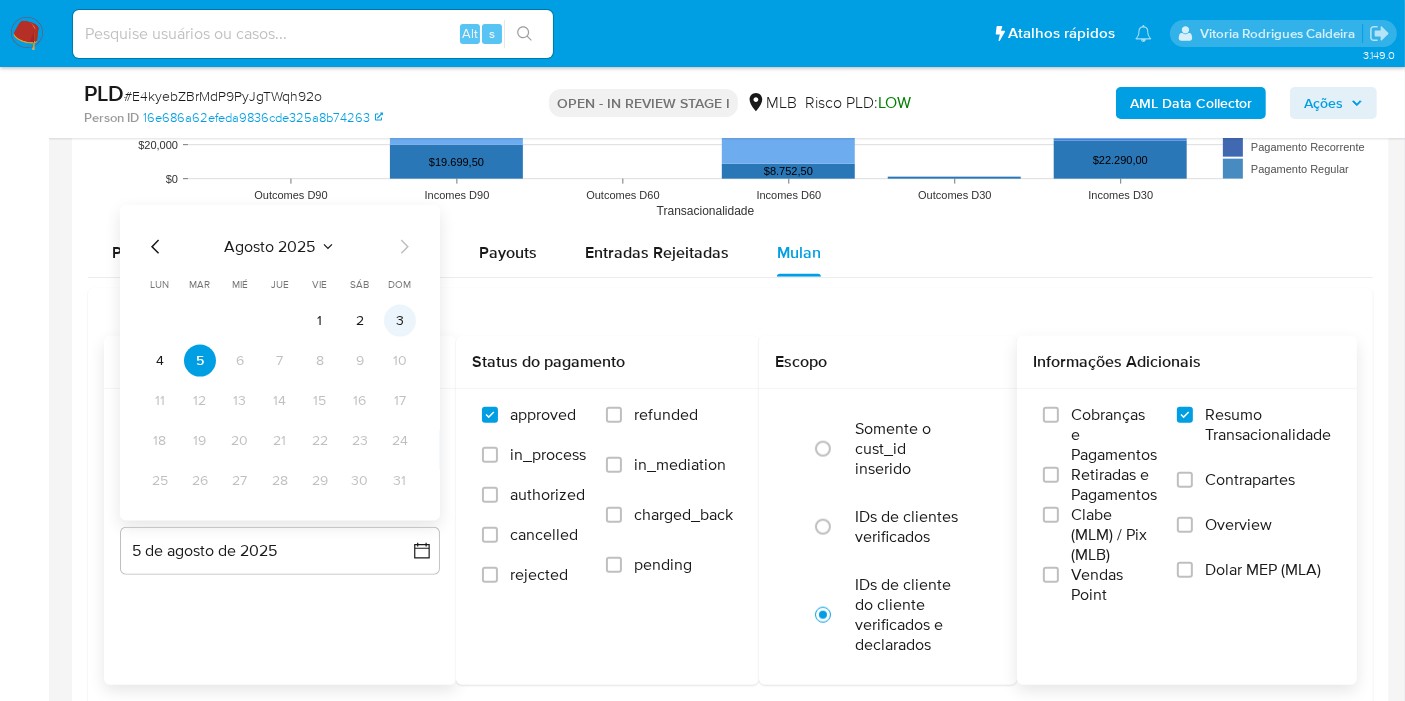 click on "3" at bounding box center [400, 321] 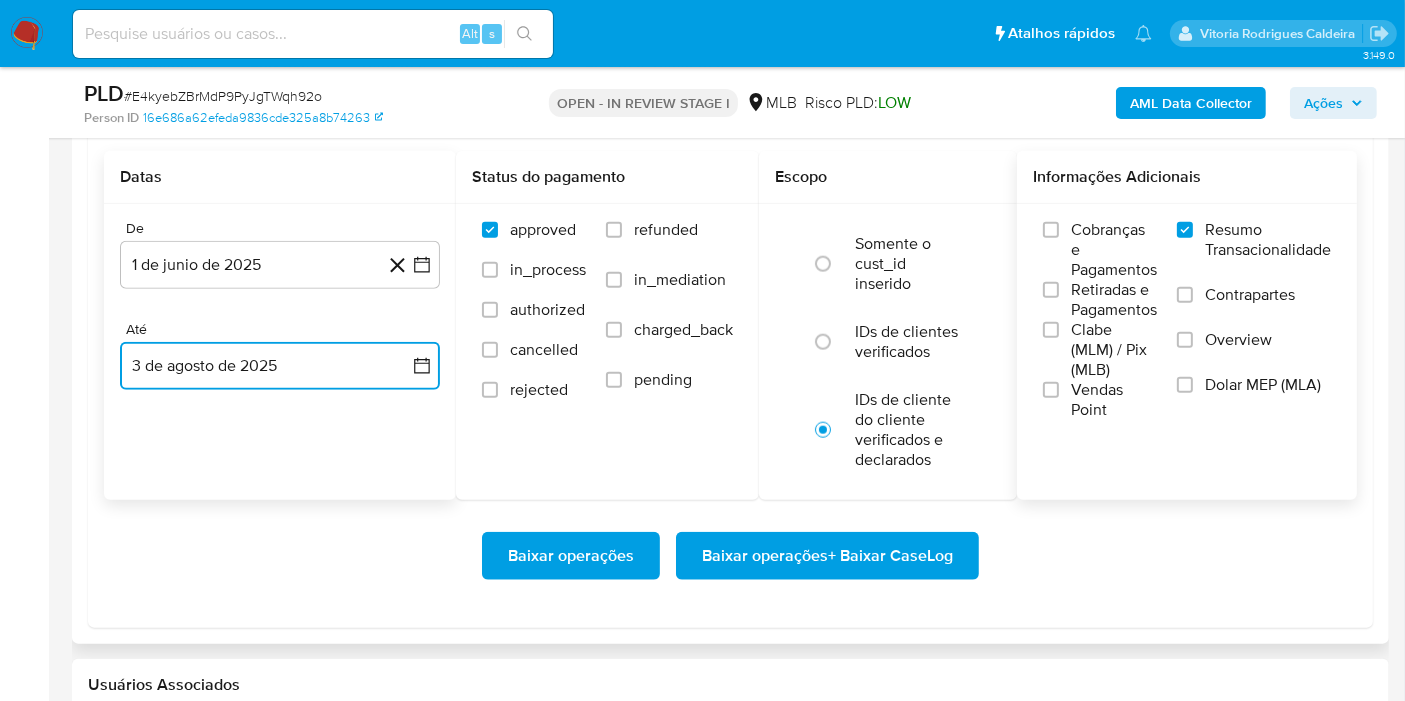 scroll, scrollTop: 2222, scrollLeft: 0, axis: vertical 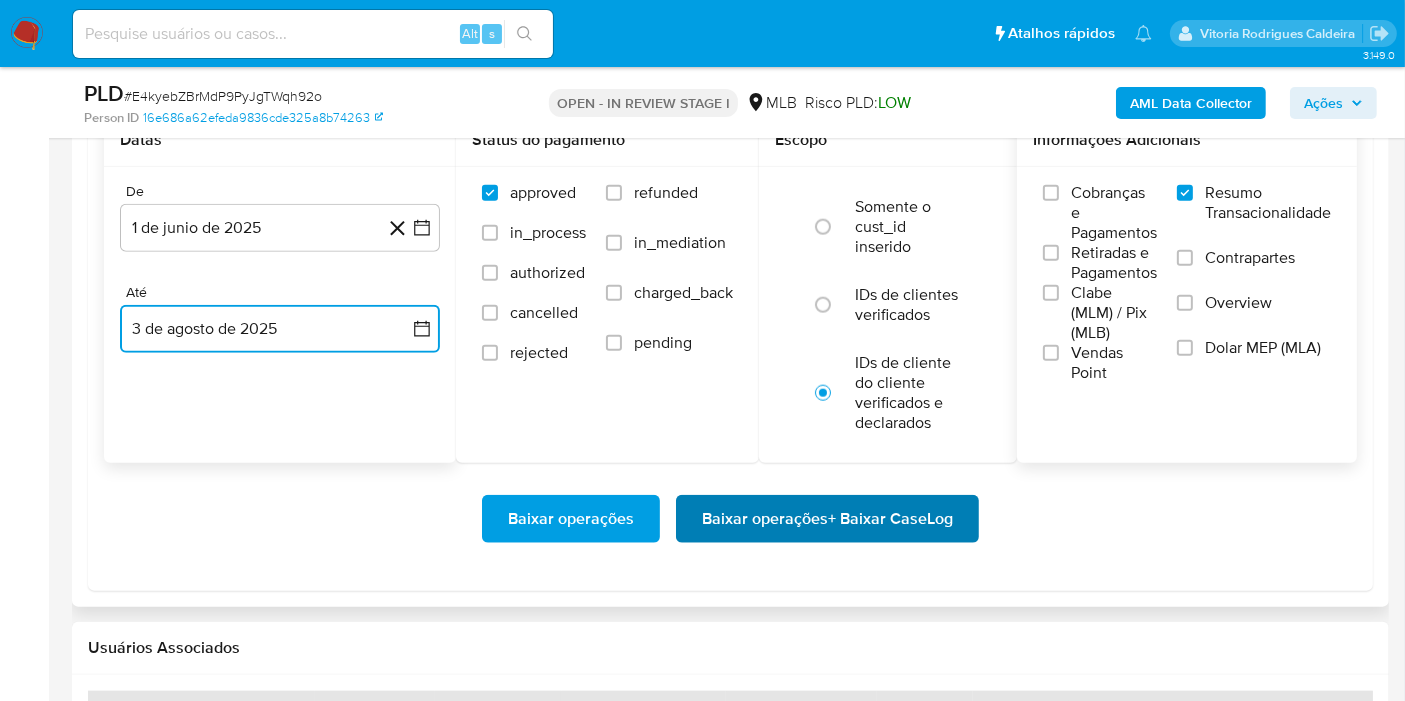 click on "Baixar operações  +   Baixar CaseLog" at bounding box center [827, 519] 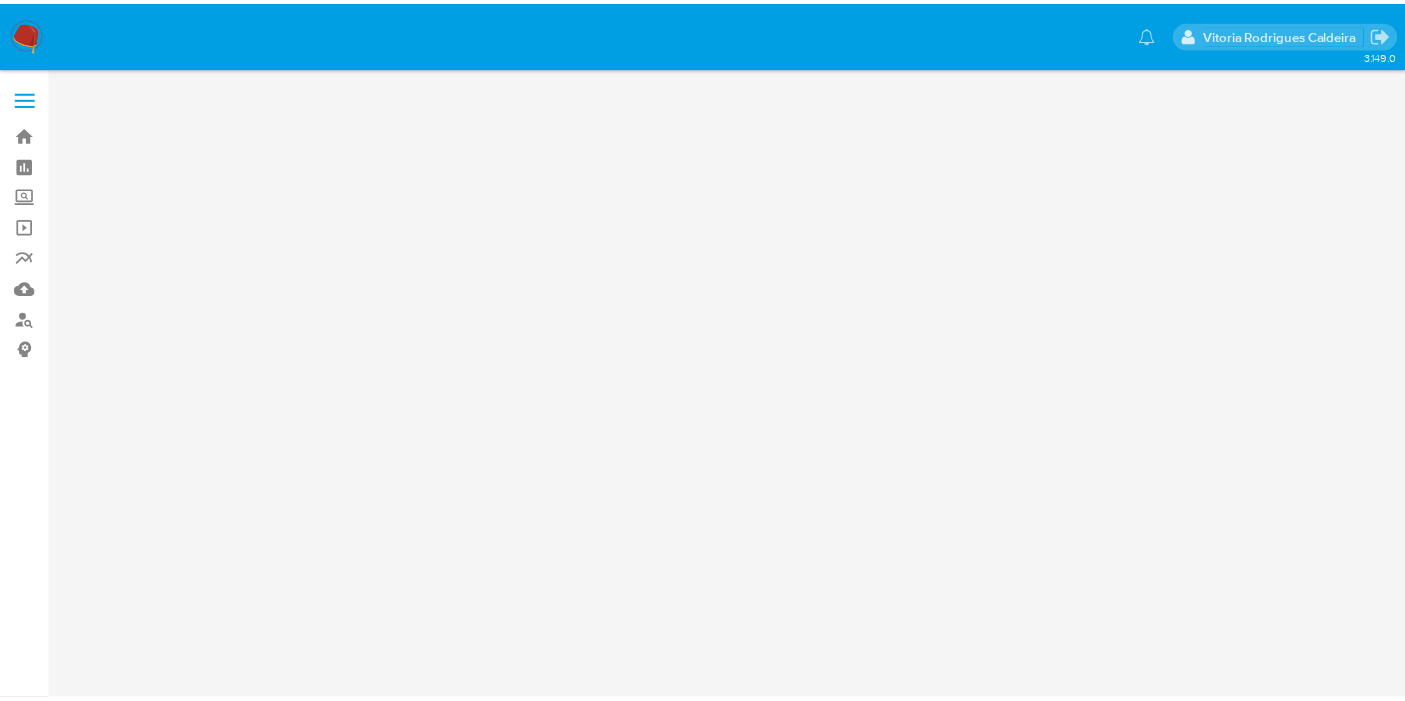 scroll, scrollTop: 0, scrollLeft: 0, axis: both 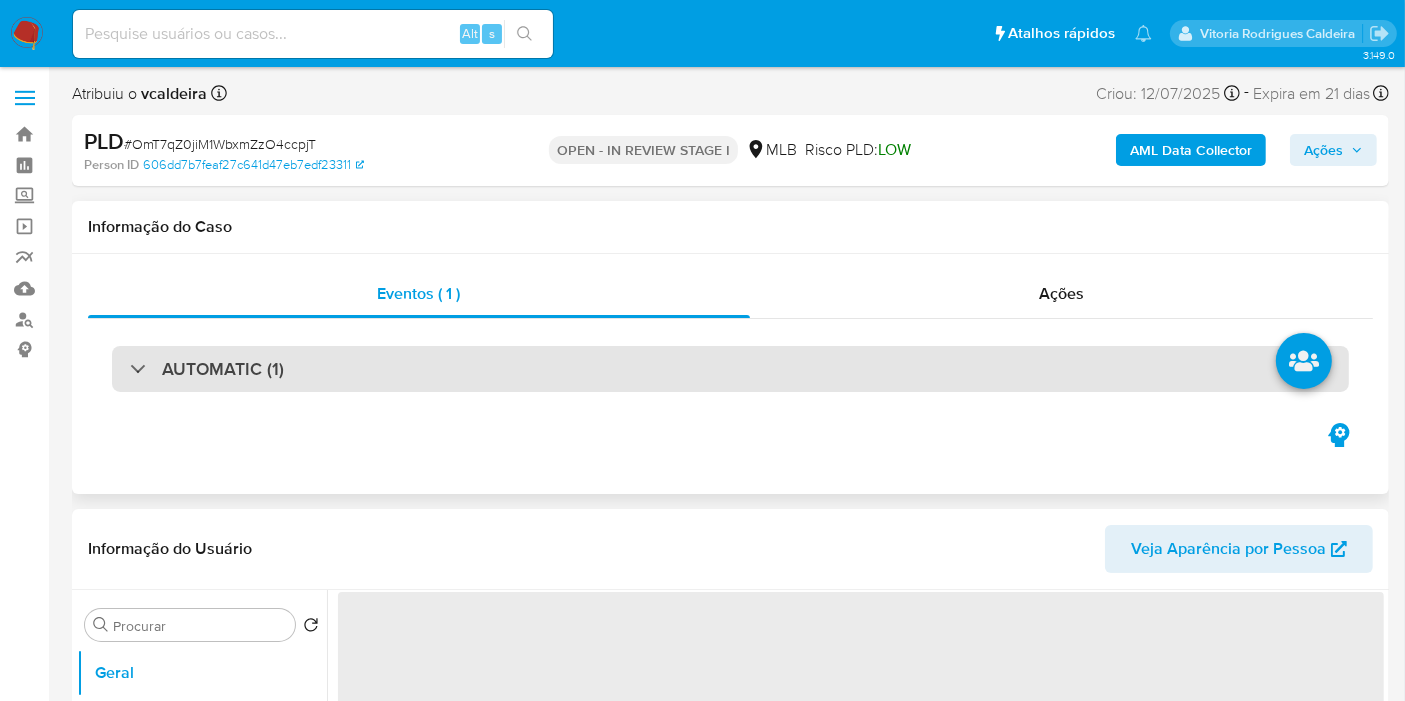 click on "AUTOMATIC (1)" at bounding box center [223, 369] 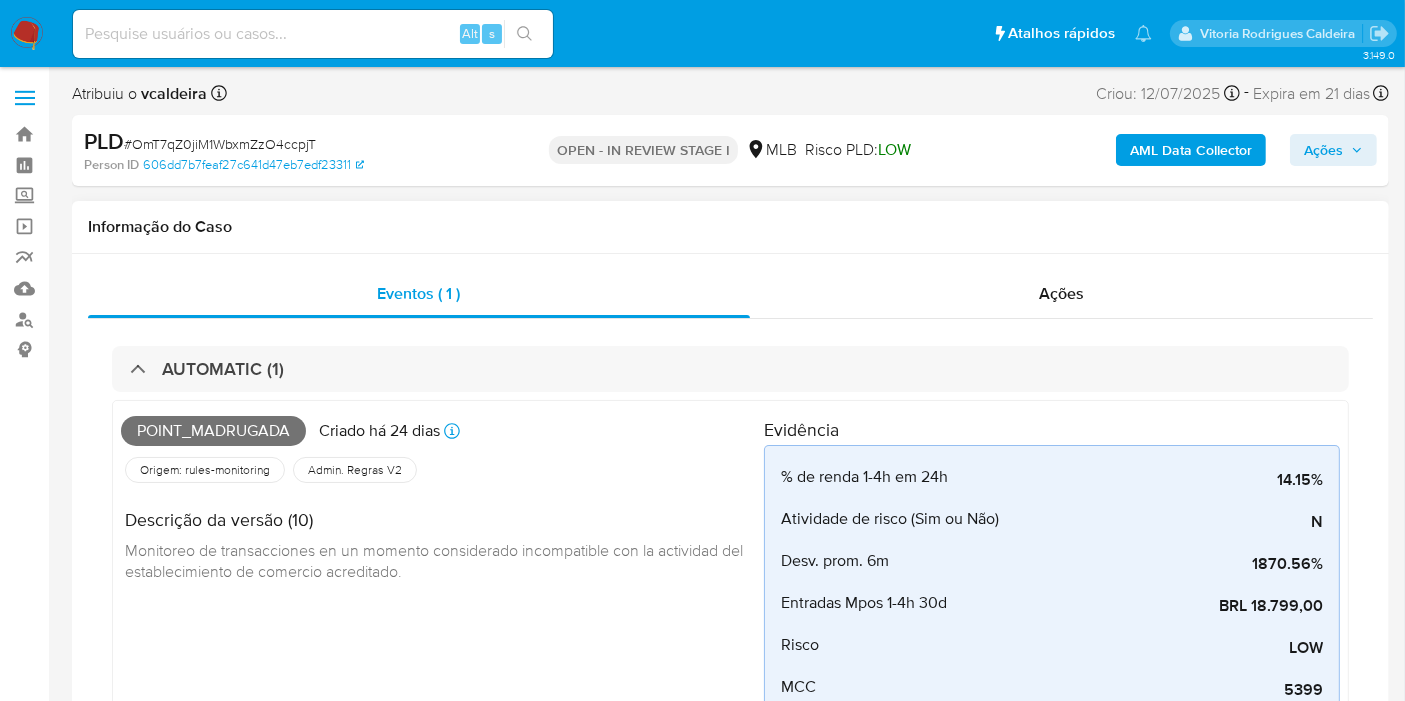 click on "Point_madrugada Criado há 24 dias   Criado: 12/07/2025 01:02:59" at bounding box center [442, 431] 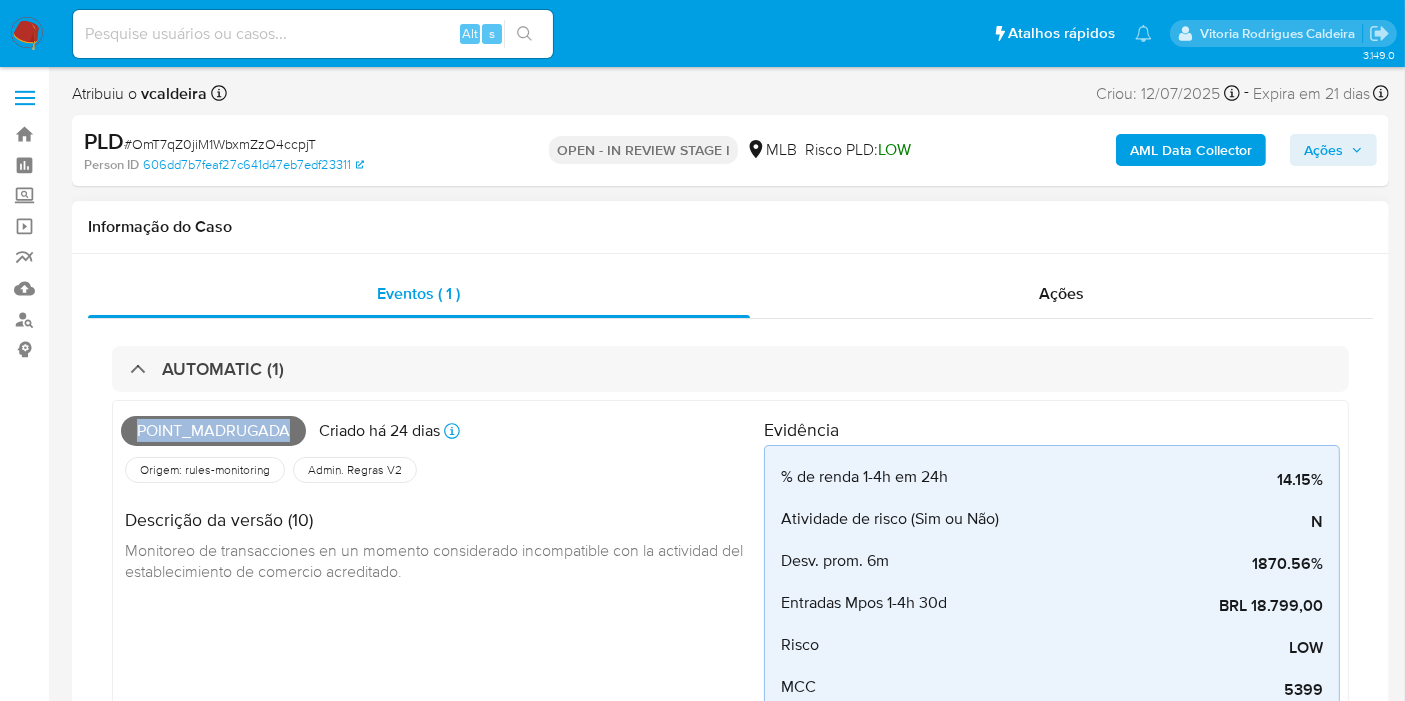 click on "Point_madrugada Criado há 24 dias   Criado: 12/07/2025 01:02:59" at bounding box center [442, 431] 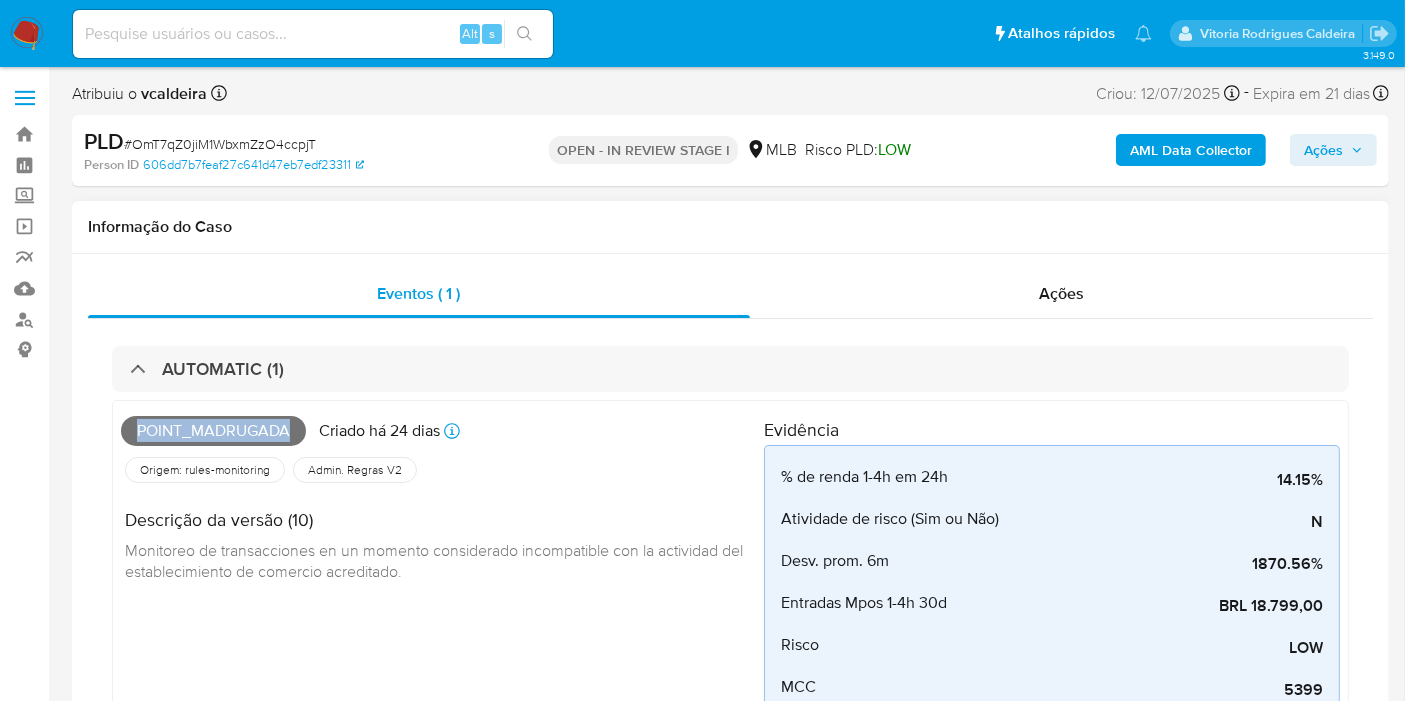 click on "Point_madrugada" at bounding box center (213, 431) 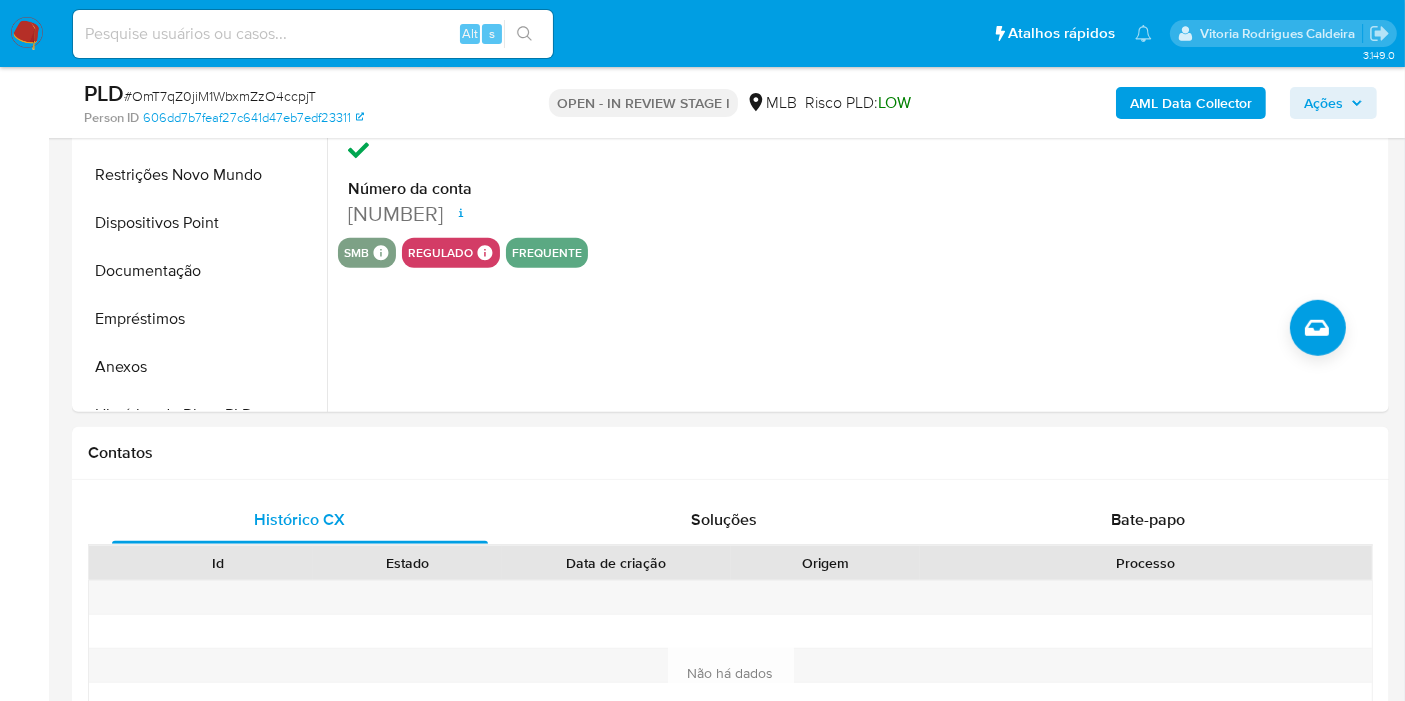 select on "10" 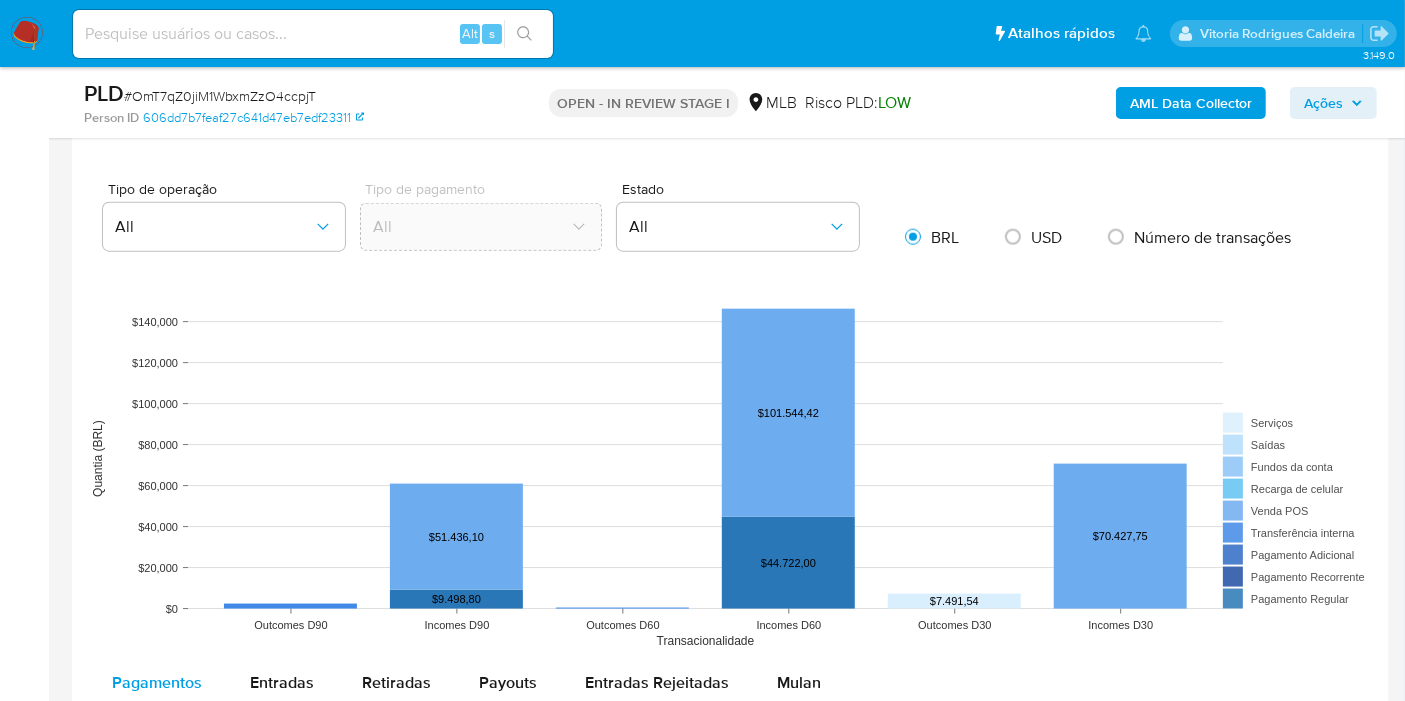 scroll, scrollTop: 2555, scrollLeft: 0, axis: vertical 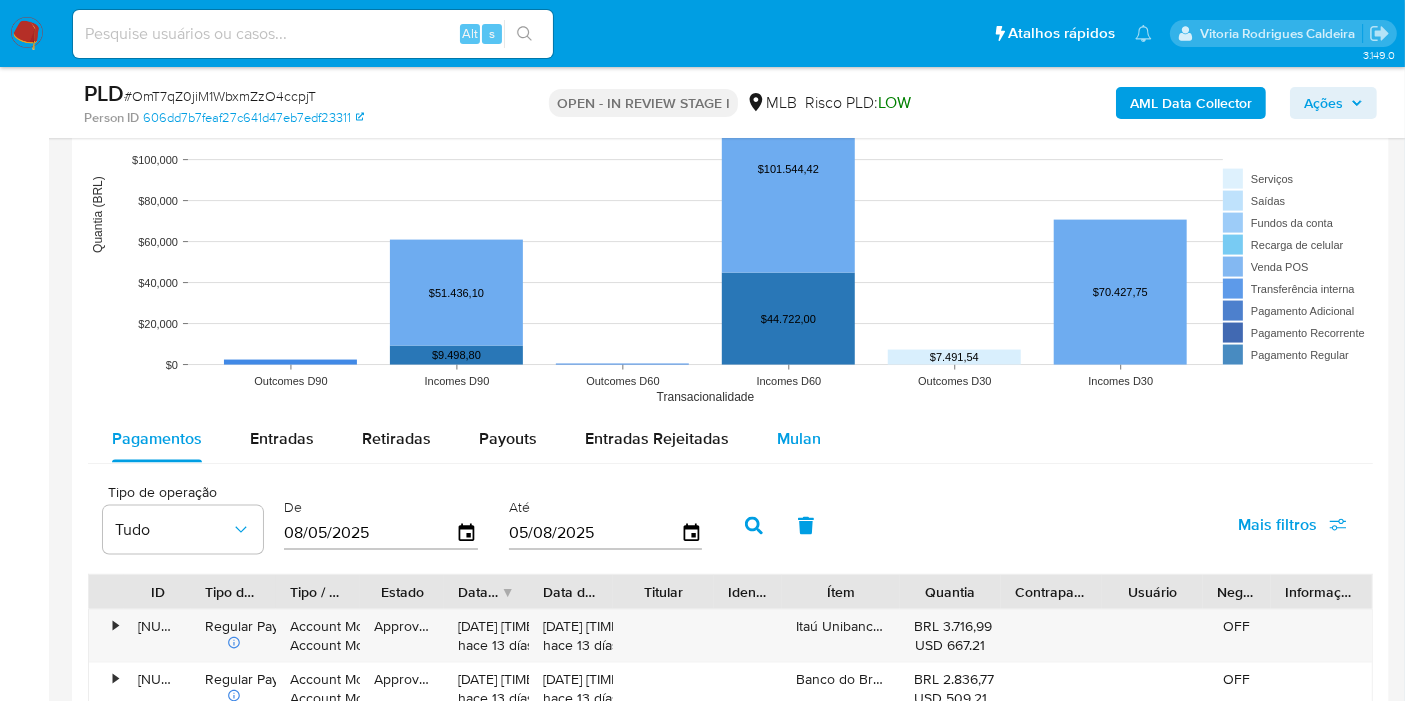 click on "Mulan" at bounding box center (799, 438) 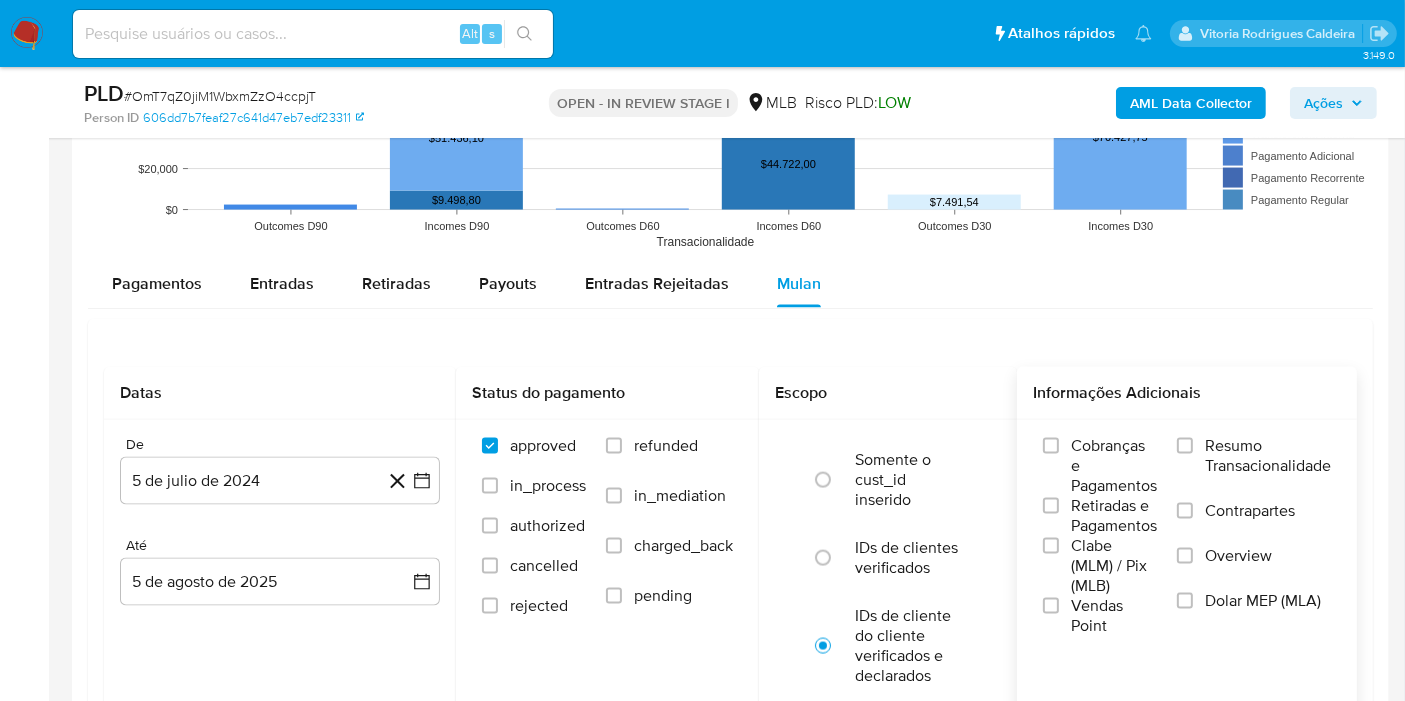 scroll, scrollTop: 2777, scrollLeft: 0, axis: vertical 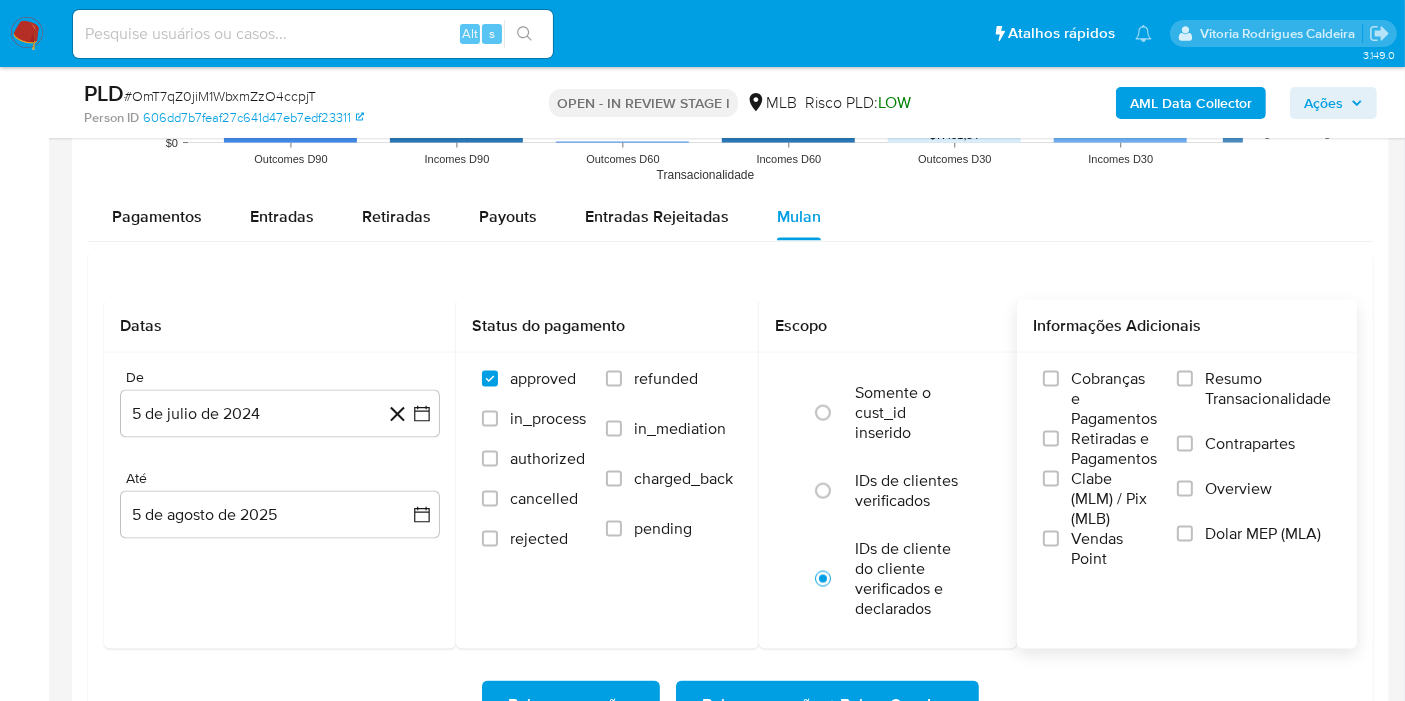click on "Resumo Transacionalidade" at bounding box center (1268, 389) 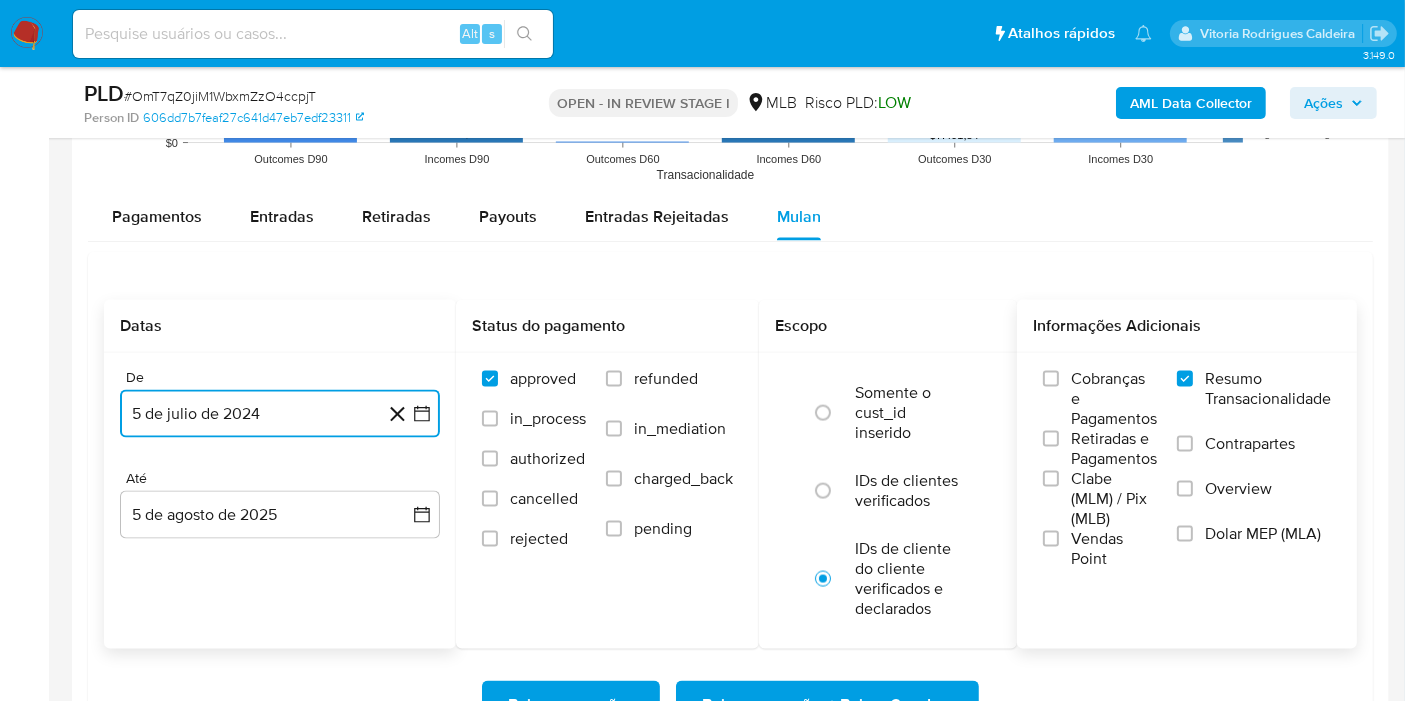click on "5 de julio de 2024" at bounding box center [280, 414] 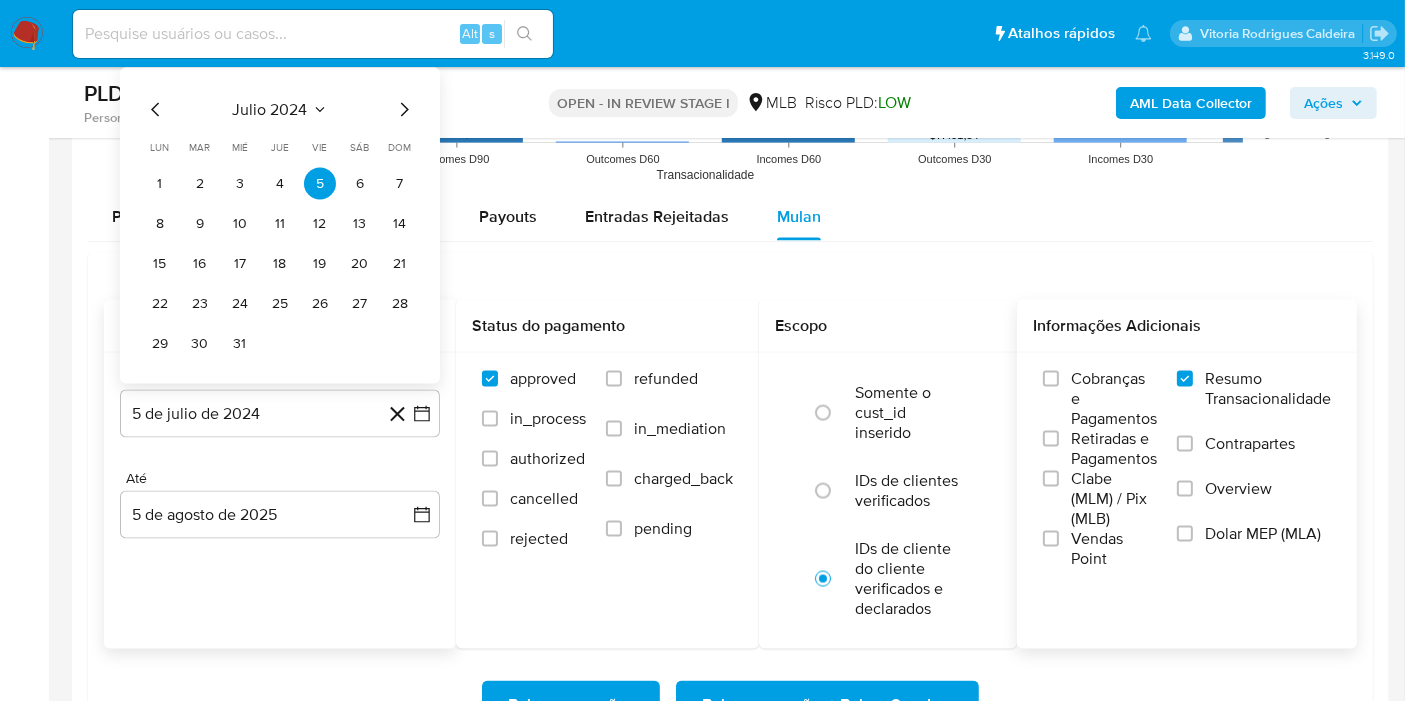 click on "julio 2024 julio 2024 lun lunes mar martes mié miércoles jue jueves vie viernes sáb sábado dom domingo 1 2 3 4 5 6 7 8 9 10 11 12 13 14 15 16 17 18 19 20 21 22 23 24 25 26 27 28 29 30 31" at bounding box center (280, 226) 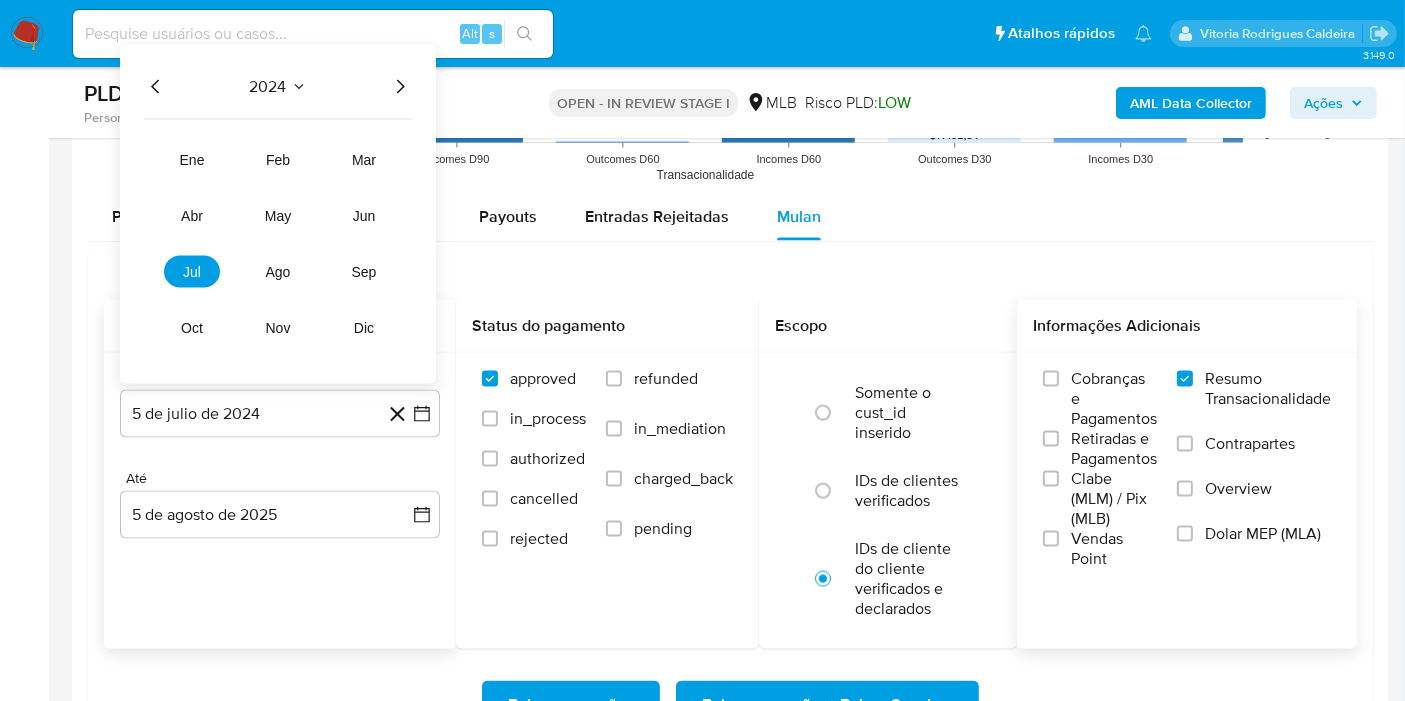click 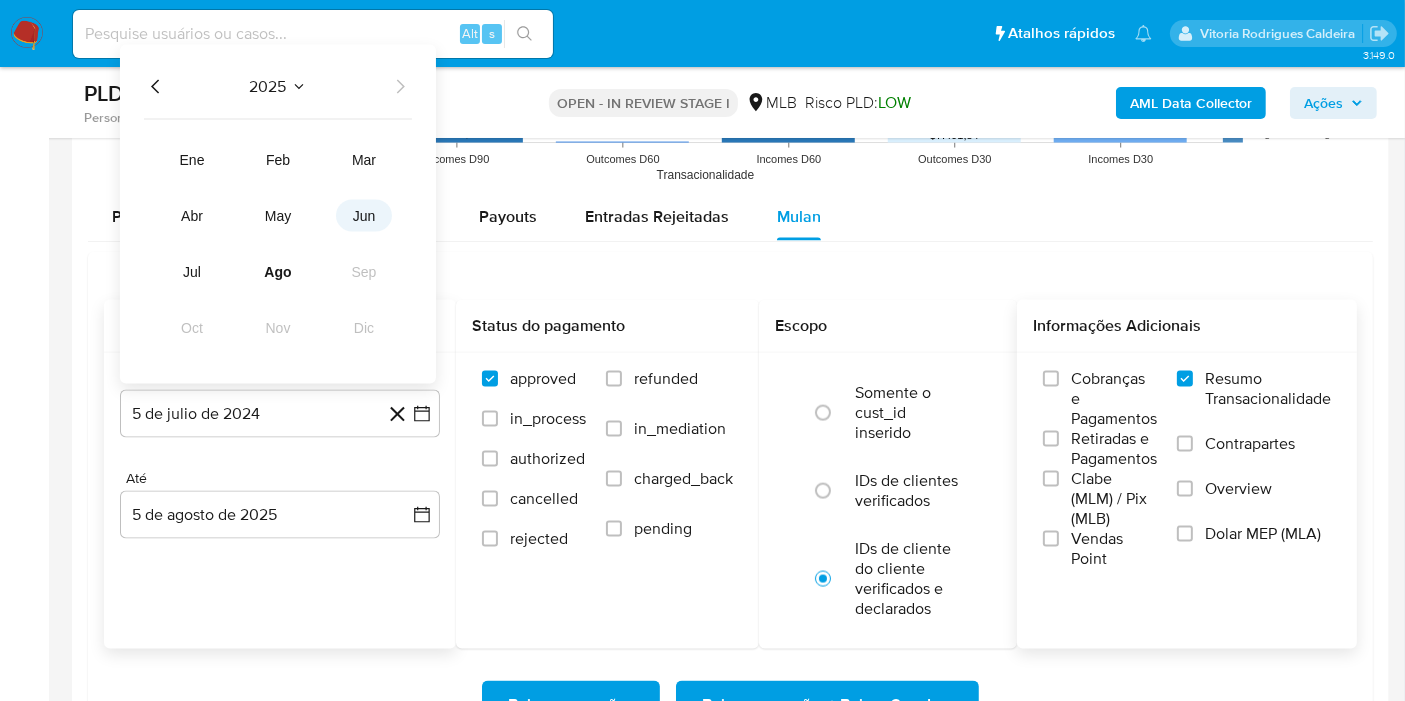 click on "jun" at bounding box center (364, 216) 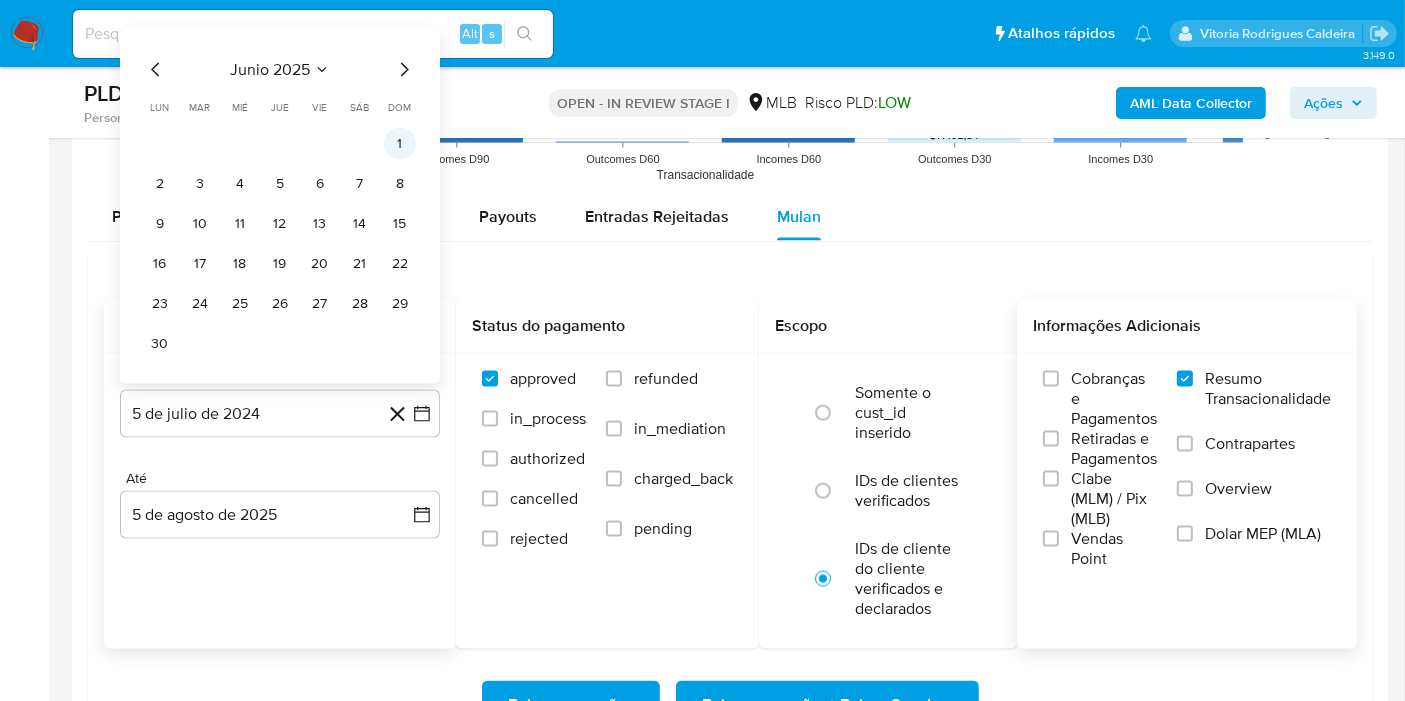 click on "1" at bounding box center [400, 144] 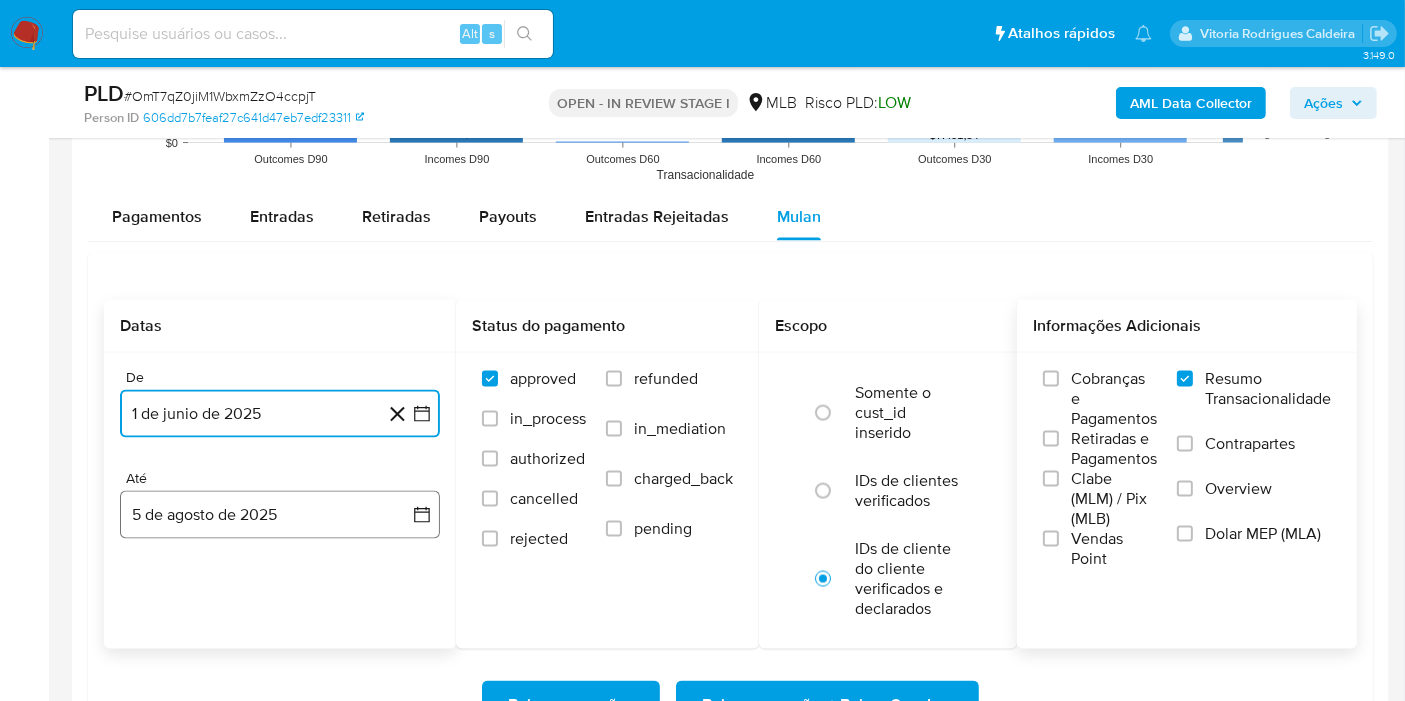 click on "5 de agosto de 2025" at bounding box center [280, 515] 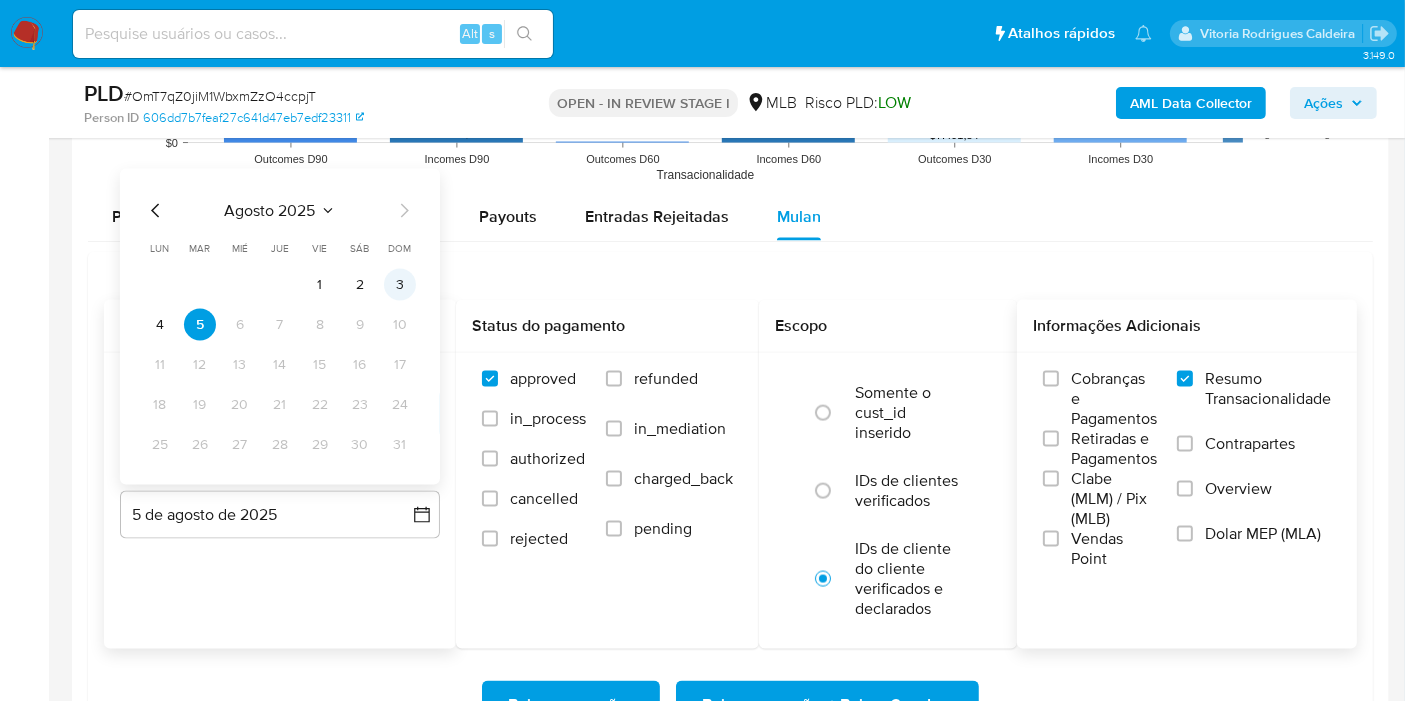 click on "3" at bounding box center (400, 285) 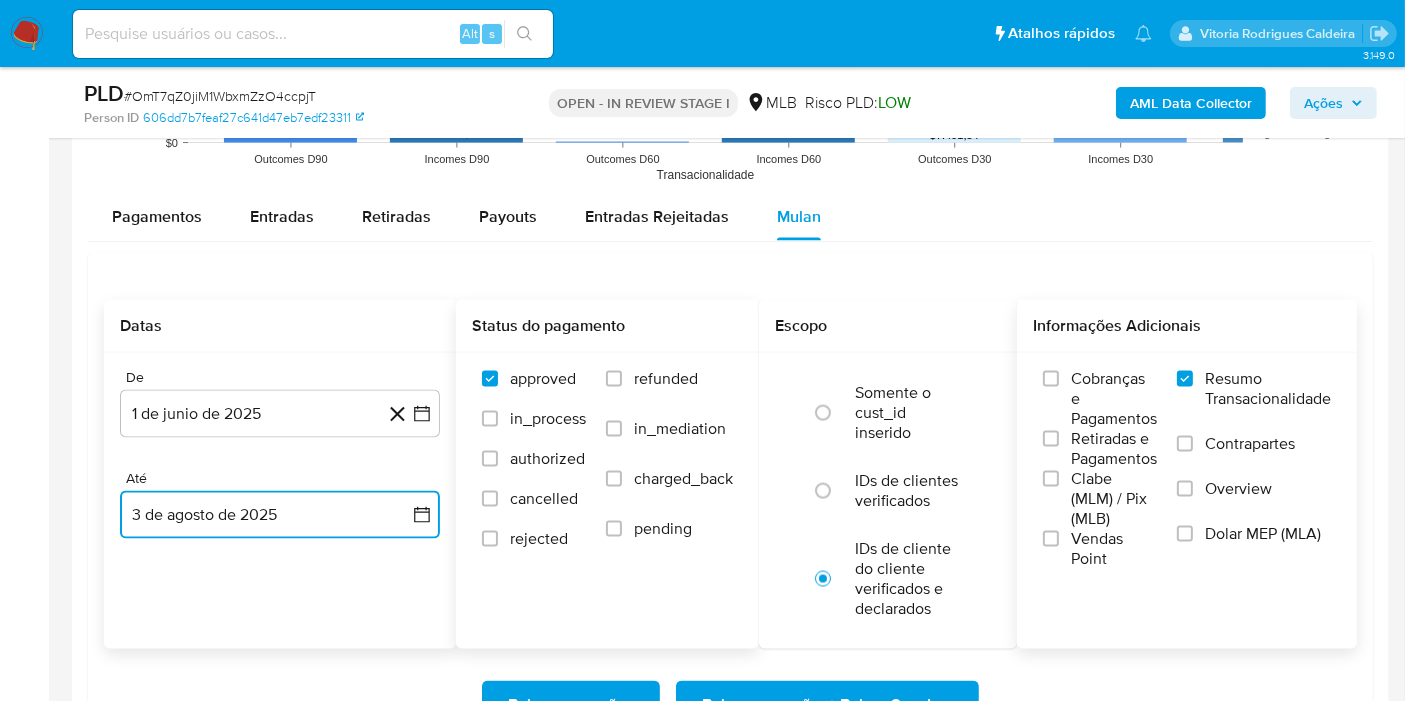 scroll, scrollTop: 3000, scrollLeft: 0, axis: vertical 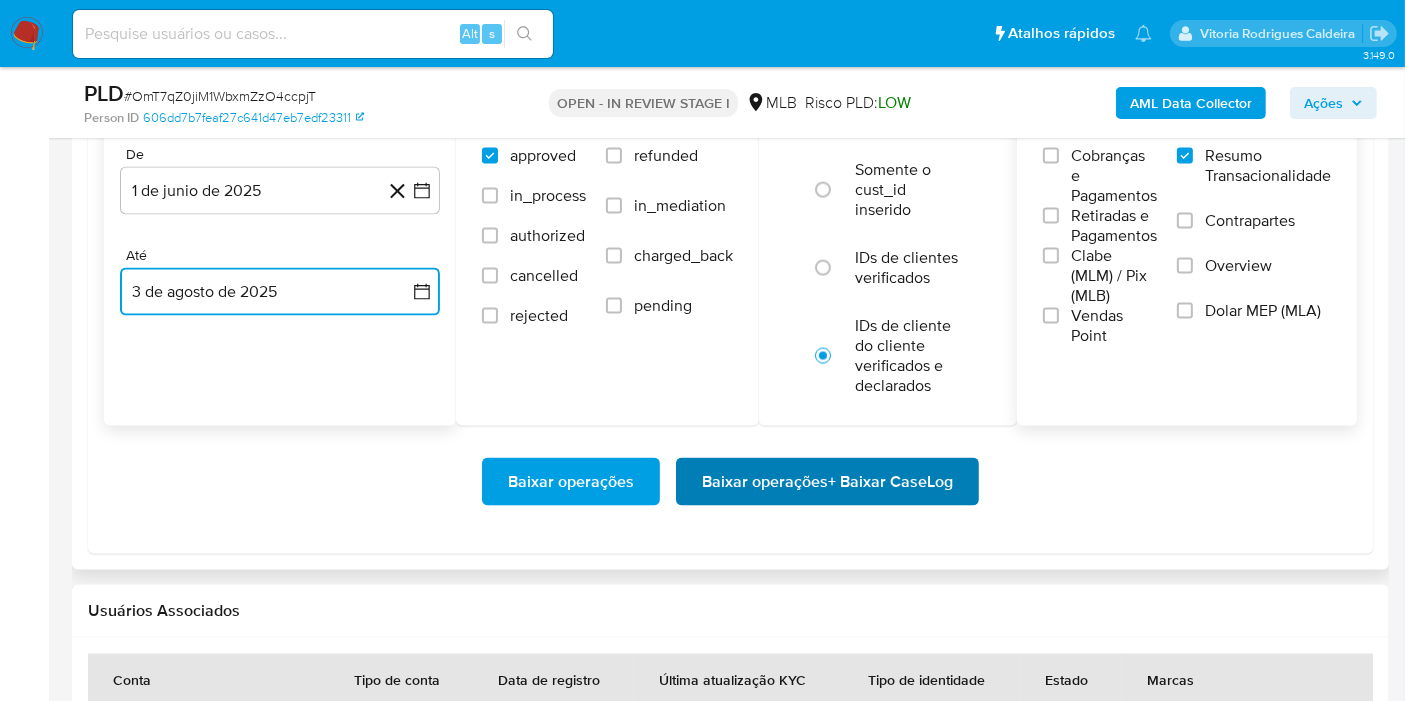 click on "Baixar operações  +   Baixar CaseLog" at bounding box center (827, 482) 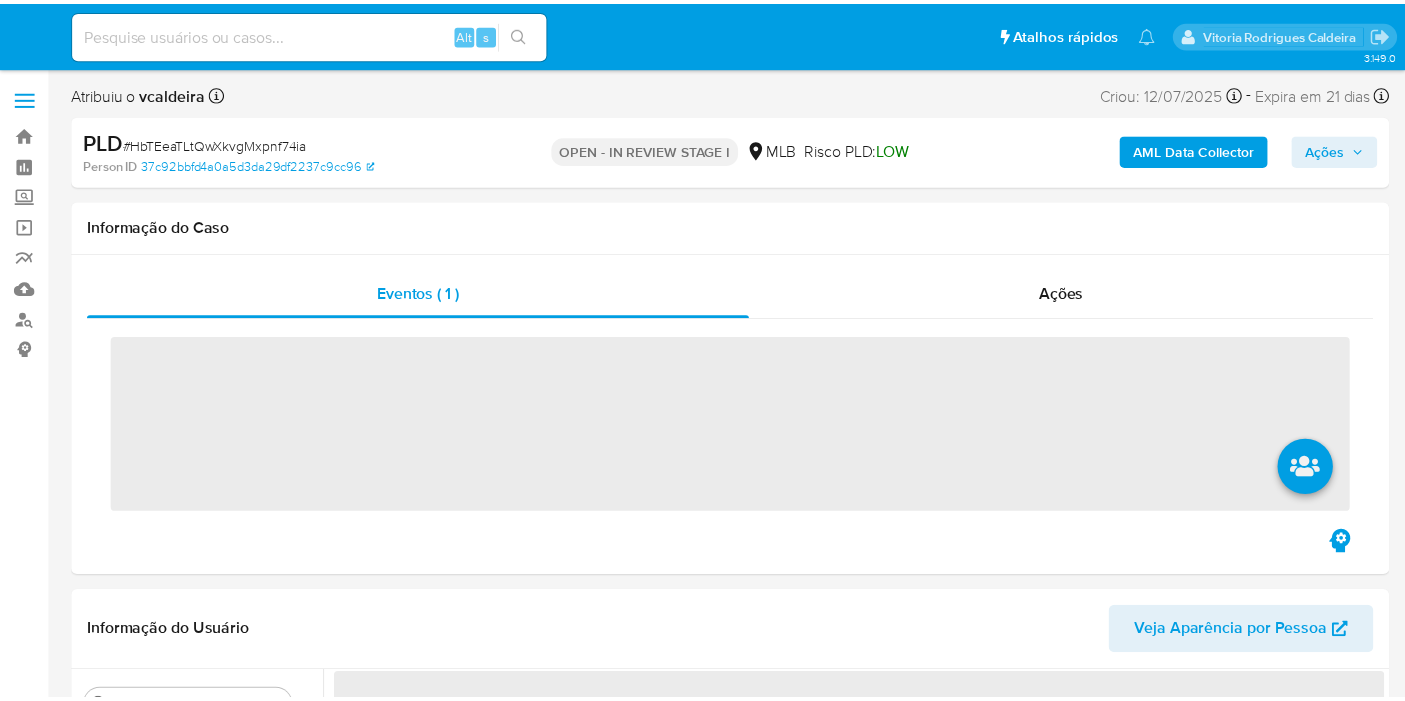 scroll, scrollTop: 0, scrollLeft: 0, axis: both 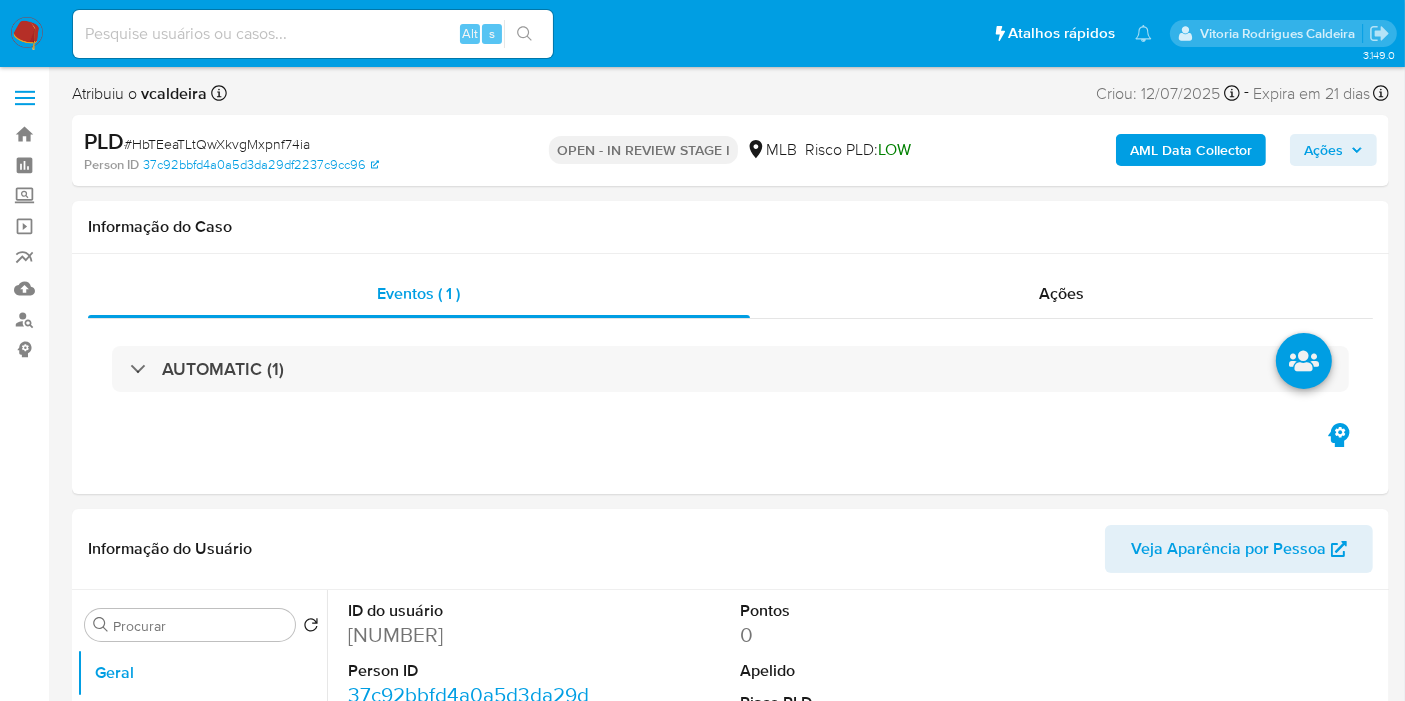 select on "10" 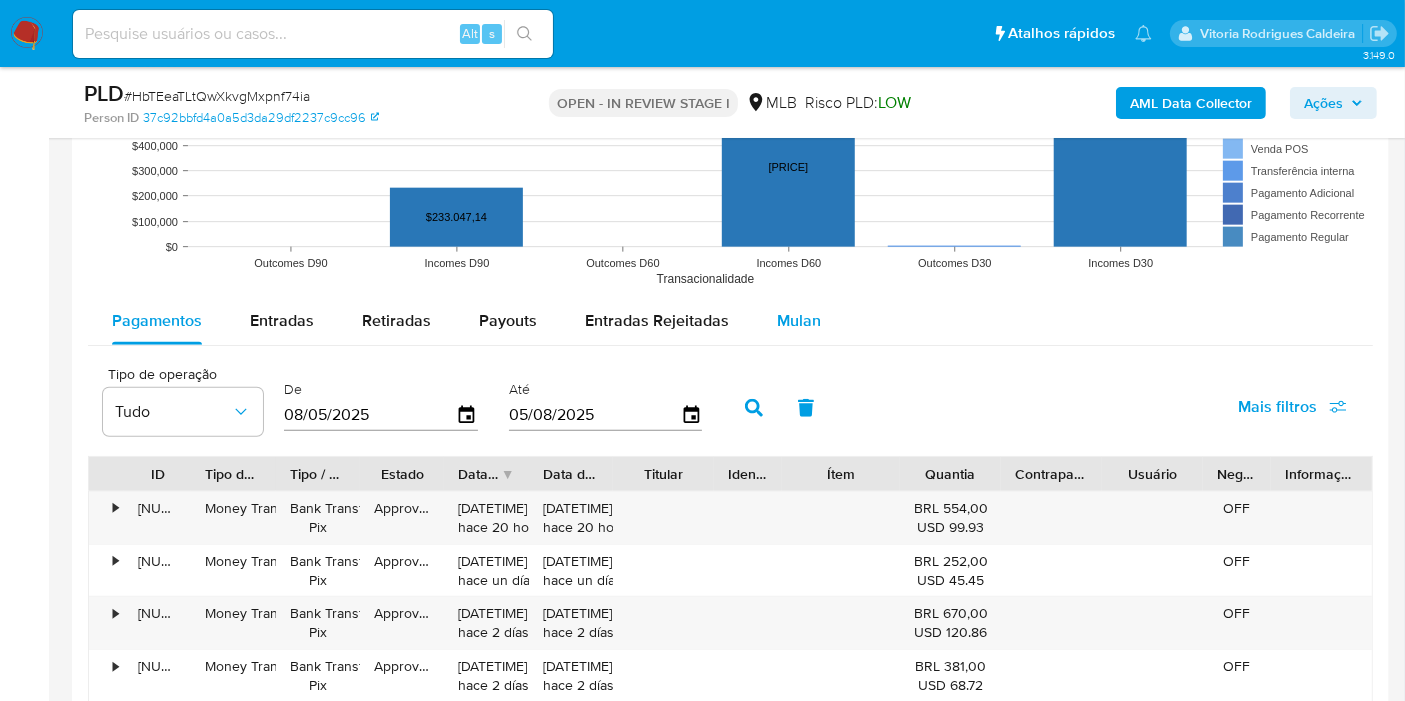 click on "Mulan" at bounding box center (799, 320) 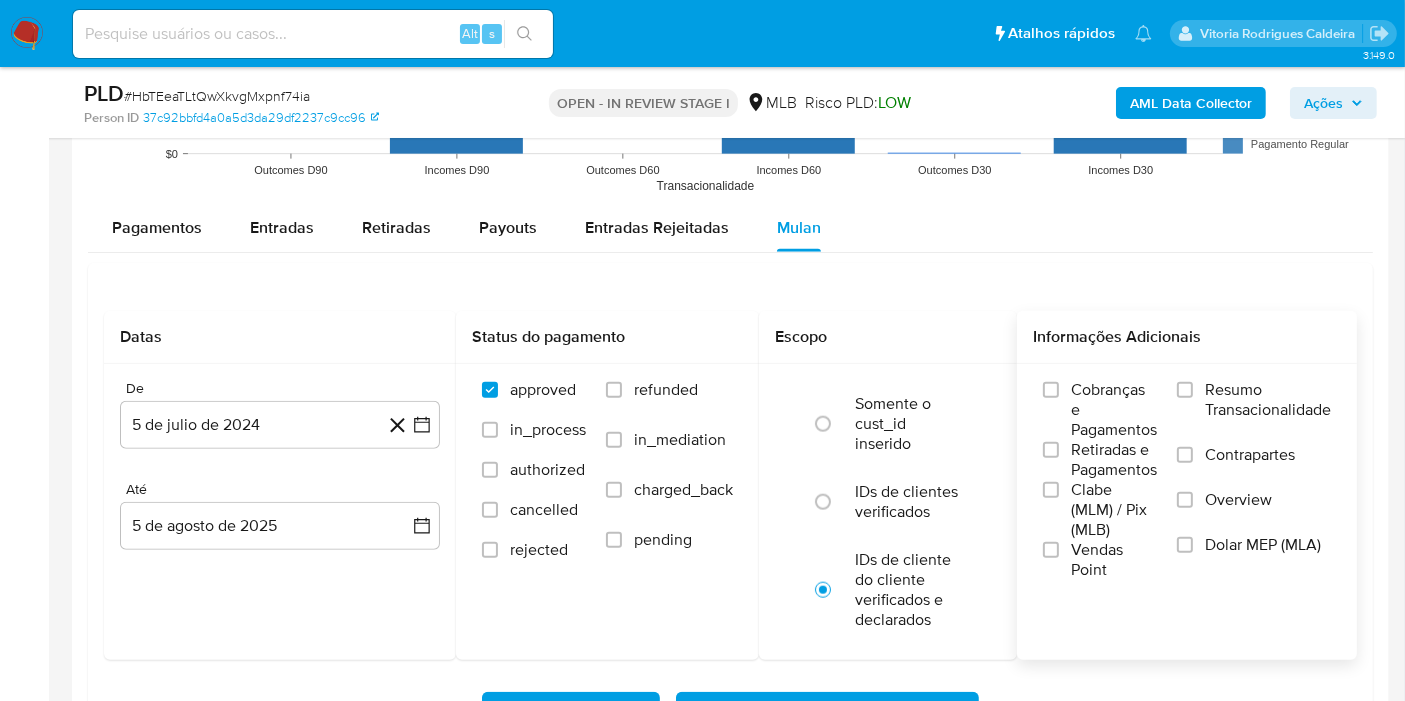 scroll, scrollTop: 2222, scrollLeft: 0, axis: vertical 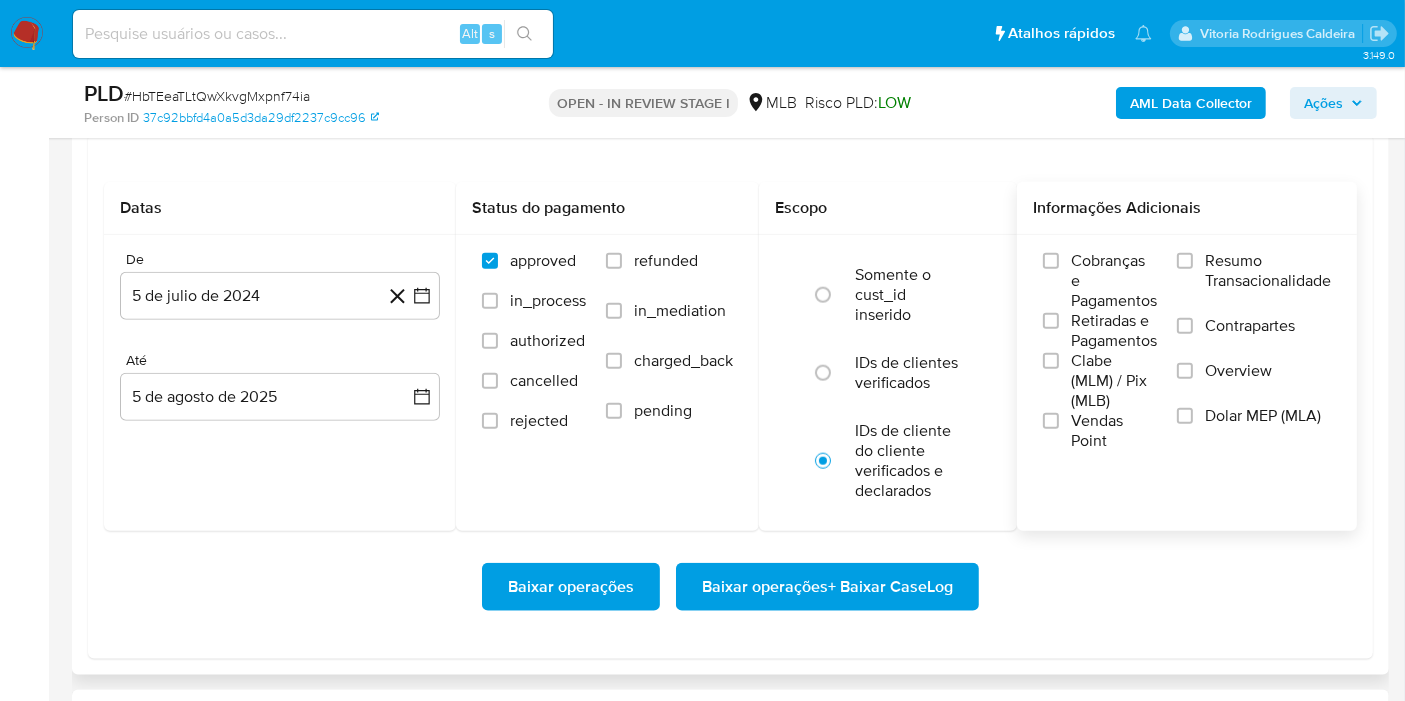 click on "Resumo Transacionalidade" at bounding box center (1268, 271) 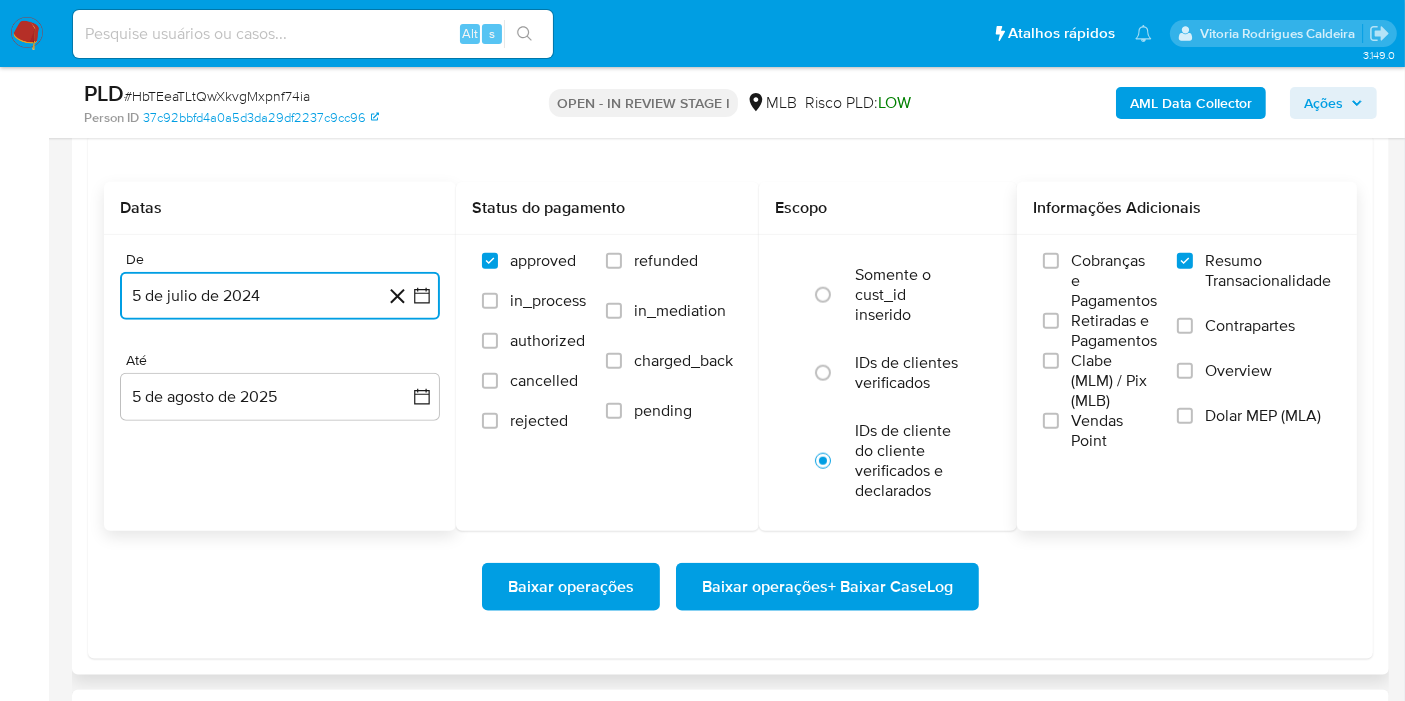 drag, startPoint x: 295, startPoint y: 278, endPoint x: 311, endPoint y: 272, distance: 17.088007 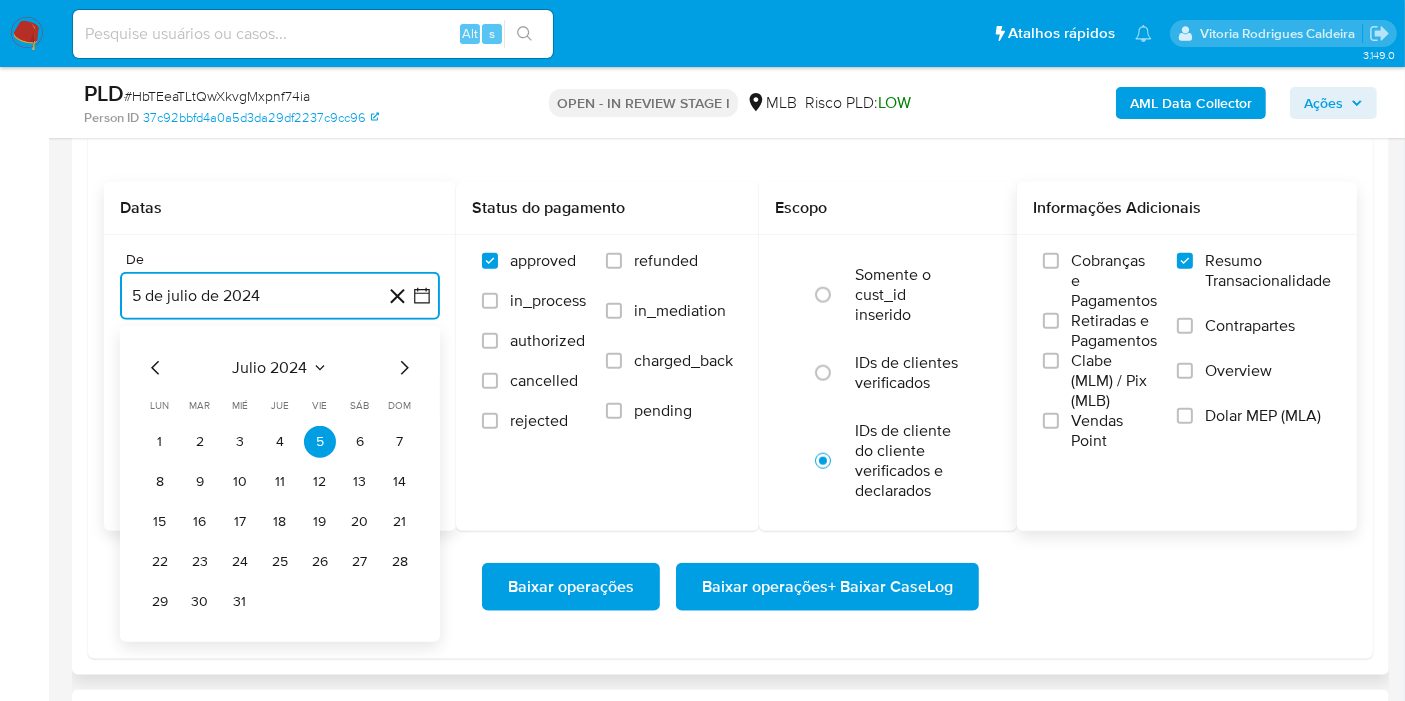 click on "julio 2024" at bounding box center (270, 368) 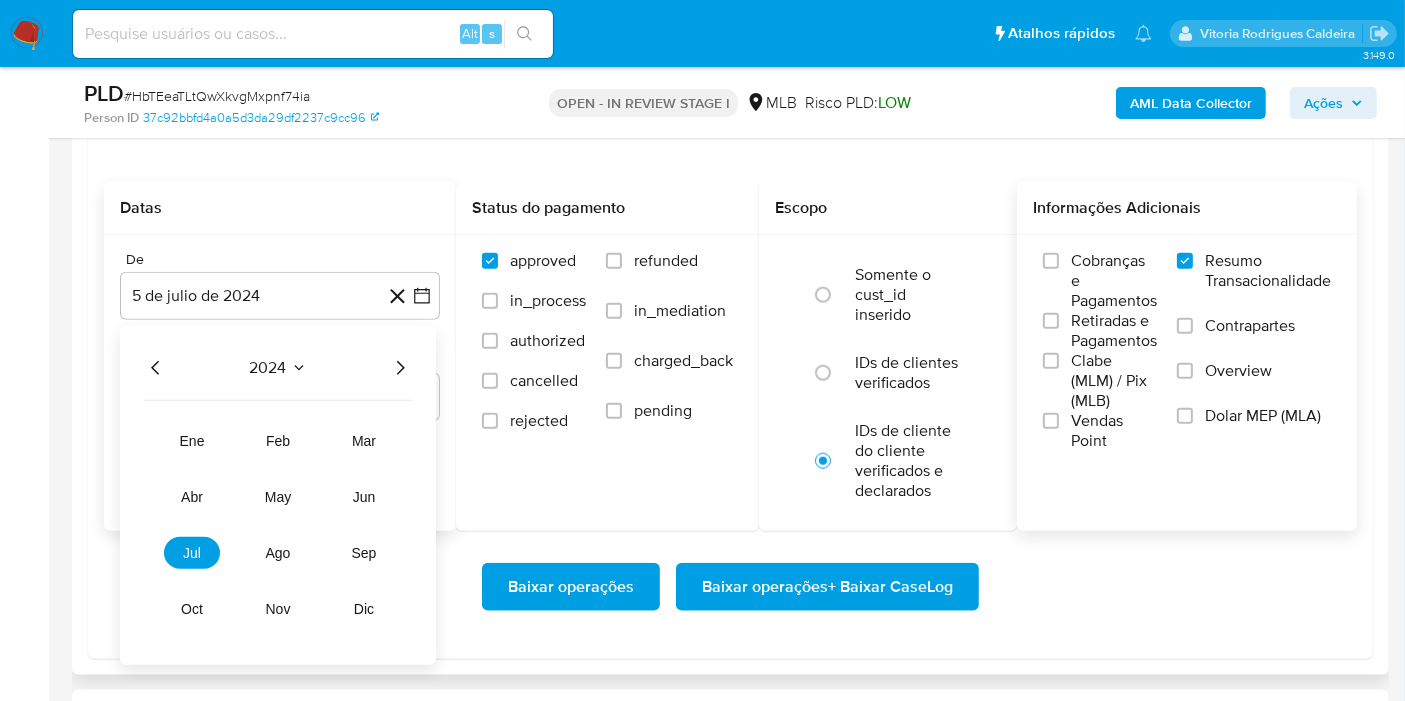 click 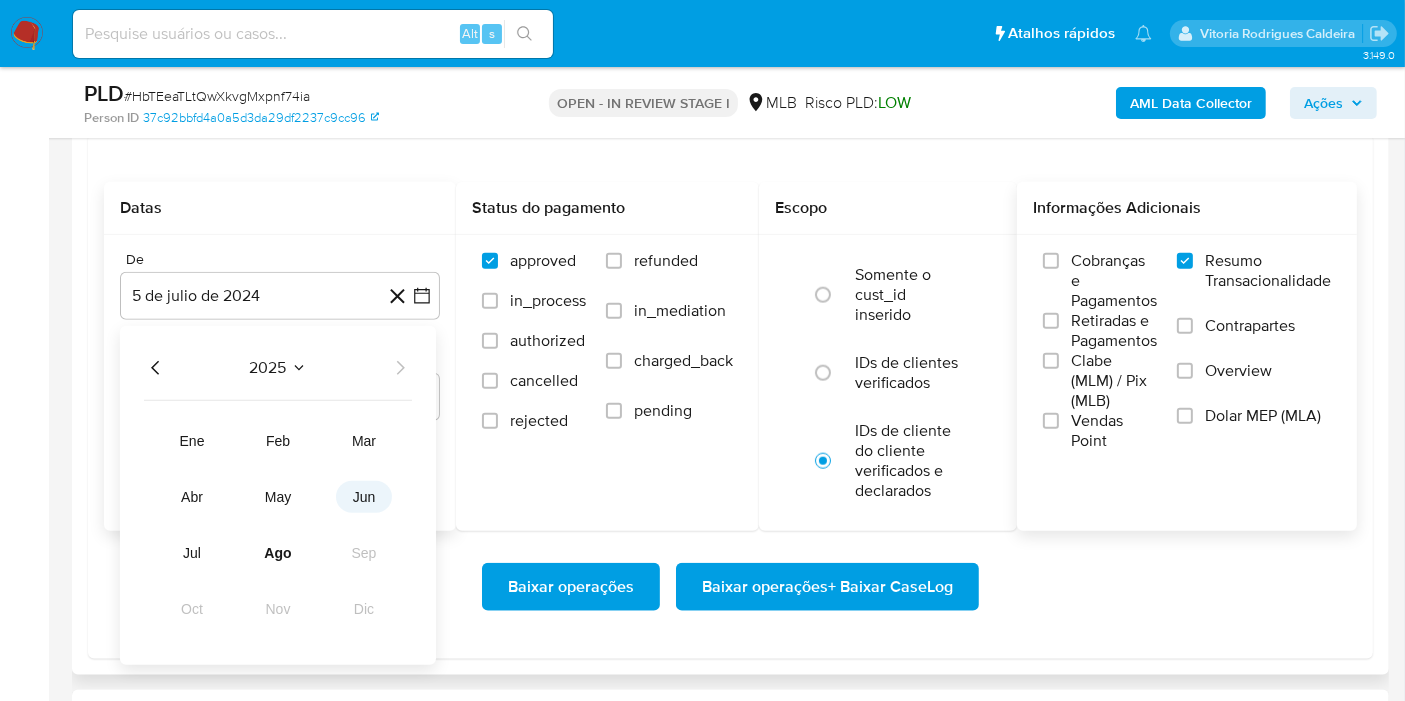 click on "jun" at bounding box center [364, 497] 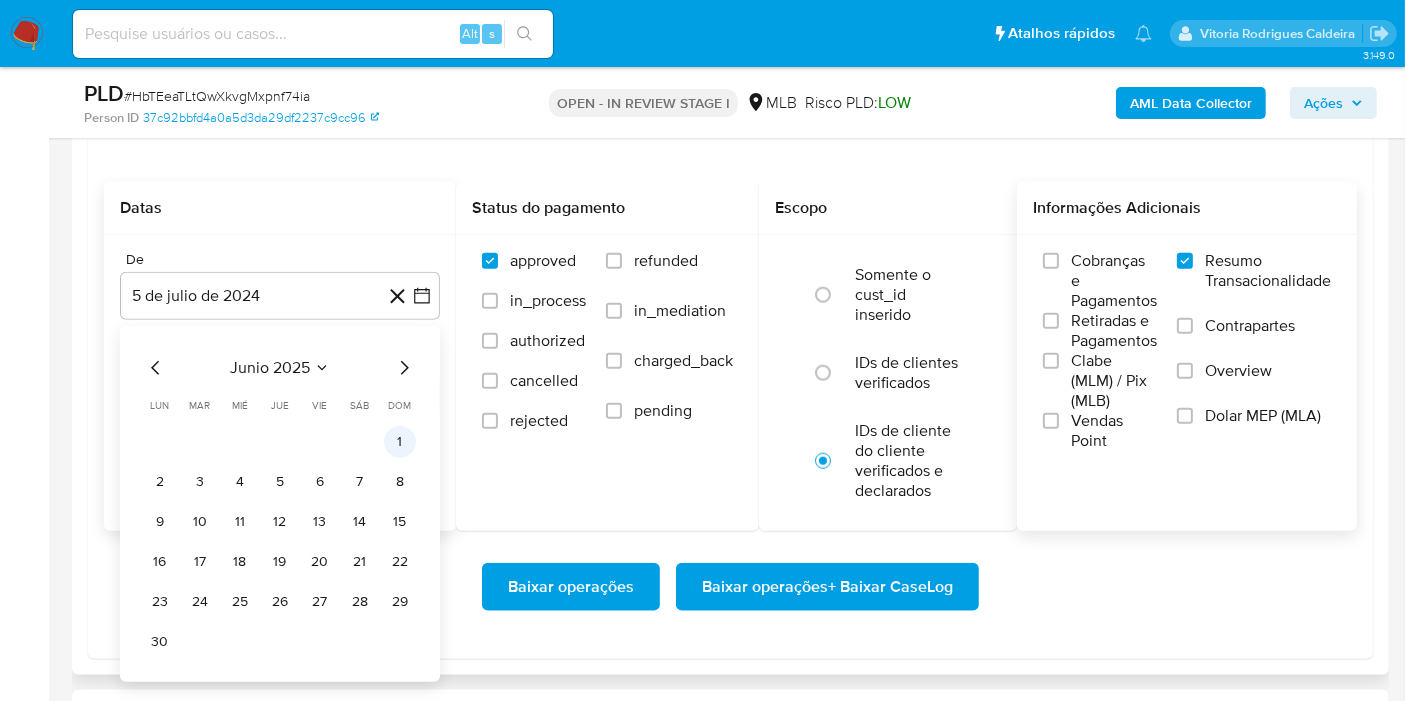 click on "1" at bounding box center (400, 442) 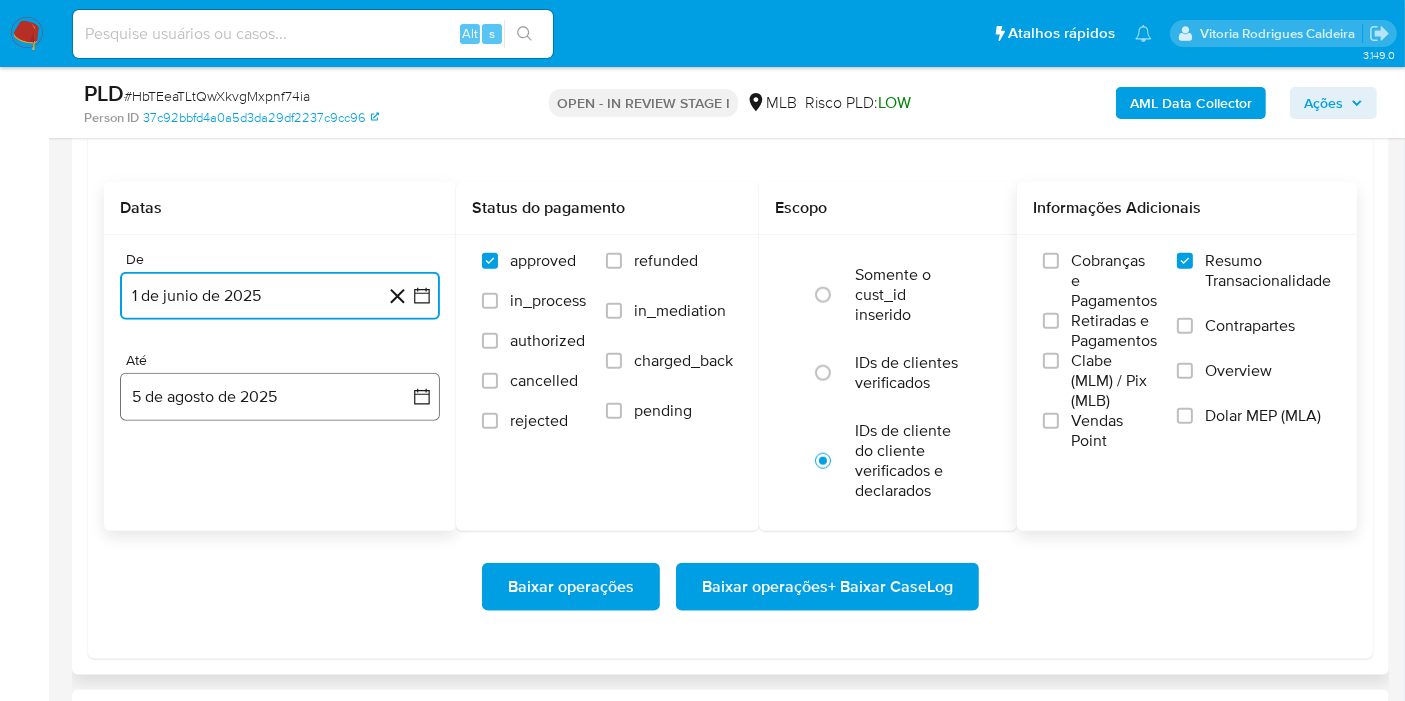 click on "5 de agosto de 2025" at bounding box center (280, 397) 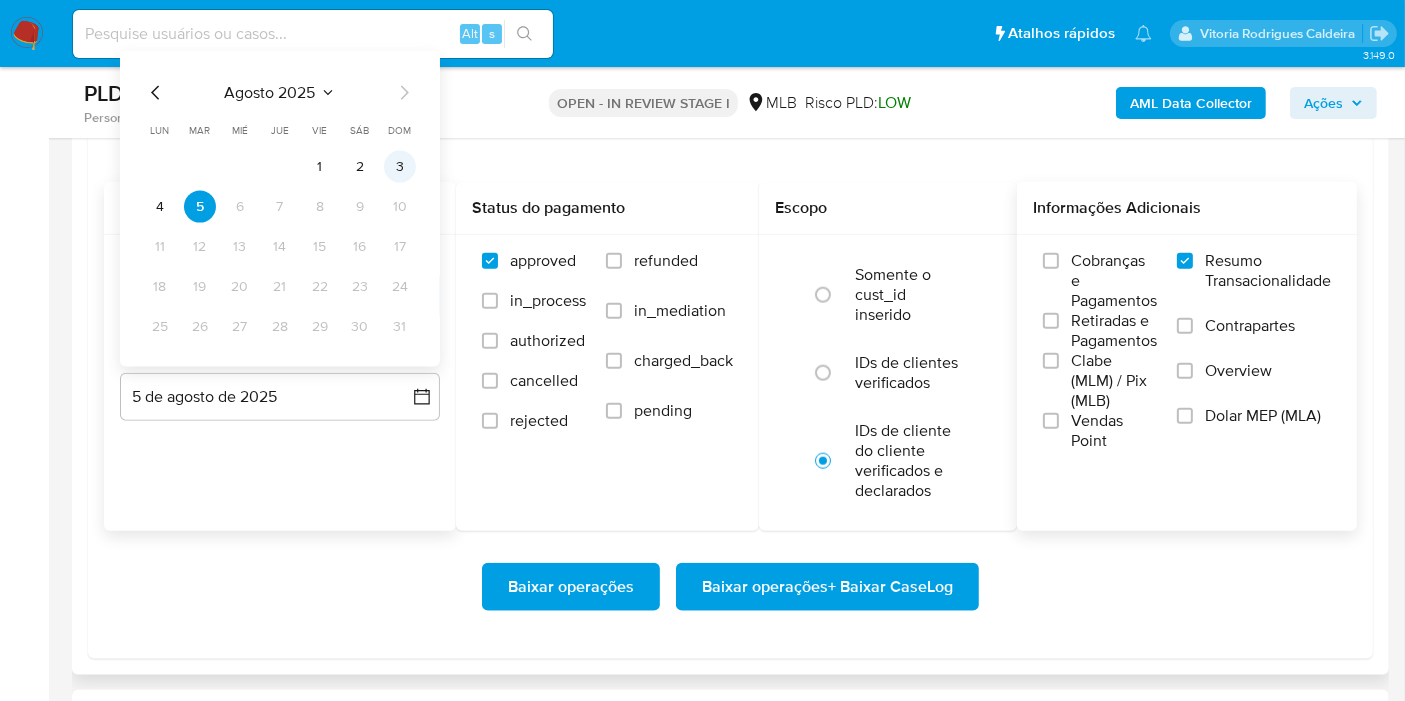 click on "3" at bounding box center [400, 167] 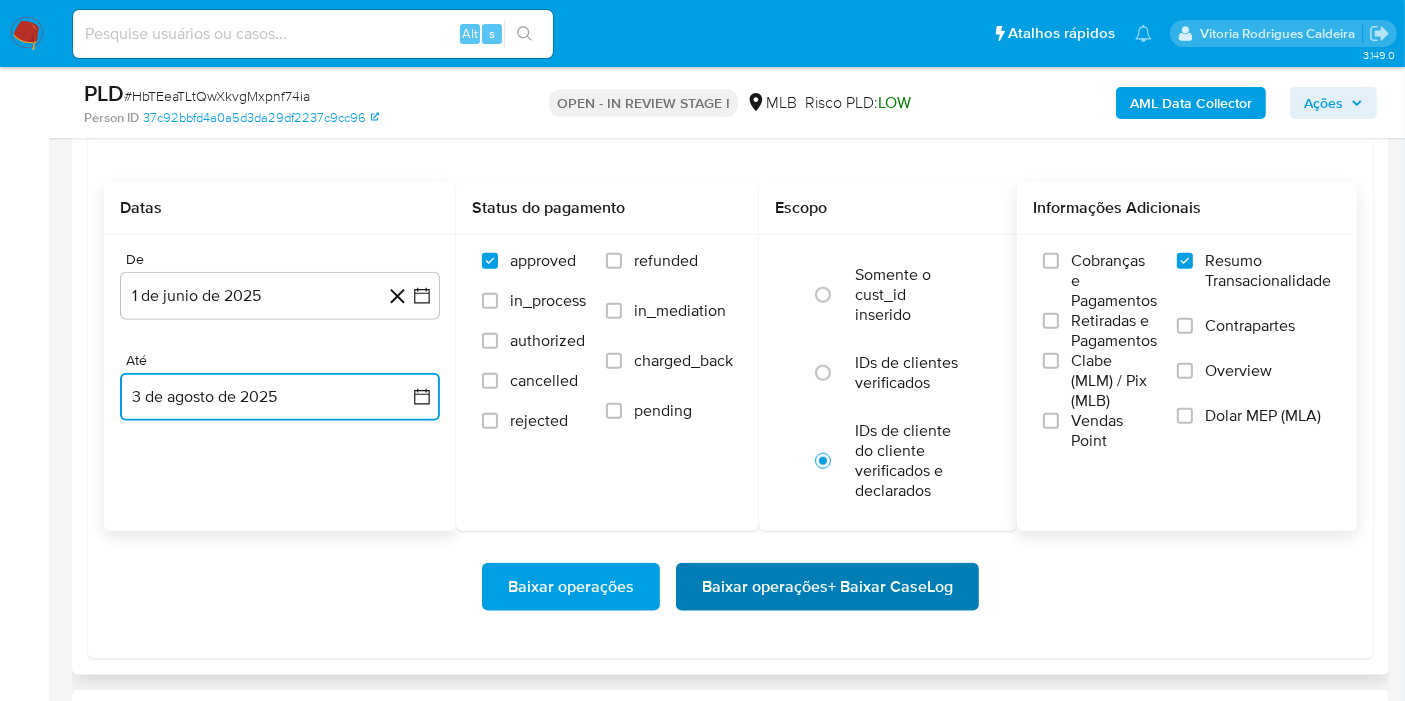 click on "Baixar operações  +   Baixar CaseLog" at bounding box center [827, 587] 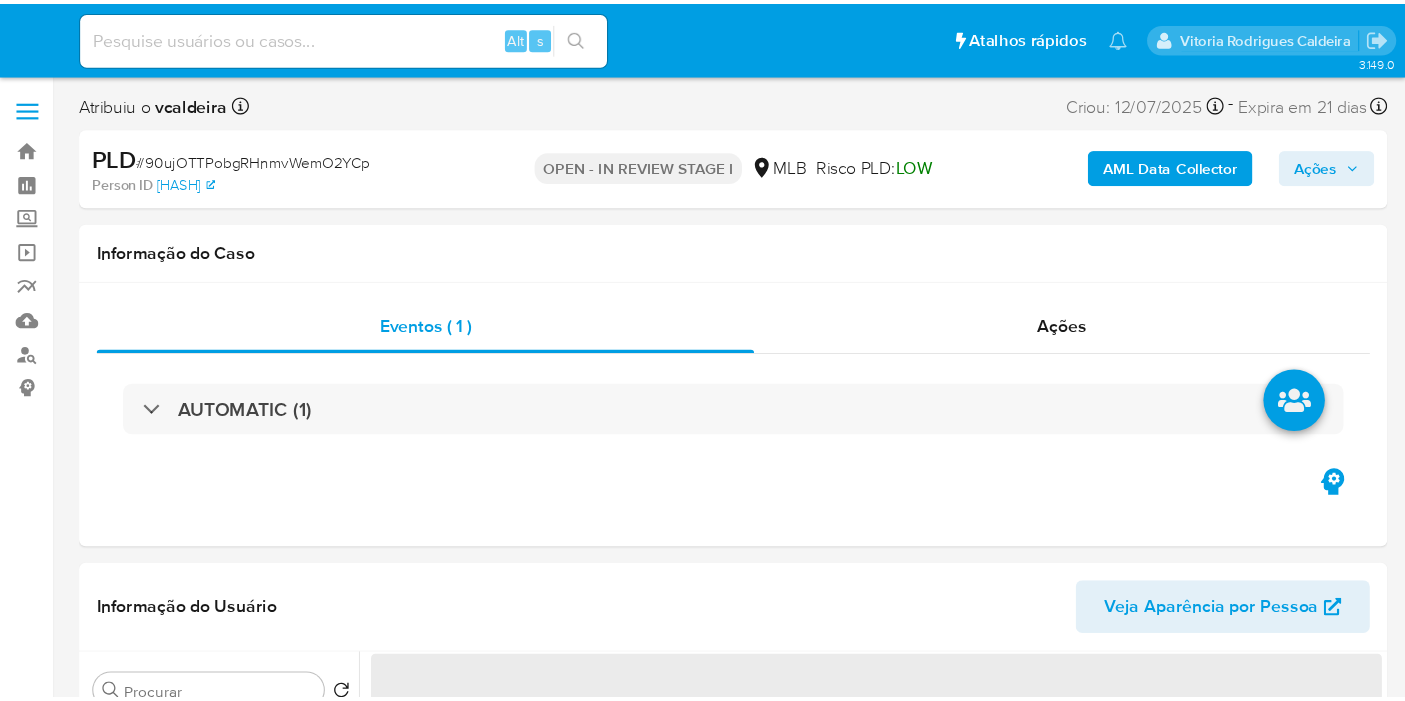 scroll, scrollTop: 0, scrollLeft: 0, axis: both 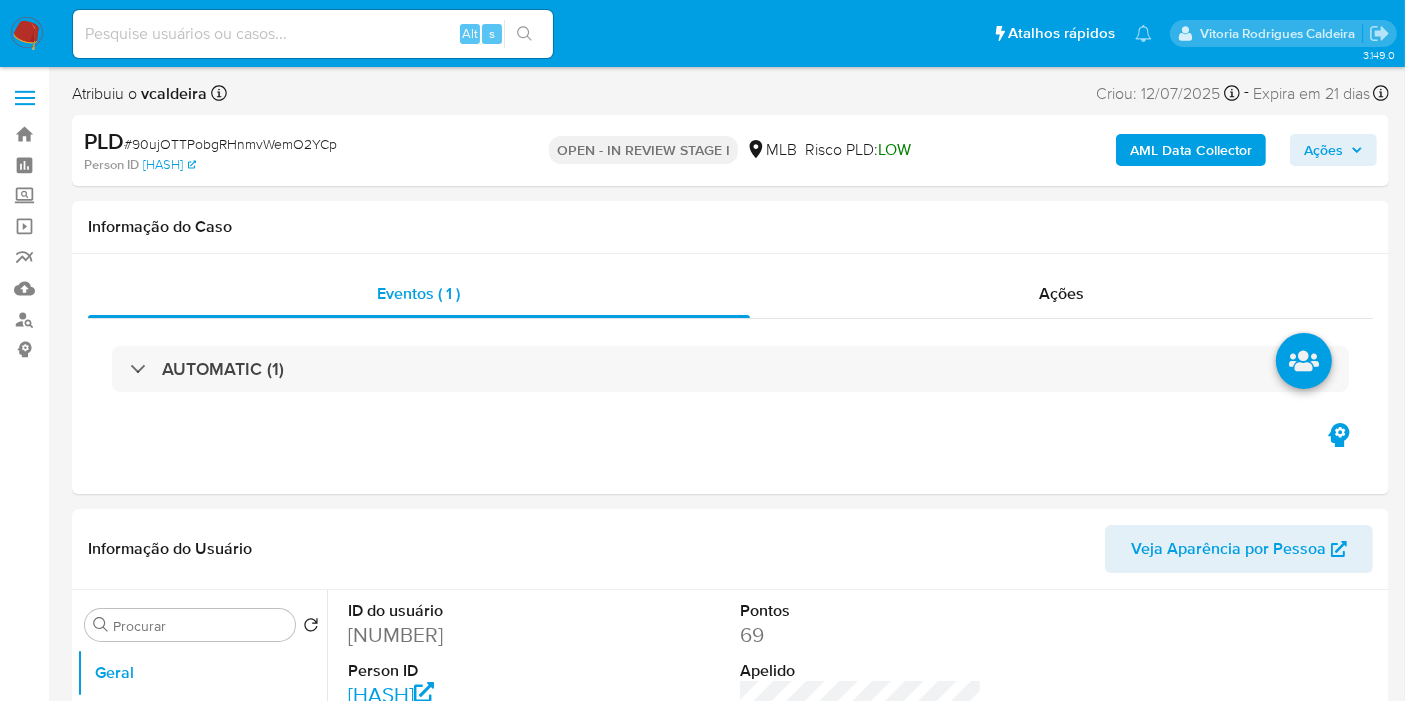 select on "10" 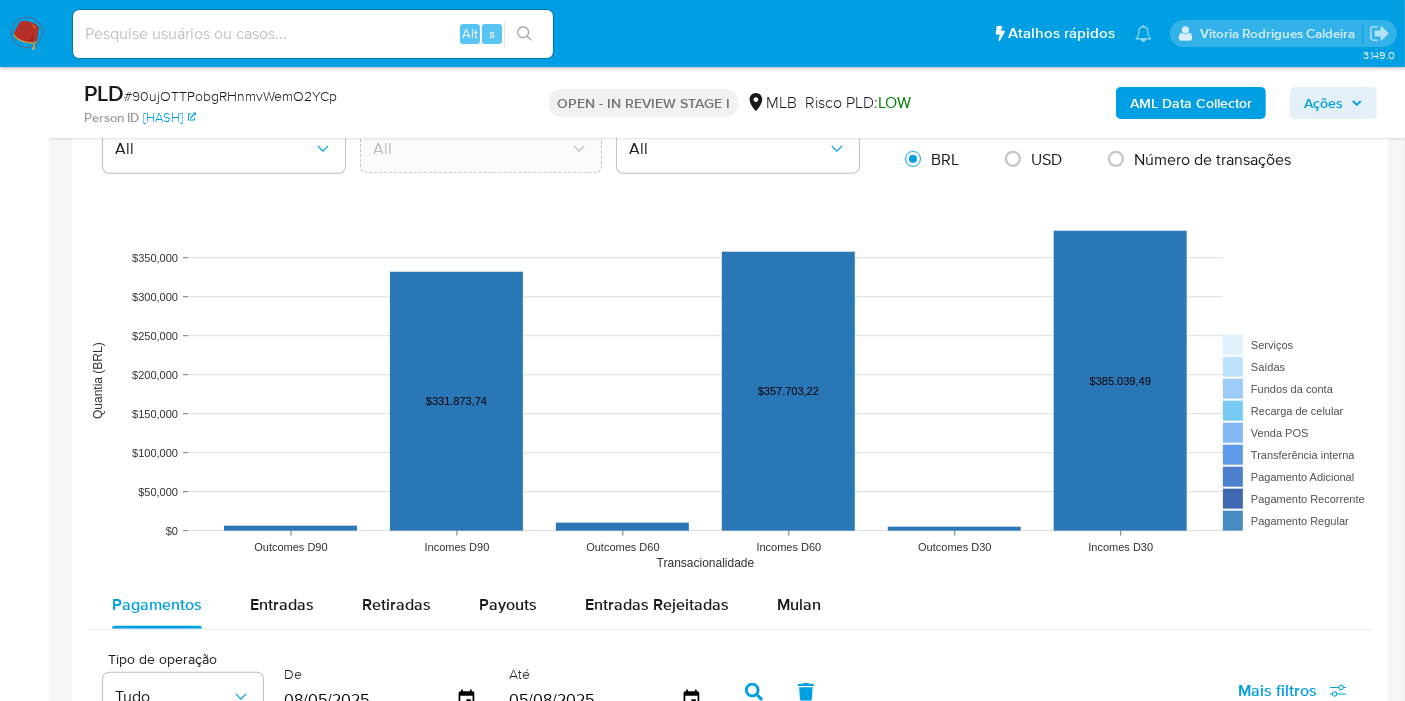 scroll, scrollTop: 1777, scrollLeft: 0, axis: vertical 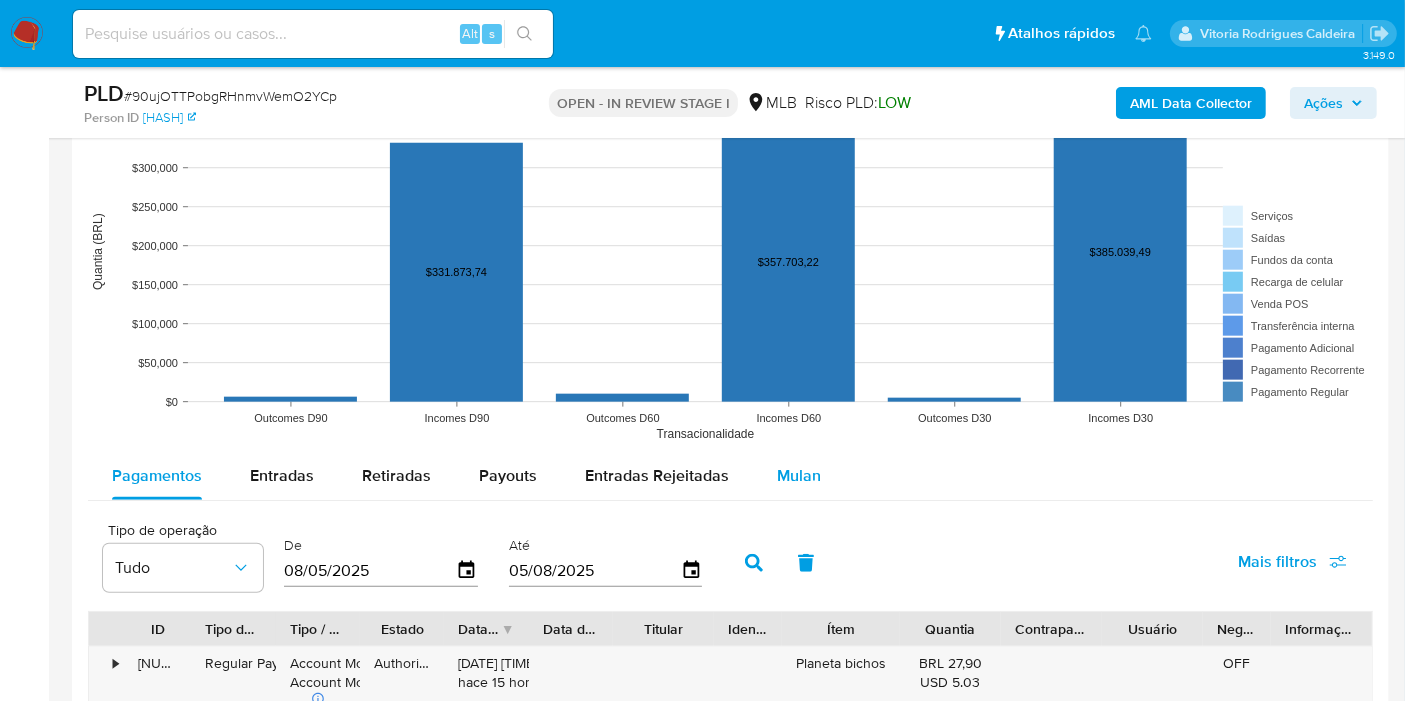 click on "Mulan" at bounding box center (799, 475) 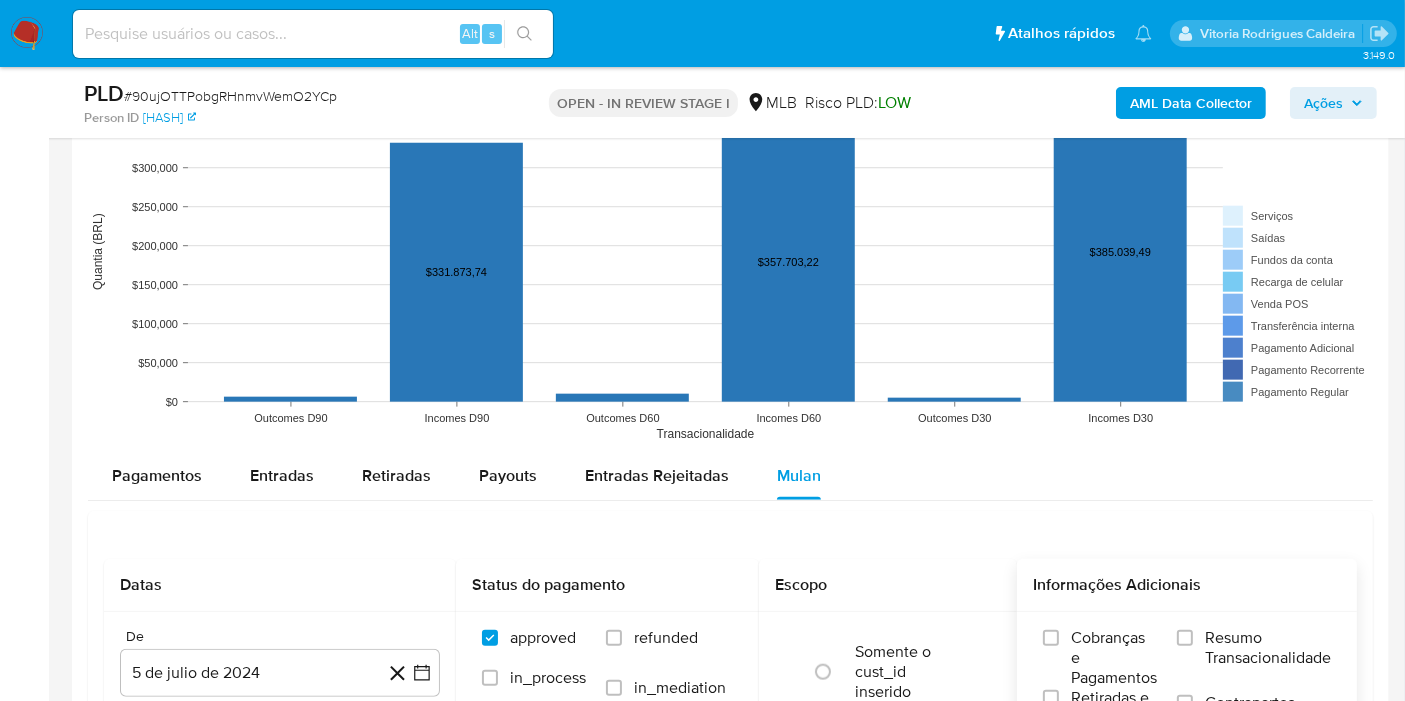 click on "Resumo Transacionalidade" at bounding box center (1268, 648) 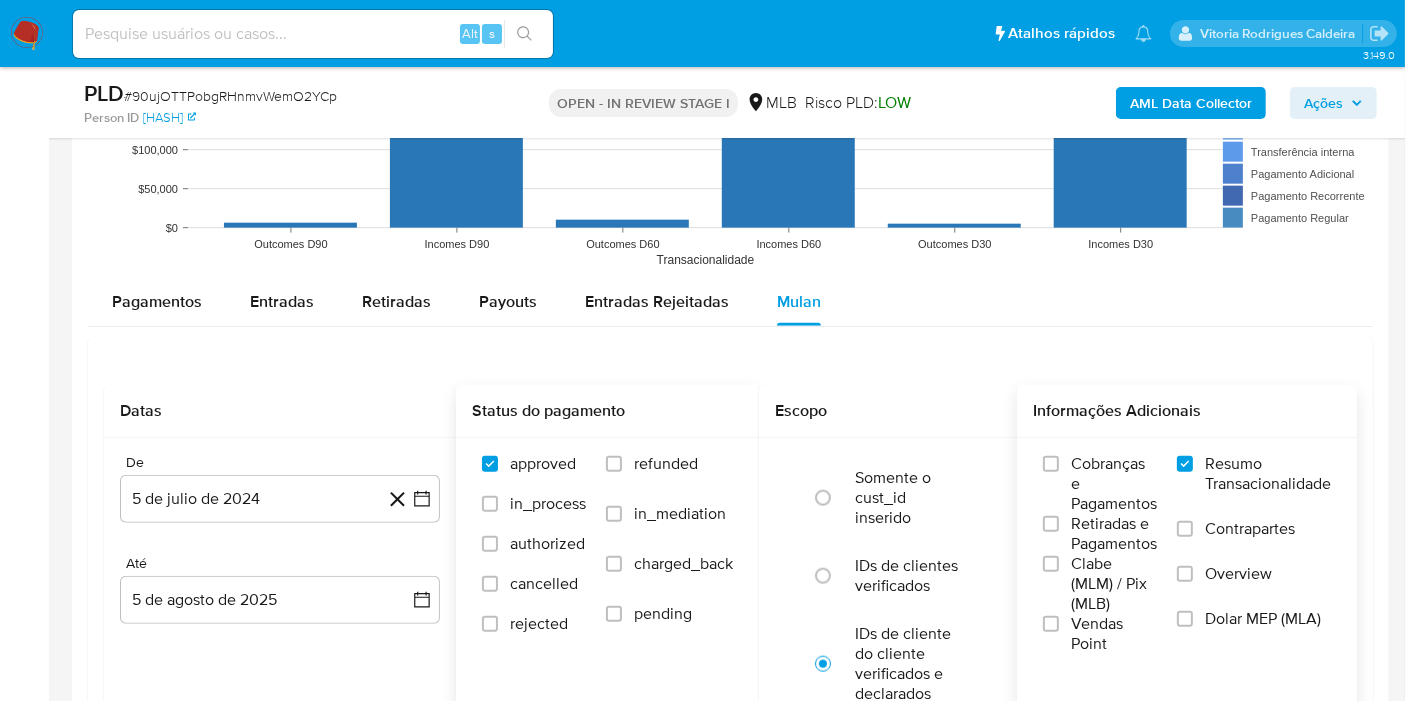 scroll, scrollTop: 2000, scrollLeft: 0, axis: vertical 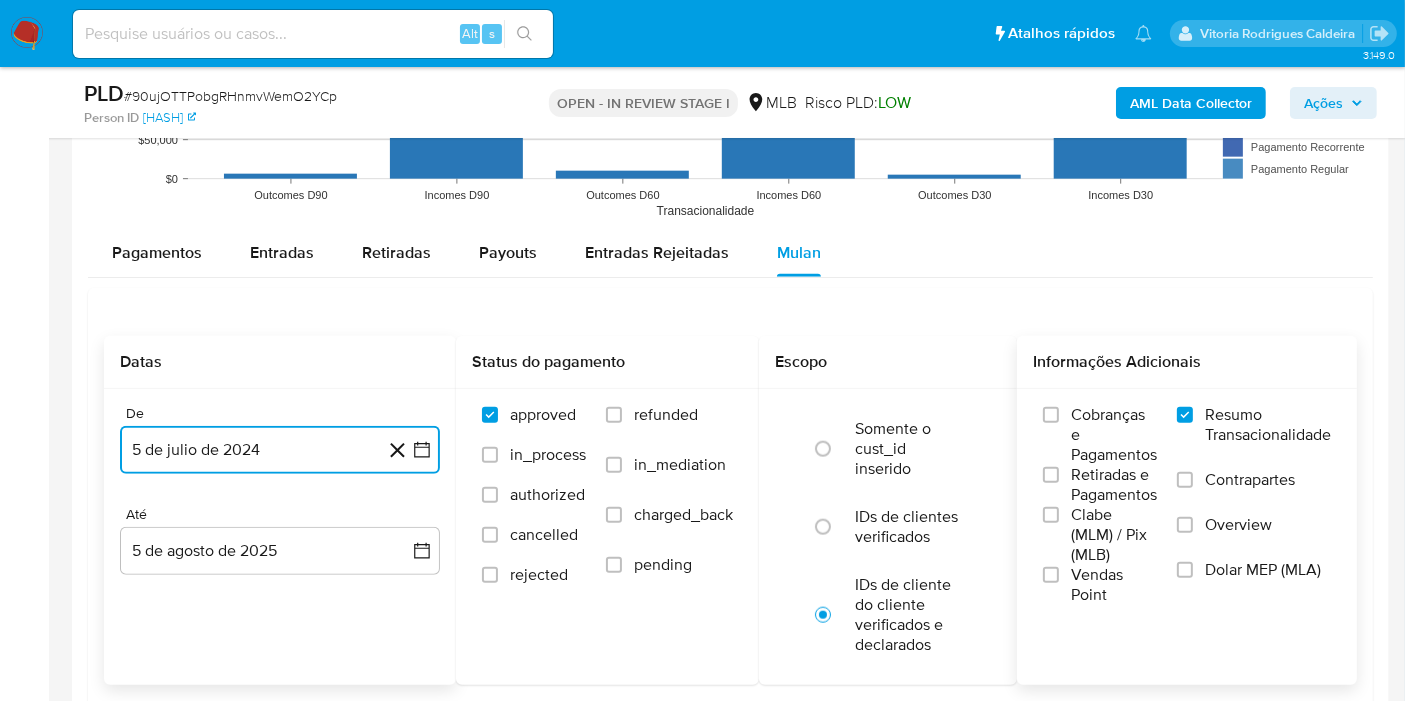 click on "5 de julio de 2024" at bounding box center (280, 450) 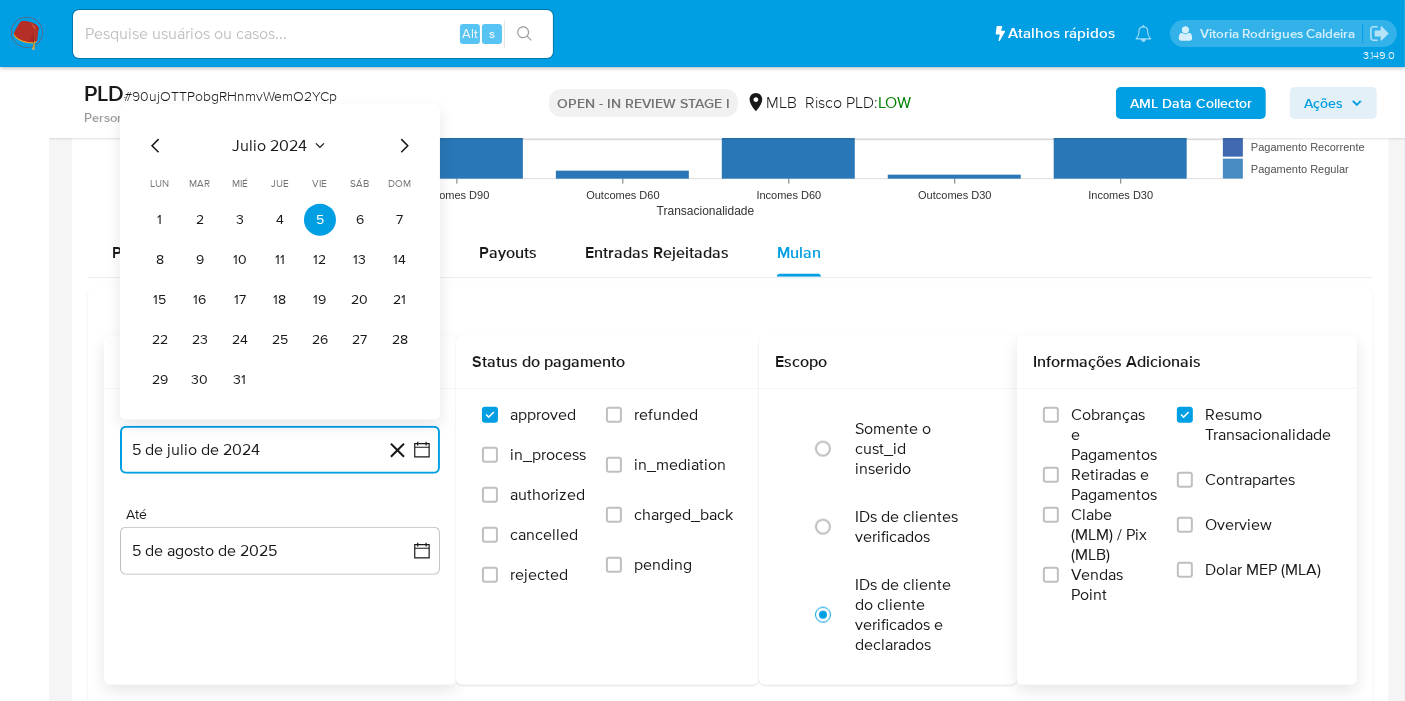 click 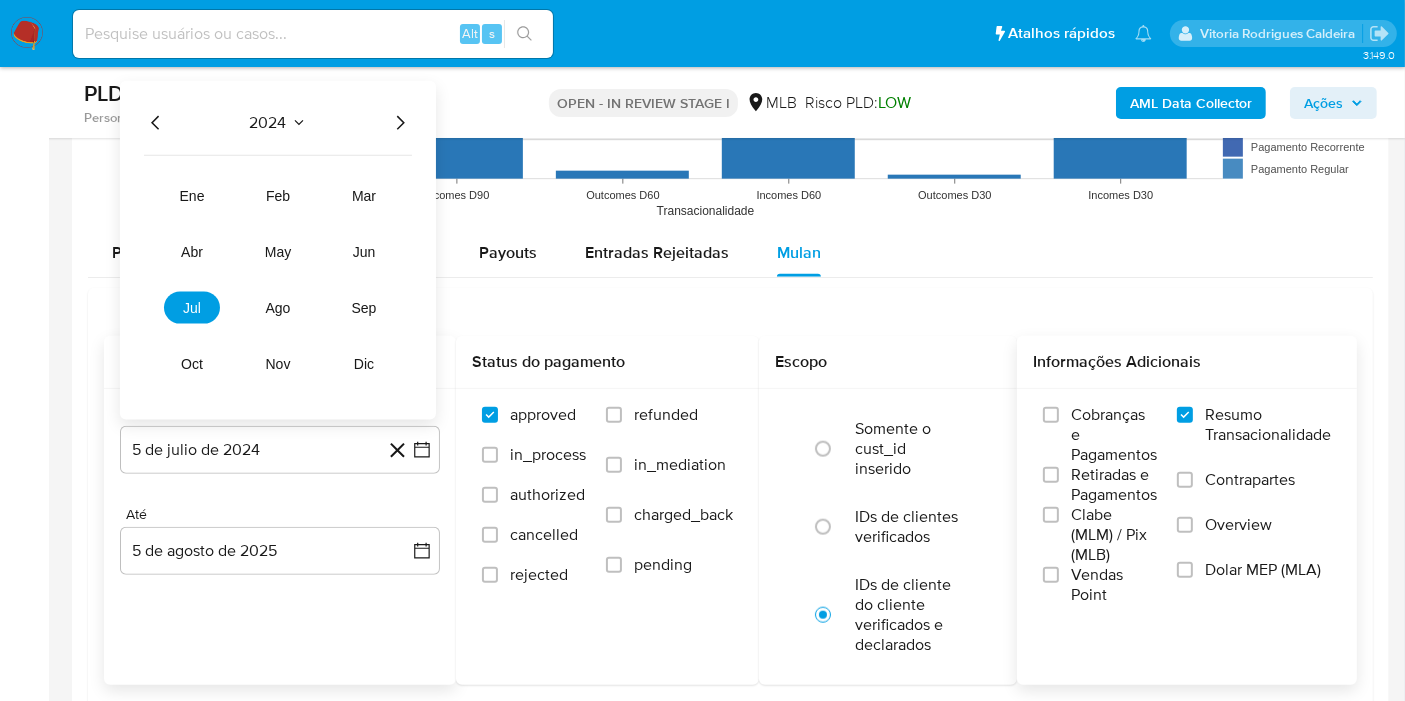 click 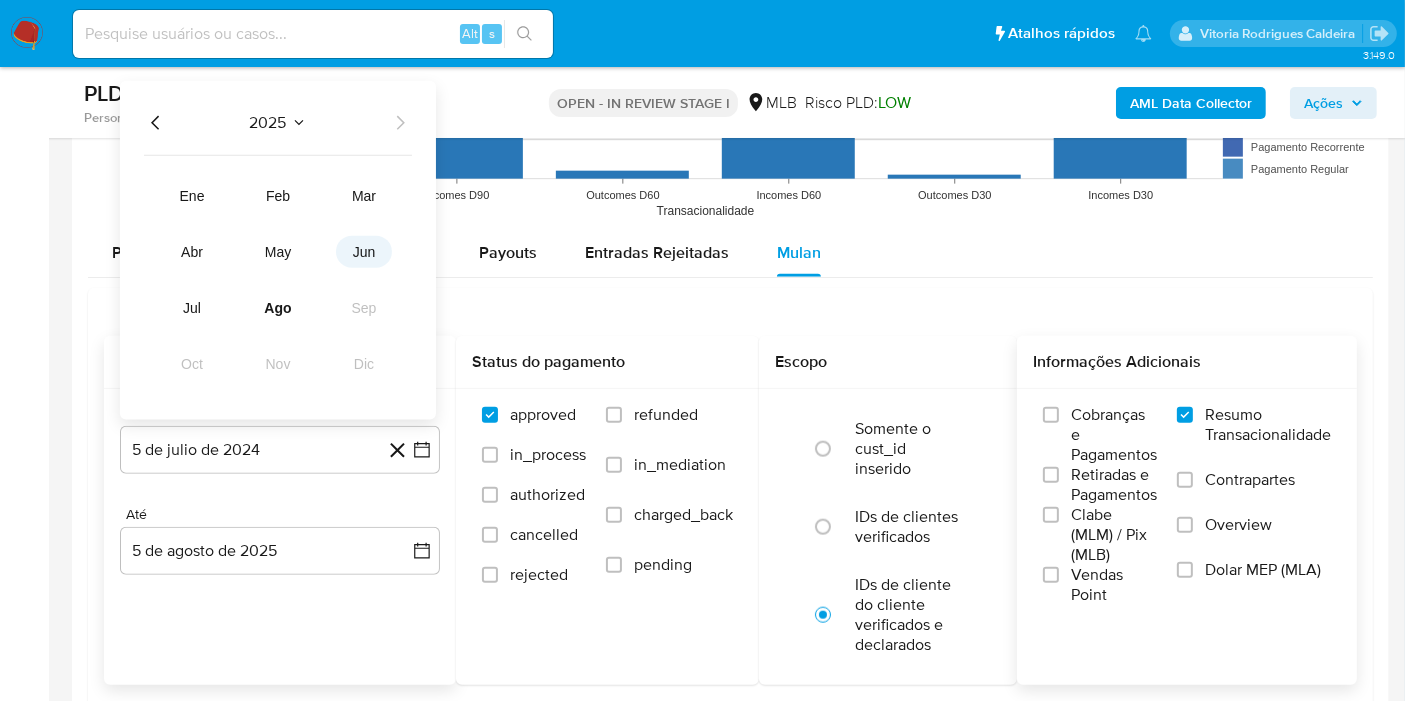 click on "jun" at bounding box center (364, 252) 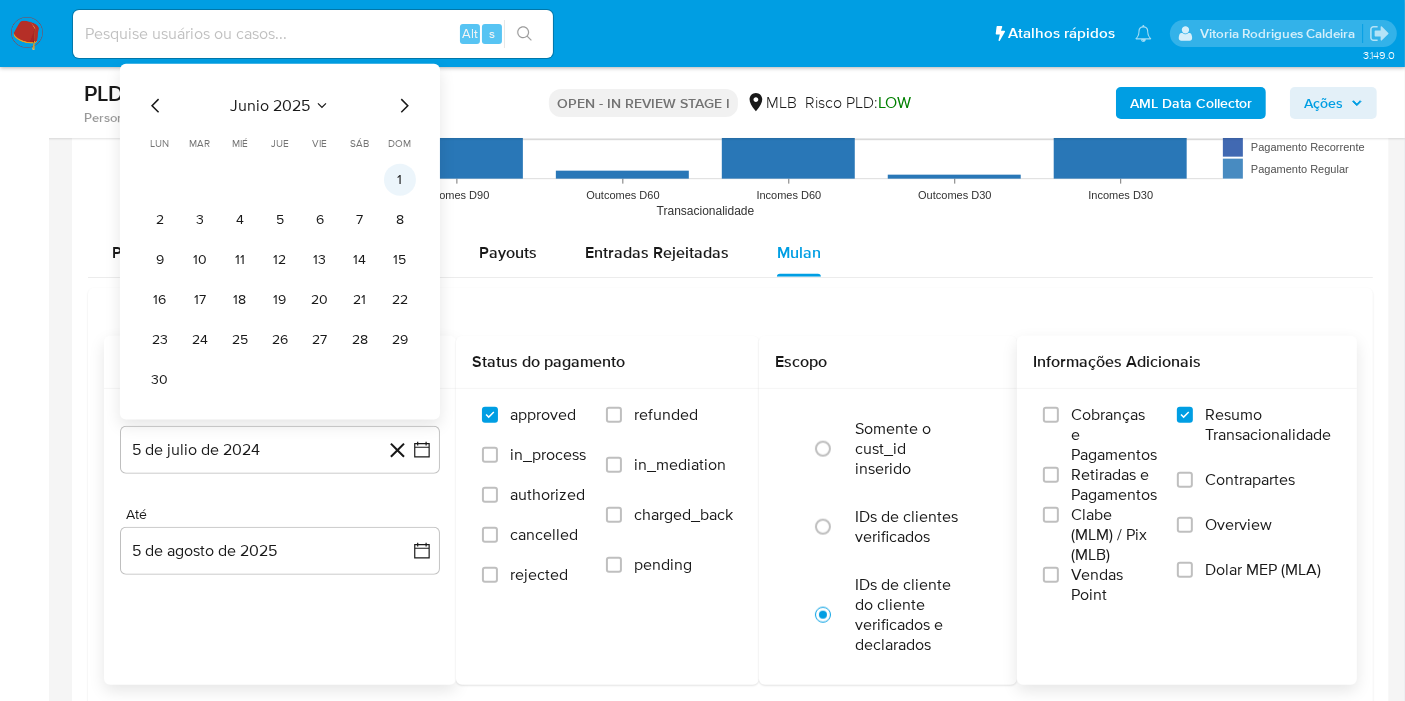 click on "1" at bounding box center (400, 180) 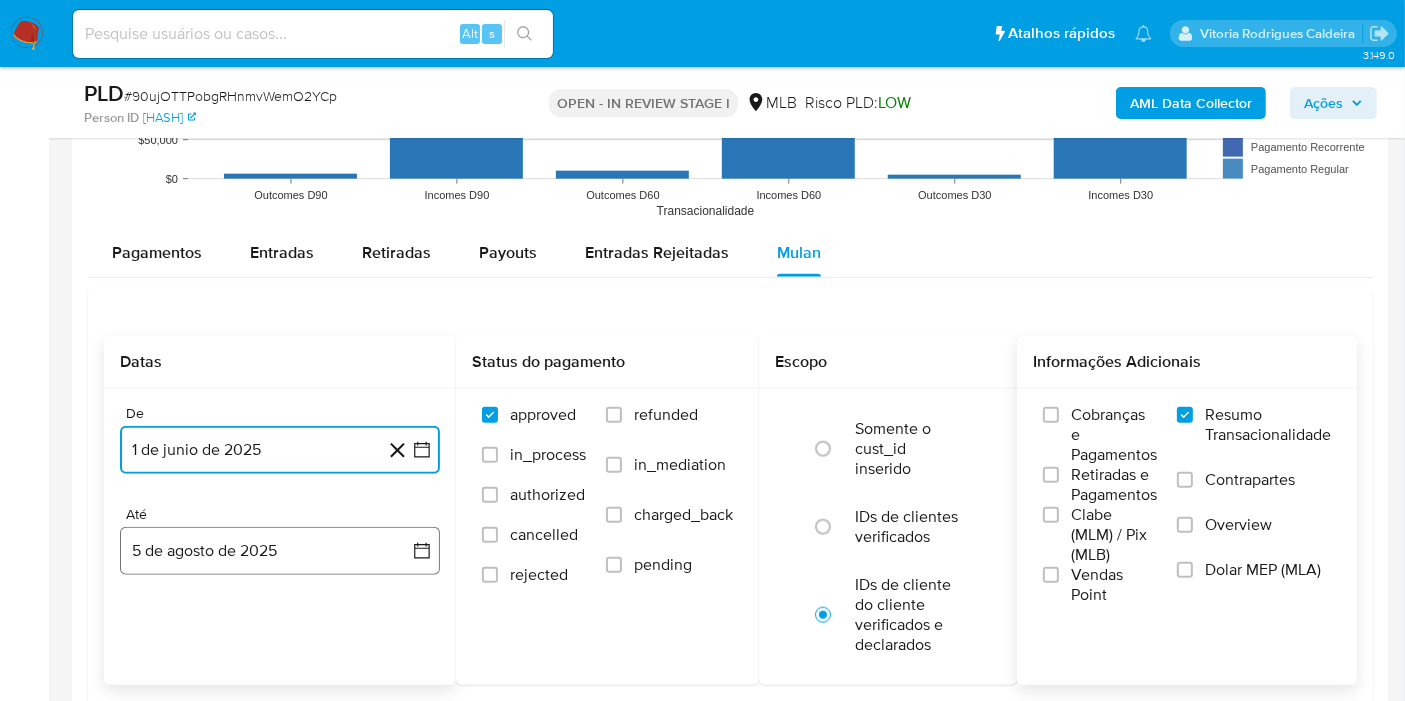 click on "5 de agosto de 2025" at bounding box center [280, 551] 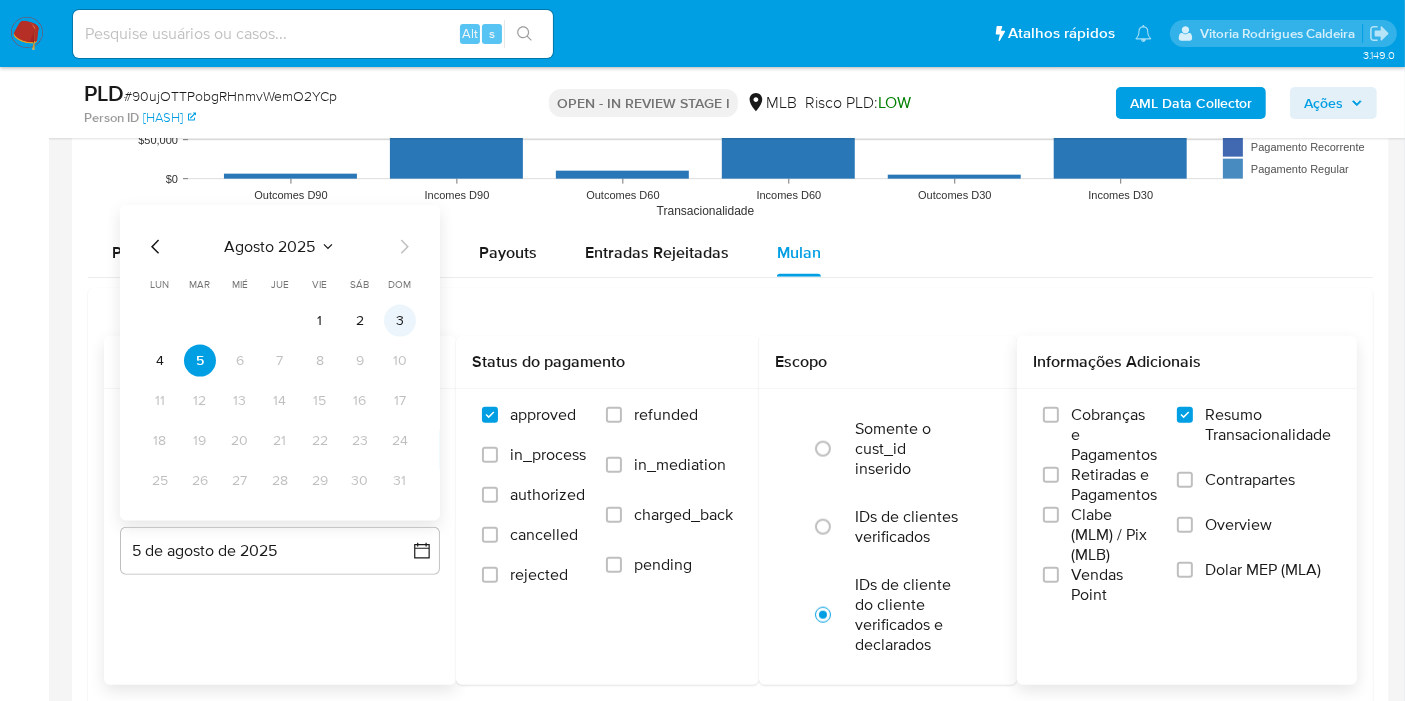 click on "3" at bounding box center [400, 321] 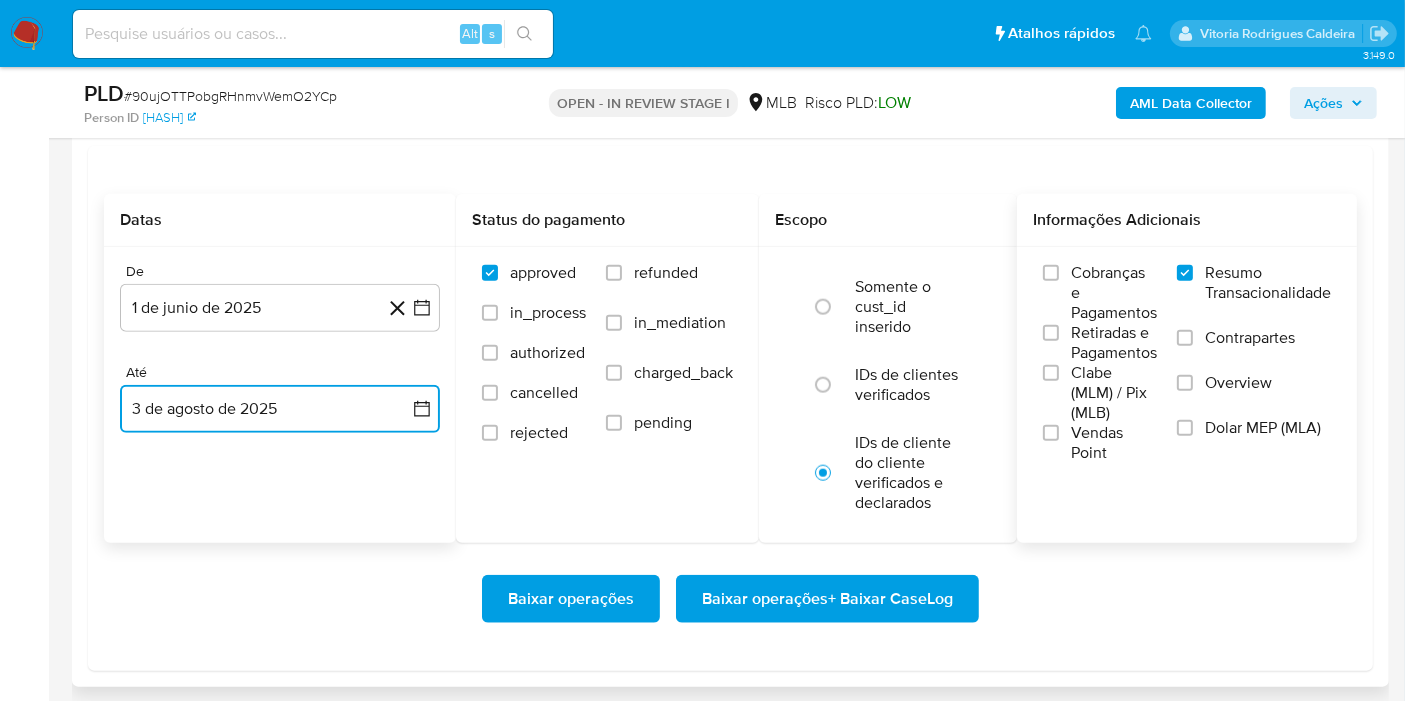 scroll, scrollTop: 2222, scrollLeft: 0, axis: vertical 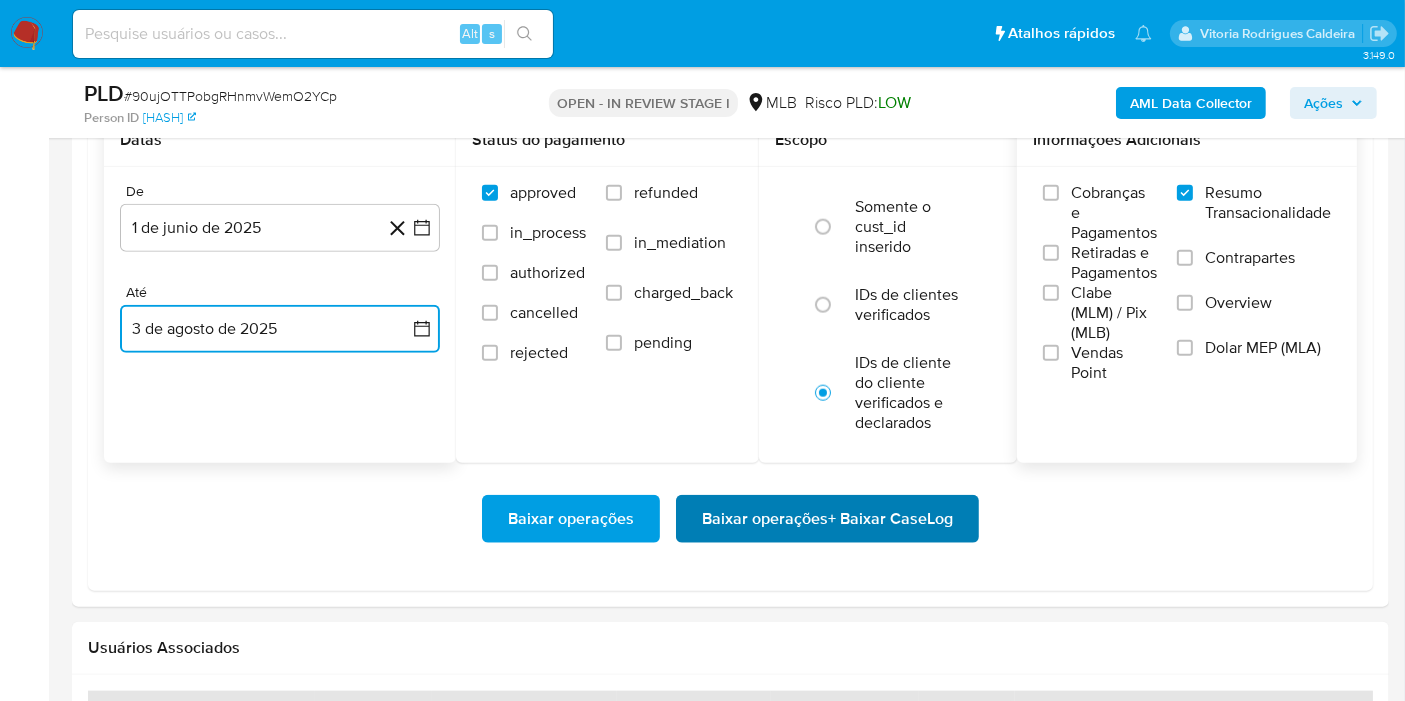 click on "Baixar operações  +   Baixar CaseLog" at bounding box center (827, 519) 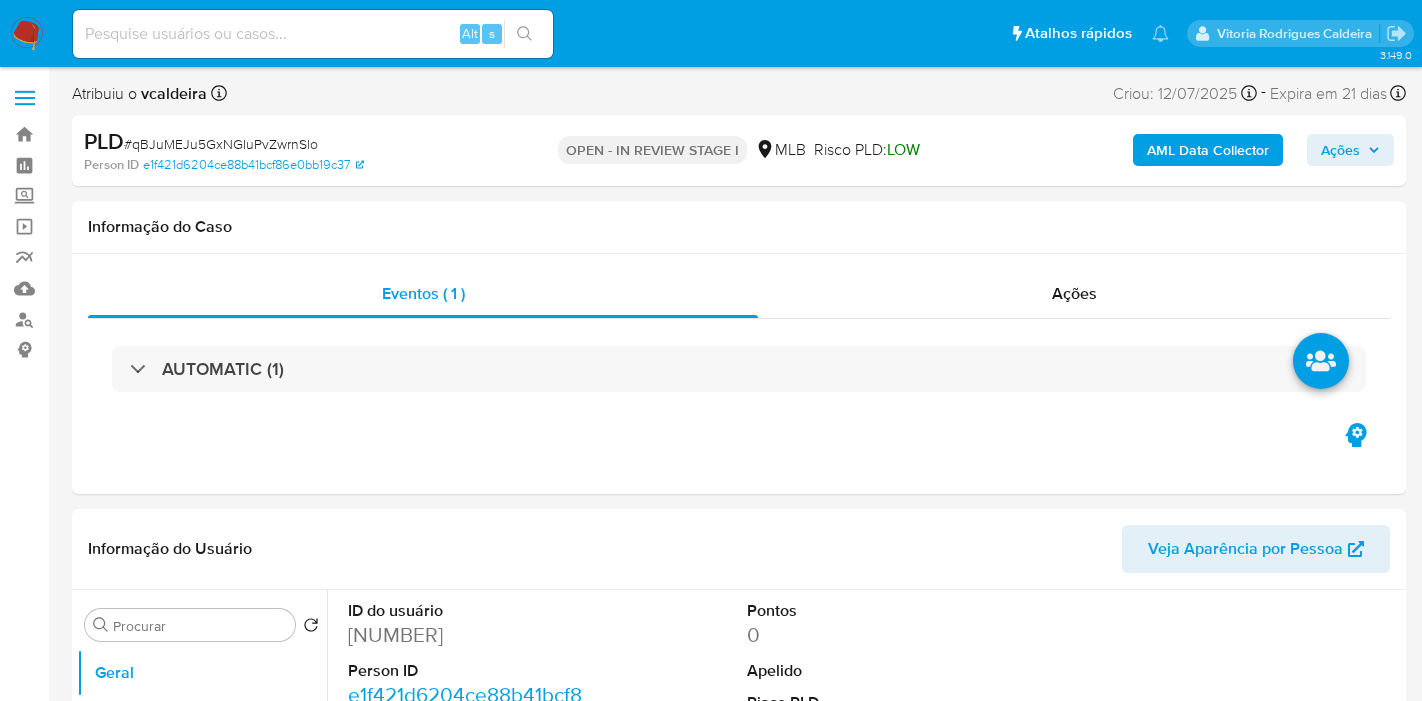 select on "10" 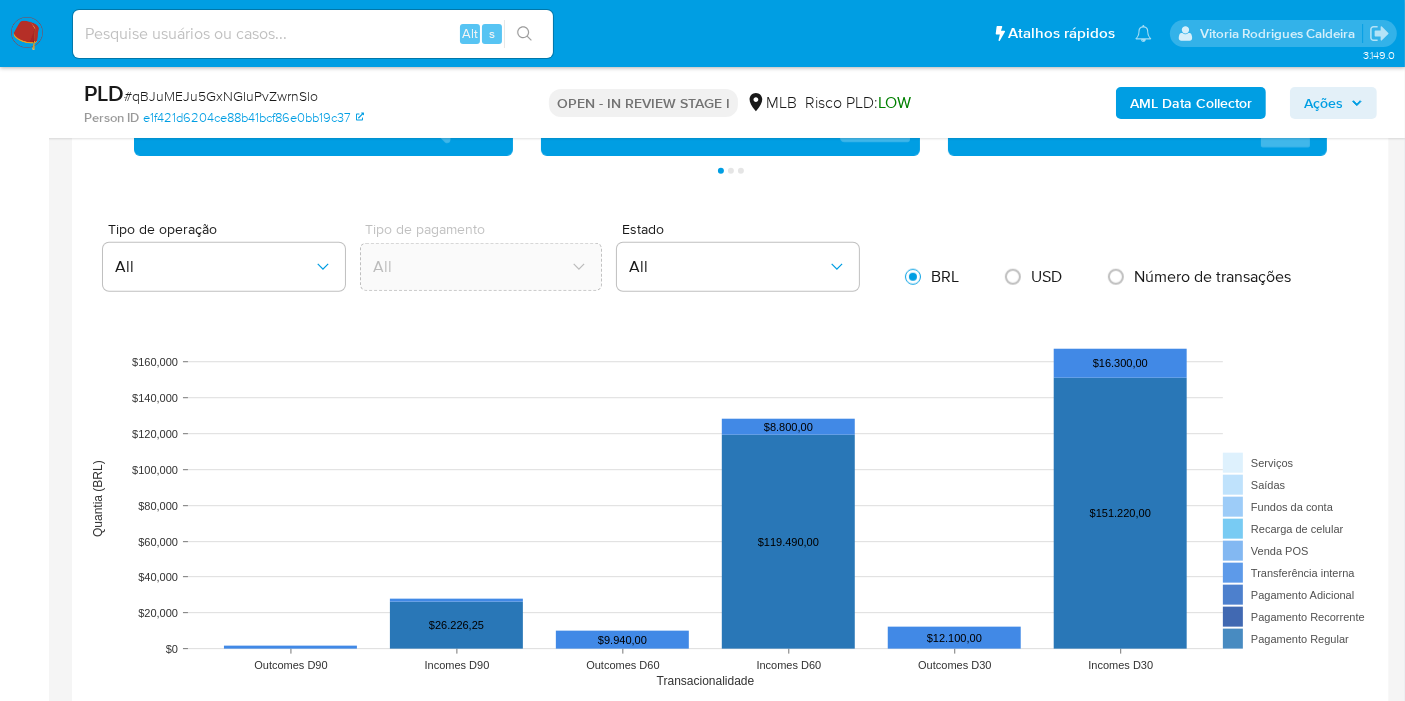 scroll, scrollTop: 2000, scrollLeft: 0, axis: vertical 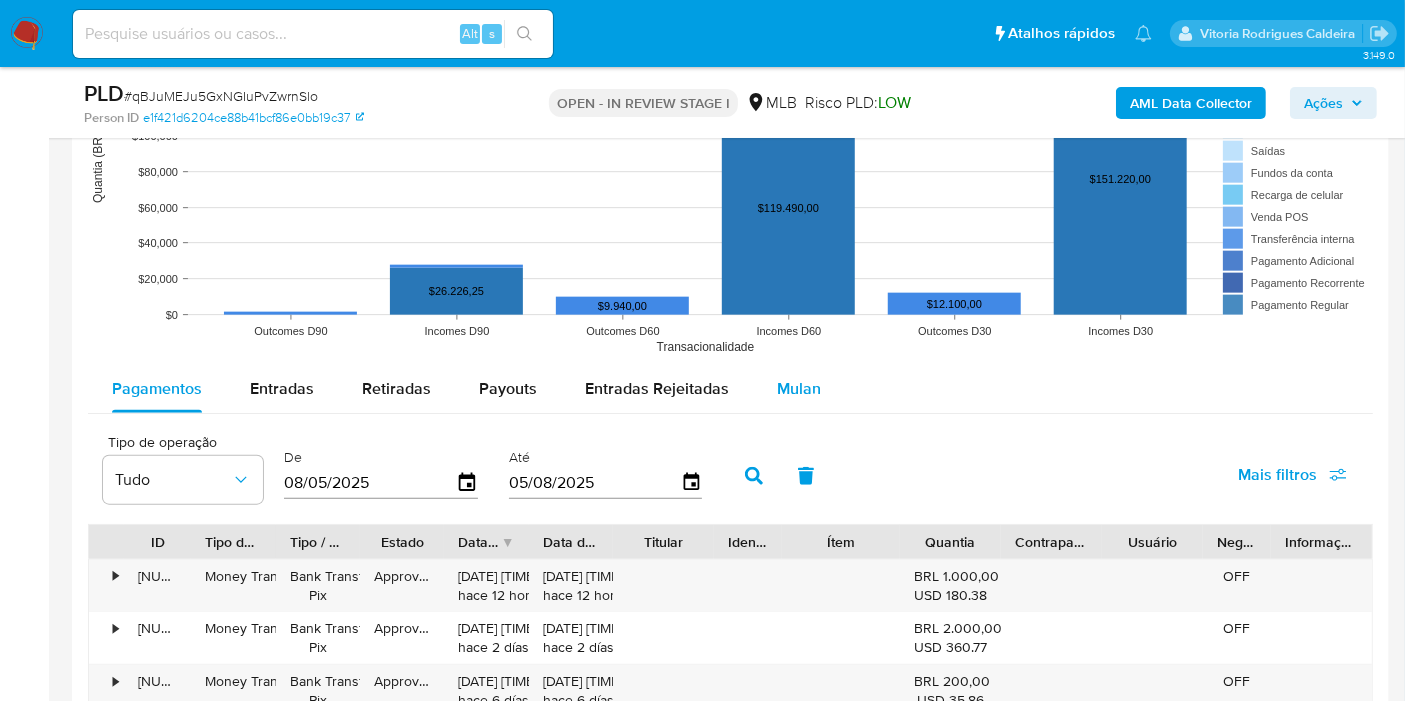 click on "Mulan" at bounding box center (799, 388) 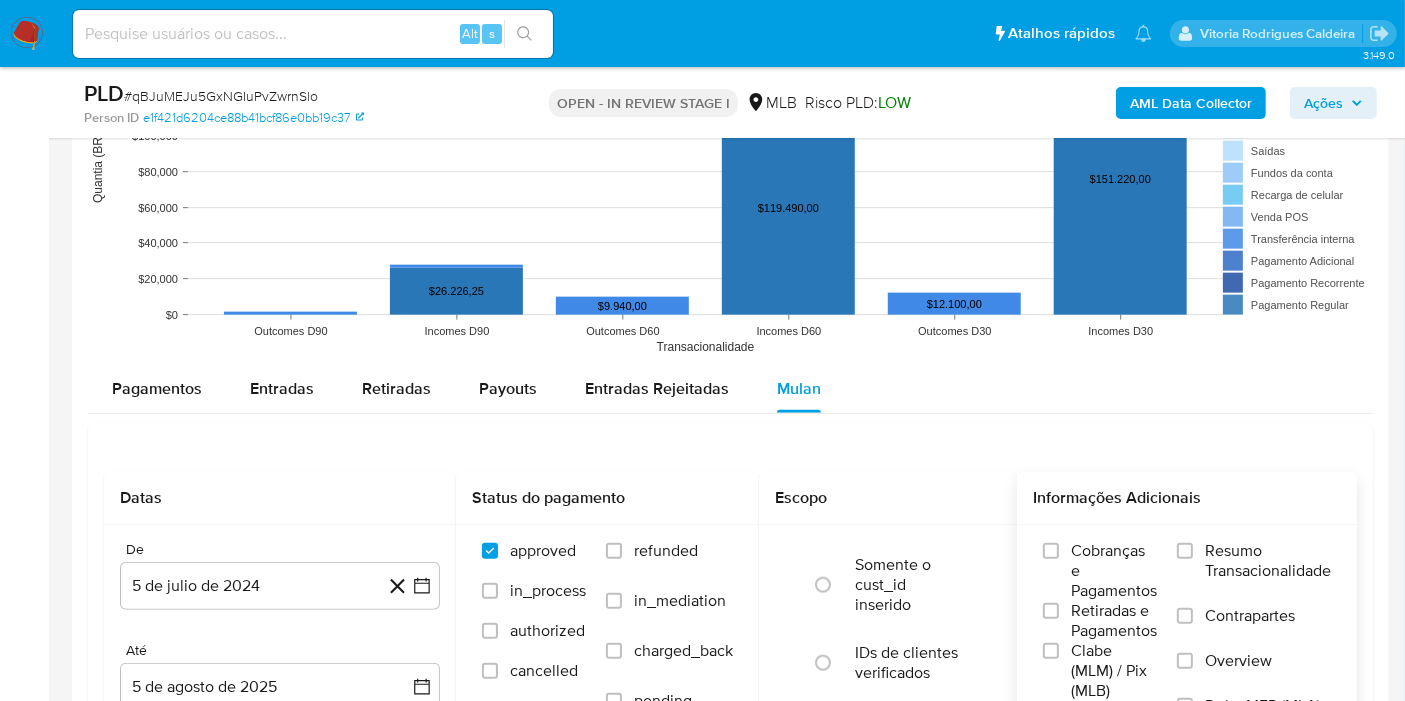 click on "Resumo Transacionalidade" at bounding box center (1268, 561) 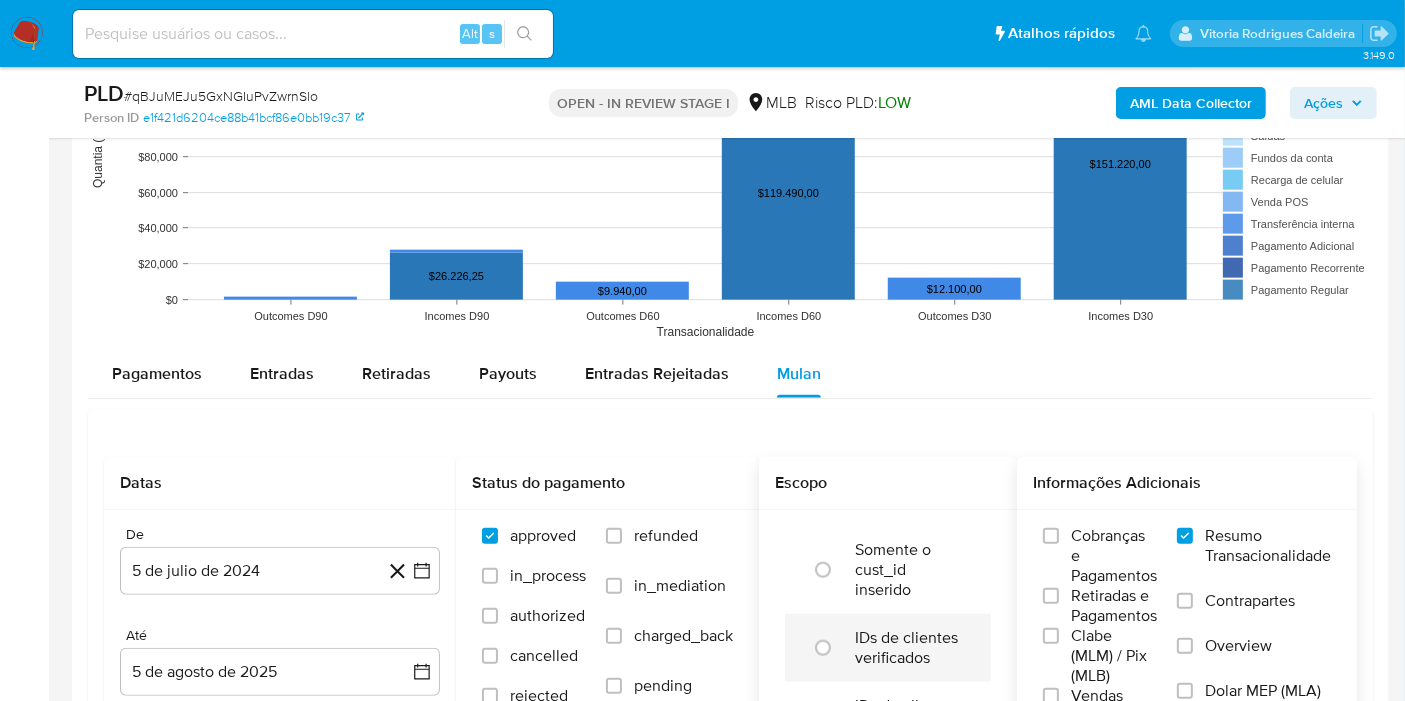 scroll, scrollTop: 2222, scrollLeft: 0, axis: vertical 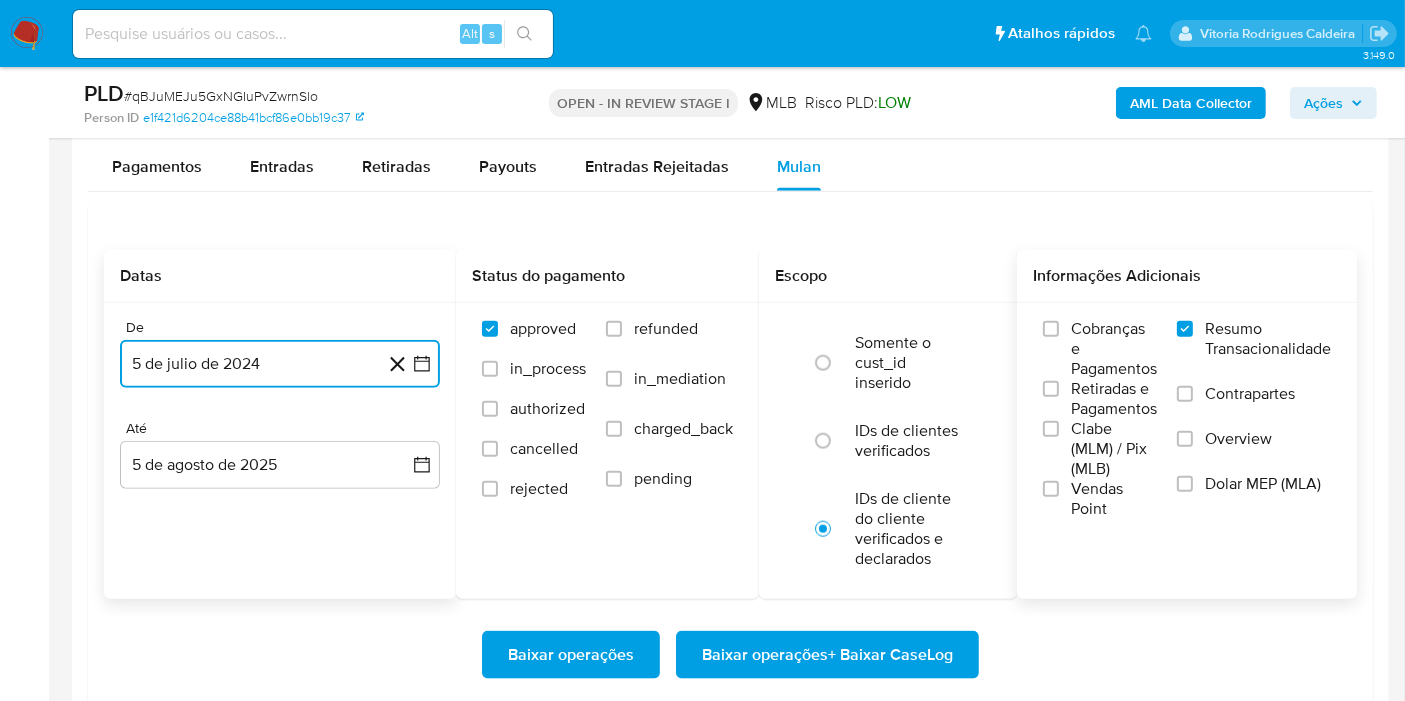 click on "5 de julio de 2024" at bounding box center [280, 364] 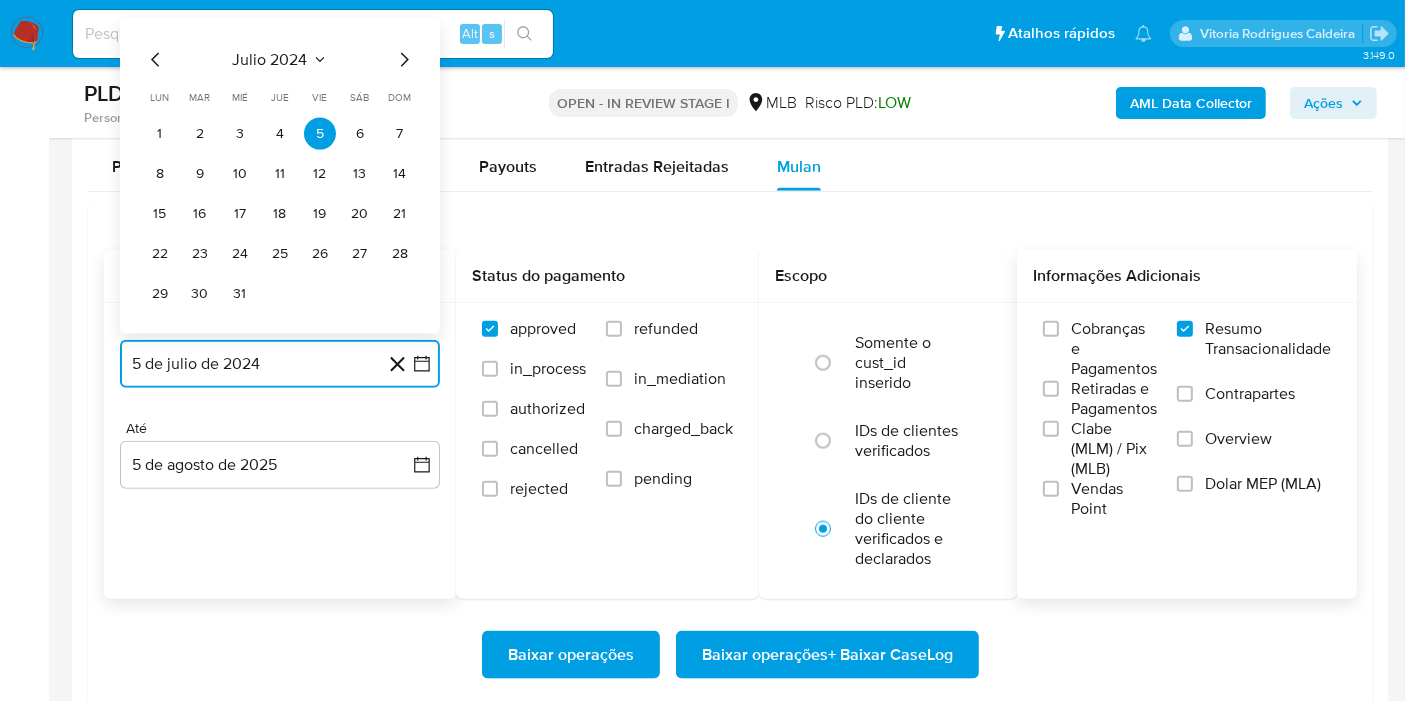 click on "julio 2024" at bounding box center [280, 60] 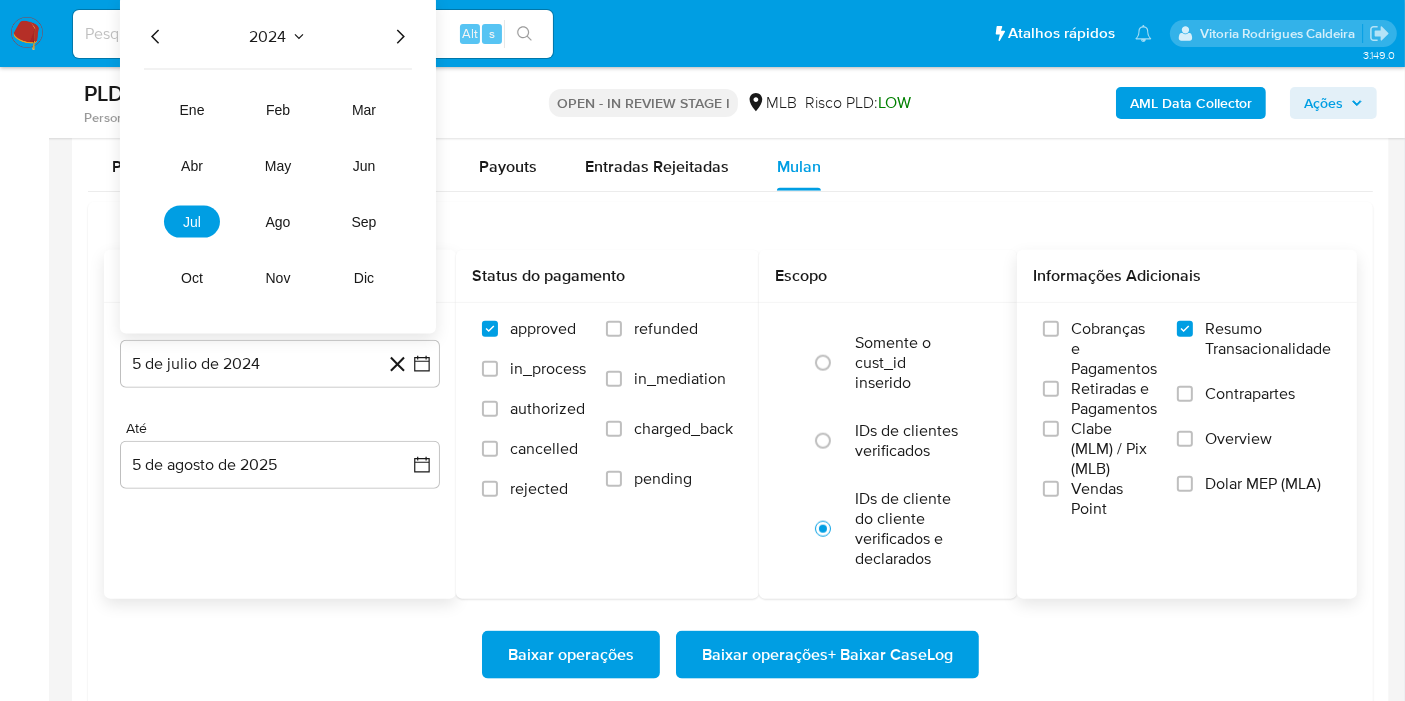 click 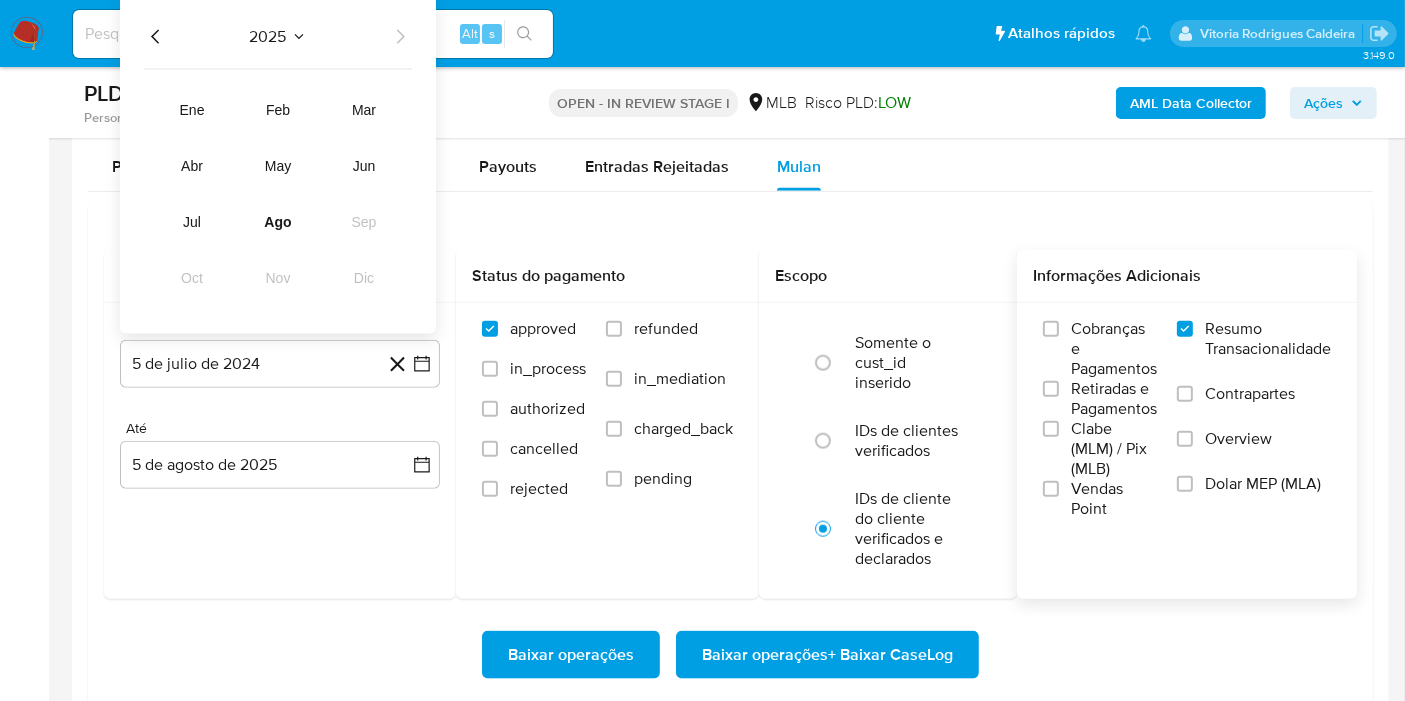 click on "jun" at bounding box center (364, 166) 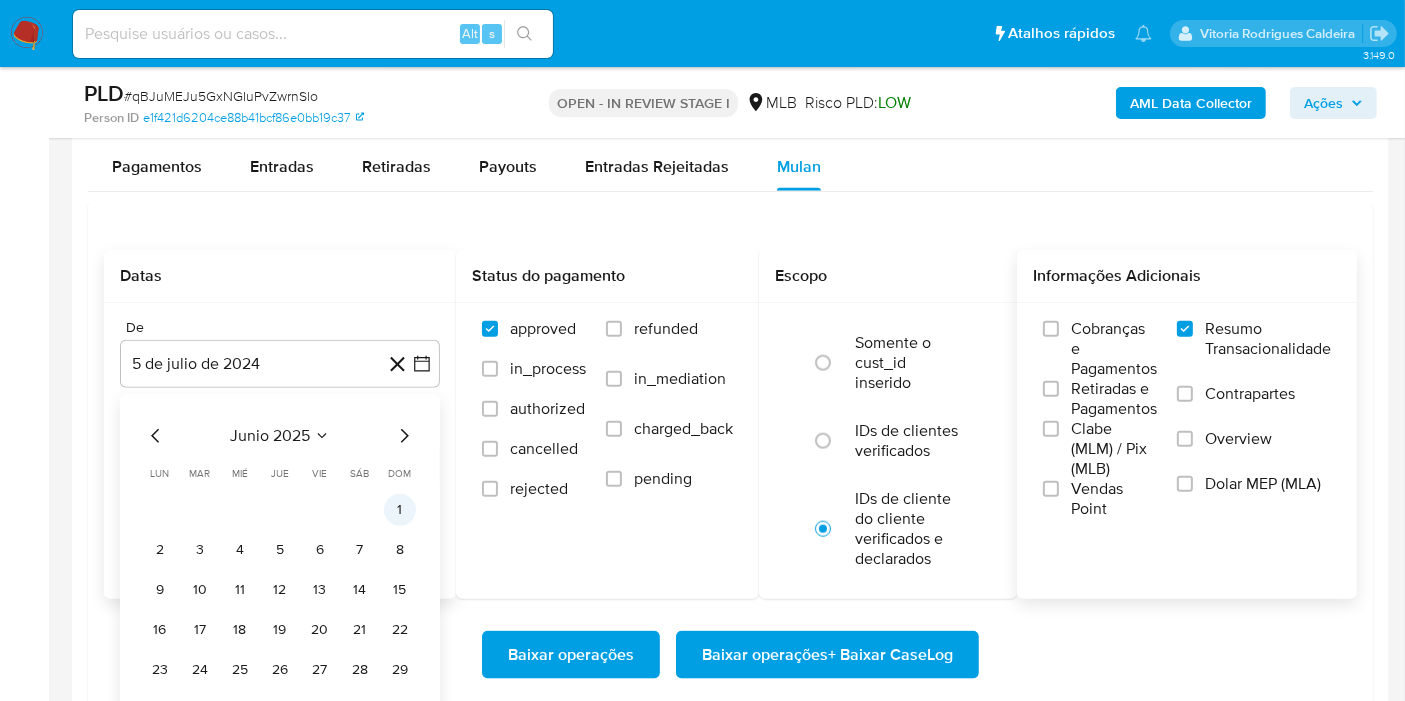 click on "1" at bounding box center (400, 510) 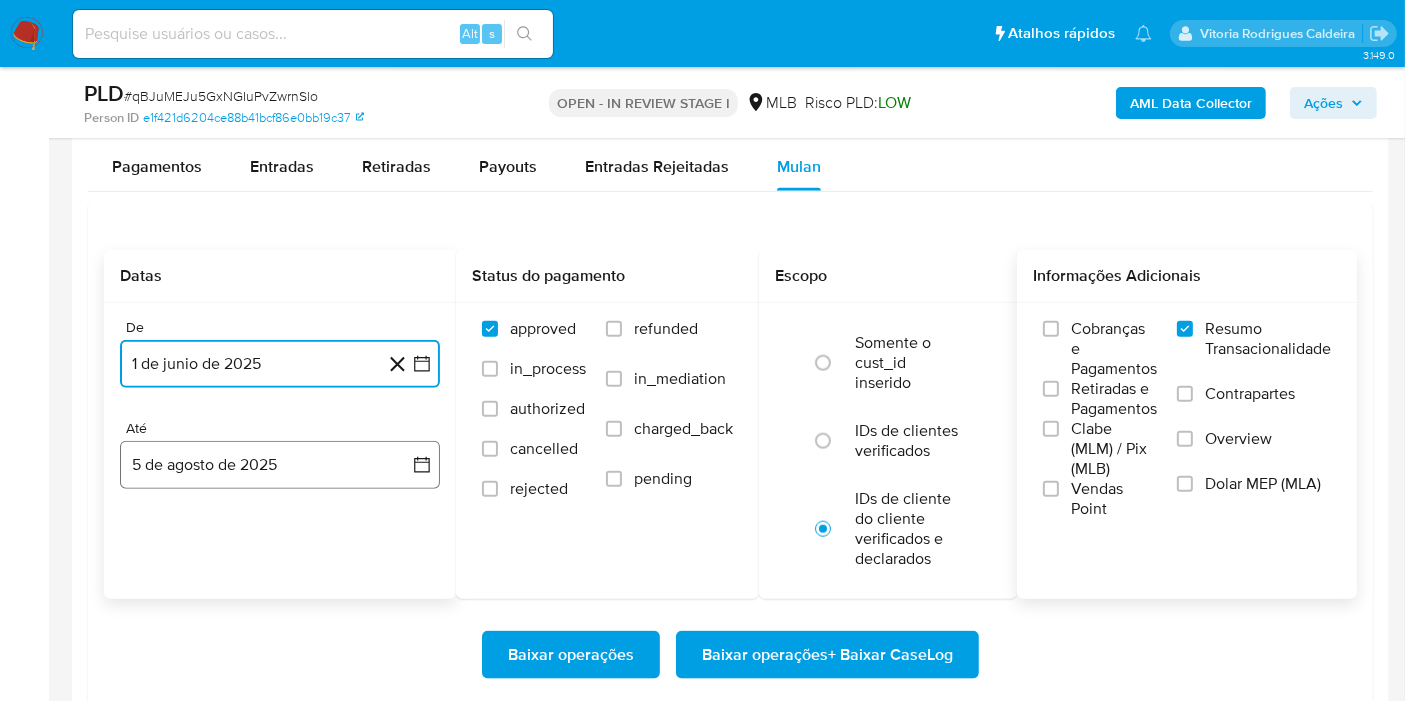 click on "5 de agosto de 2025" at bounding box center [280, 465] 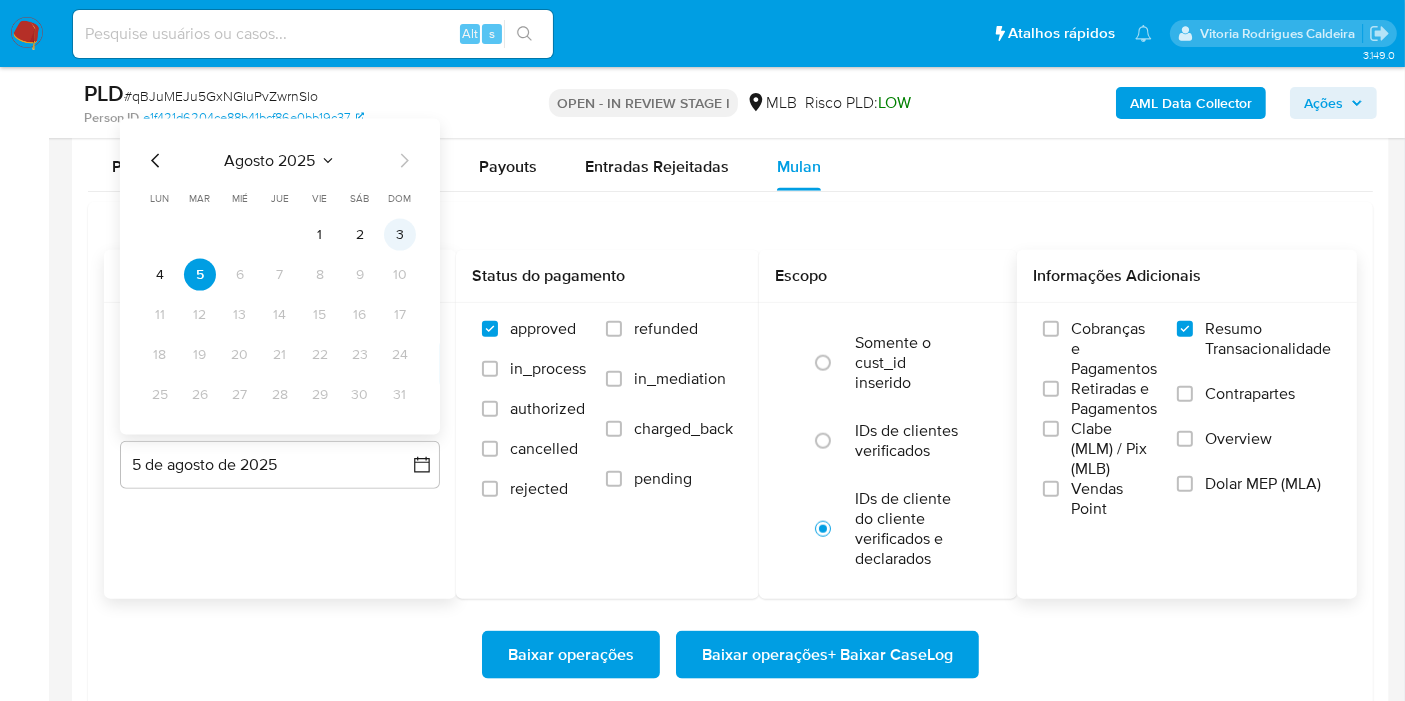 click on "3" at bounding box center (400, 235) 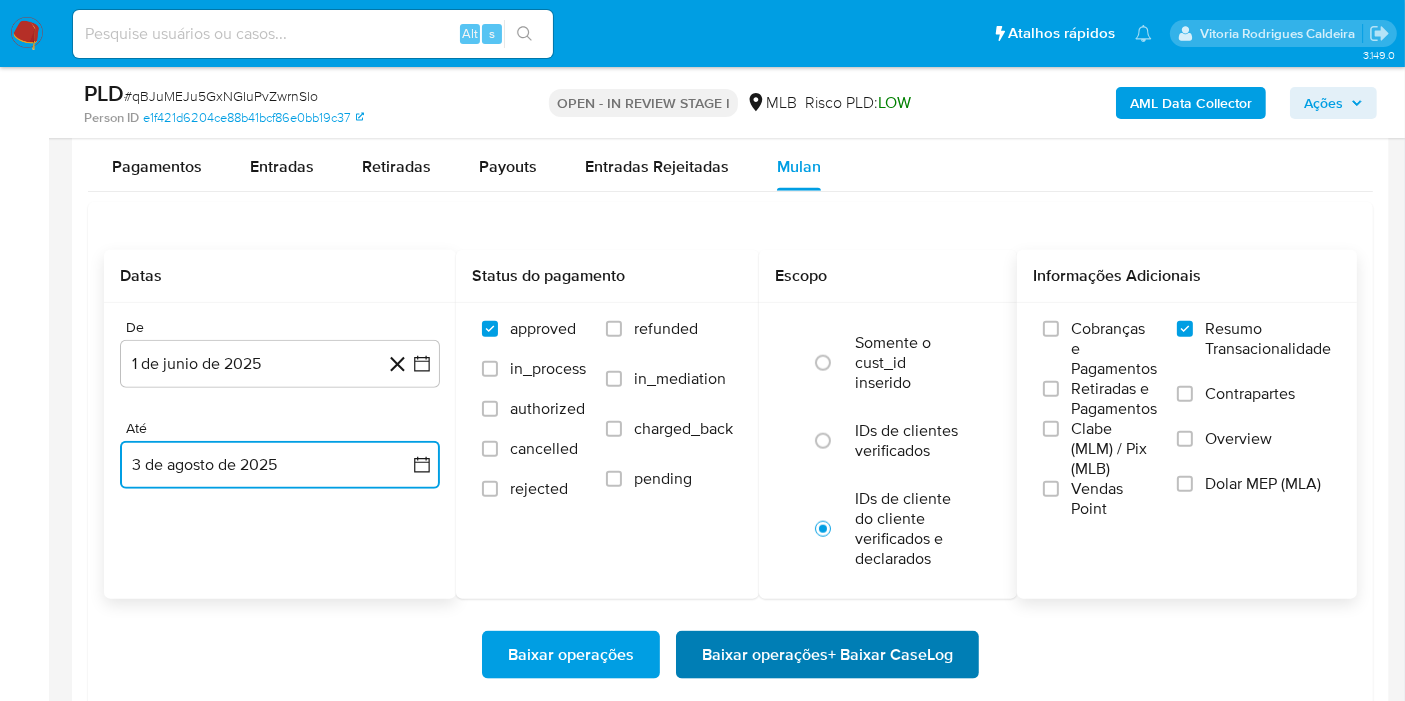 click on "Baixar operações  +   Baixar CaseLog" at bounding box center (827, 655) 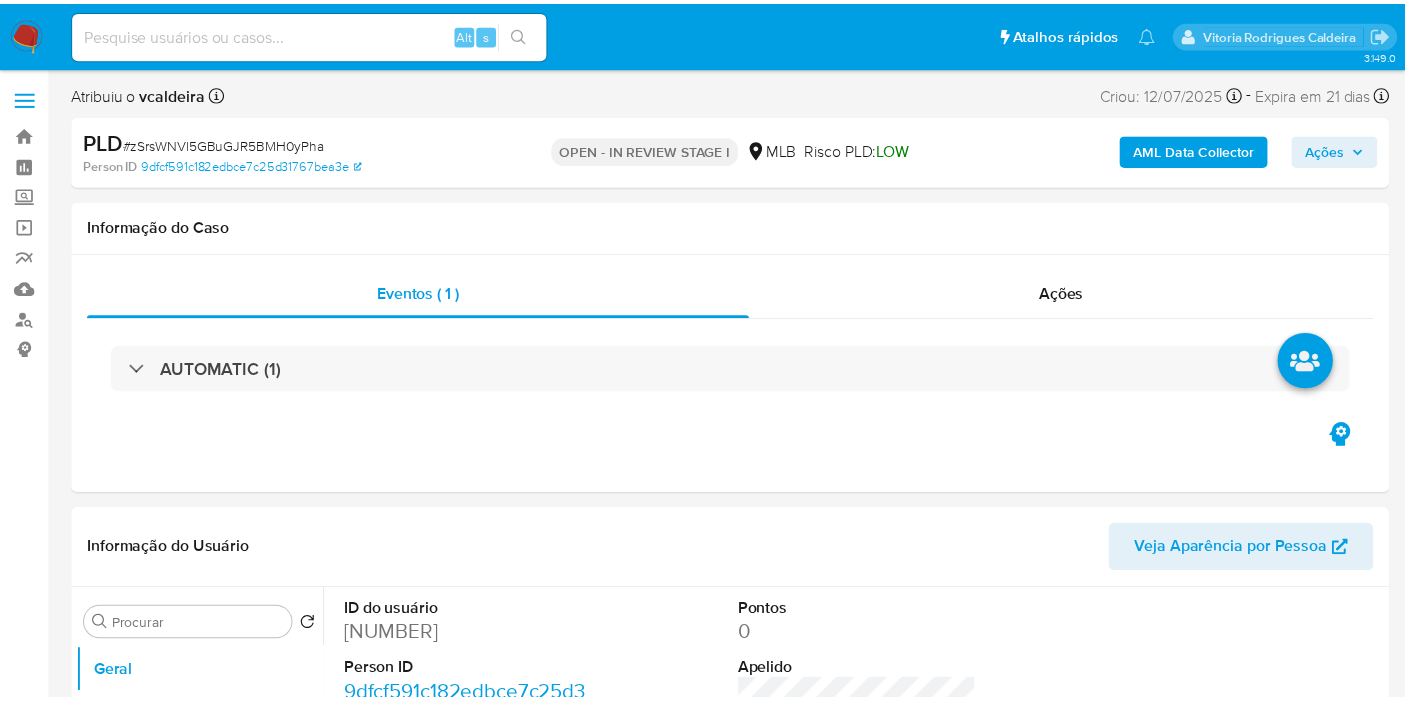 scroll, scrollTop: 0, scrollLeft: 0, axis: both 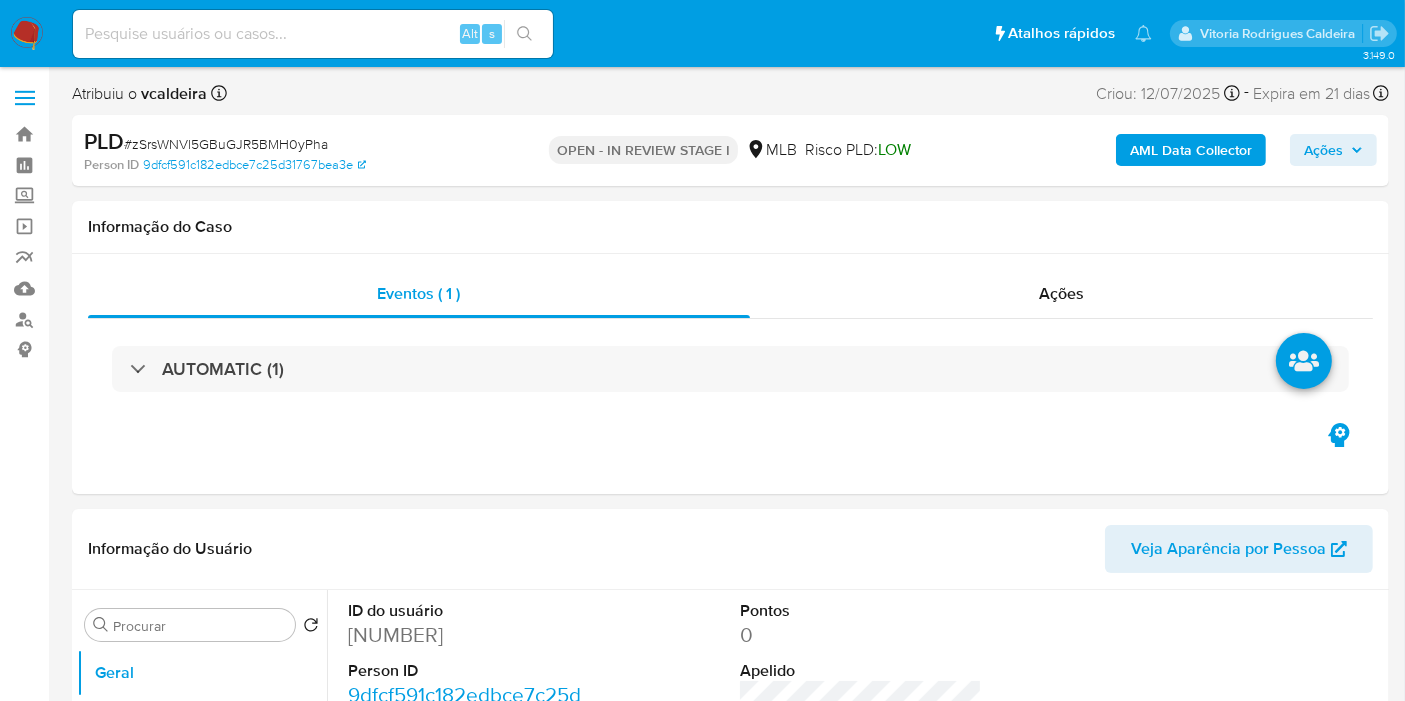 select on "10" 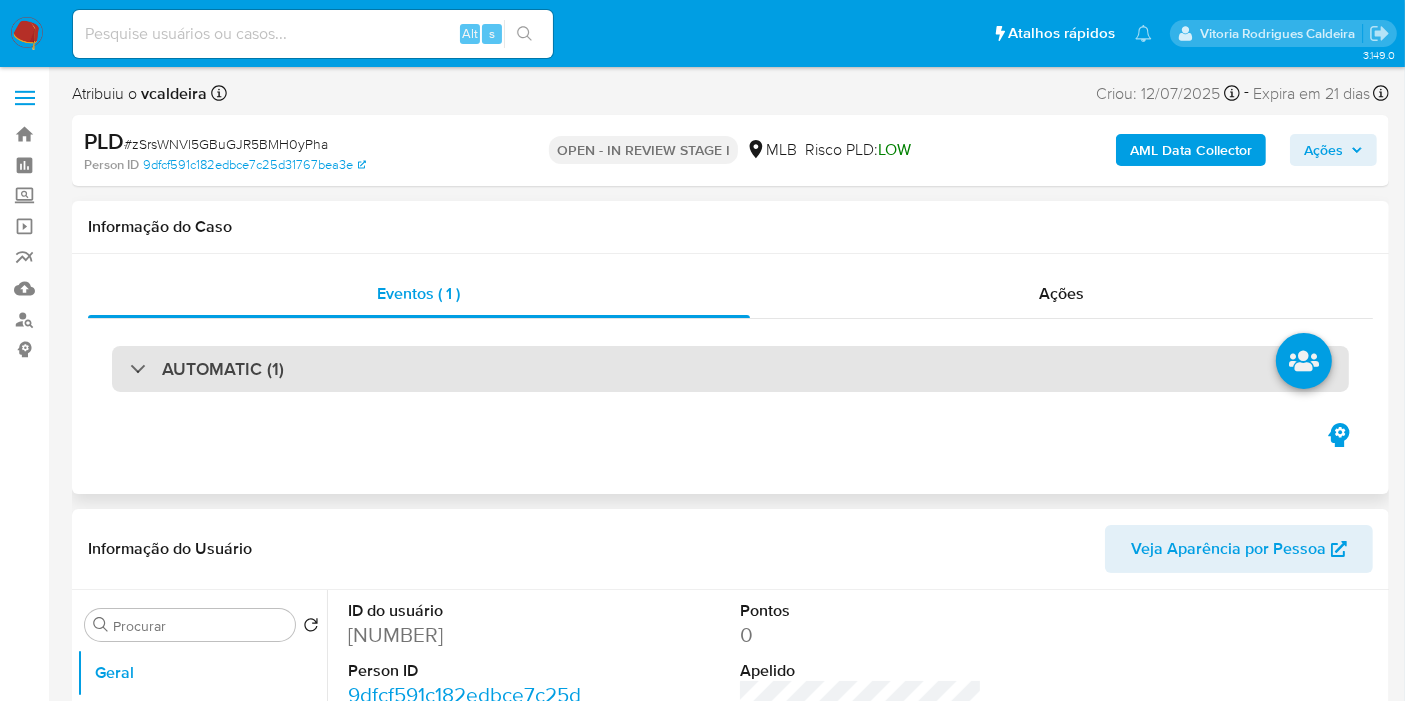 click on "AUTOMATIC (1)" at bounding box center [223, 369] 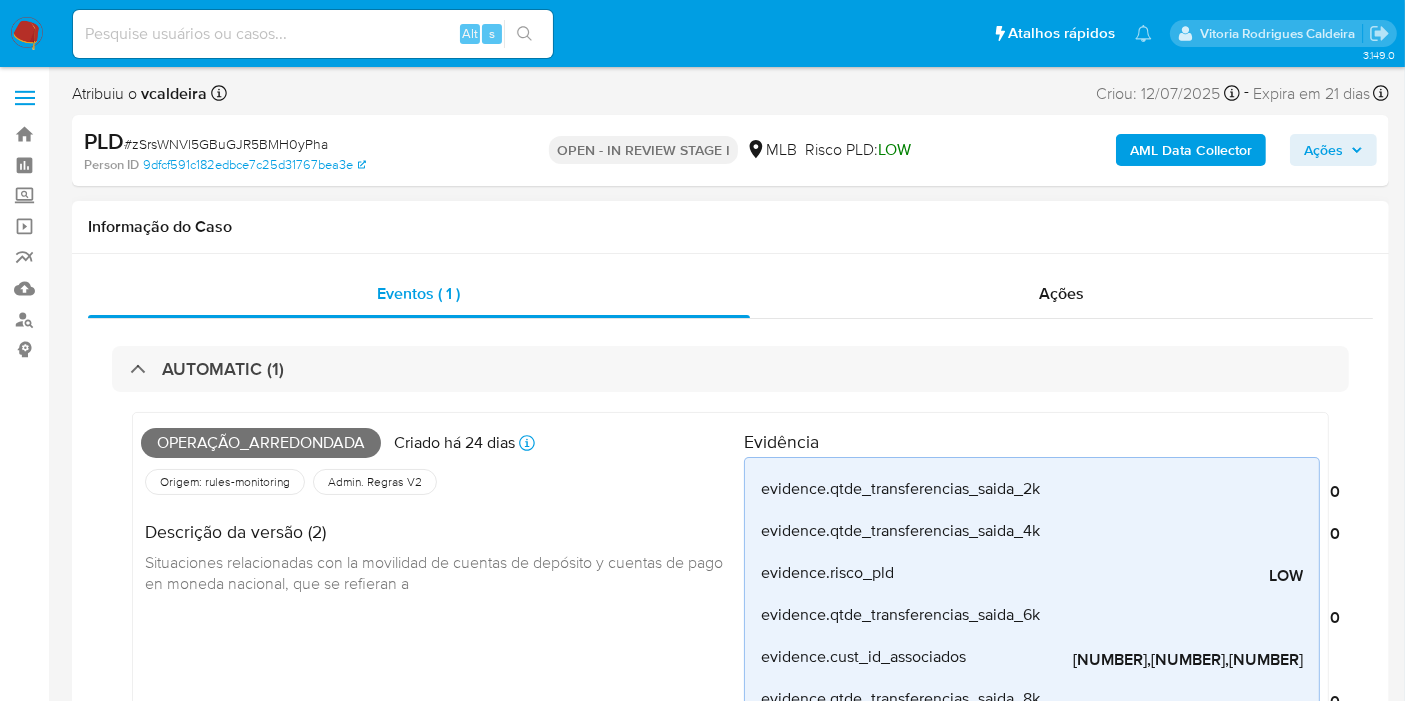 click on "Operação_arredondada" at bounding box center (261, 443) 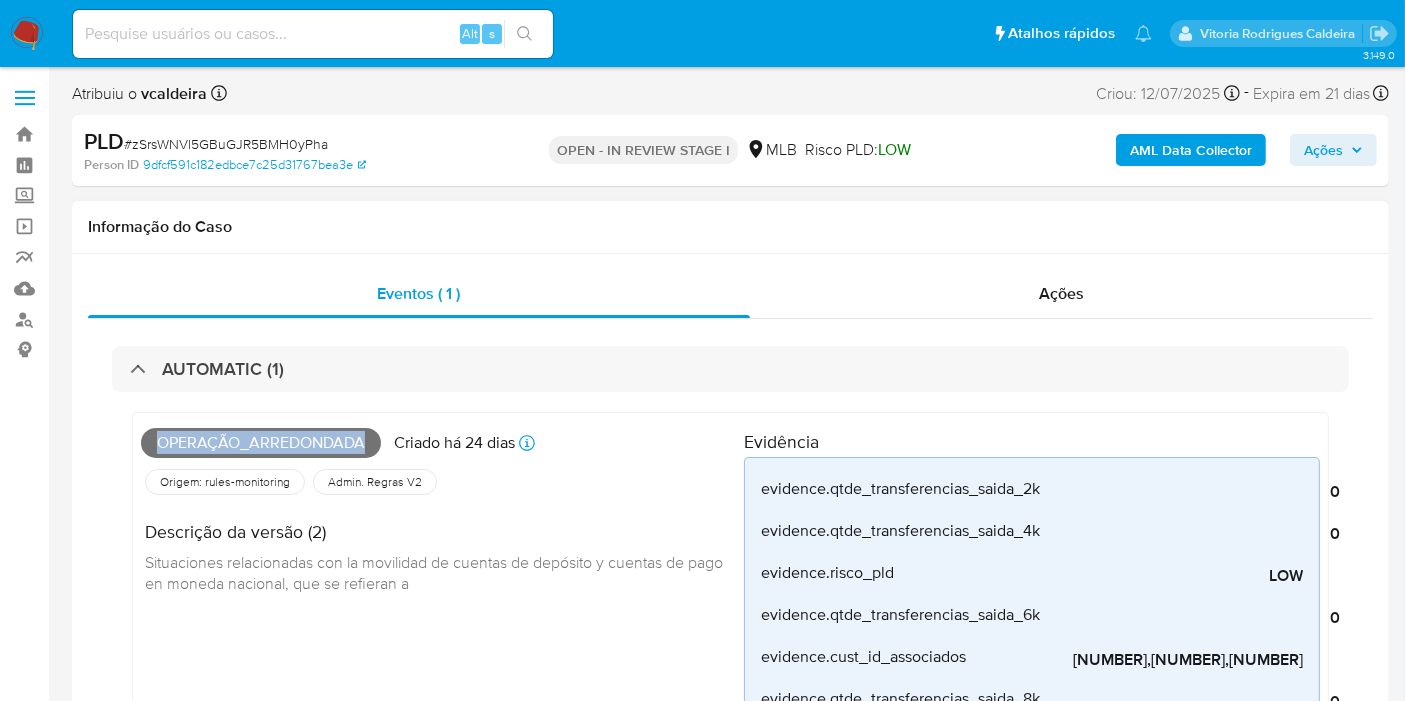 click on "Operação_arredondada" at bounding box center (261, 443) 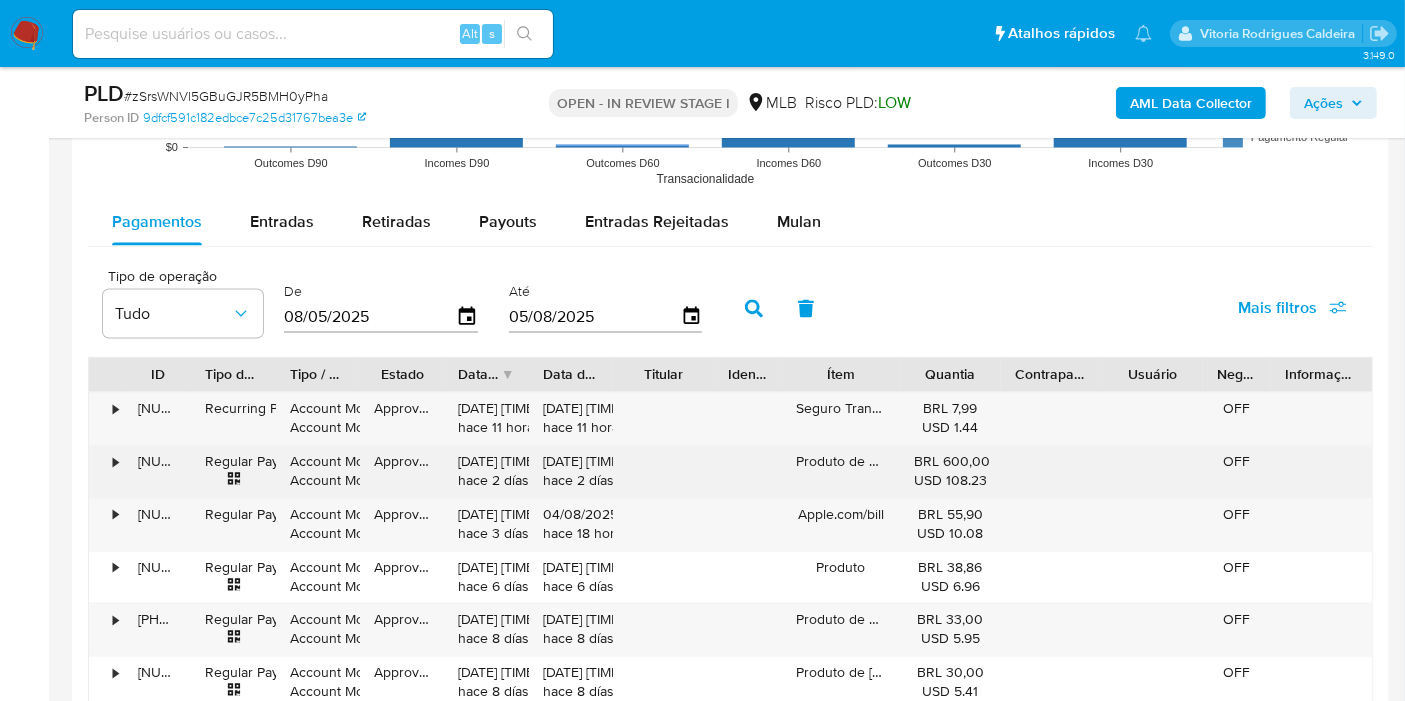 scroll, scrollTop: 3444, scrollLeft: 0, axis: vertical 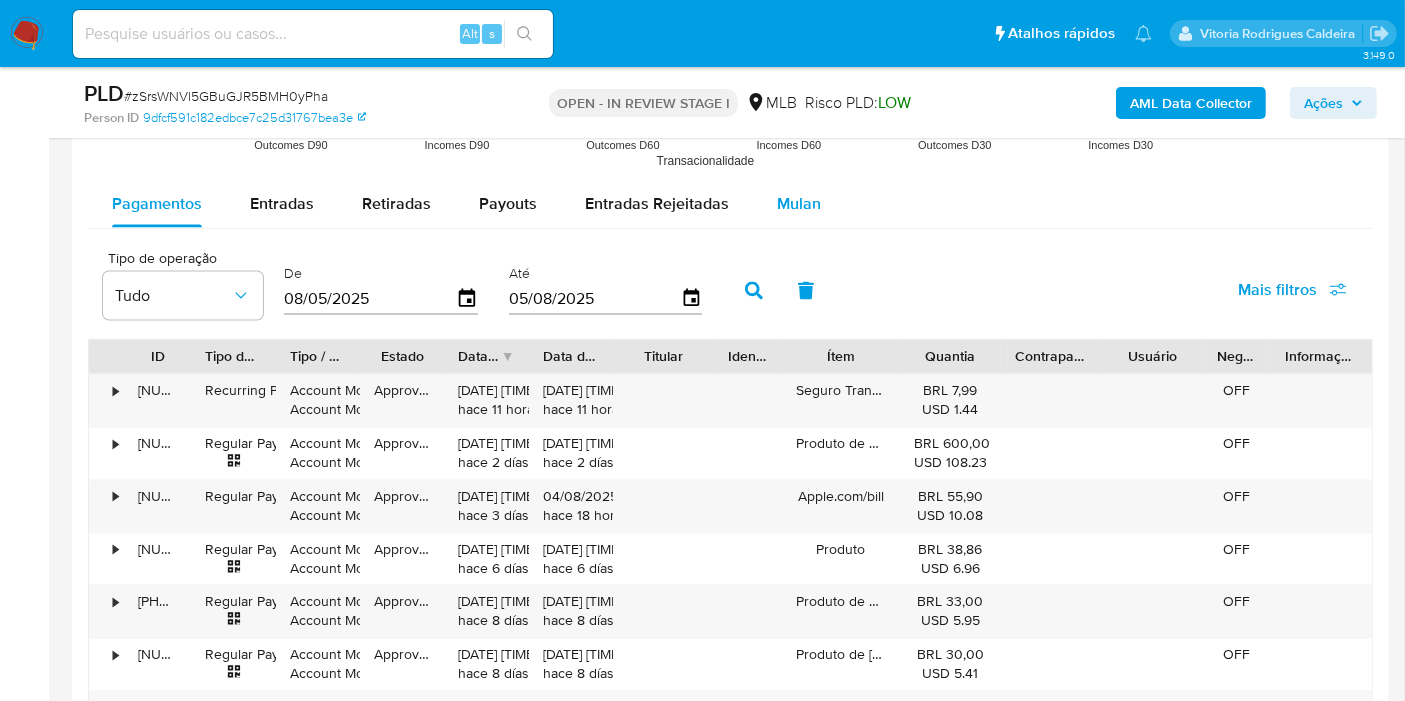 click on "Mulan" at bounding box center [799, 203] 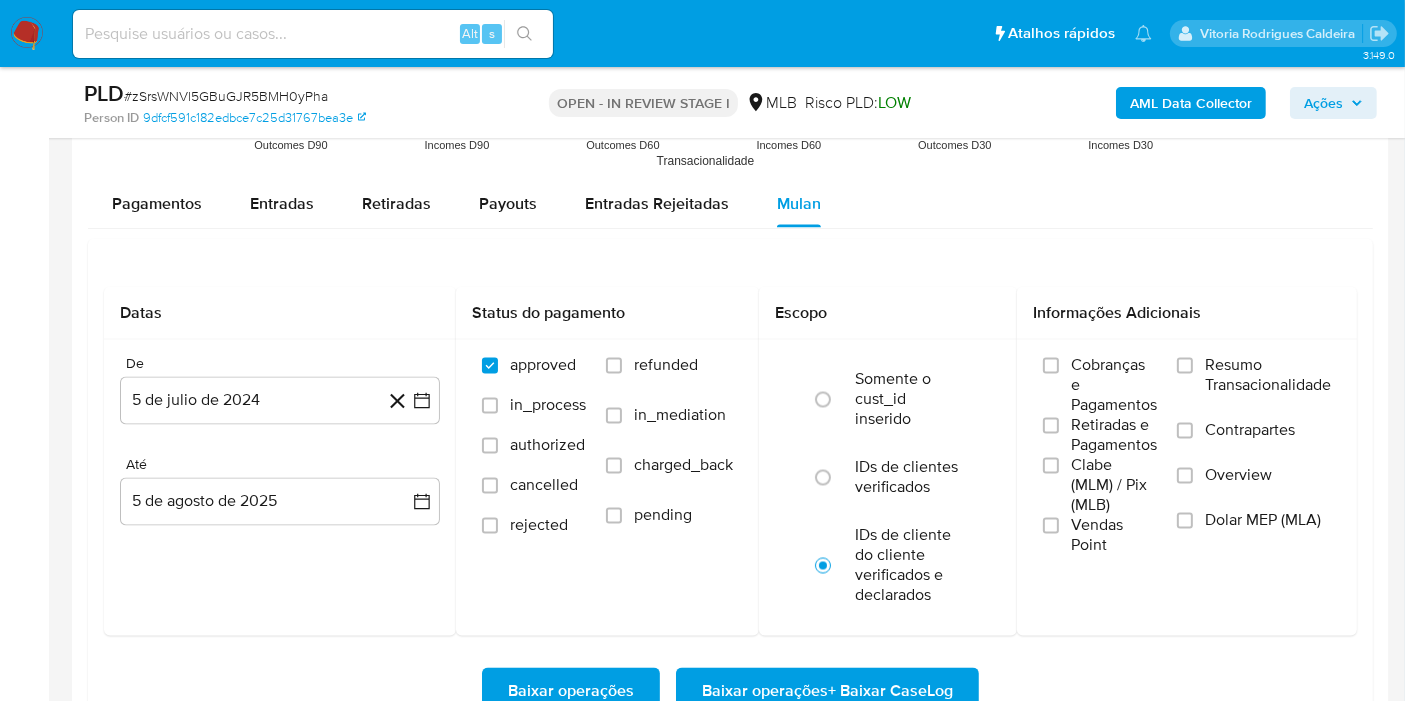 click on "Resumo Transacionalidade" at bounding box center [1268, 376] 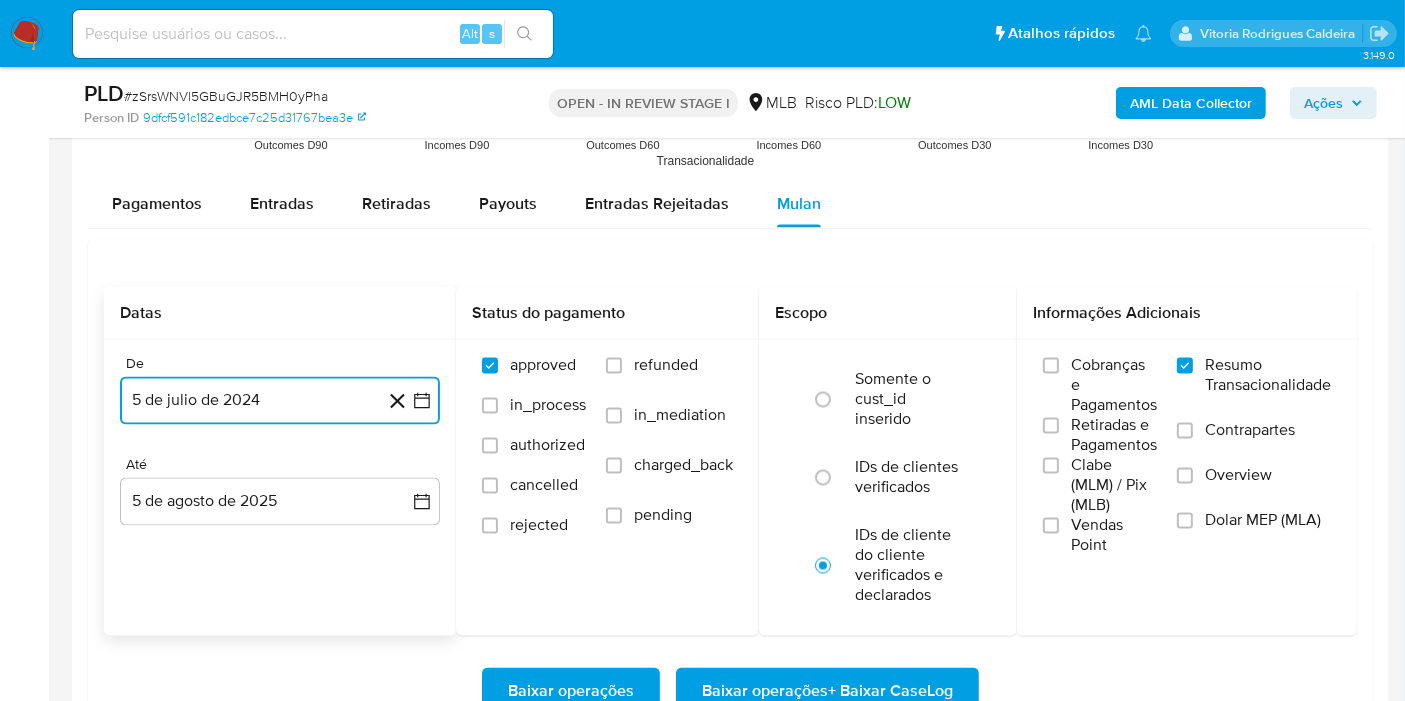click on "5 de julio de 2024" at bounding box center (280, 401) 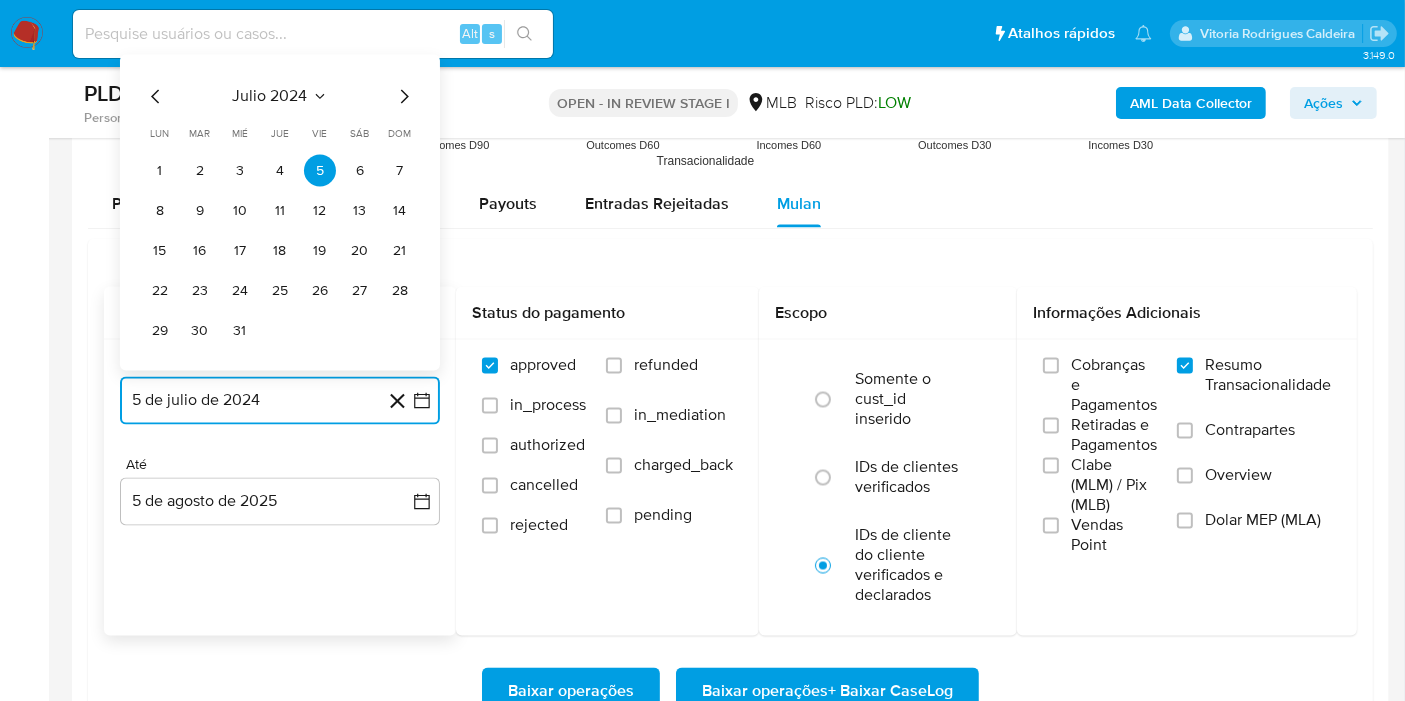 click 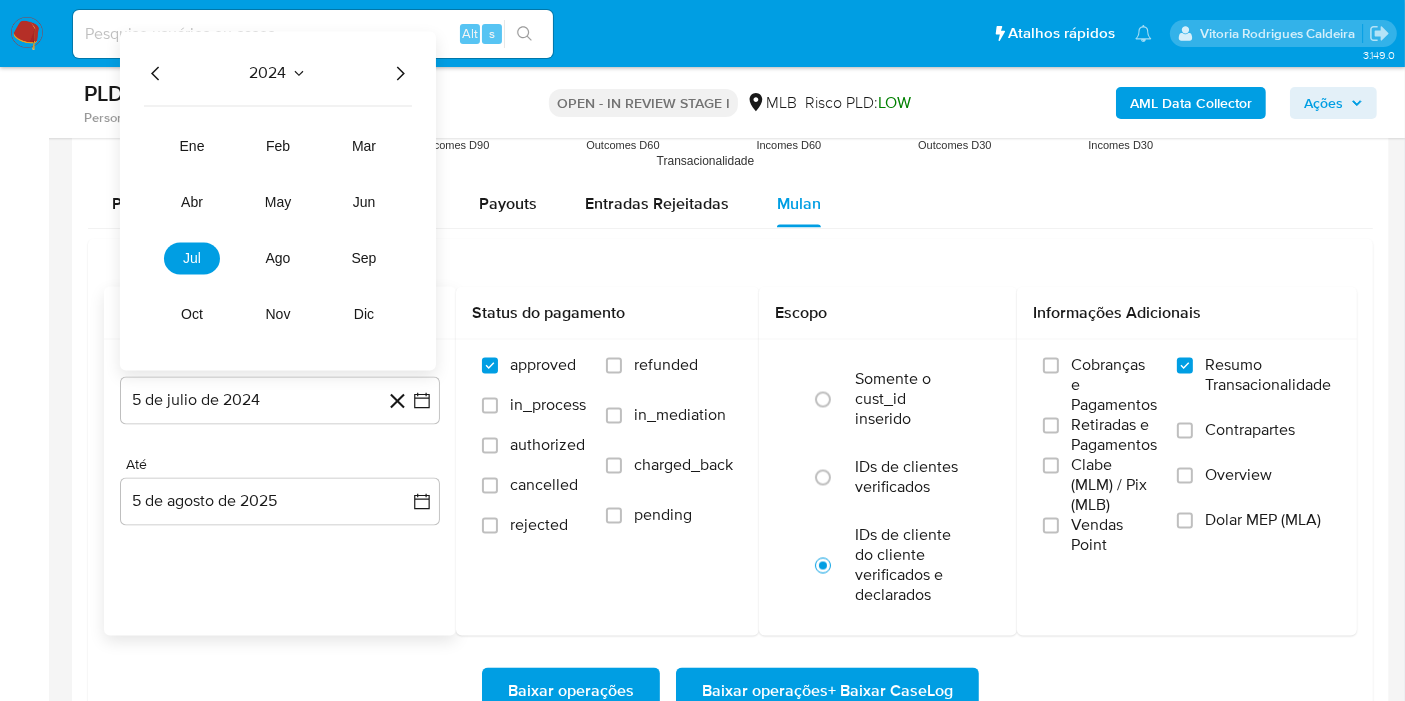 click 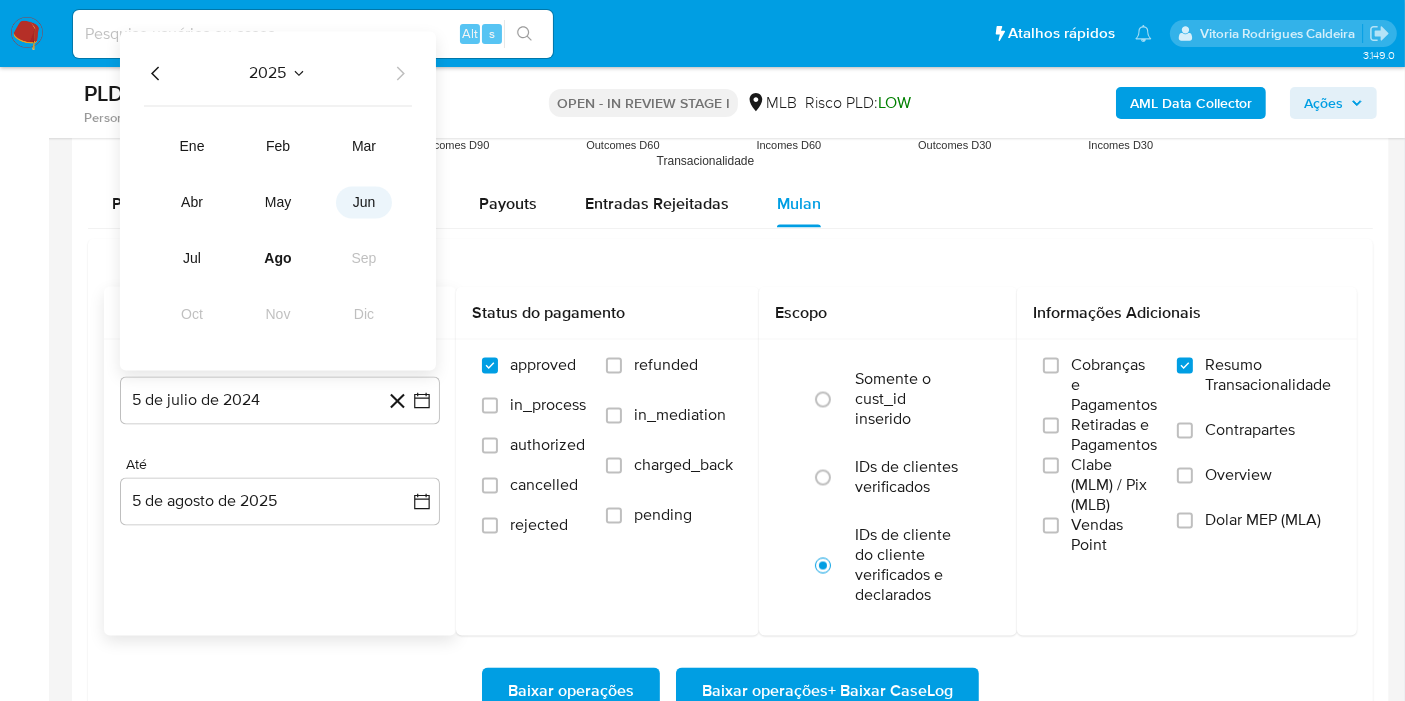 click on "jun" at bounding box center (364, 203) 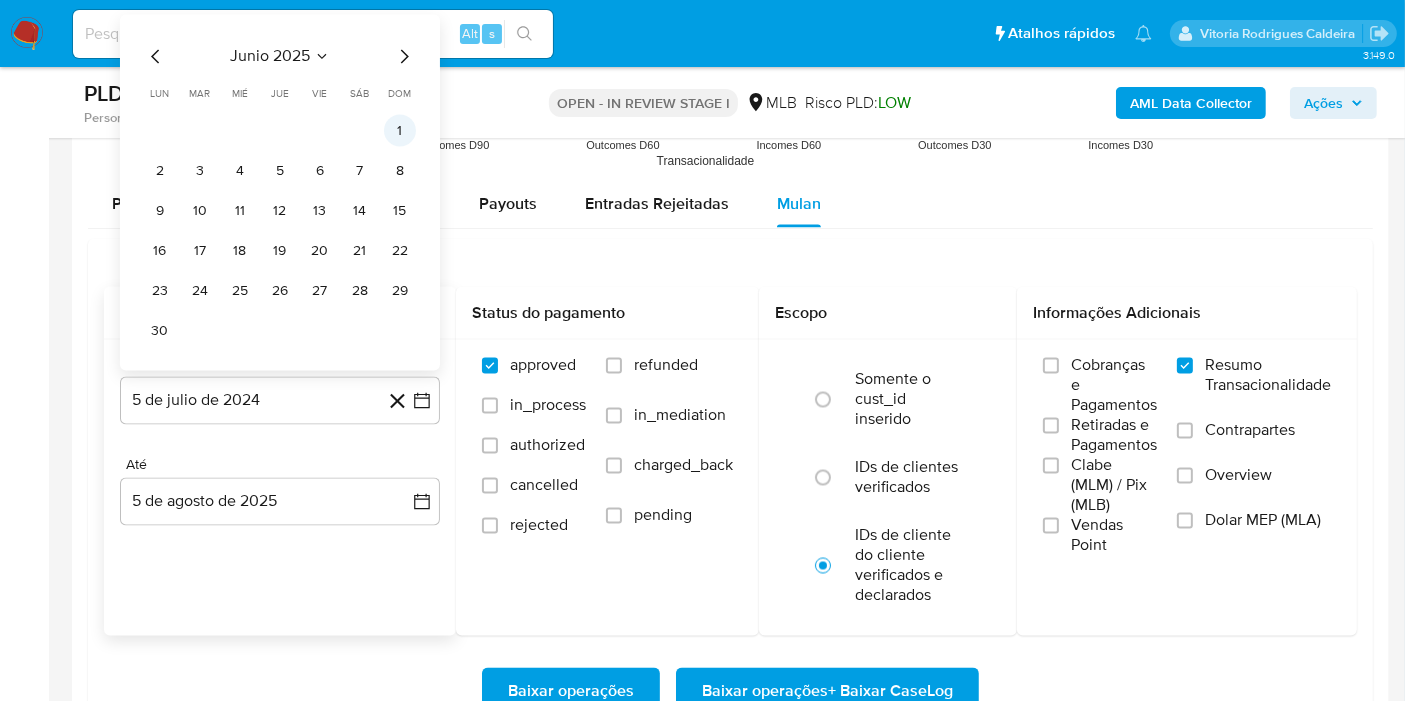 click on "1" at bounding box center (400, 131) 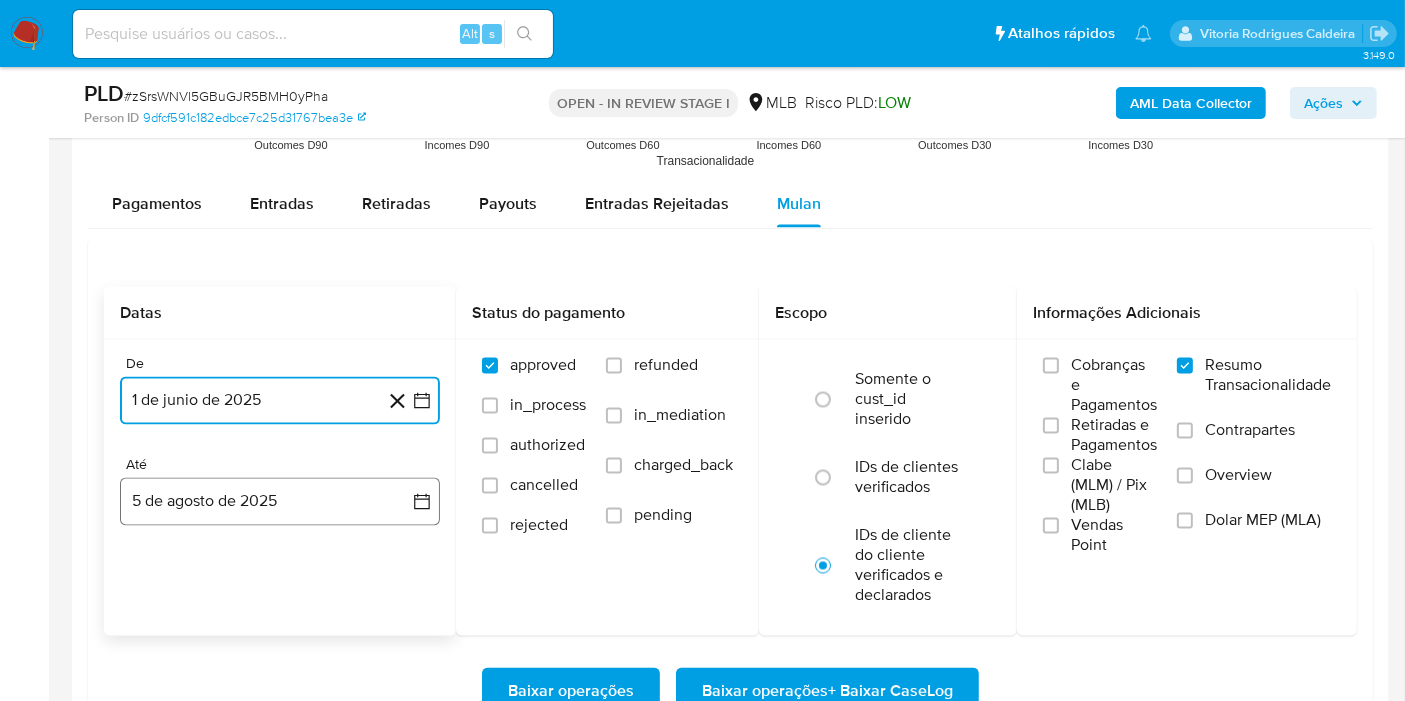 click on "5 de agosto de 2025" at bounding box center (280, 502) 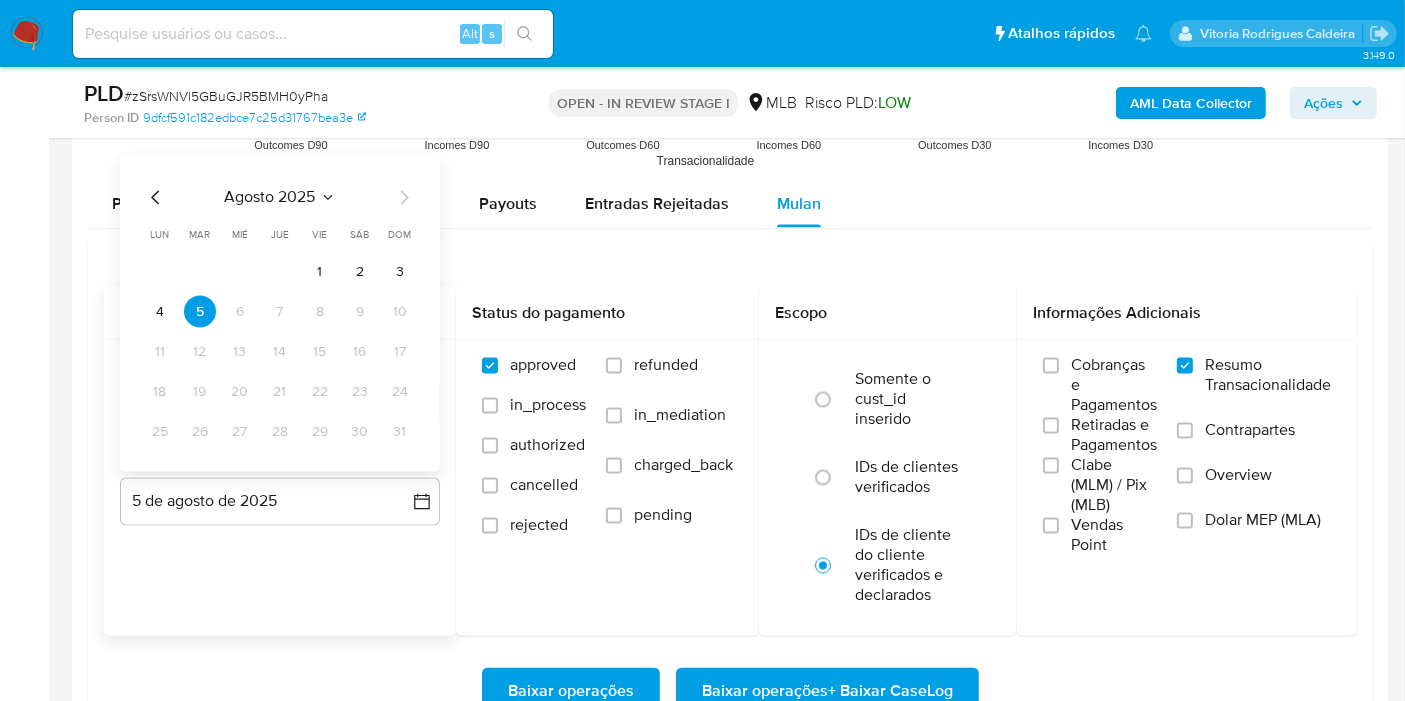 drag, startPoint x: 395, startPoint y: 261, endPoint x: 410, endPoint y: 306, distance: 47.434166 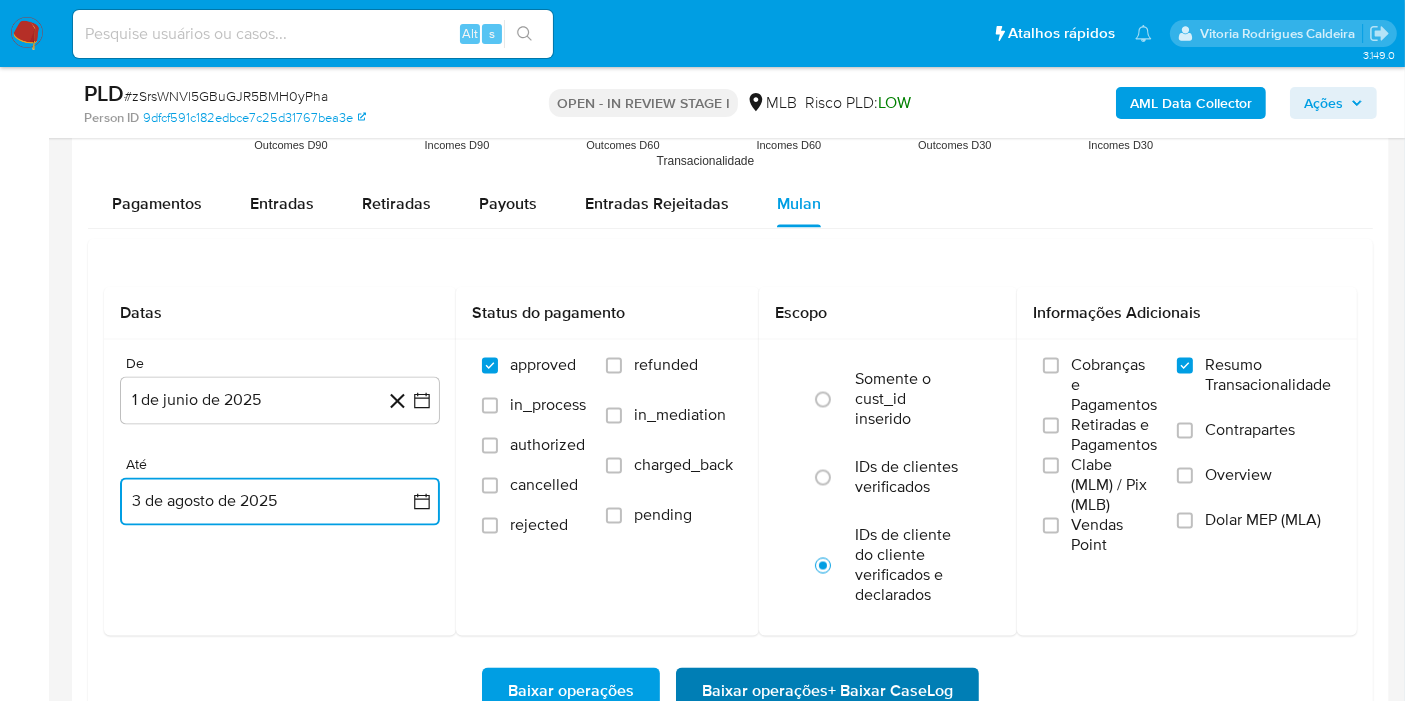 click on "Baixar operações  +   Baixar CaseLog" at bounding box center [827, 692] 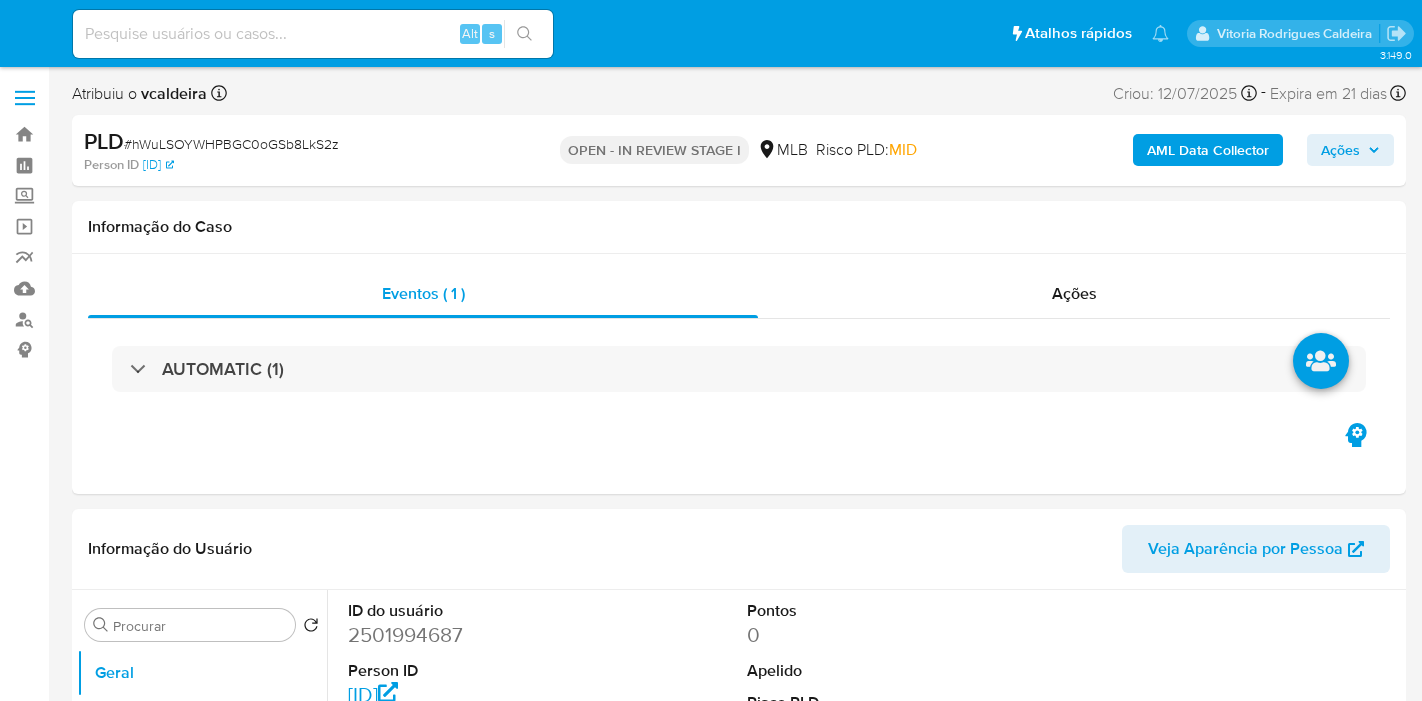 select on "10" 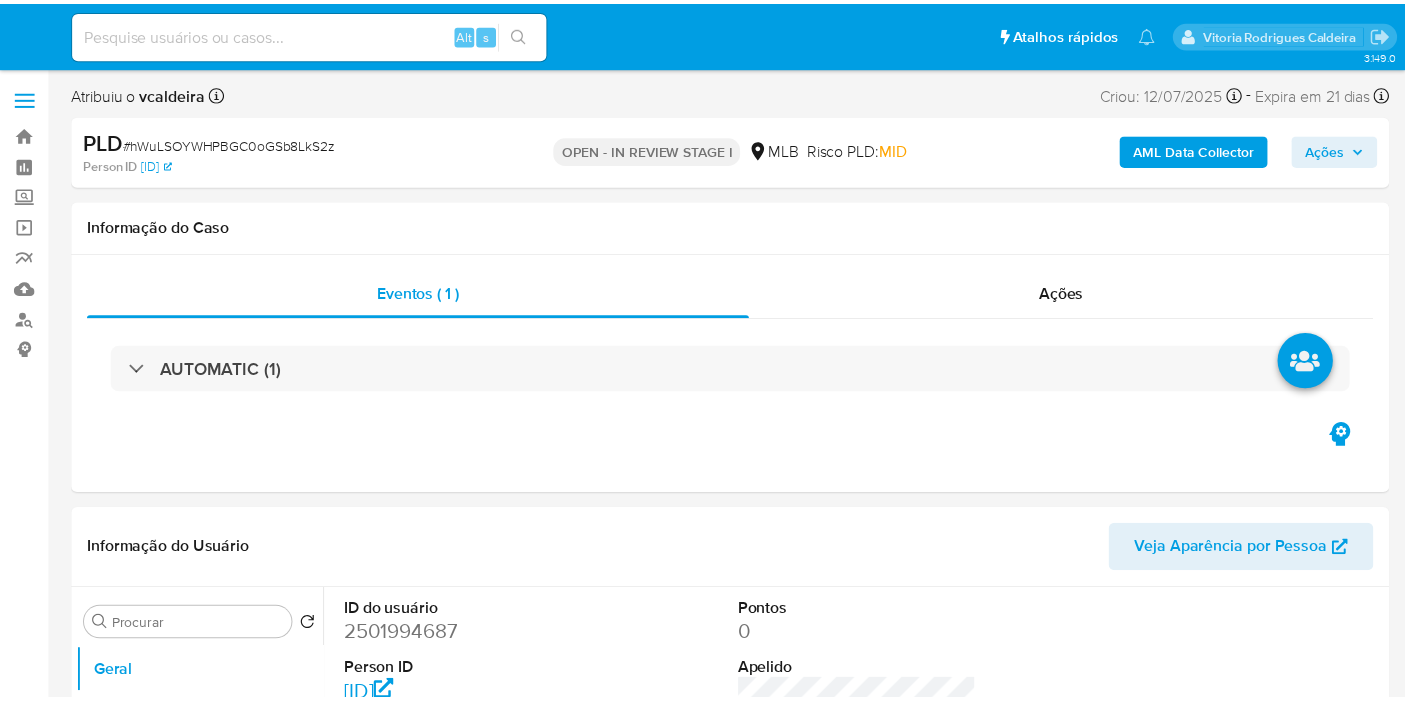 scroll, scrollTop: 0, scrollLeft: 0, axis: both 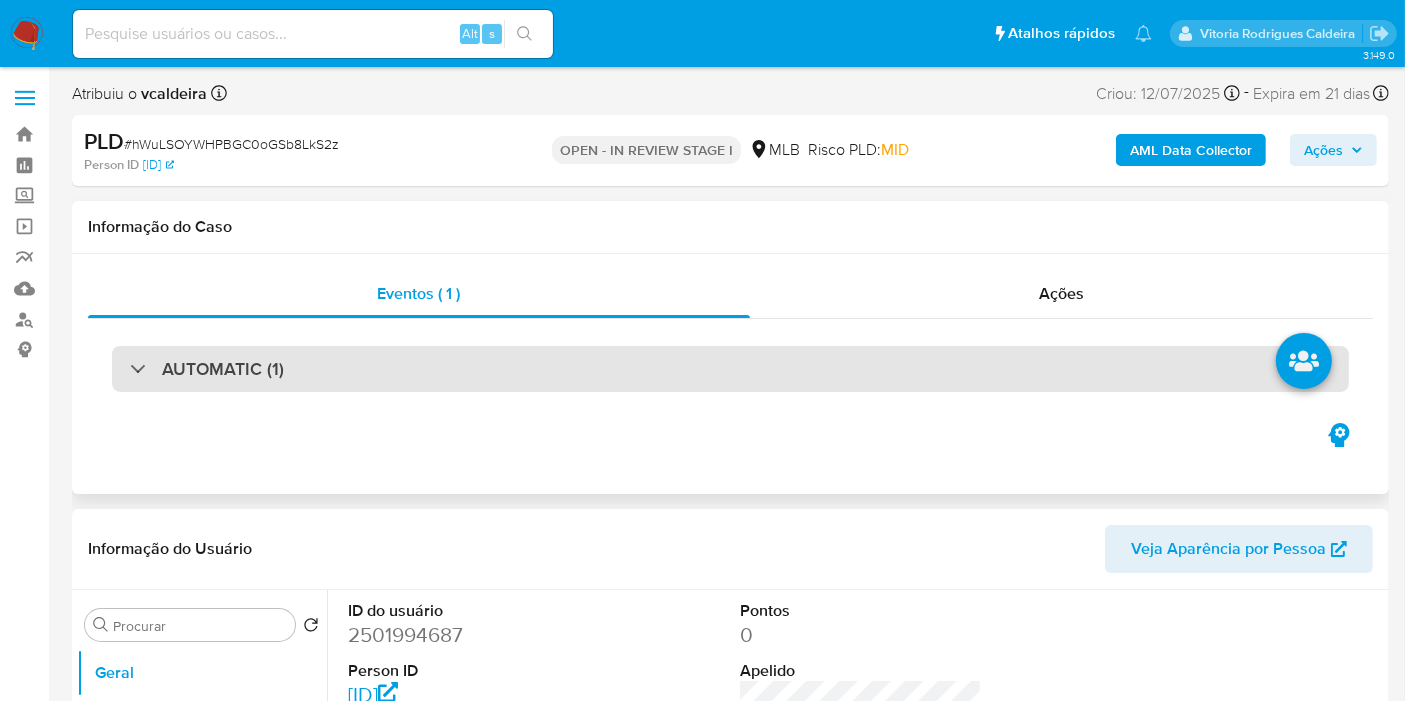 click on "AUTOMATIC (1)" at bounding box center [730, 369] 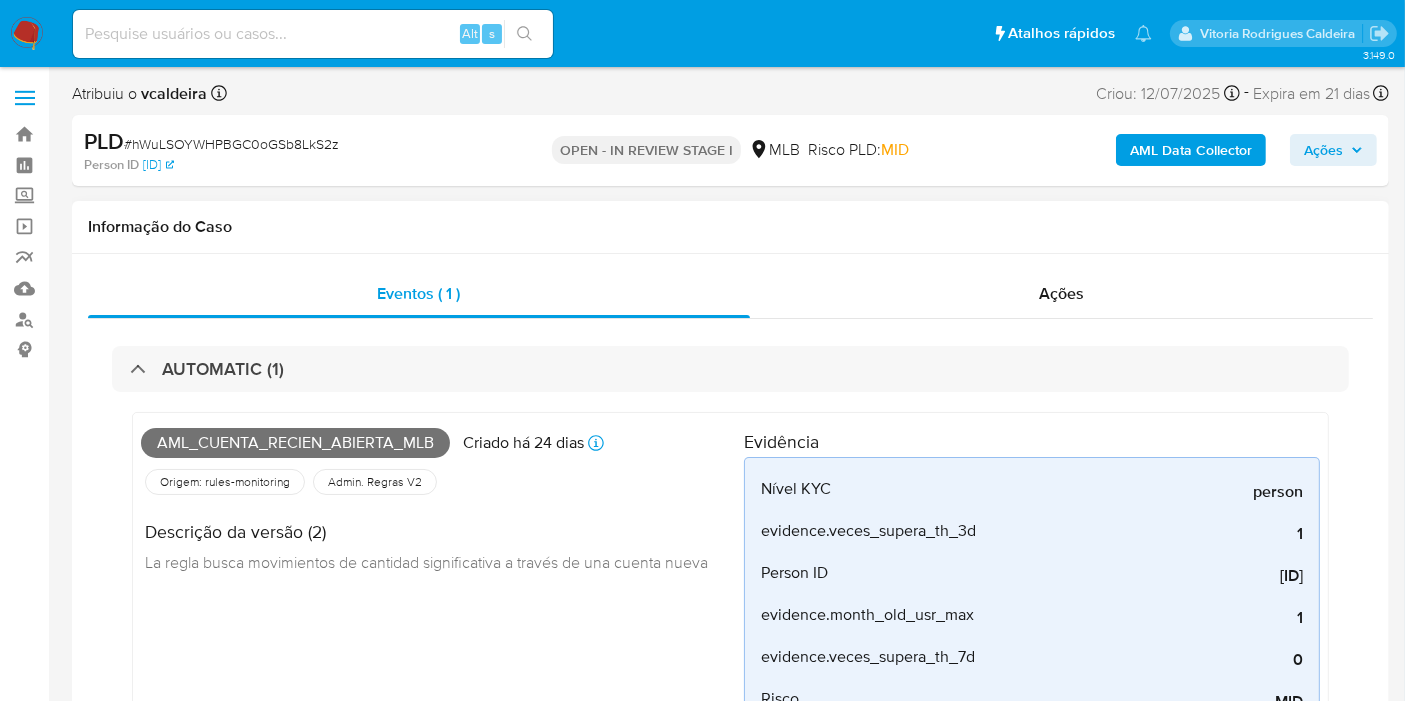 click on "Aml_cuenta_recien_abierta_mlb" at bounding box center [295, 443] 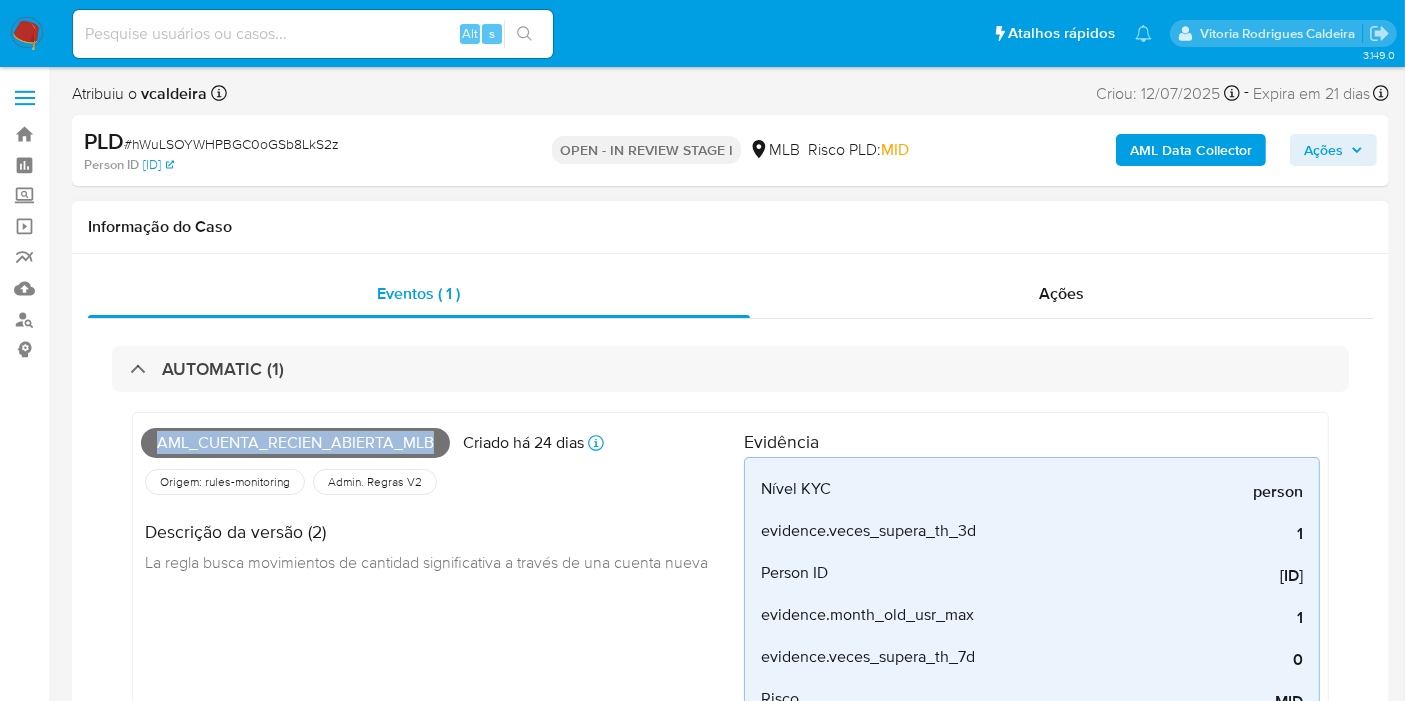 click on "Aml_cuenta_recien_abierta_mlb" at bounding box center [295, 443] 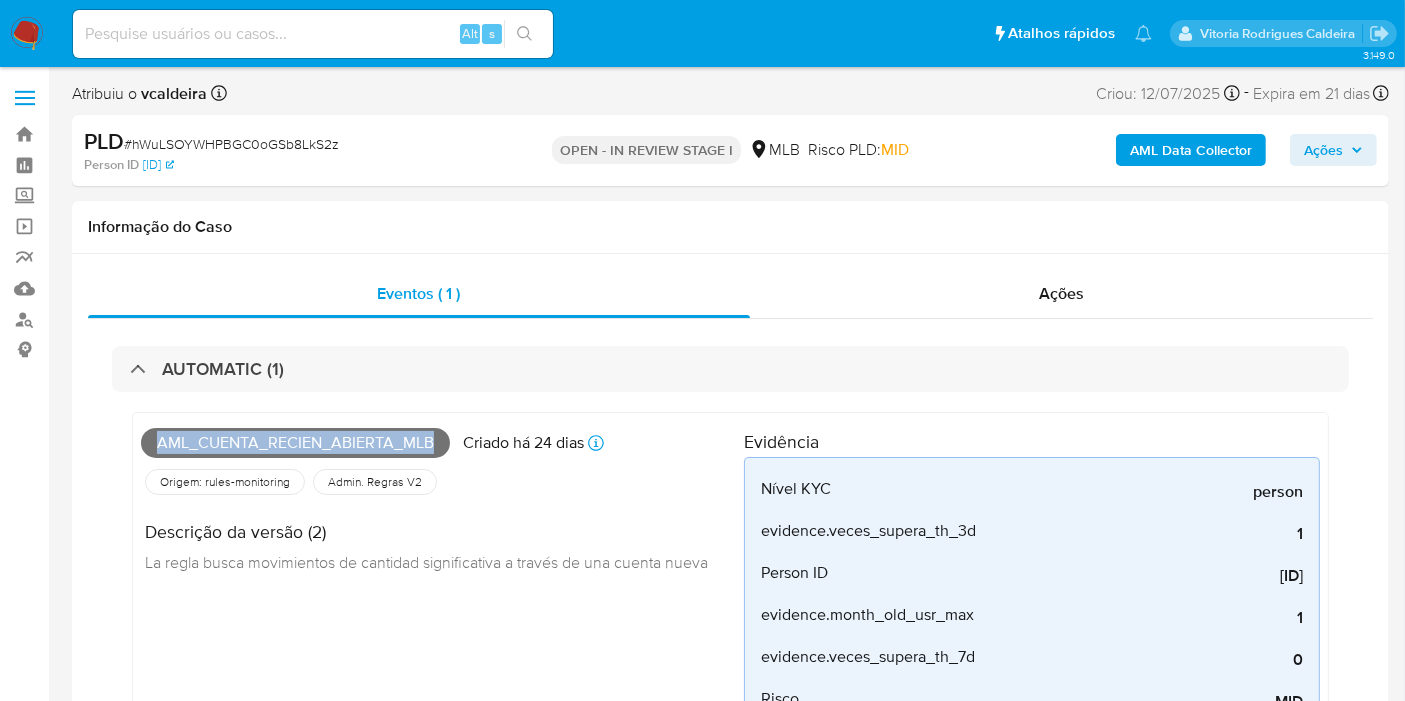 copy on "Aml_cuenta_recien_abierta_mlb" 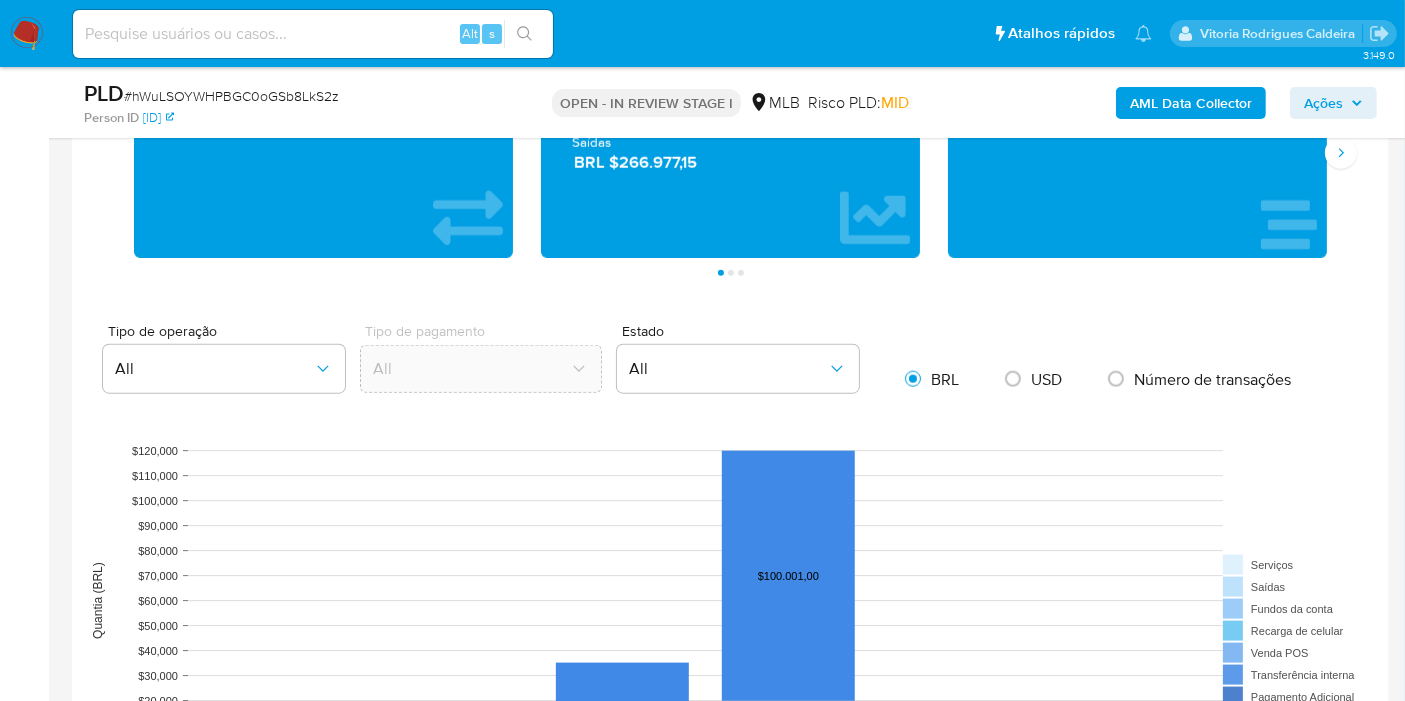 scroll, scrollTop: 2333, scrollLeft: 0, axis: vertical 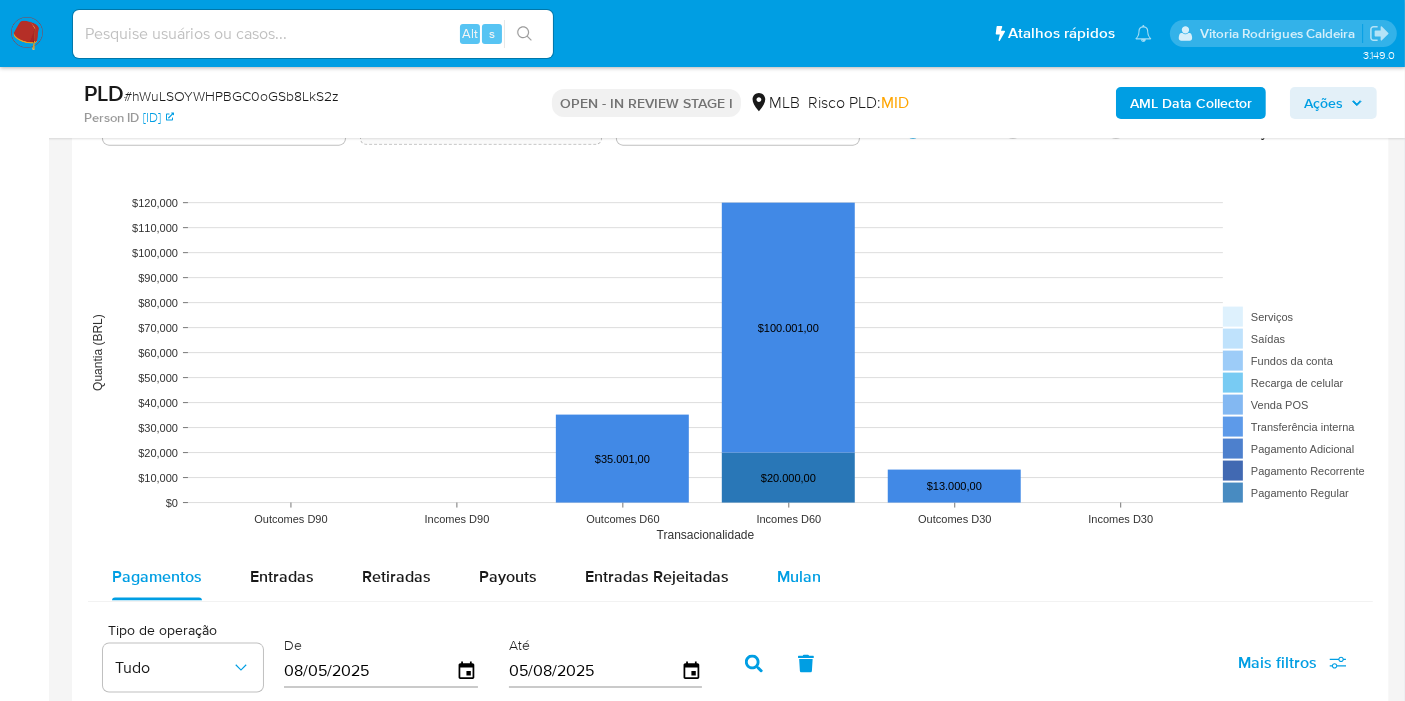 click on "Mulan" at bounding box center (799, 576) 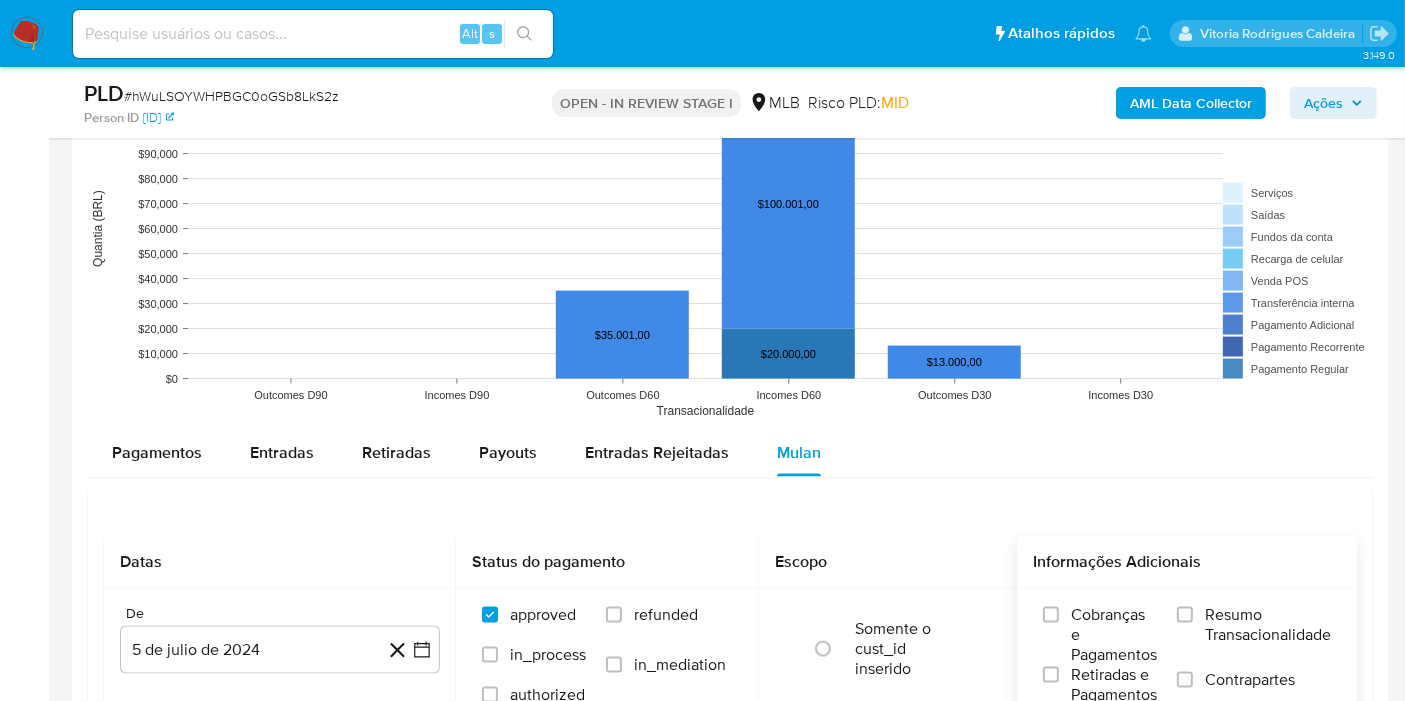 scroll, scrollTop: 2555, scrollLeft: 0, axis: vertical 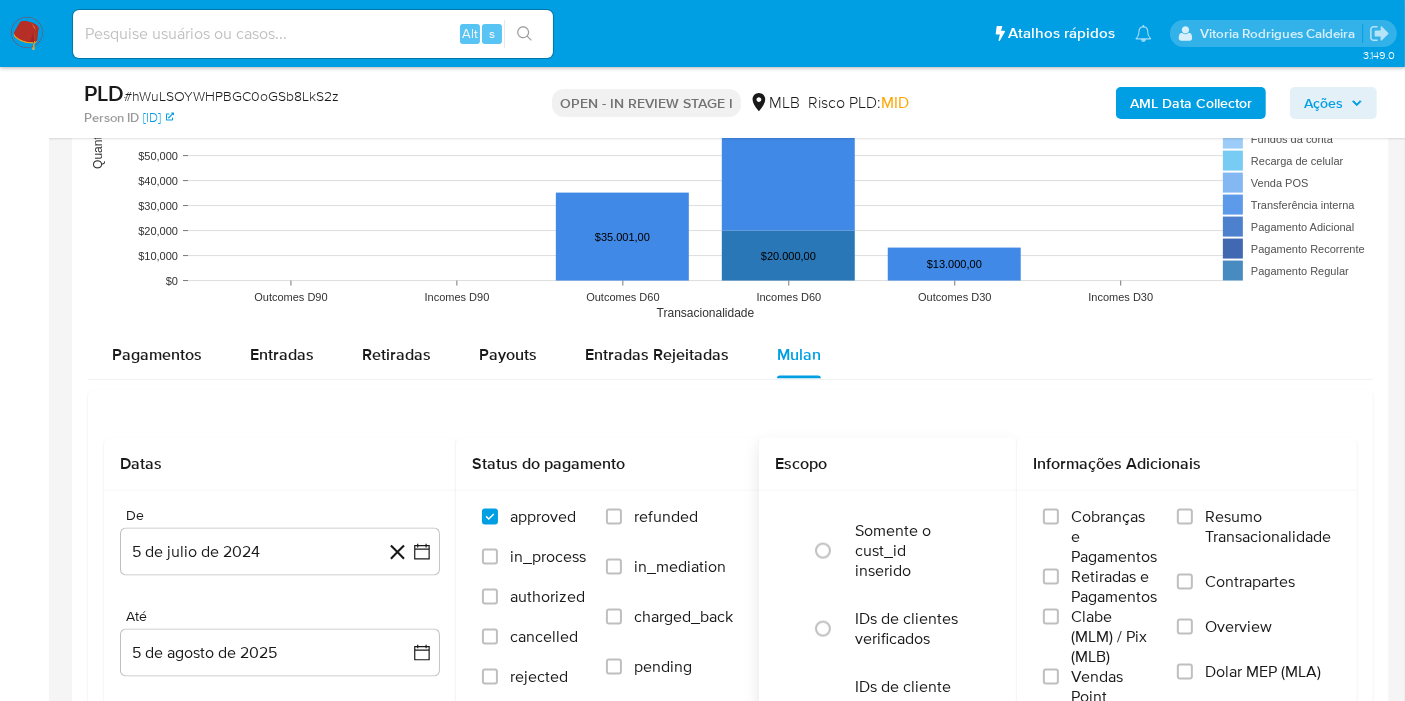 drag, startPoint x: 1206, startPoint y: 515, endPoint x: 823, endPoint y: 458, distance: 387.2183 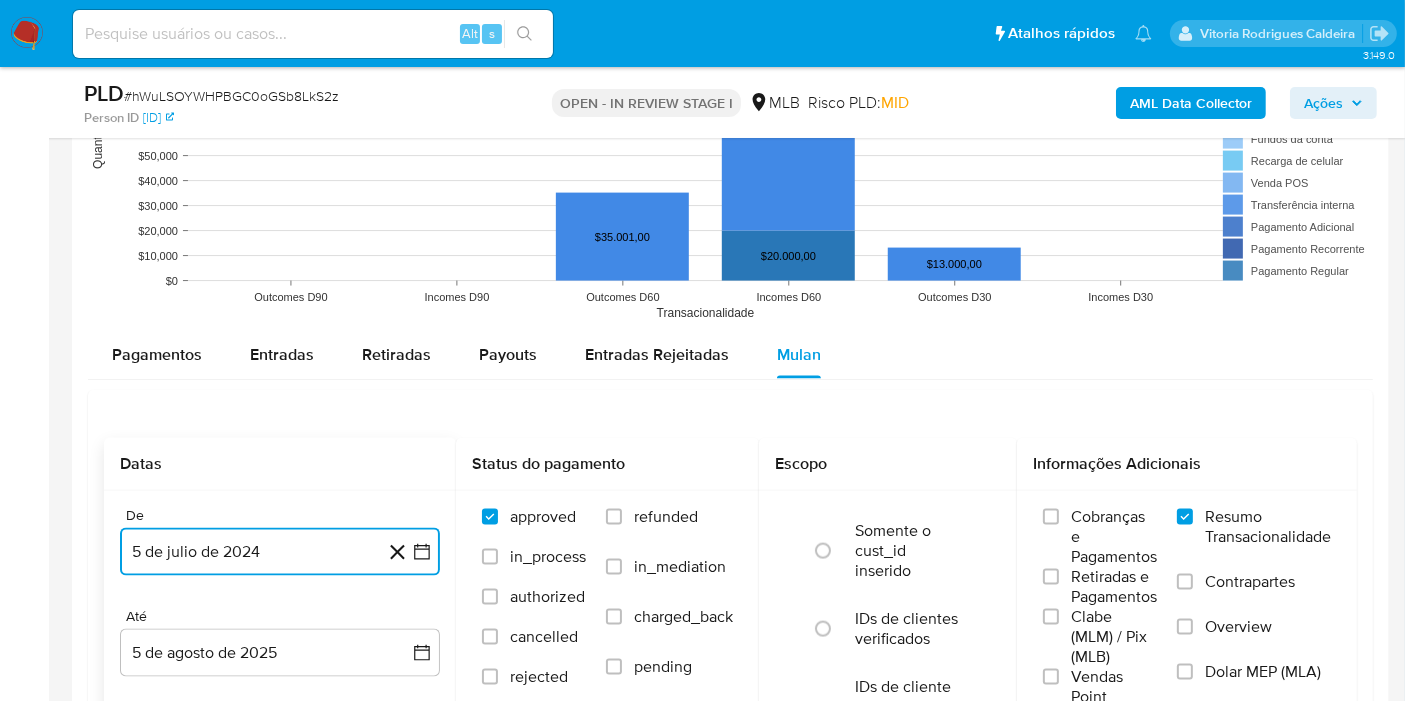 click on "5 de julio de 2024" at bounding box center (280, 552) 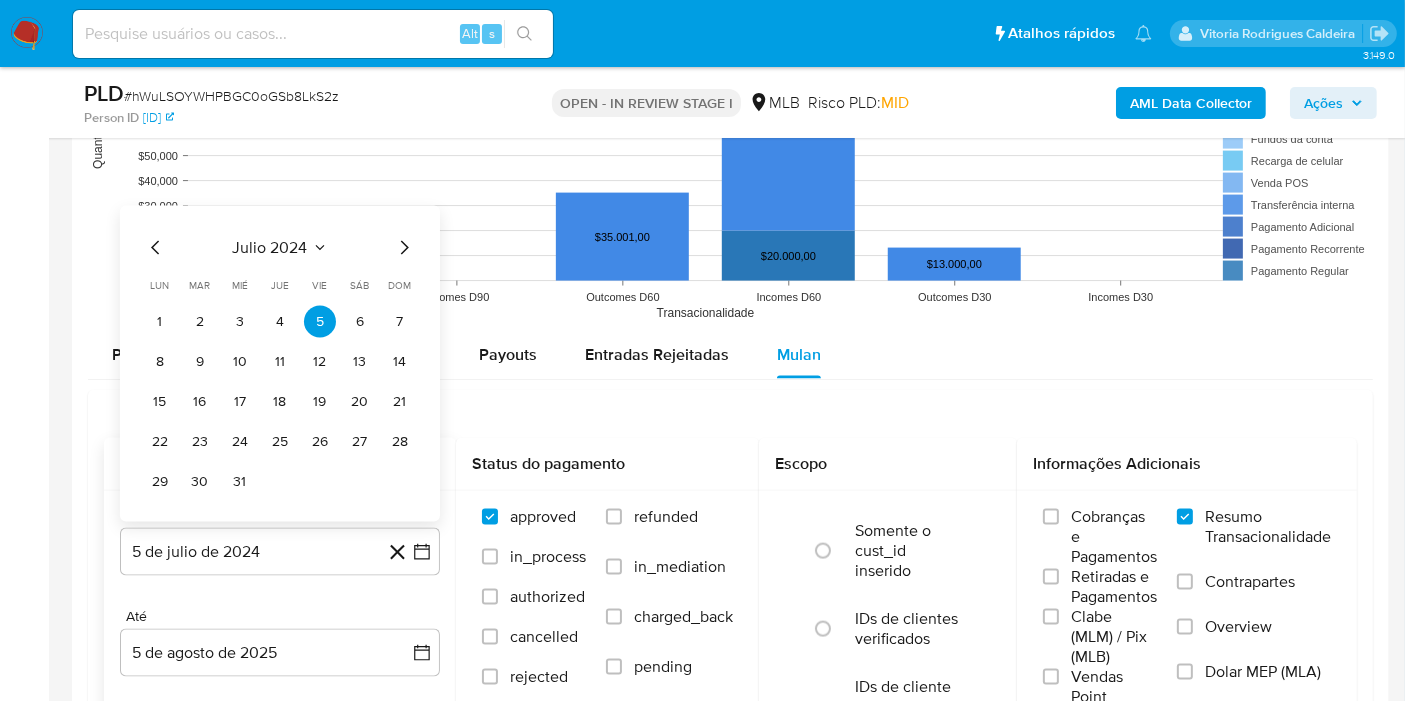 click on "julio 2024 julio 2024 lun lunes mar martes mié miércoles jue jueves vie viernes sáb sábado dom domingo 1 2 3 4 5 6 7 8 9 10 11 12 13 14 15 16 17 18 19 20 21 22 23 24 25 26 27 28 29 30 31" at bounding box center [280, 364] 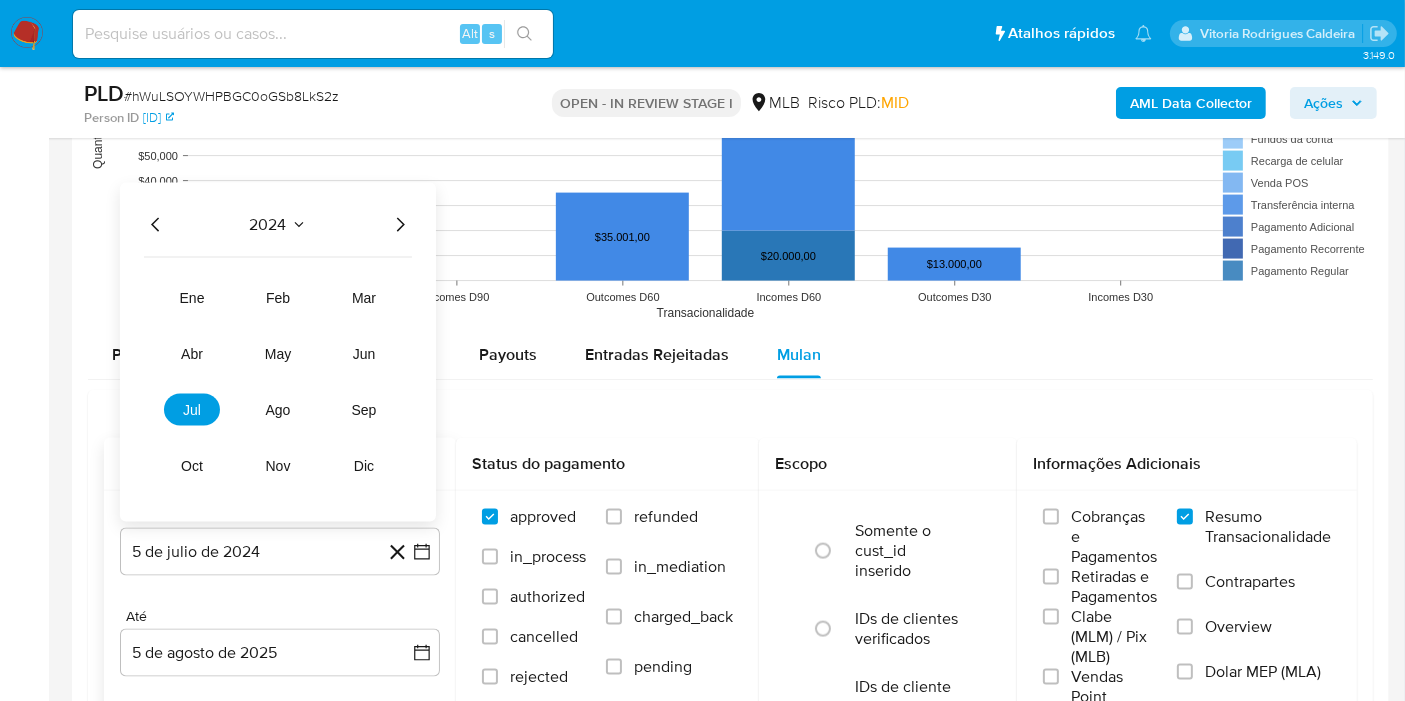 click 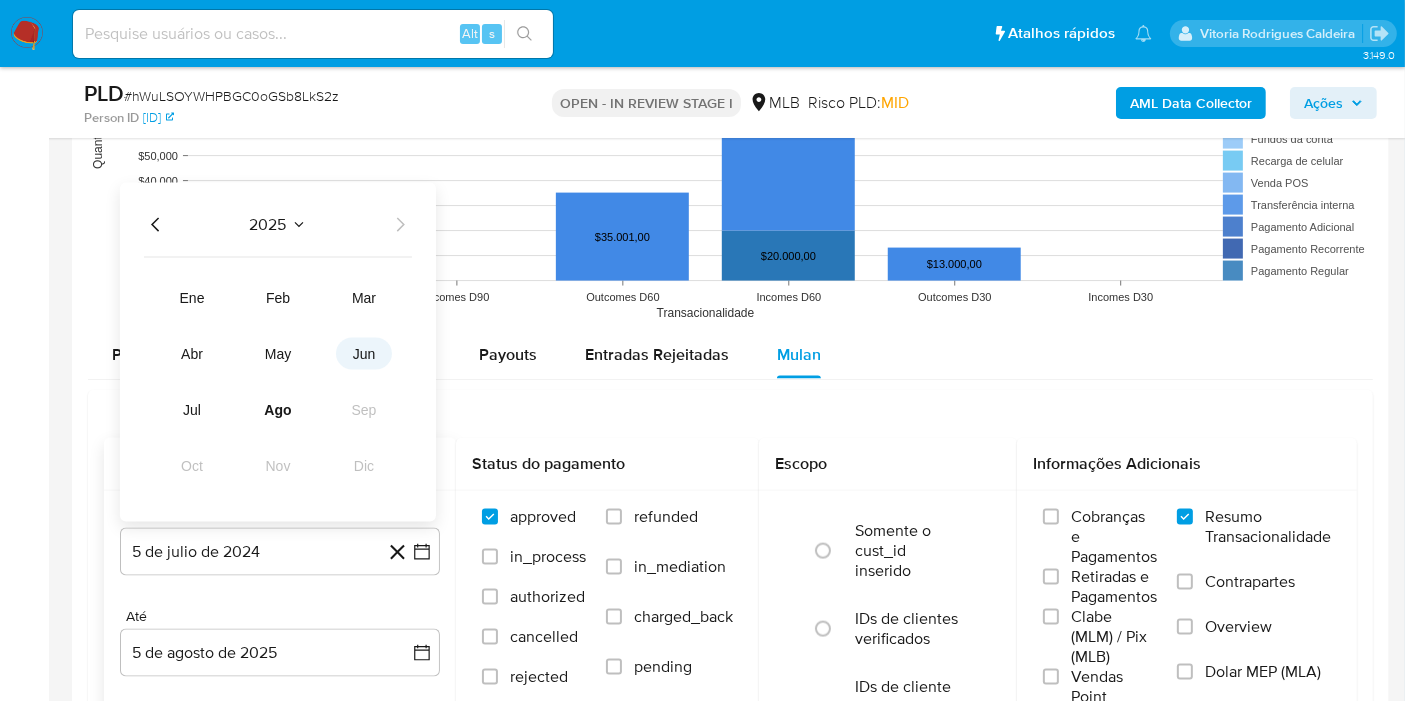 click on "jun" at bounding box center [364, 354] 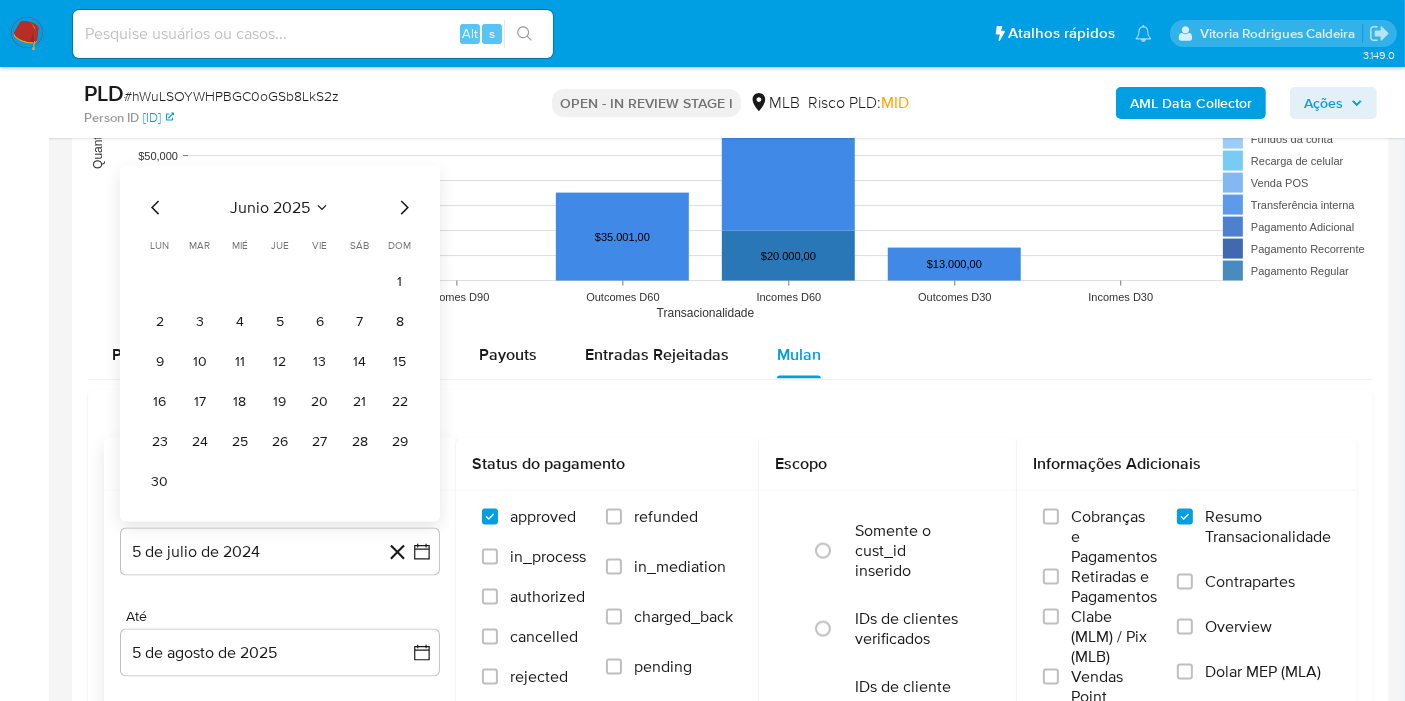 click on "1" at bounding box center (400, 282) 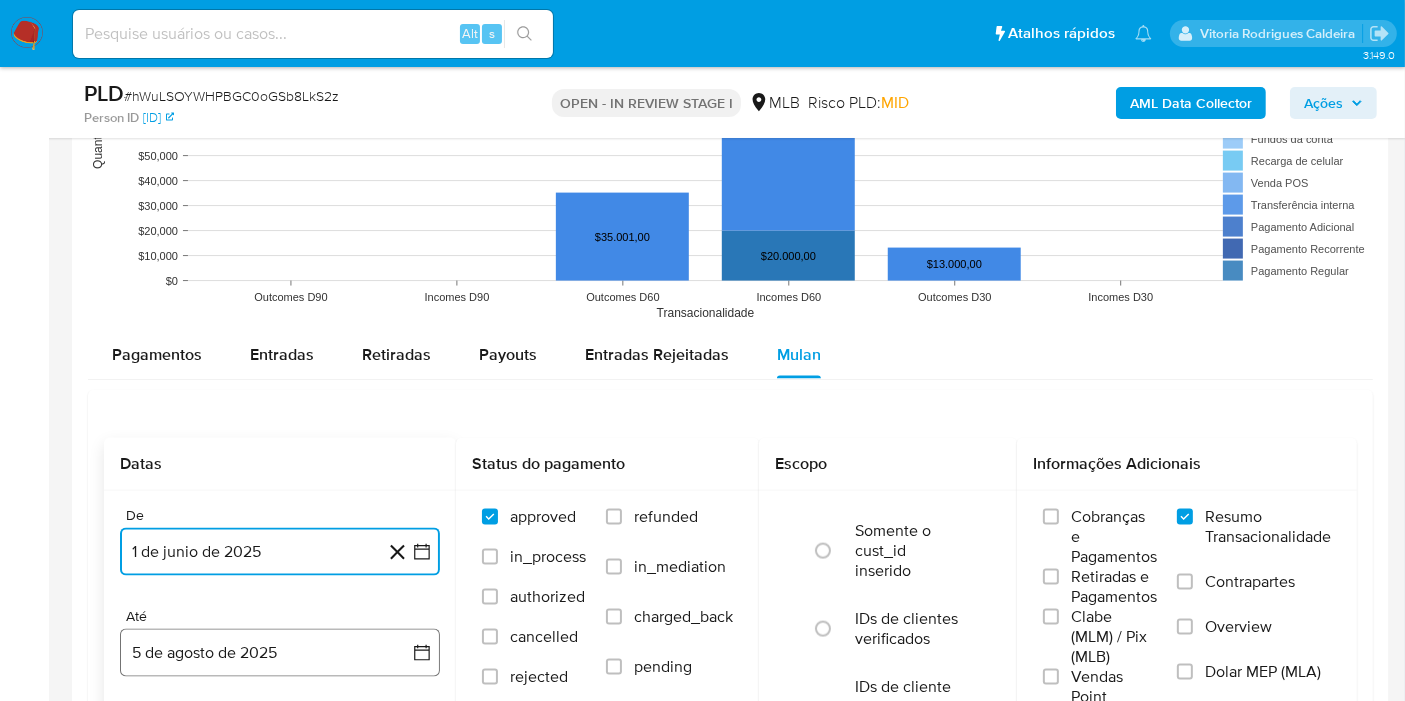 click on "5 de agosto de 2025" at bounding box center [280, 653] 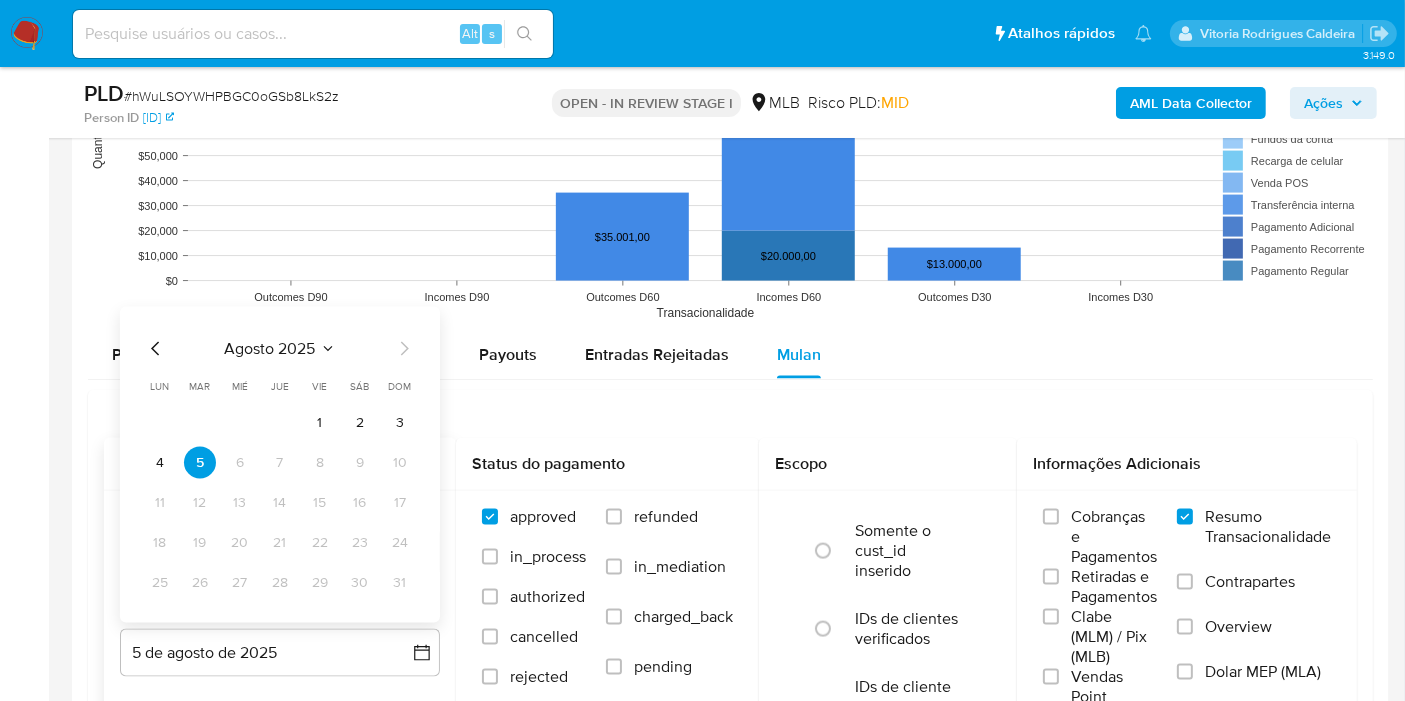 click on "agosto 2025 agosto 2025 lun lunes mar martes mié miércoles jue jueves vie viernes sáb sábado dom domingo 1 2 3 4 5 6 7 8 9 10 11 12 13 14 15 16 17 18 19 20 21 22 23 24 25 26 27 28 29 30 31" at bounding box center [280, 465] 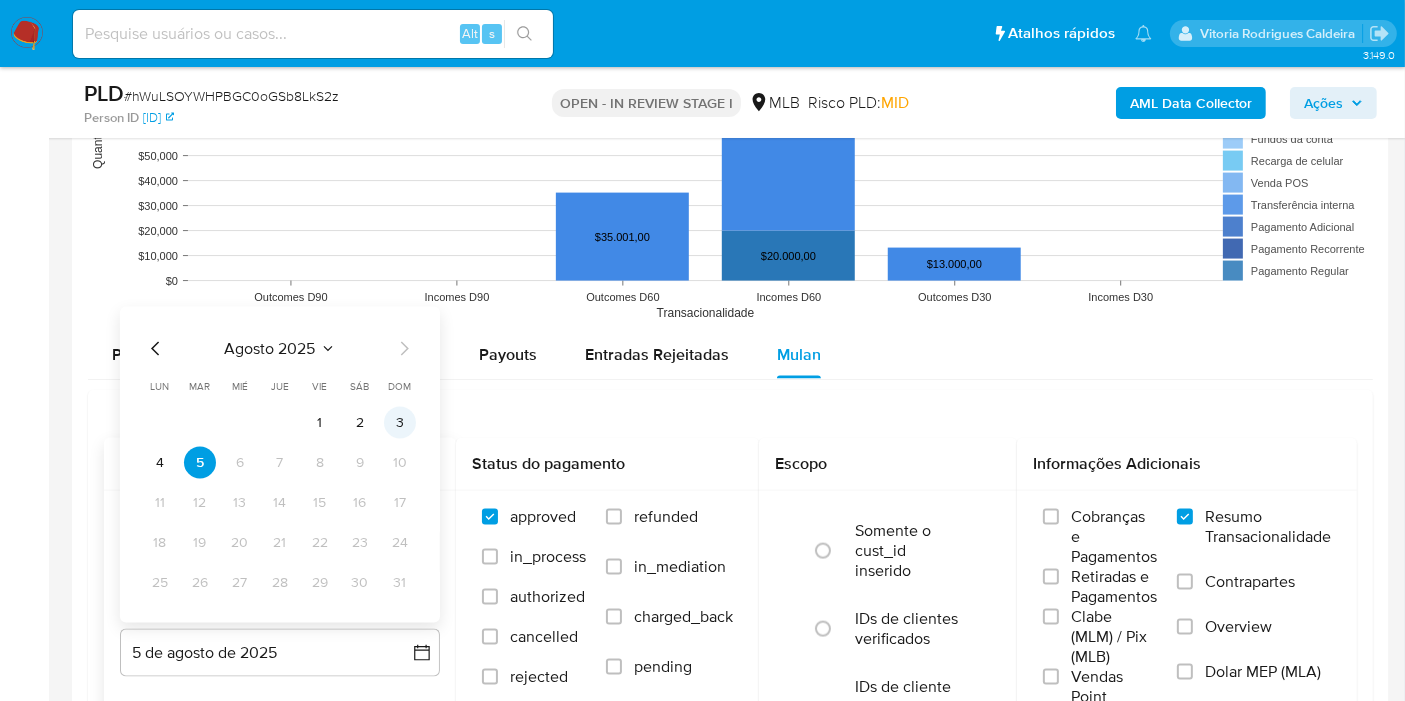 click on "3" at bounding box center (400, 423) 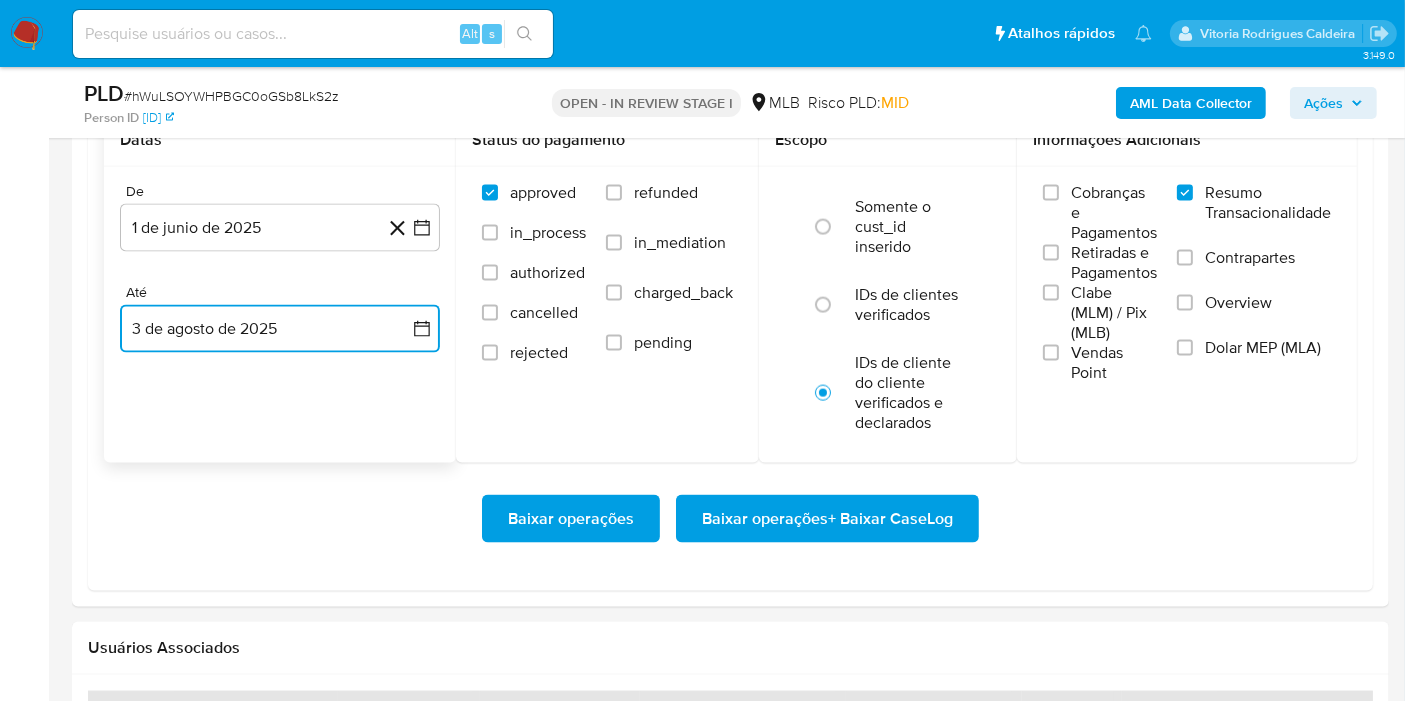 scroll, scrollTop: 2888, scrollLeft: 0, axis: vertical 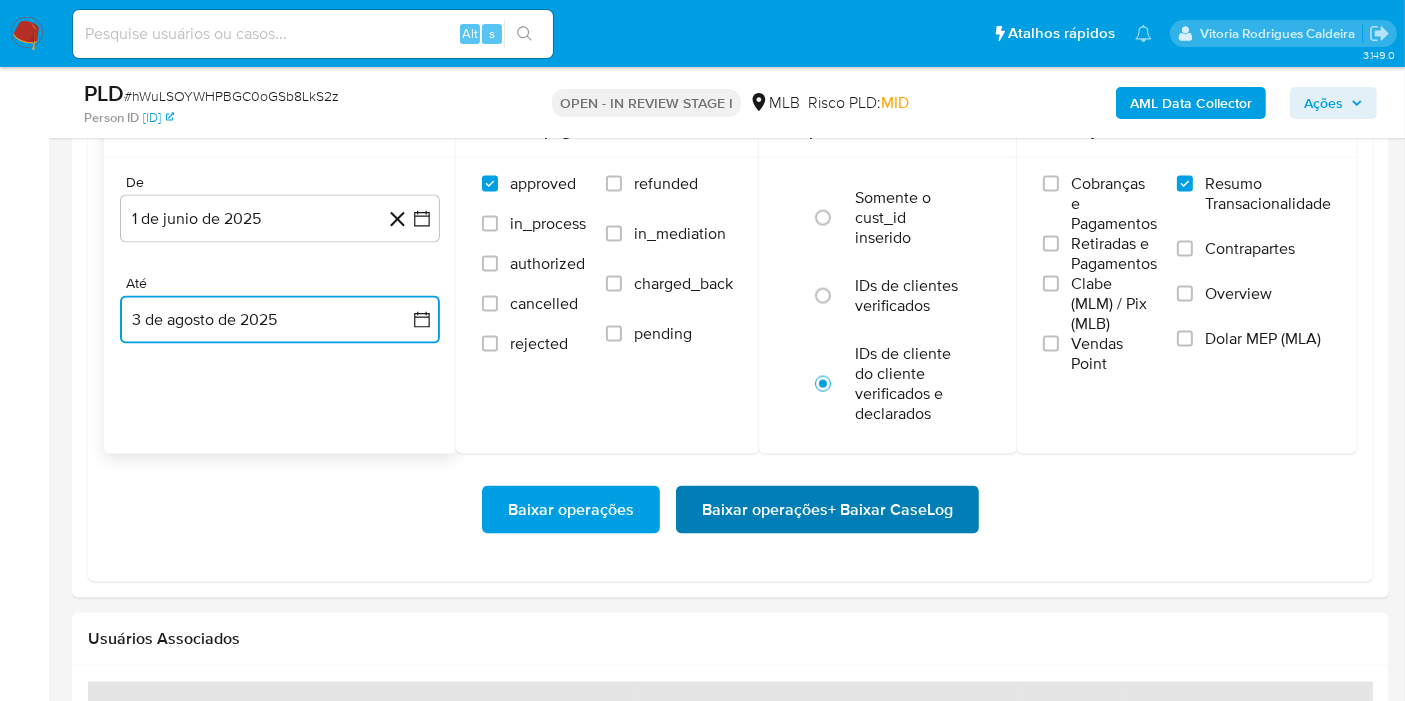 click on "Baixar operações  +   Baixar CaseLog" at bounding box center (827, 510) 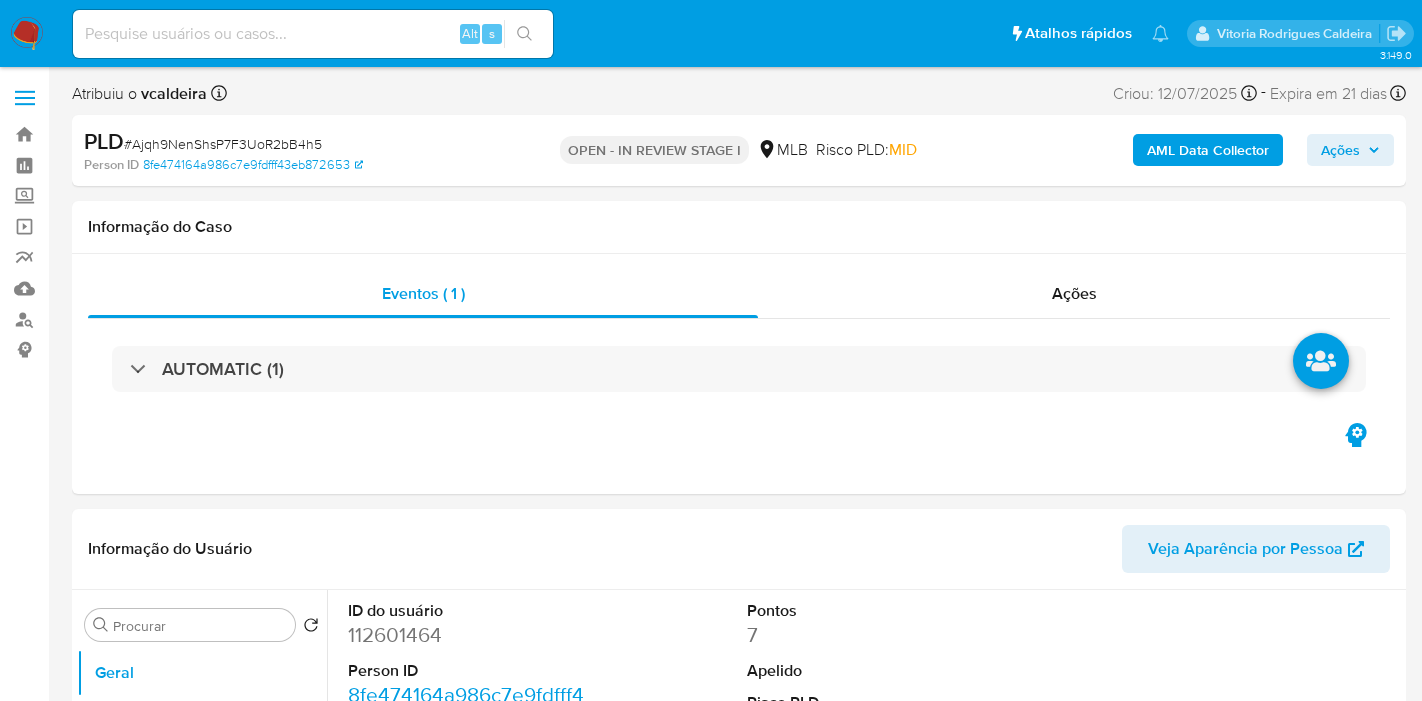 select on "10" 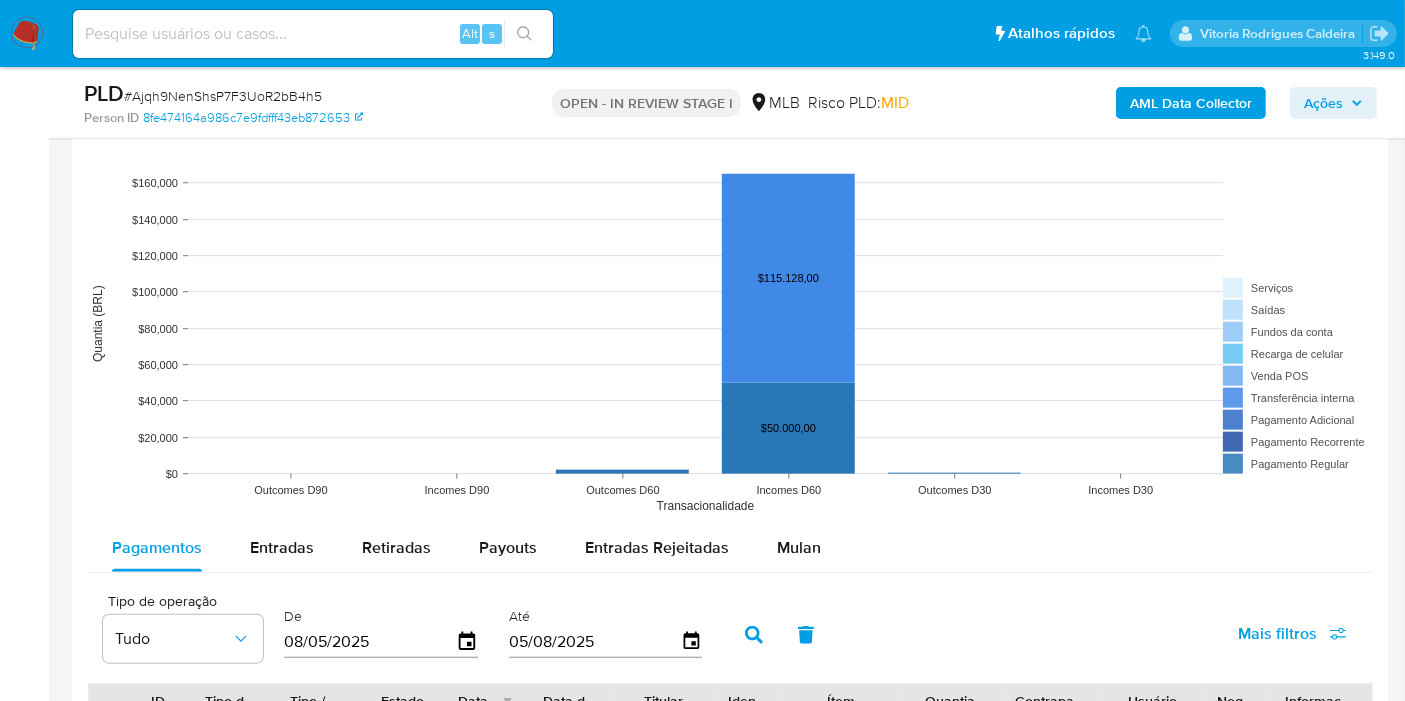 scroll, scrollTop: 2000, scrollLeft: 0, axis: vertical 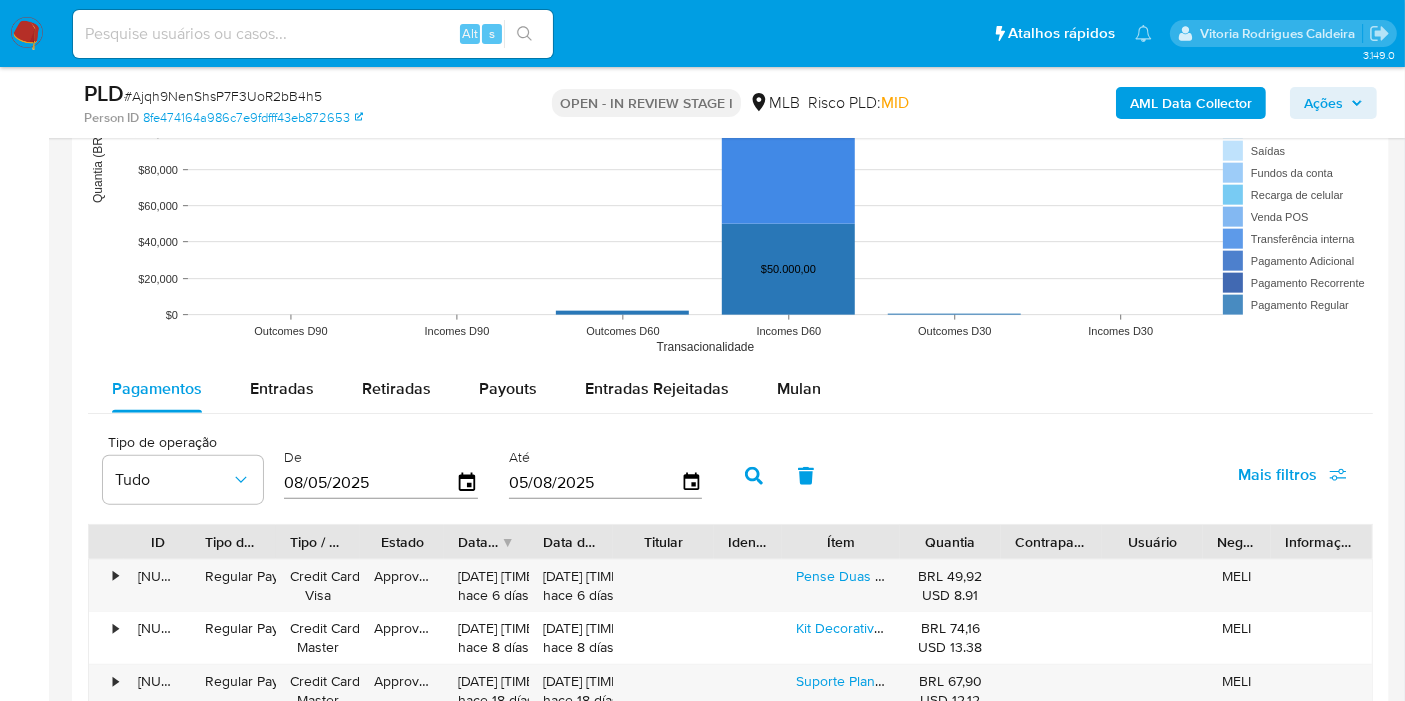 click on "Mulan" at bounding box center (799, 388) 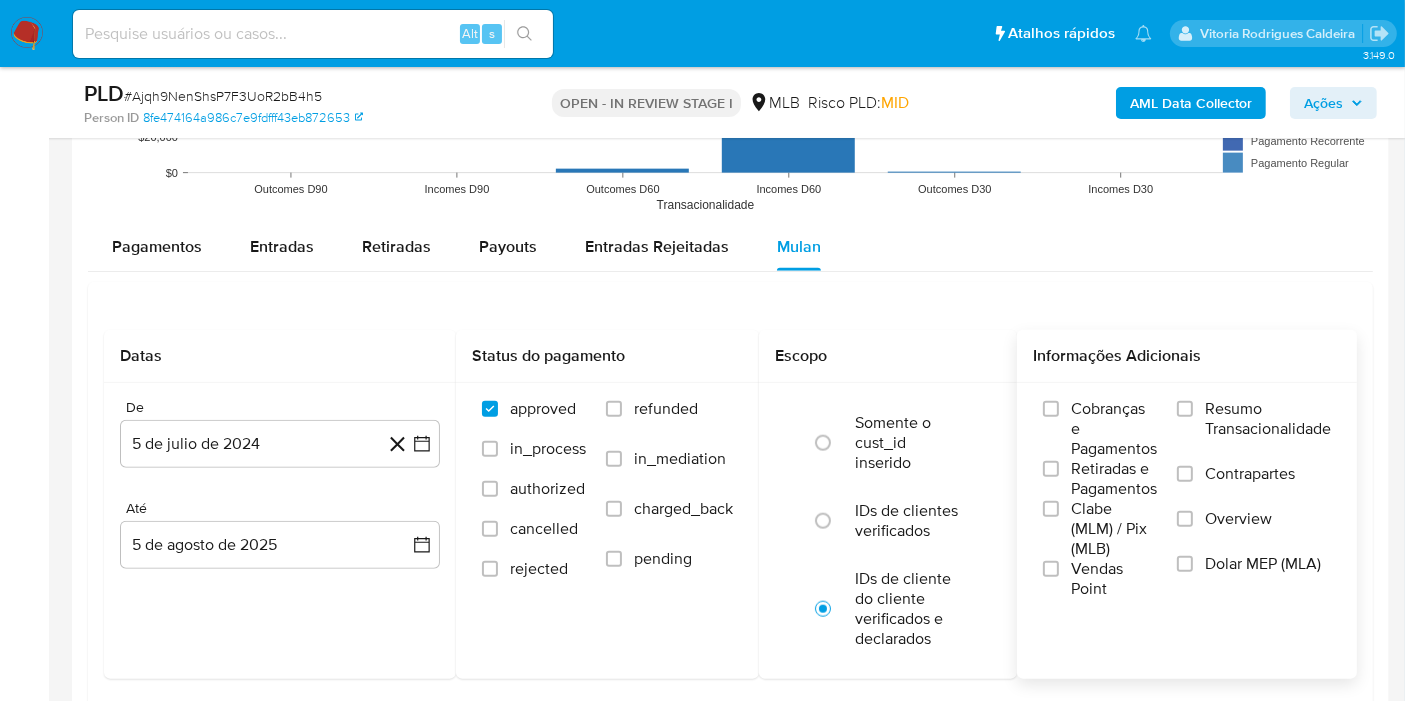 scroll, scrollTop: 2222, scrollLeft: 0, axis: vertical 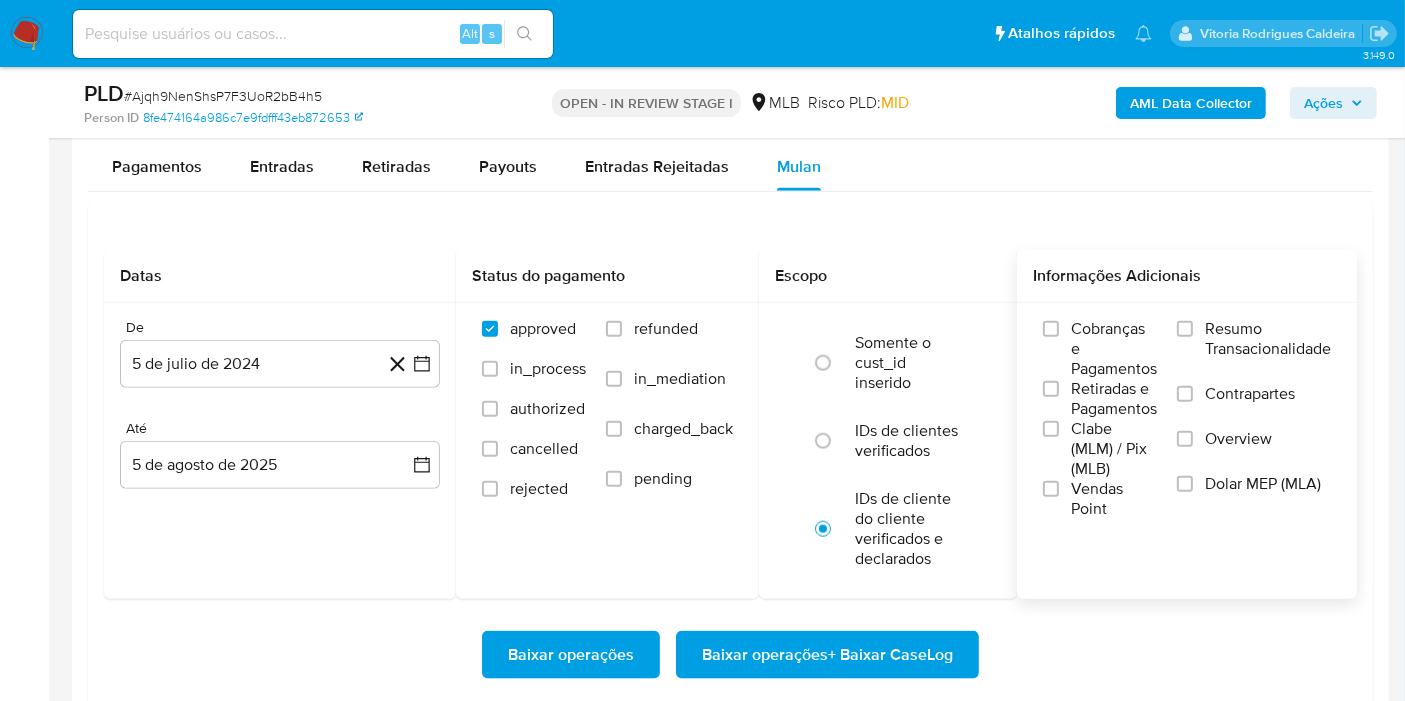 click on "Resumo Transacionalidade" at bounding box center (1268, 339) 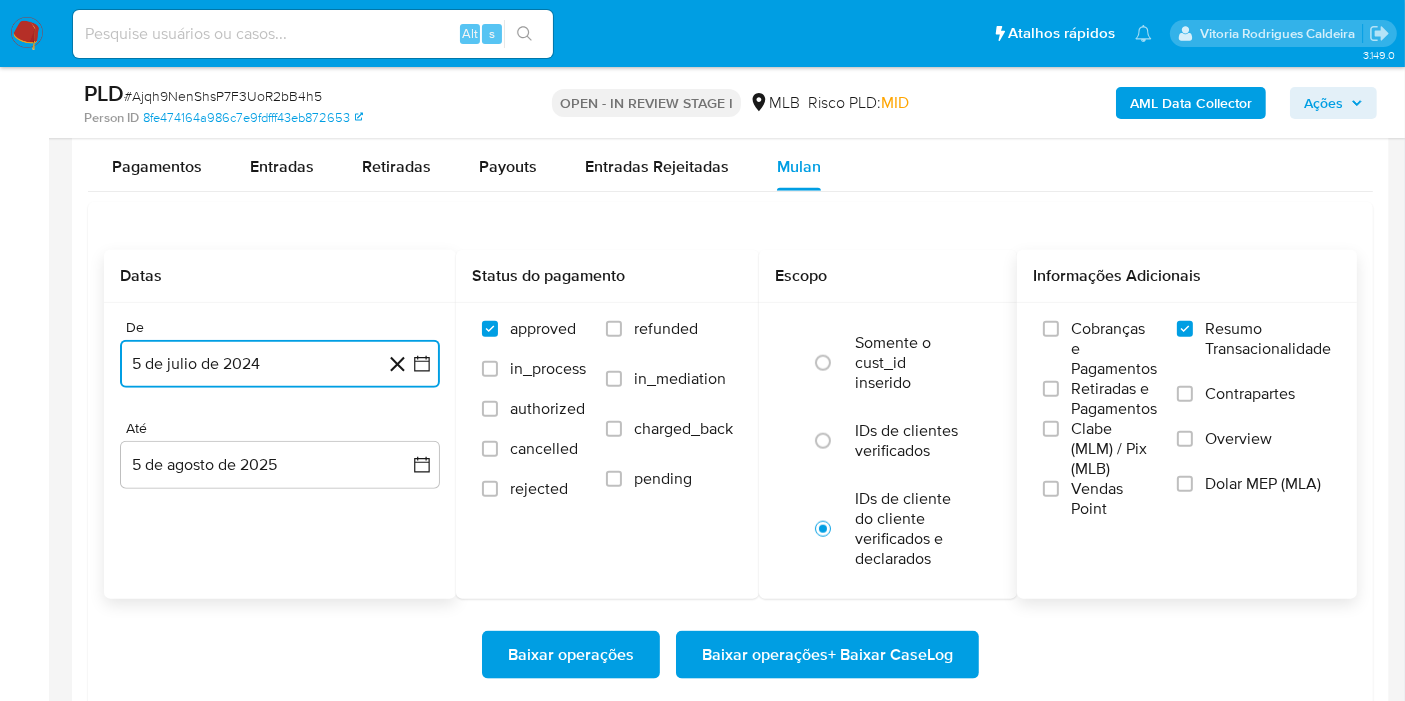 drag, startPoint x: 734, startPoint y: 331, endPoint x: 306, endPoint y: 350, distance: 428.4215 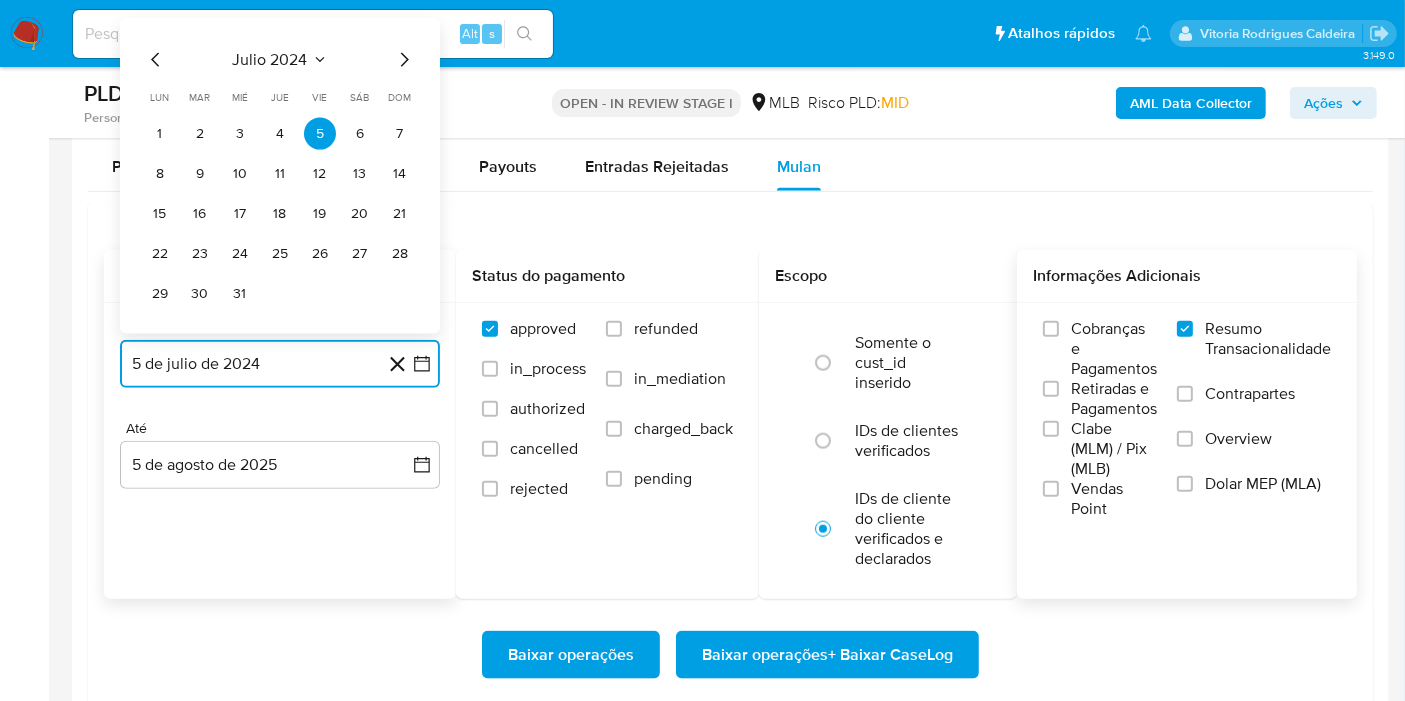 click on "julio 2024" at bounding box center [270, 60] 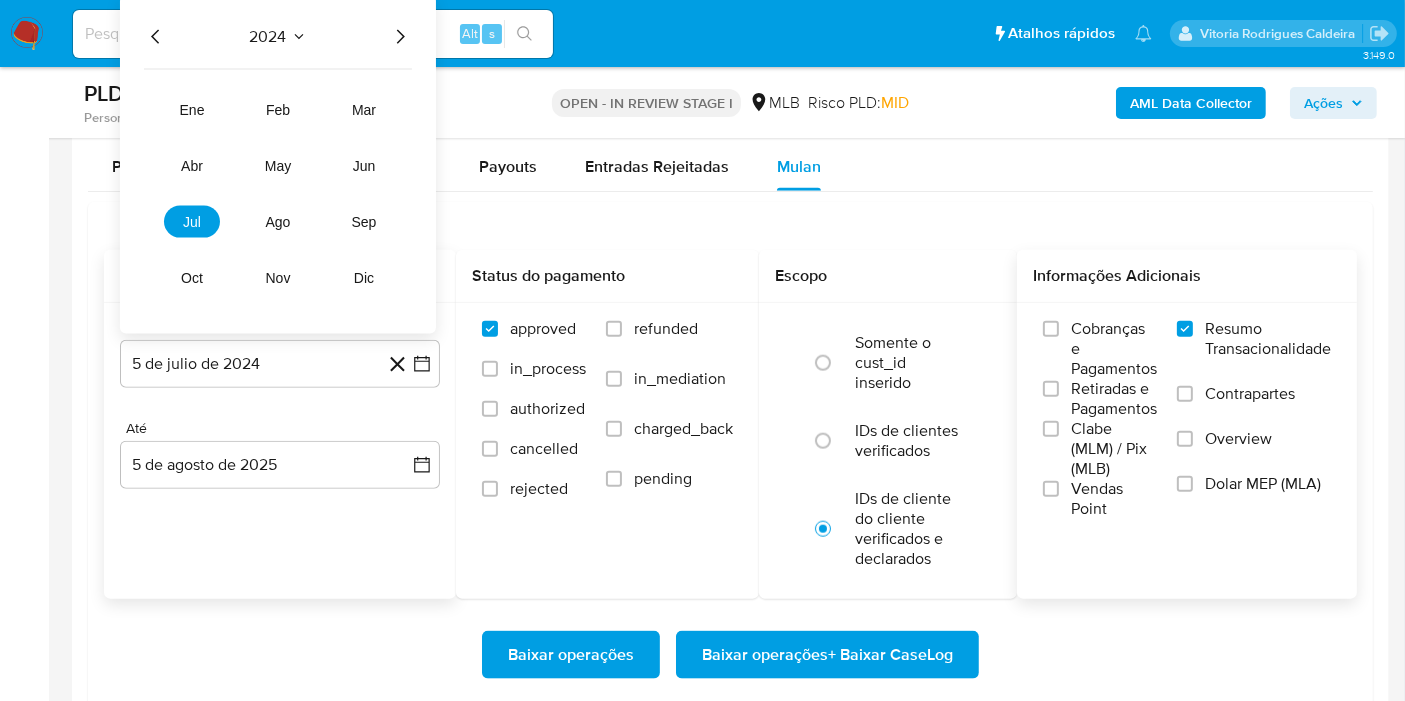 click 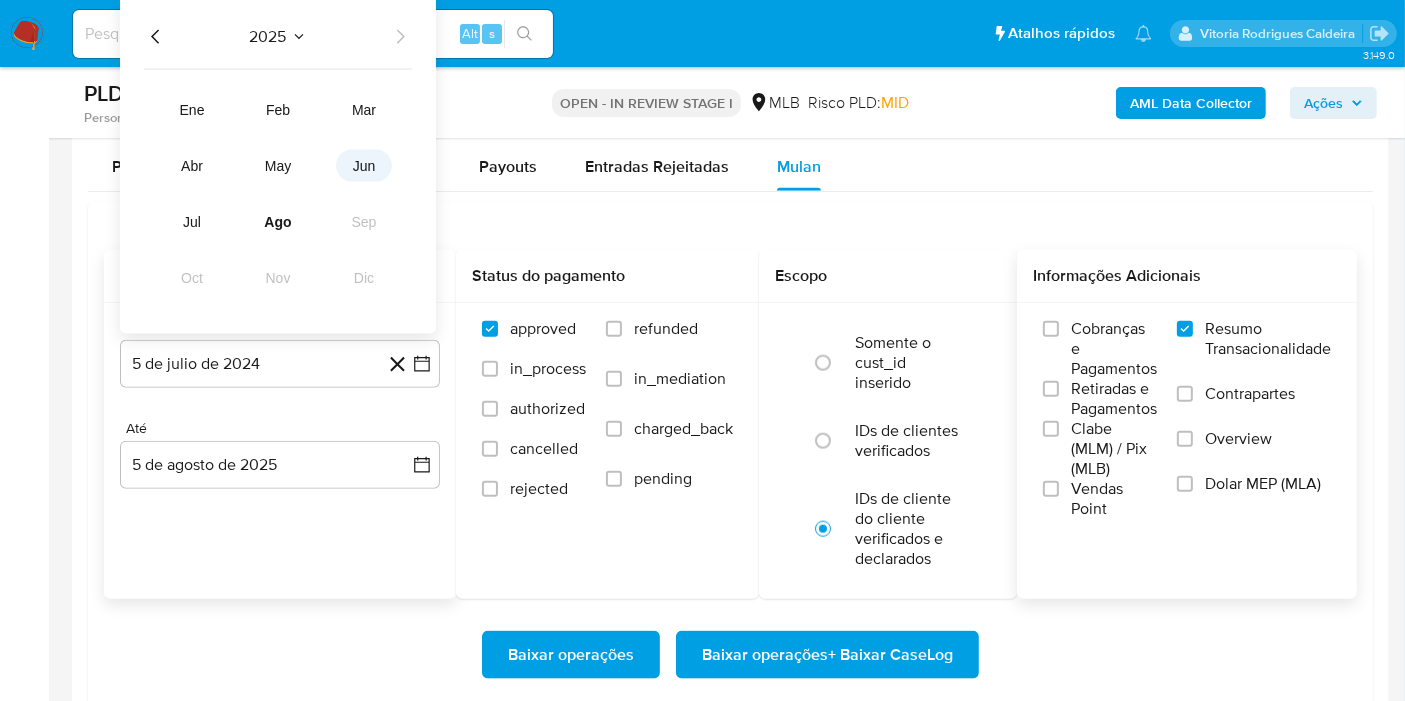 click on "jun" at bounding box center [364, 166] 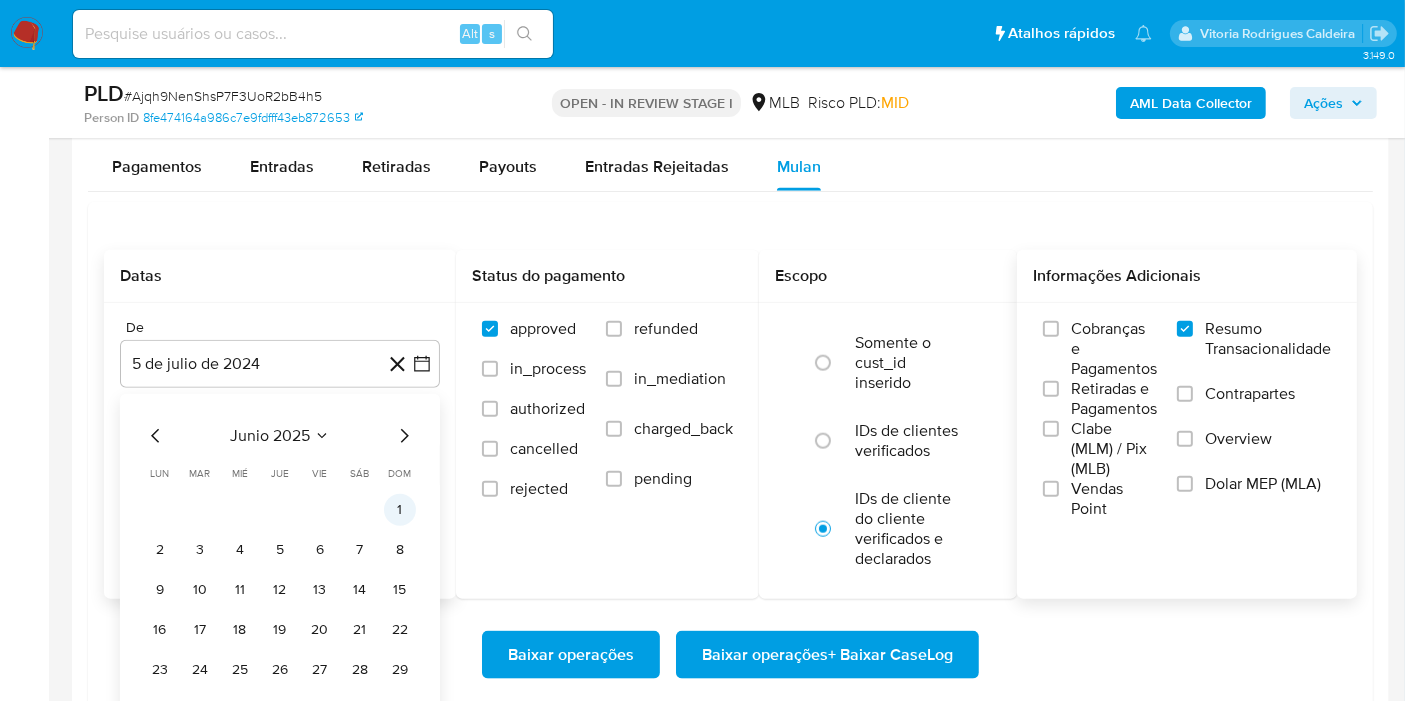 click on "1" at bounding box center [400, 510] 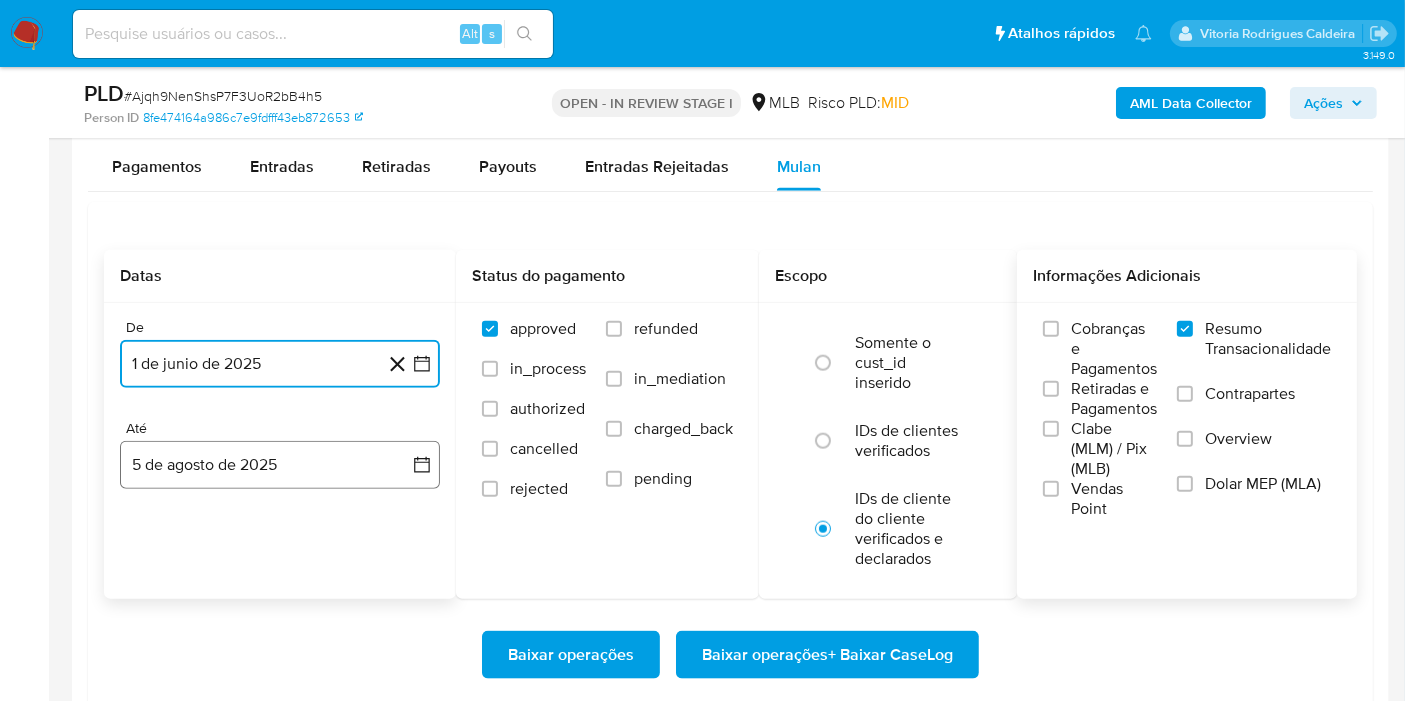 click on "5 de agosto de 2025" at bounding box center [280, 465] 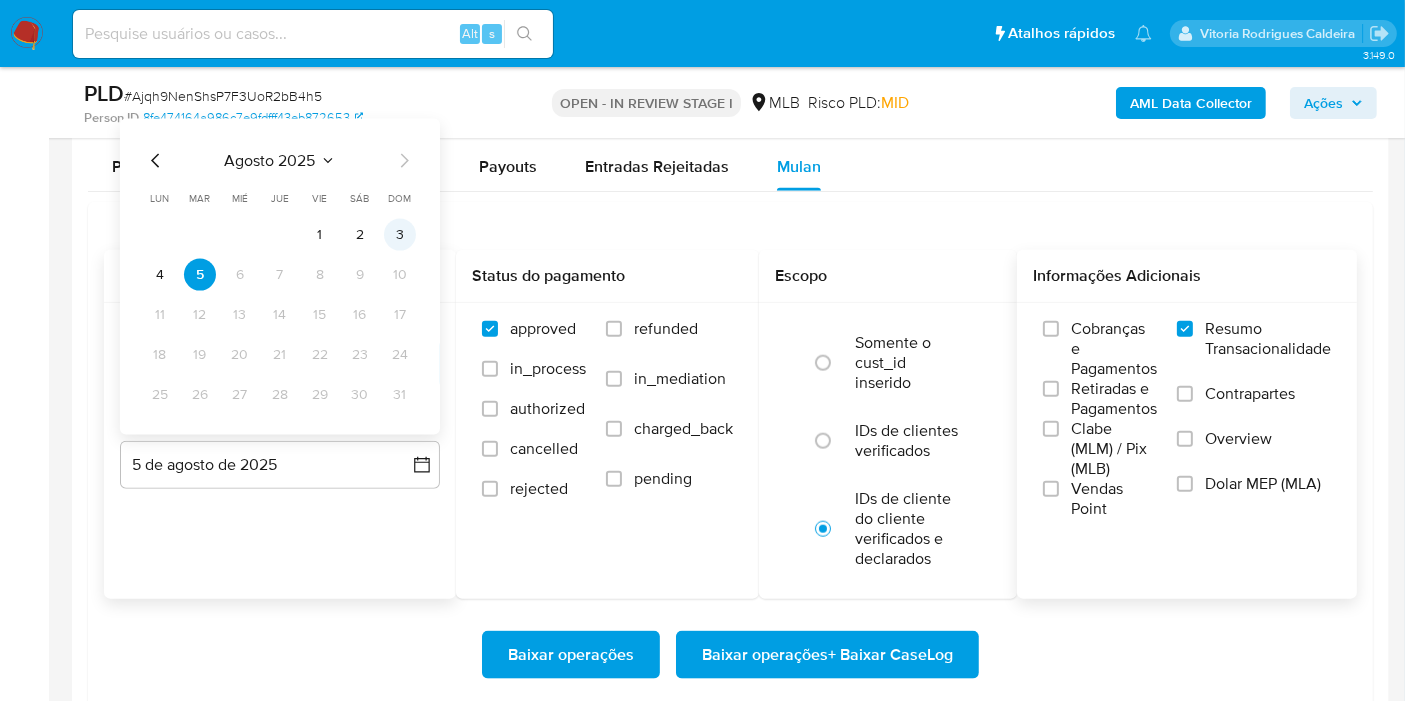 click on "3" at bounding box center (400, 235) 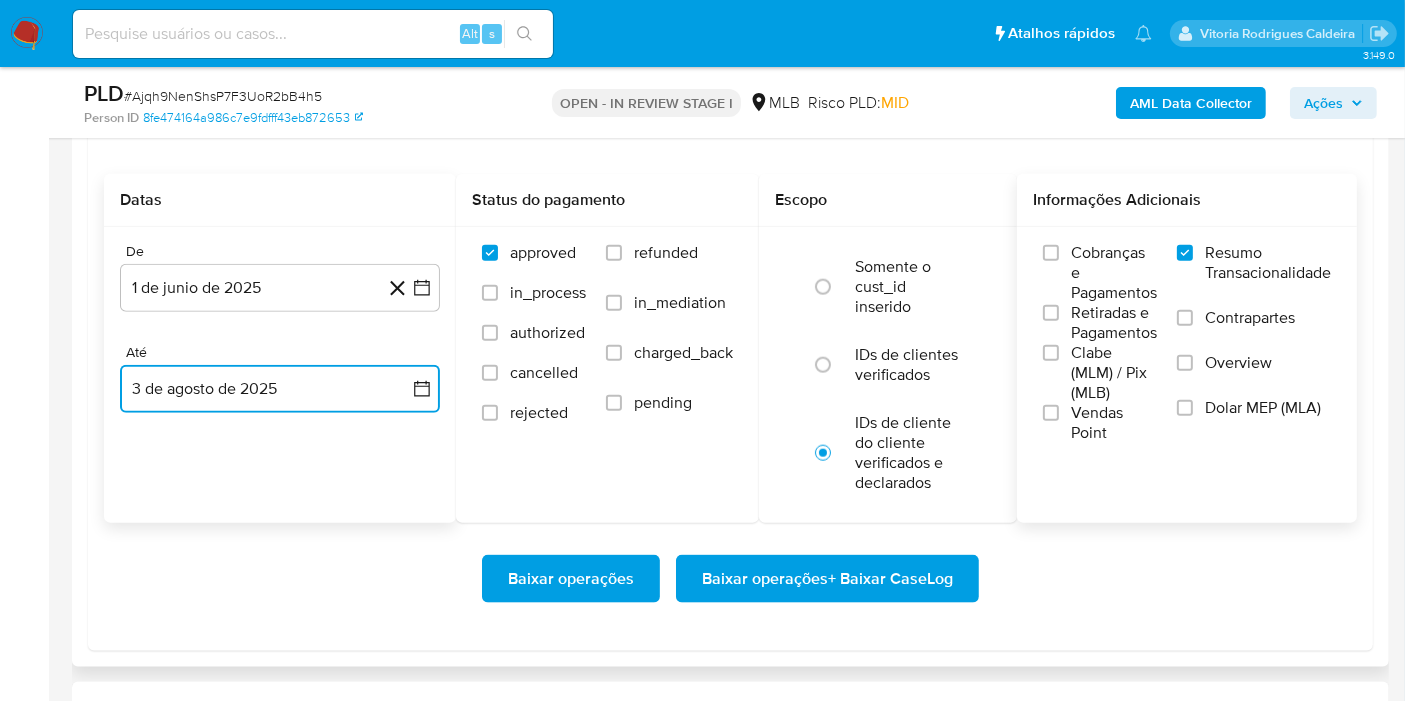 scroll, scrollTop: 2333, scrollLeft: 0, axis: vertical 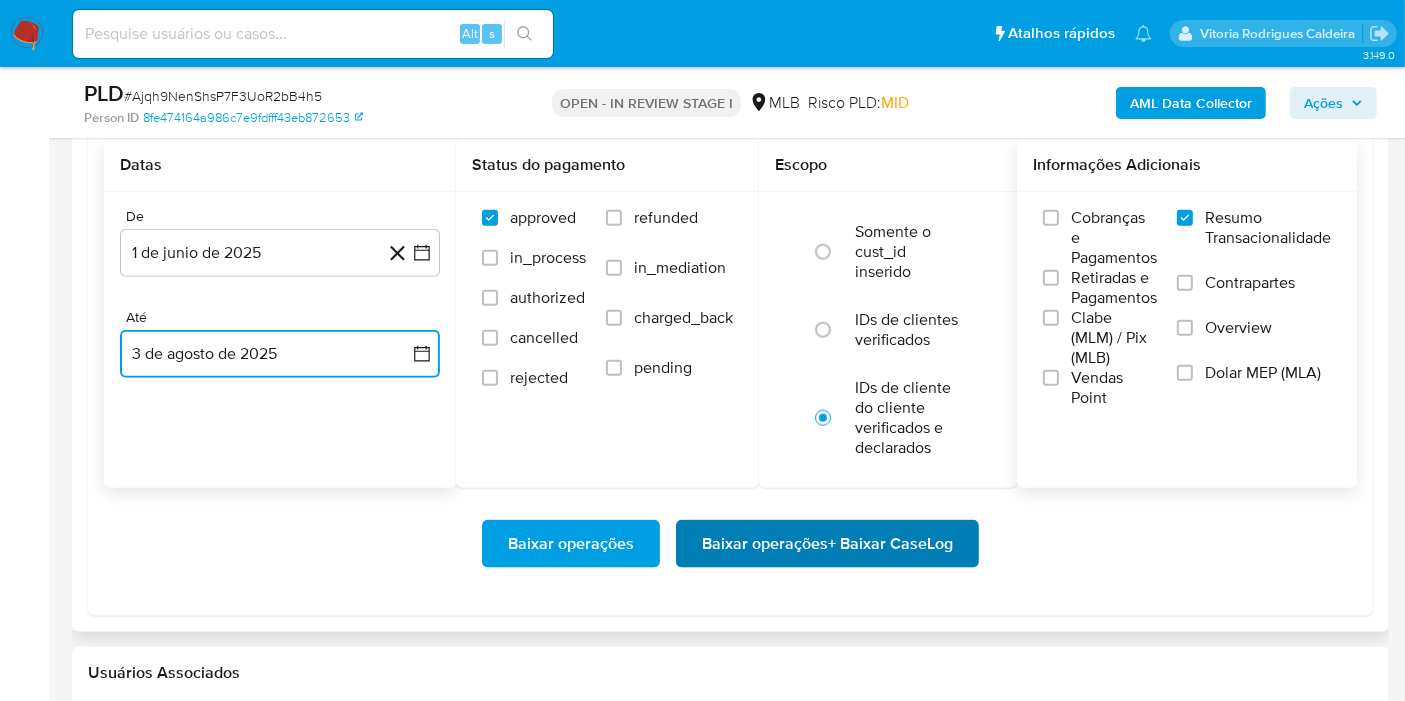 click on "Baixar operações  +   Baixar CaseLog" at bounding box center [827, 544] 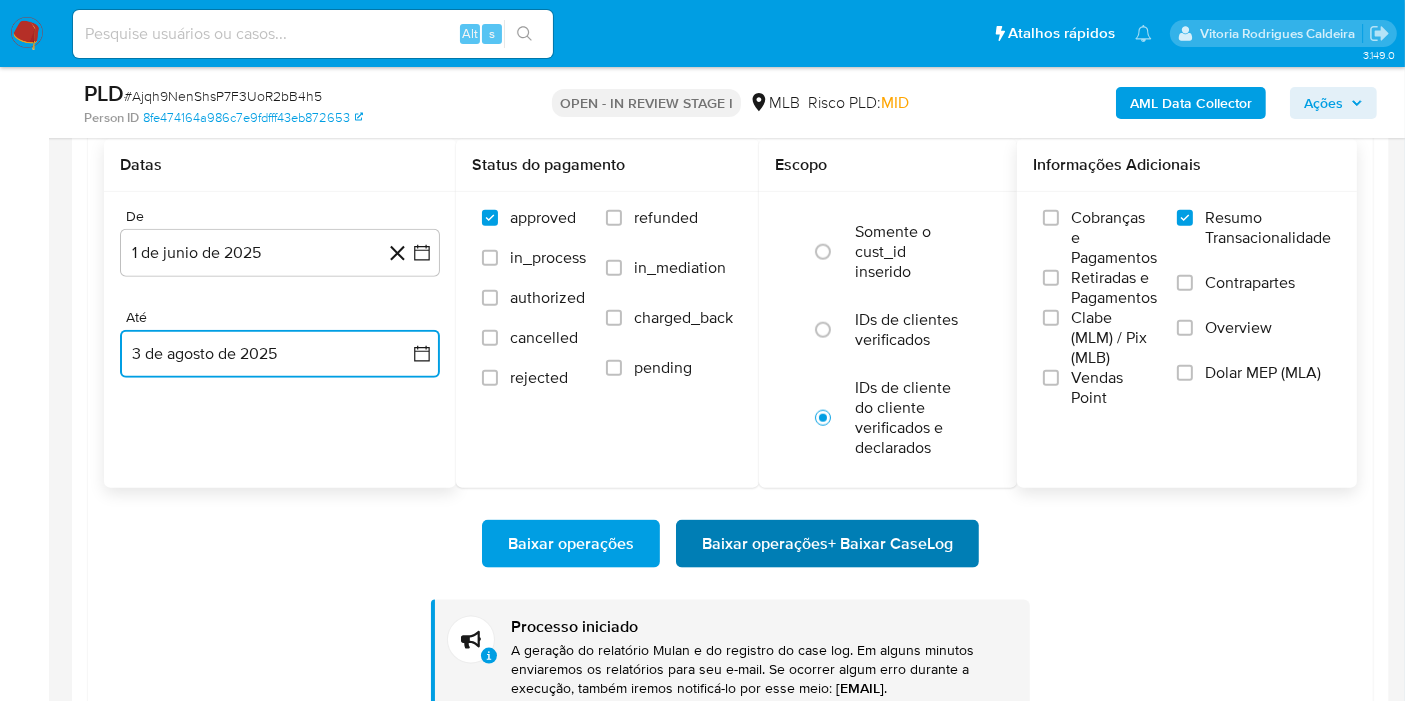 type 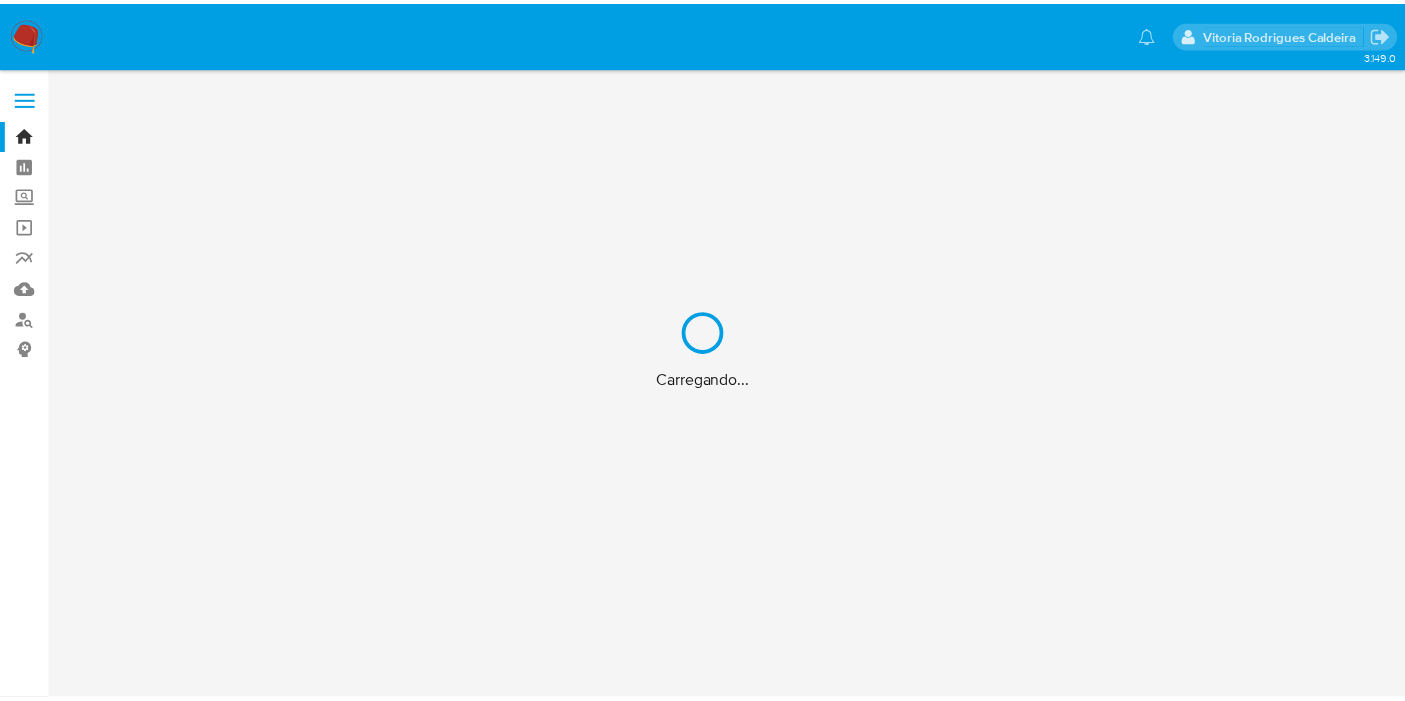 scroll, scrollTop: 0, scrollLeft: 0, axis: both 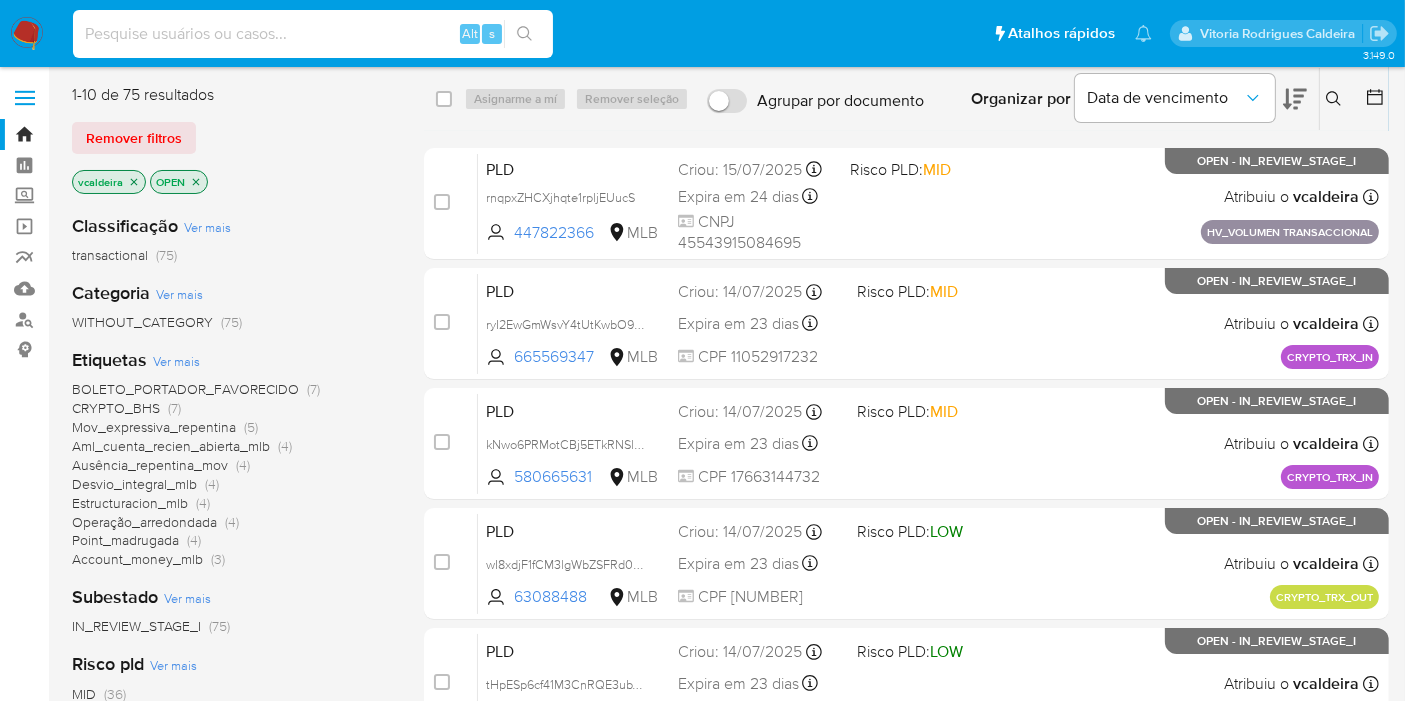 click at bounding box center [313, 34] 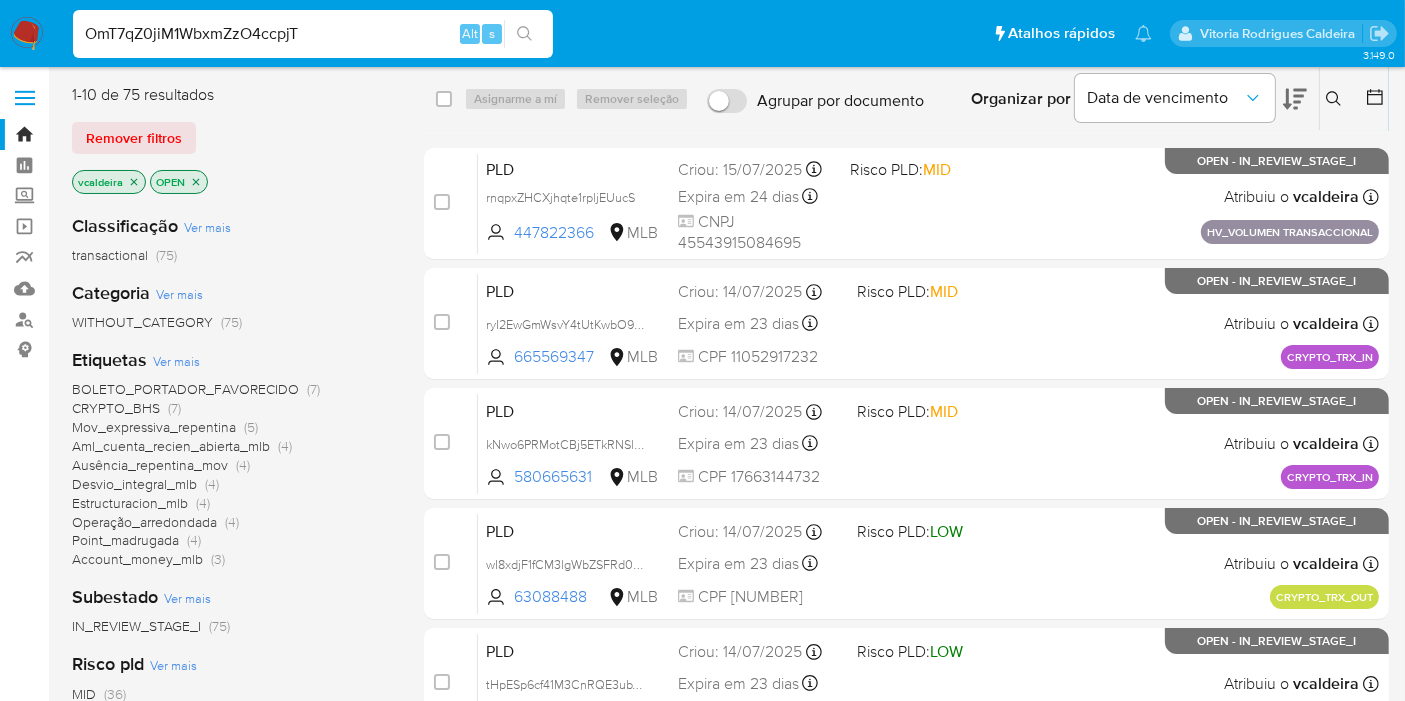 type on "OmT7qZ0jiM1WbxmZzO4ccpjT" 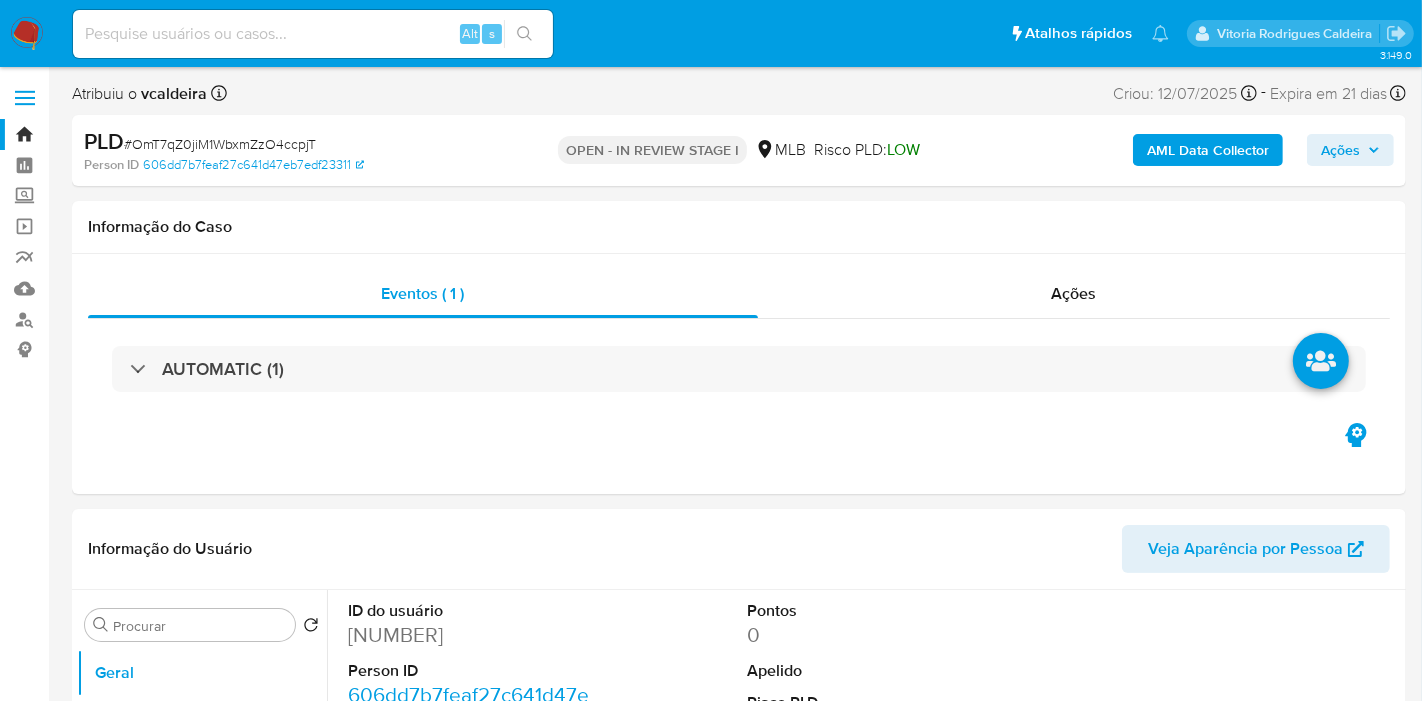 select on "10" 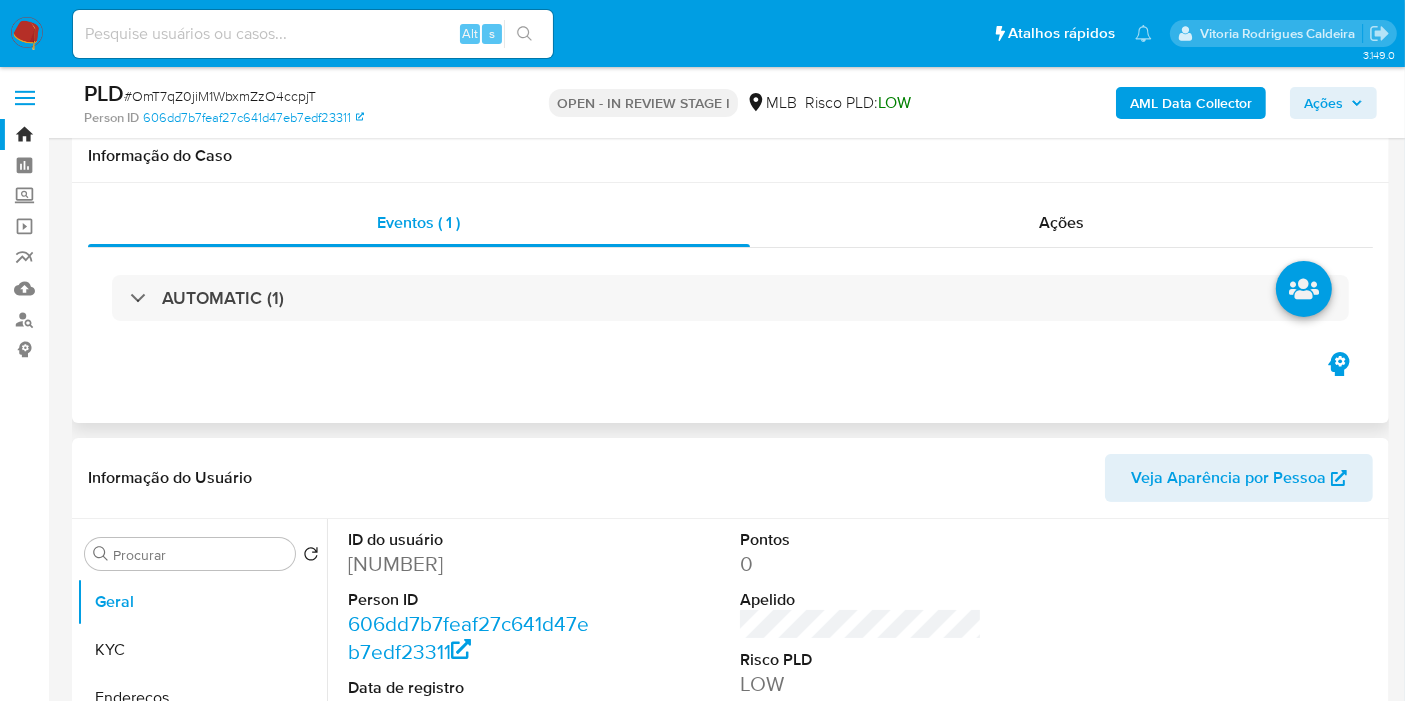 scroll, scrollTop: 222, scrollLeft: 0, axis: vertical 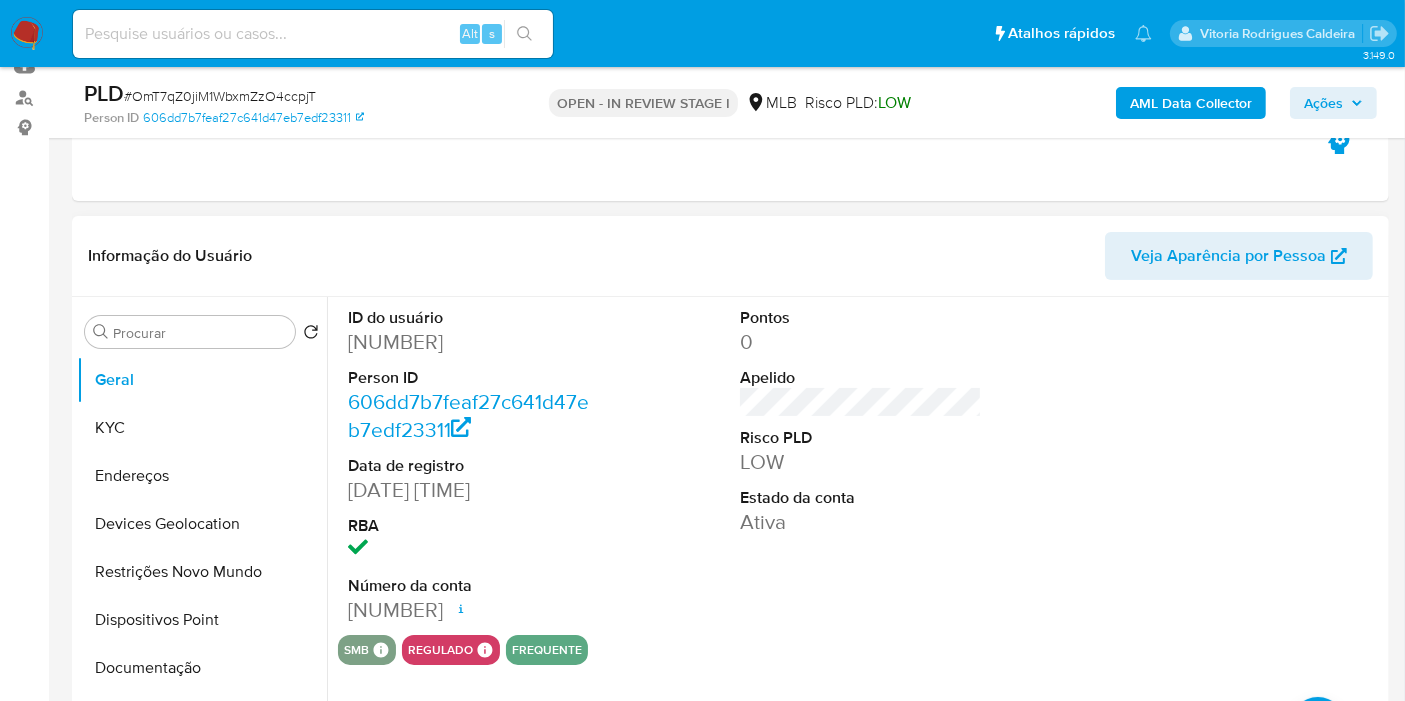 click on "[NUMBER]" at bounding box center (469, 342) 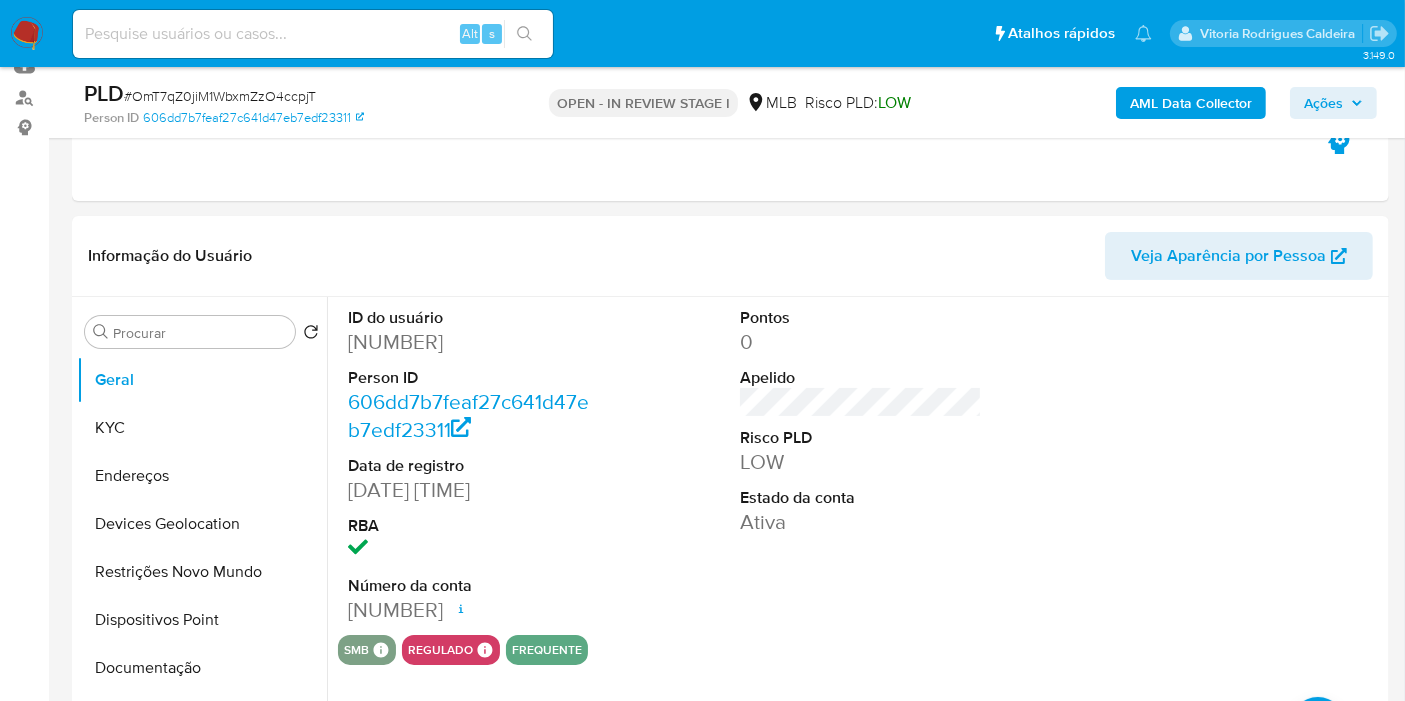 copy on "[NUMBER]" 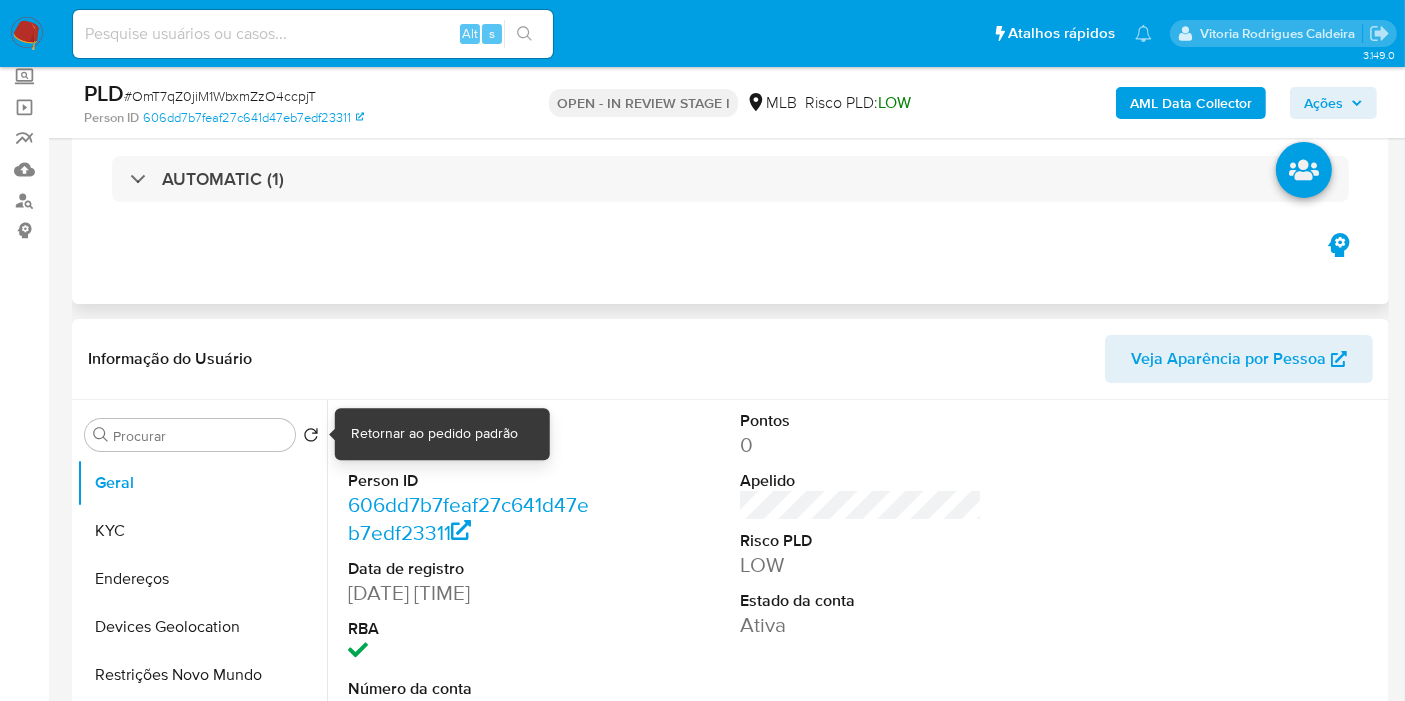 scroll, scrollTop: 0, scrollLeft: 0, axis: both 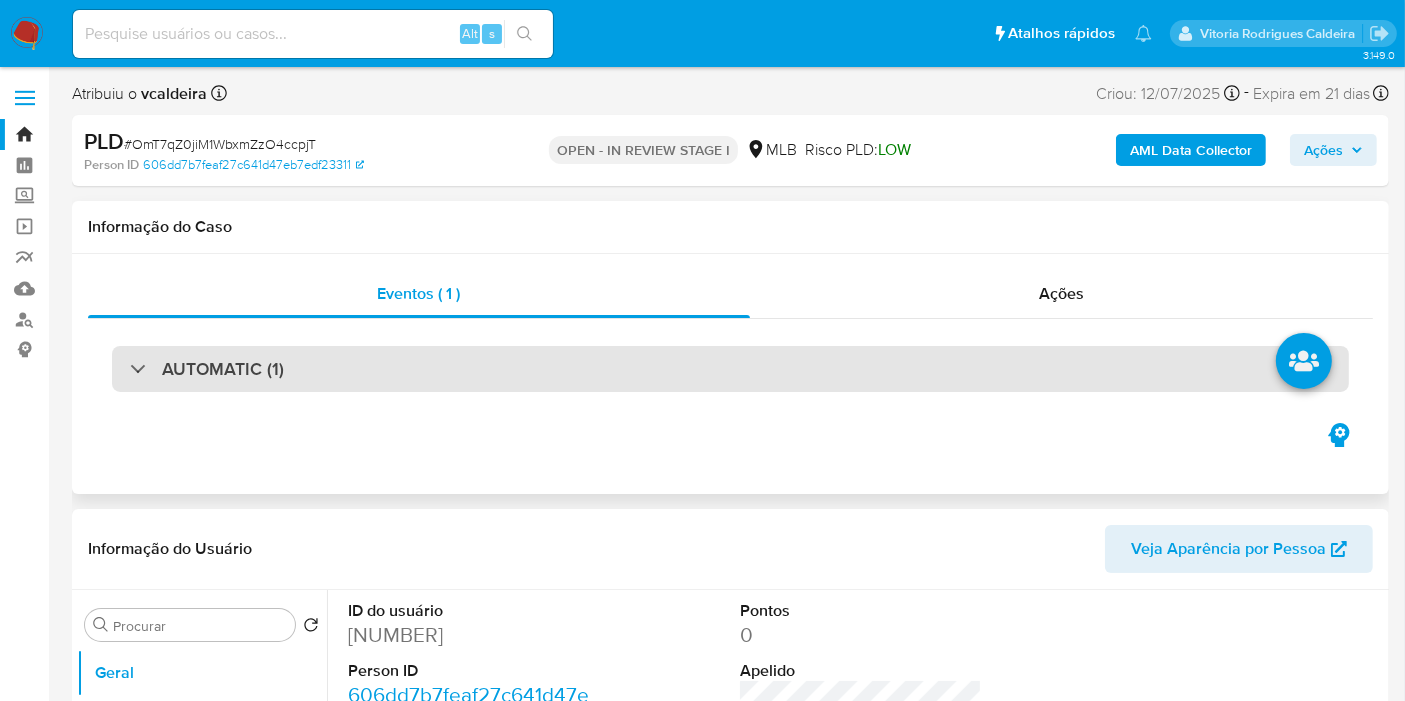 click on "AUTOMATIC (1)" at bounding box center (223, 369) 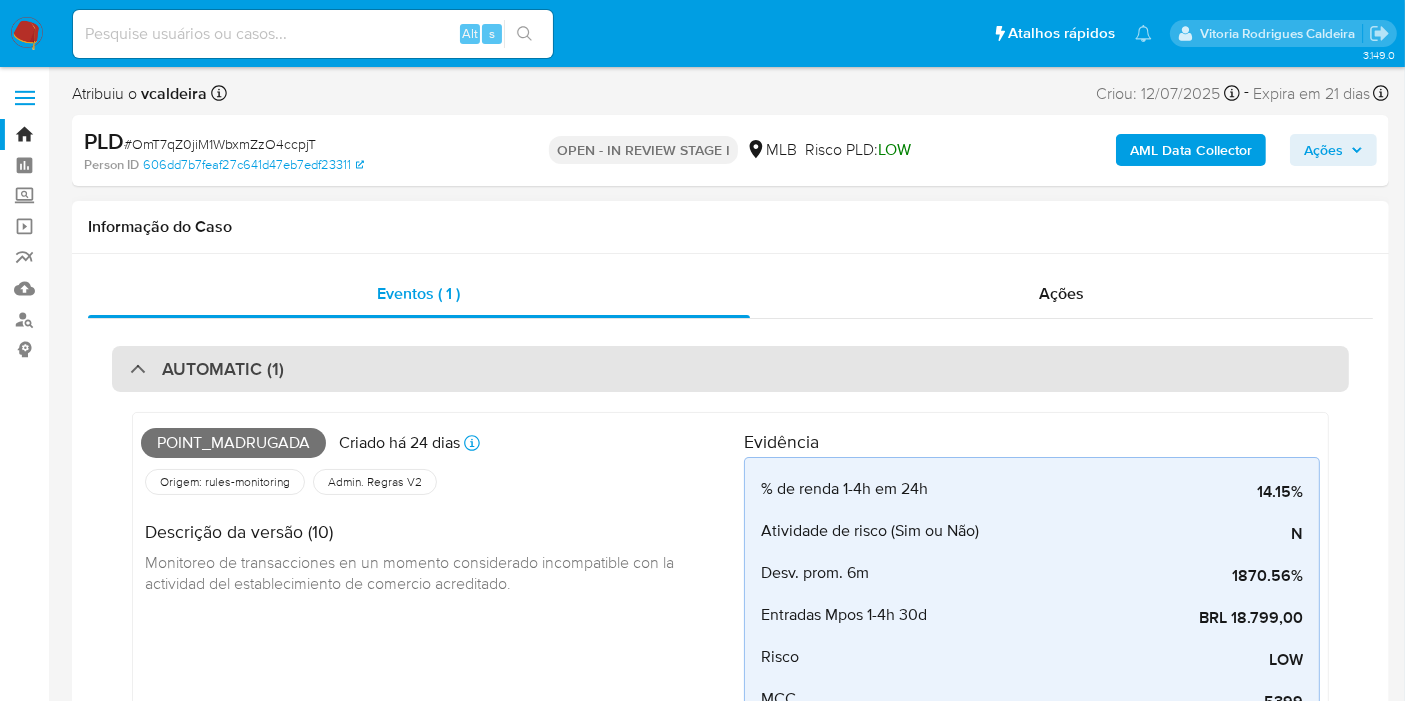 click on "AUTOMATIC (1)" at bounding box center [223, 369] 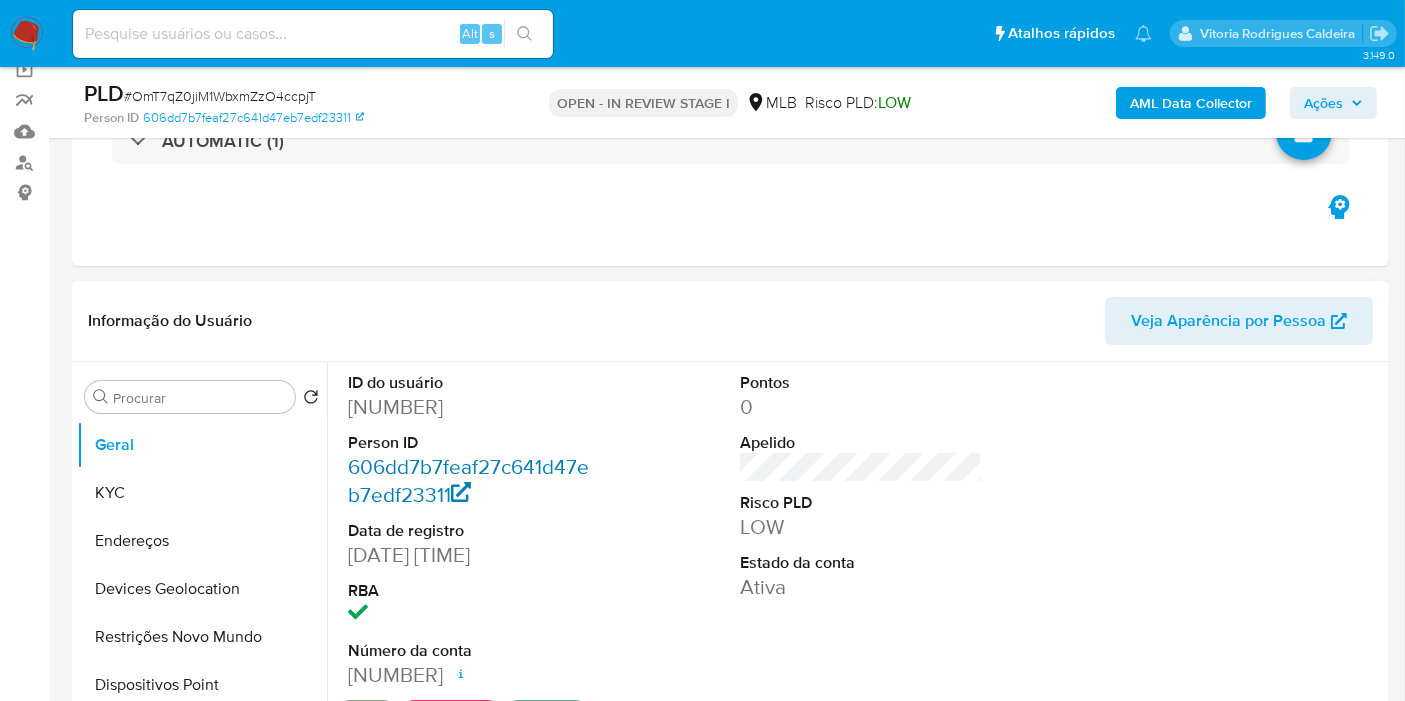 scroll, scrollTop: 222, scrollLeft: 0, axis: vertical 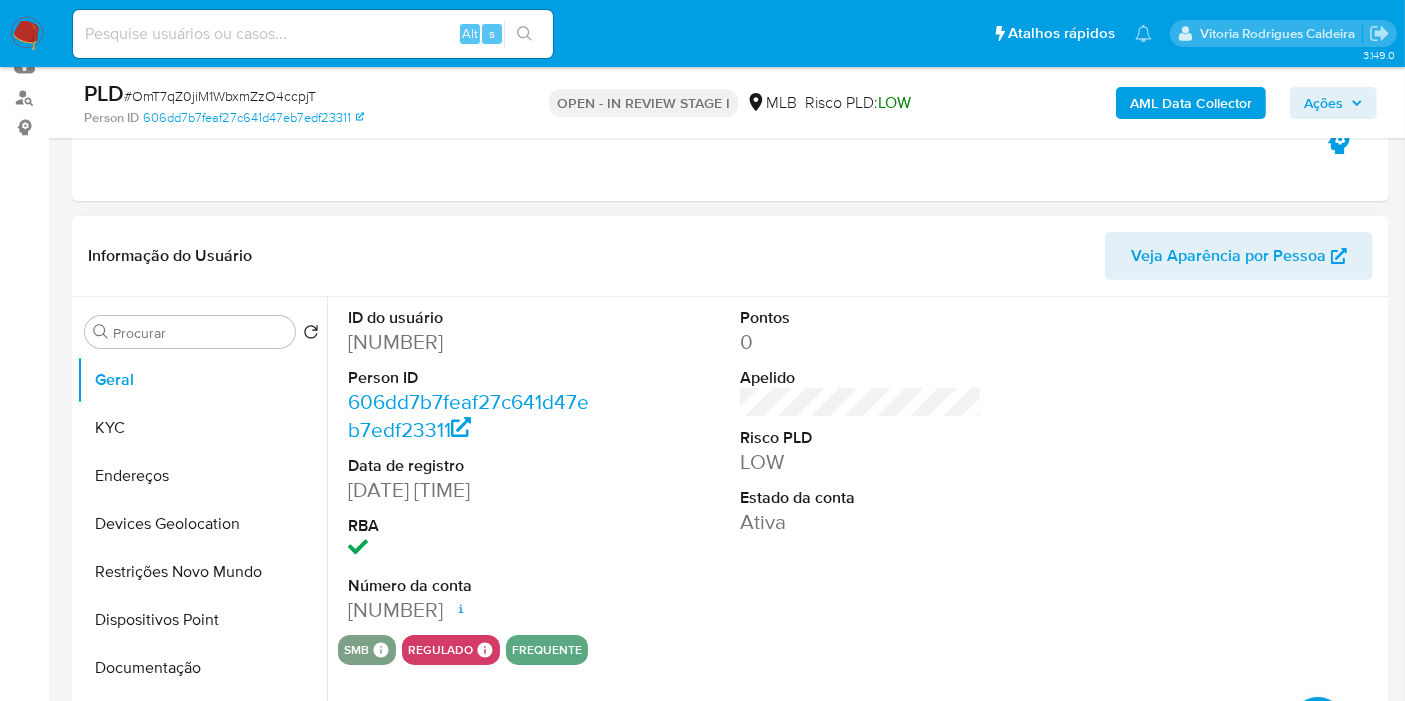 click on "[NUMBER]" at bounding box center [469, 342] 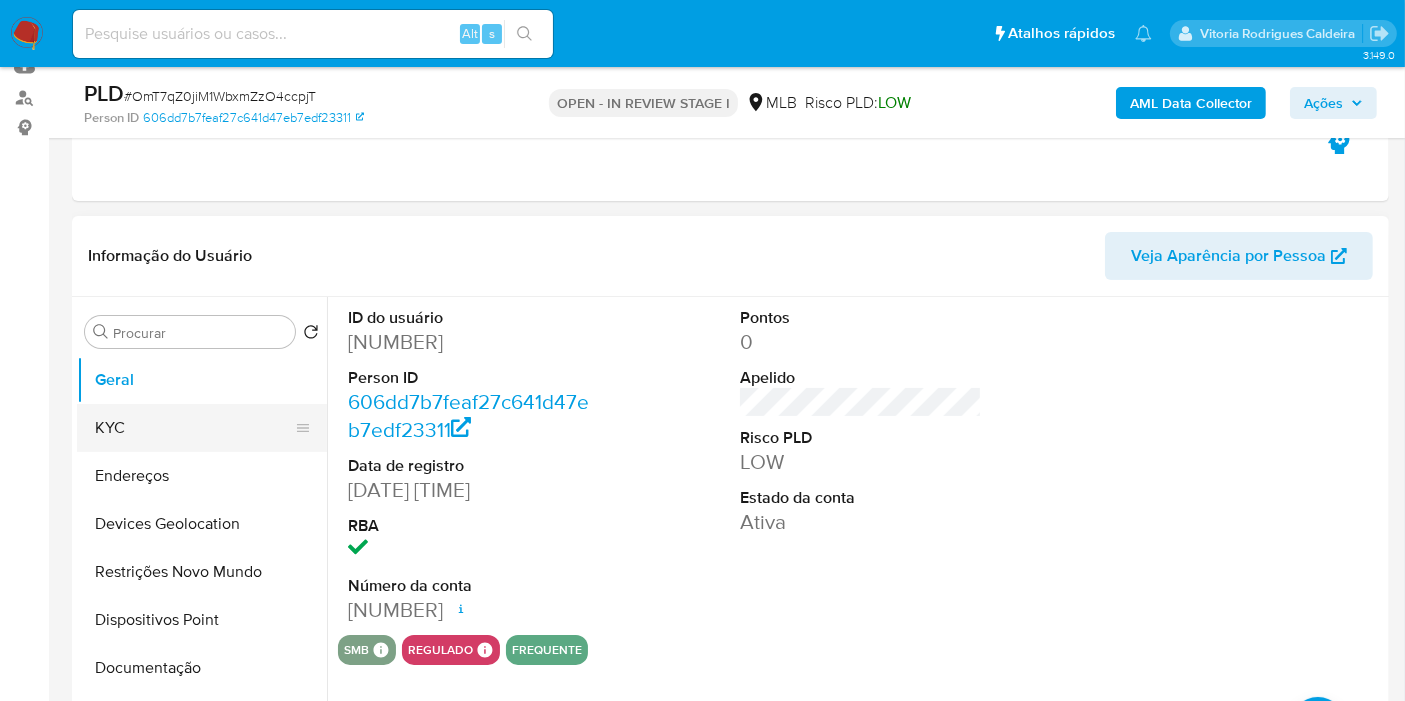 click on "KYC" at bounding box center (194, 428) 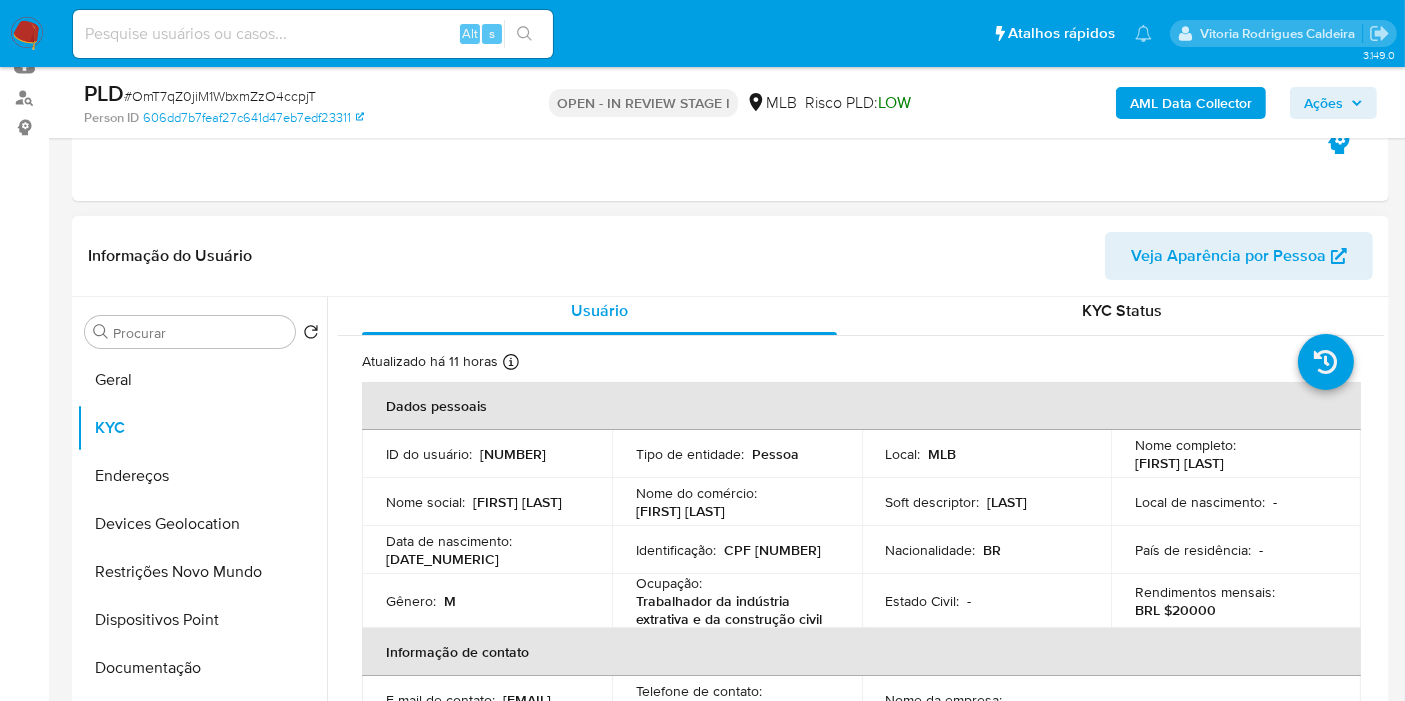 scroll, scrollTop: 0, scrollLeft: 0, axis: both 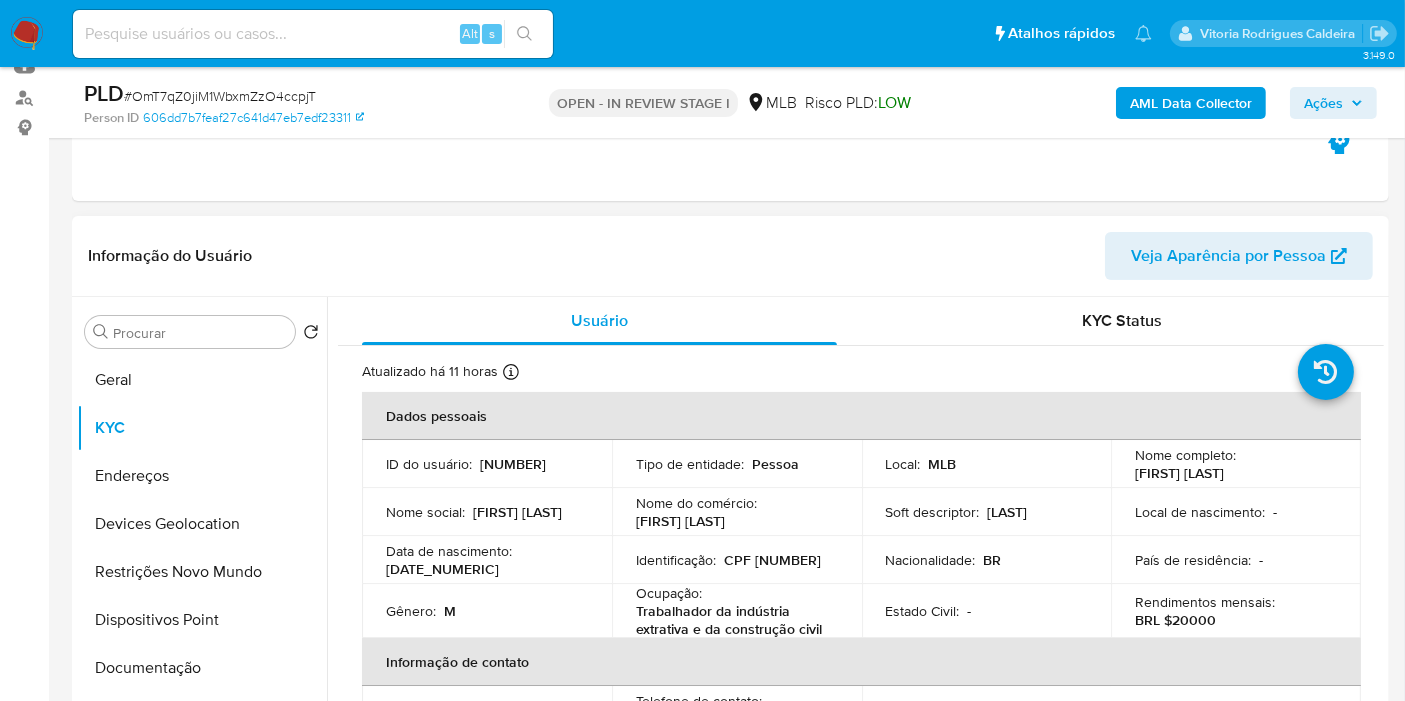 click on "[FIRST] [LAST]" at bounding box center [1179, 473] 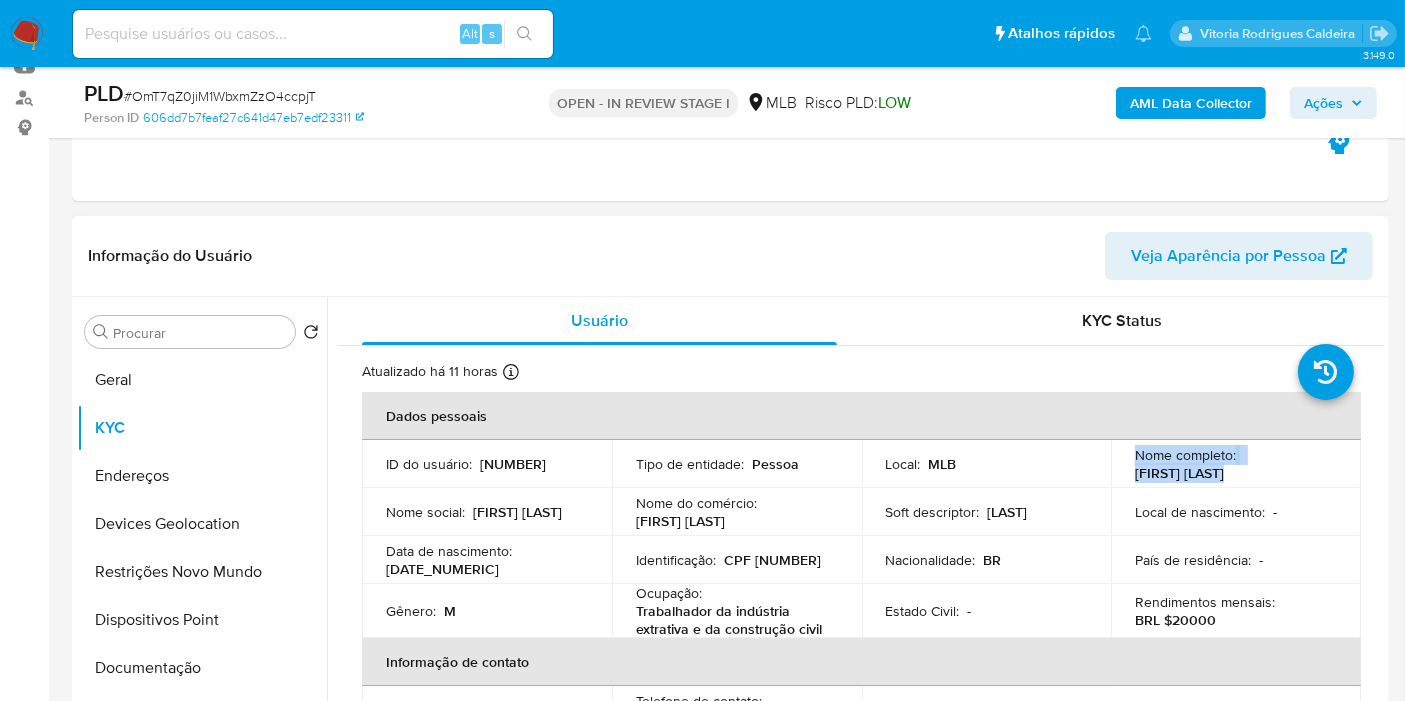 click on "[FIRST] [LAST]" at bounding box center [1179, 473] 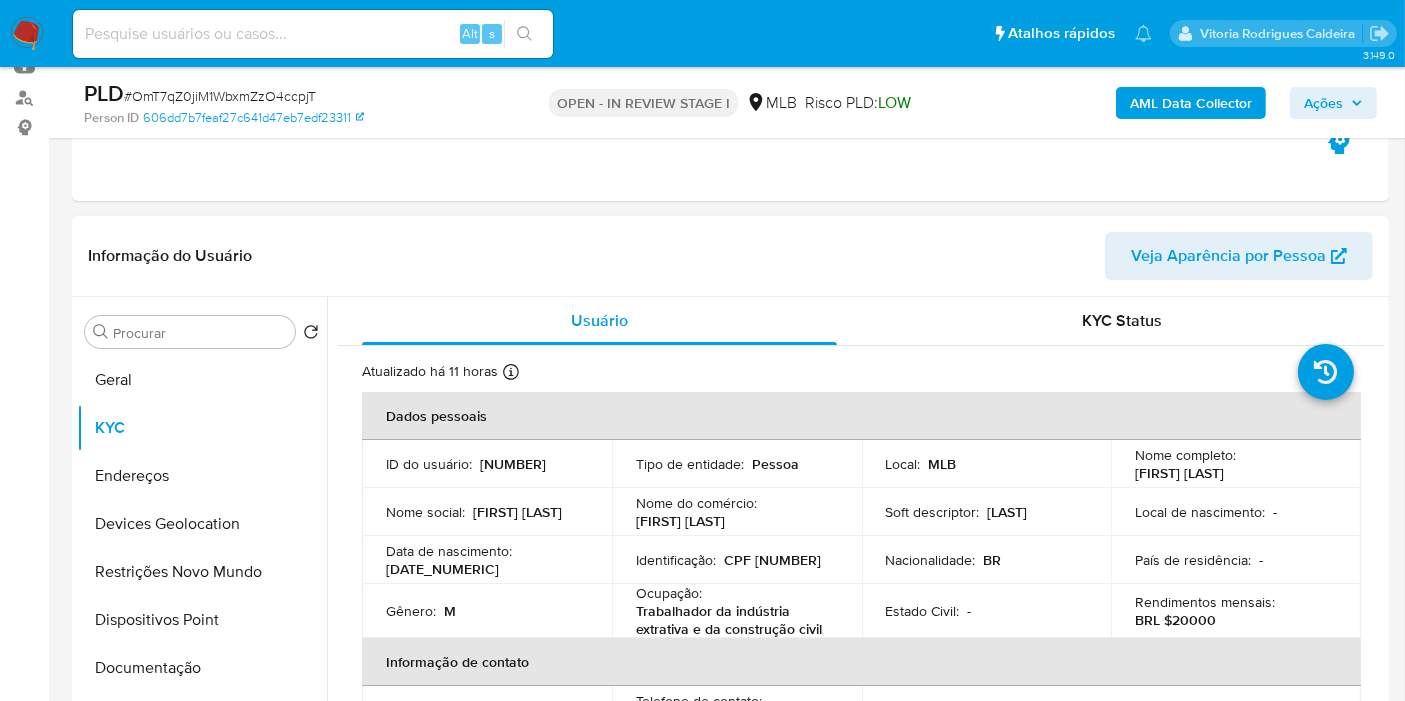 drag, startPoint x: 1305, startPoint y: 478, endPoint x: 1124, endPoint y: 466, distance: 181.39735 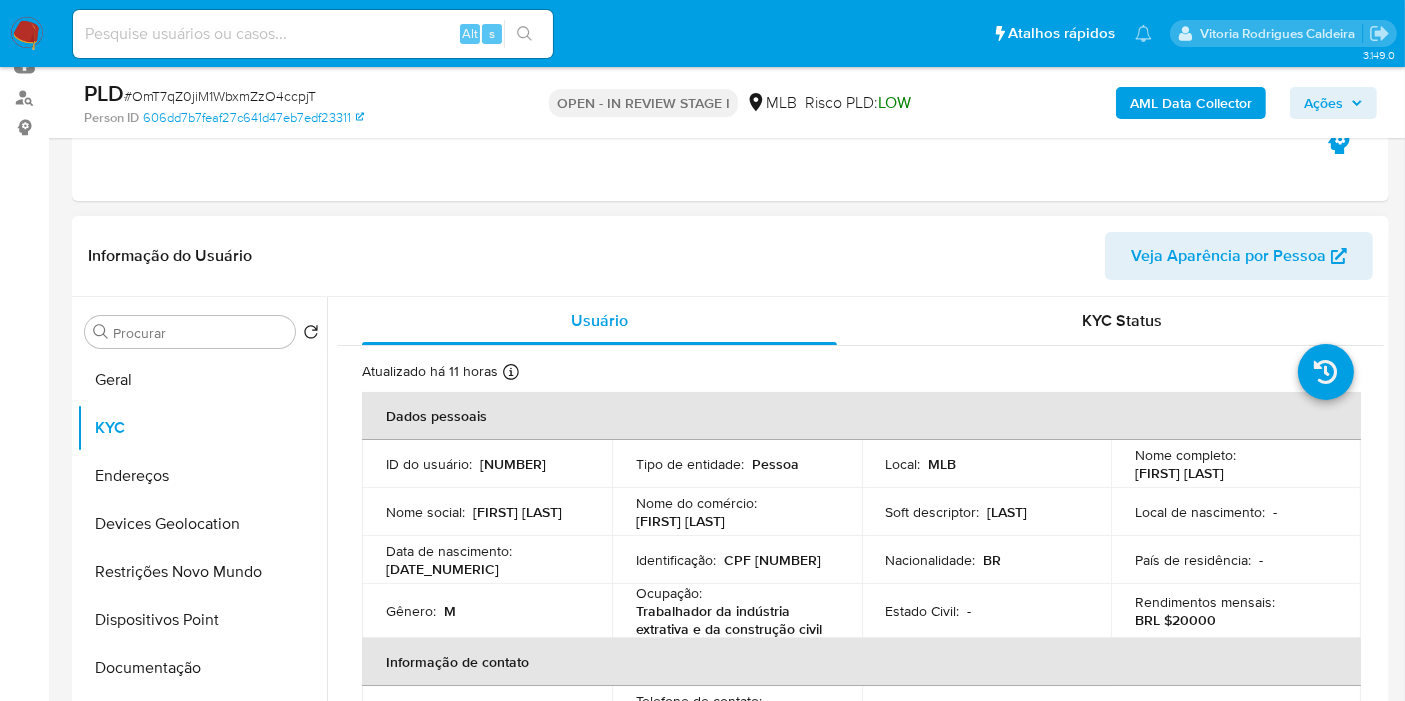 click on "CPF [CPF]" at bounding box center (772, 560) 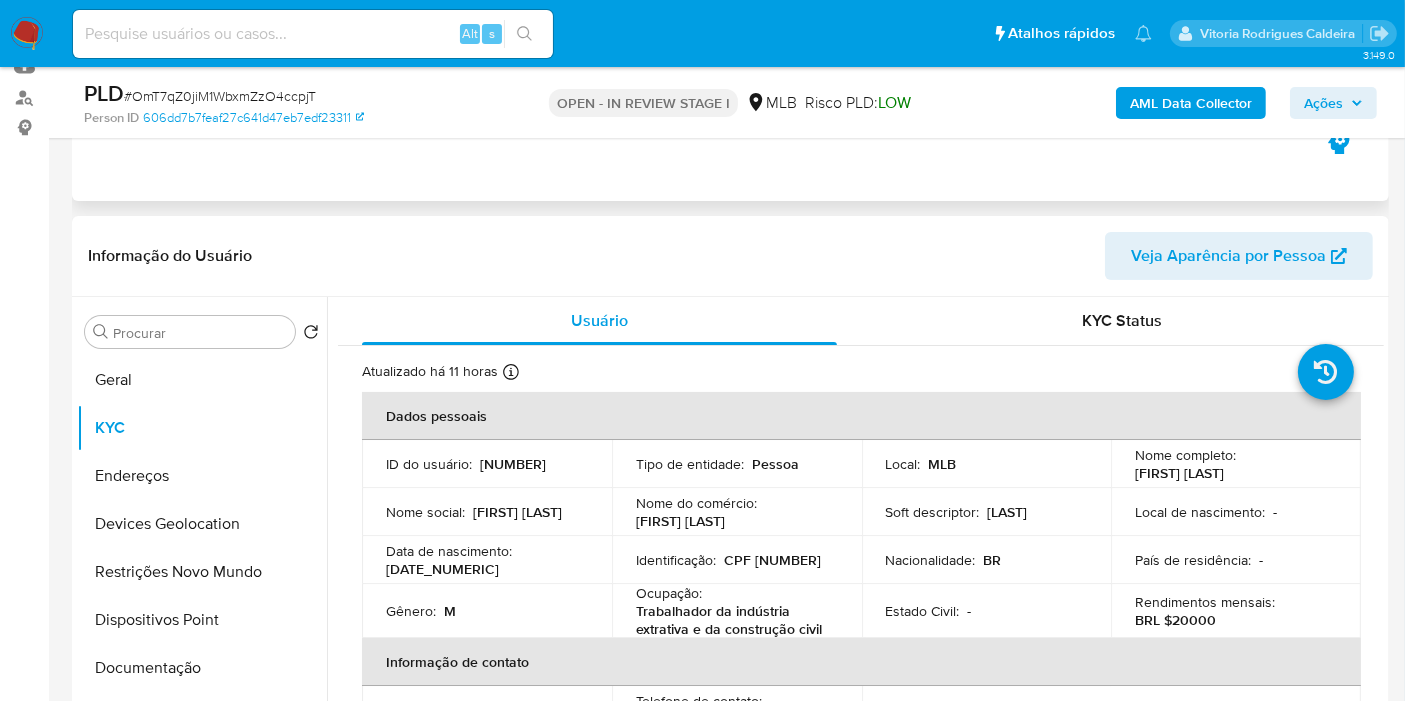 copy on "85434132300" 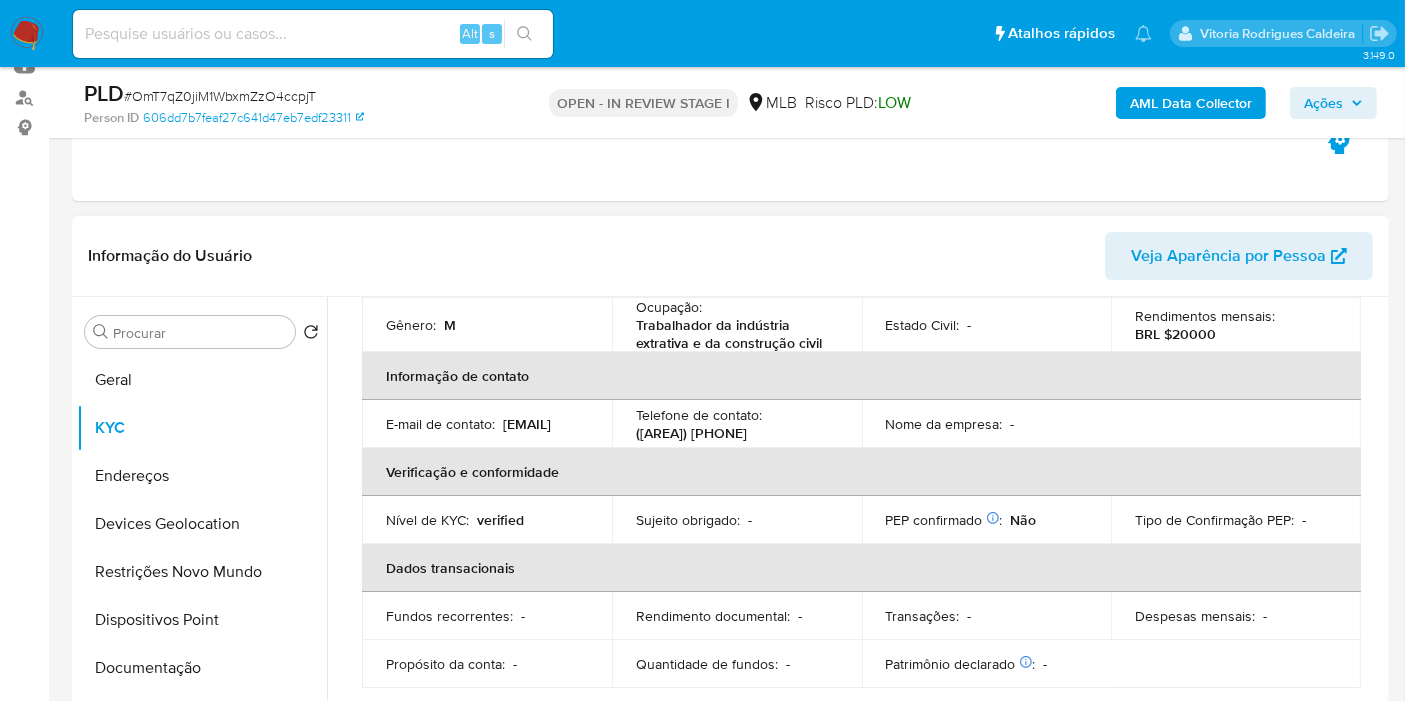 scroll, scrollTop: 444, scrollLeft: 0, axis: vertical 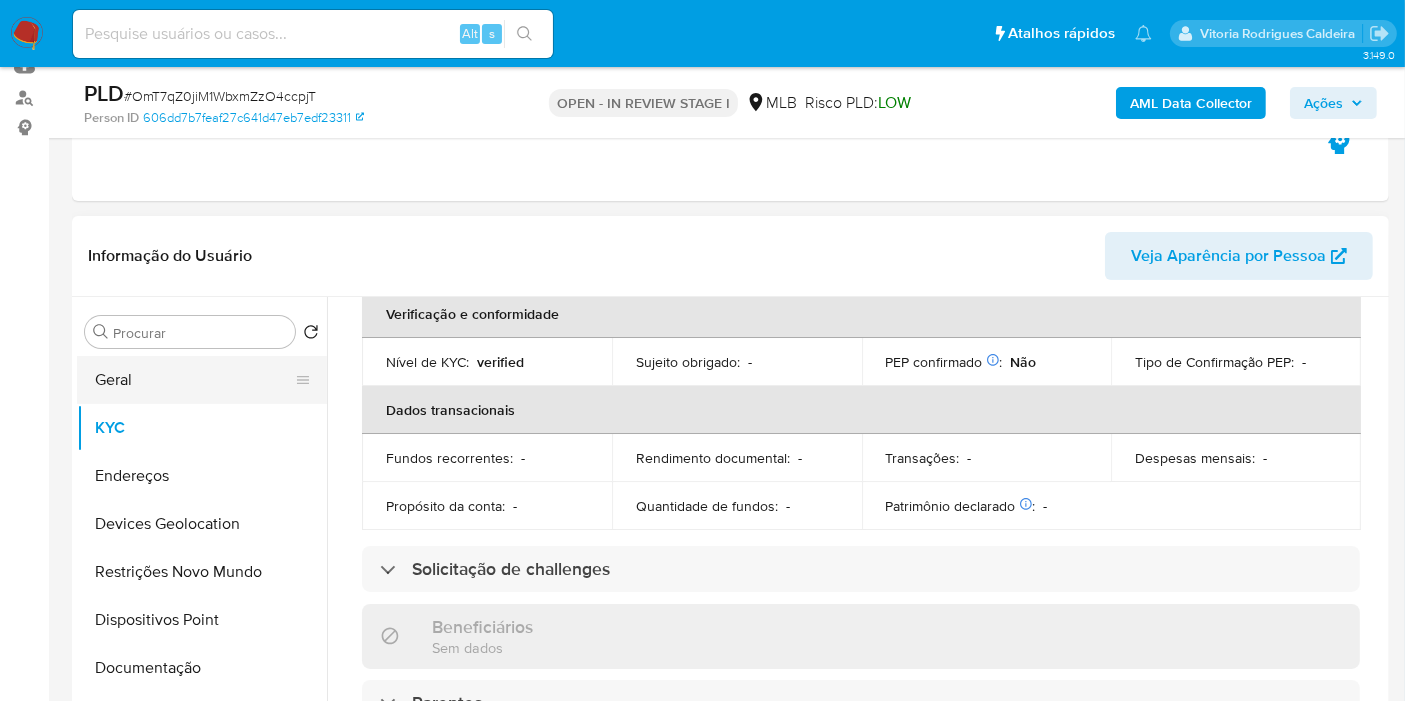 click on "Geral" at bounding box center [194, 380] 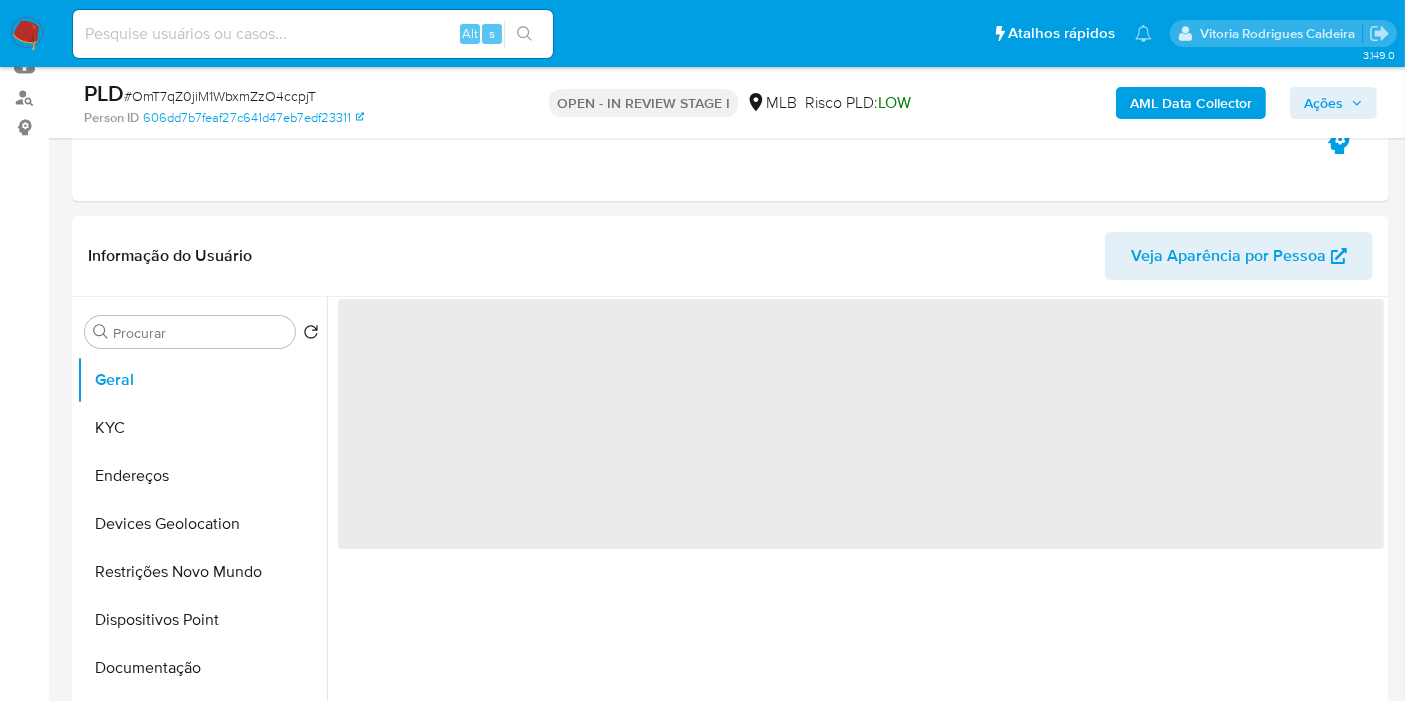 scroll, scrollTop: 0, scrollLeft: 0, axis: both 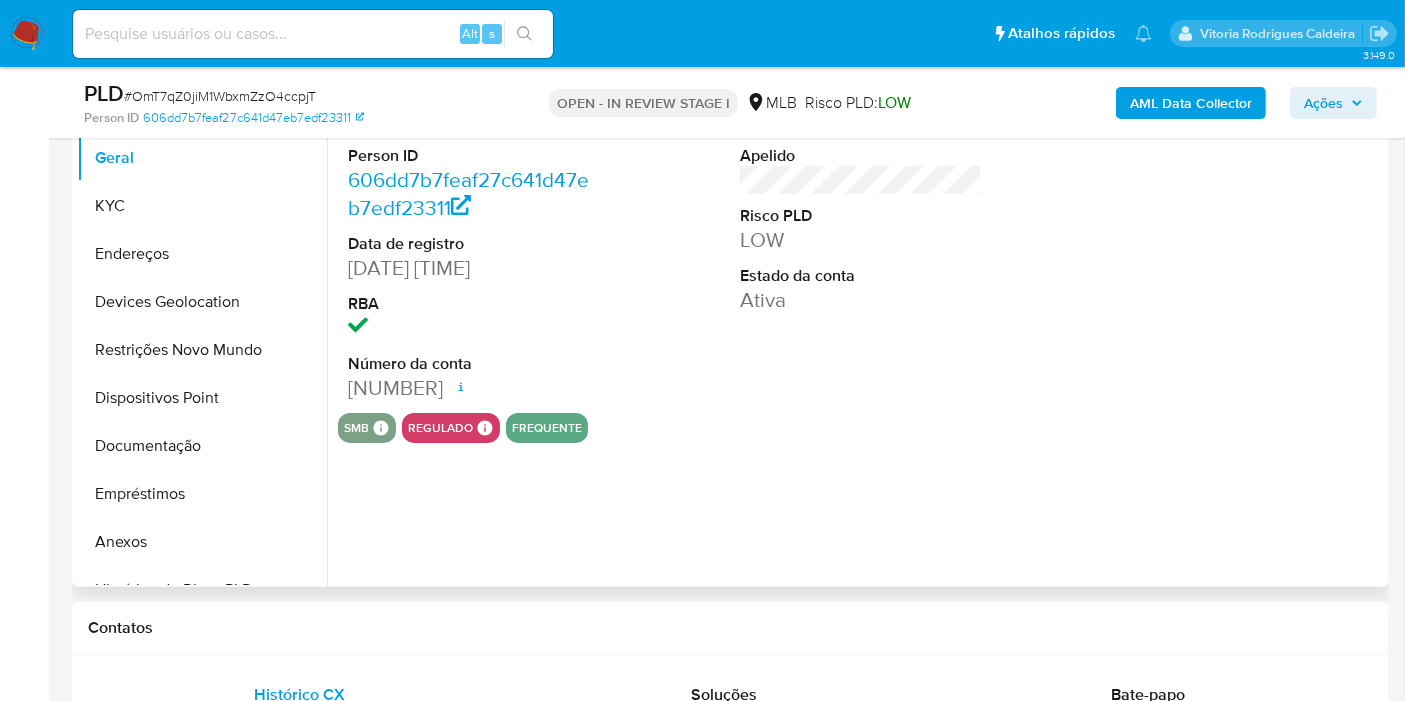 type 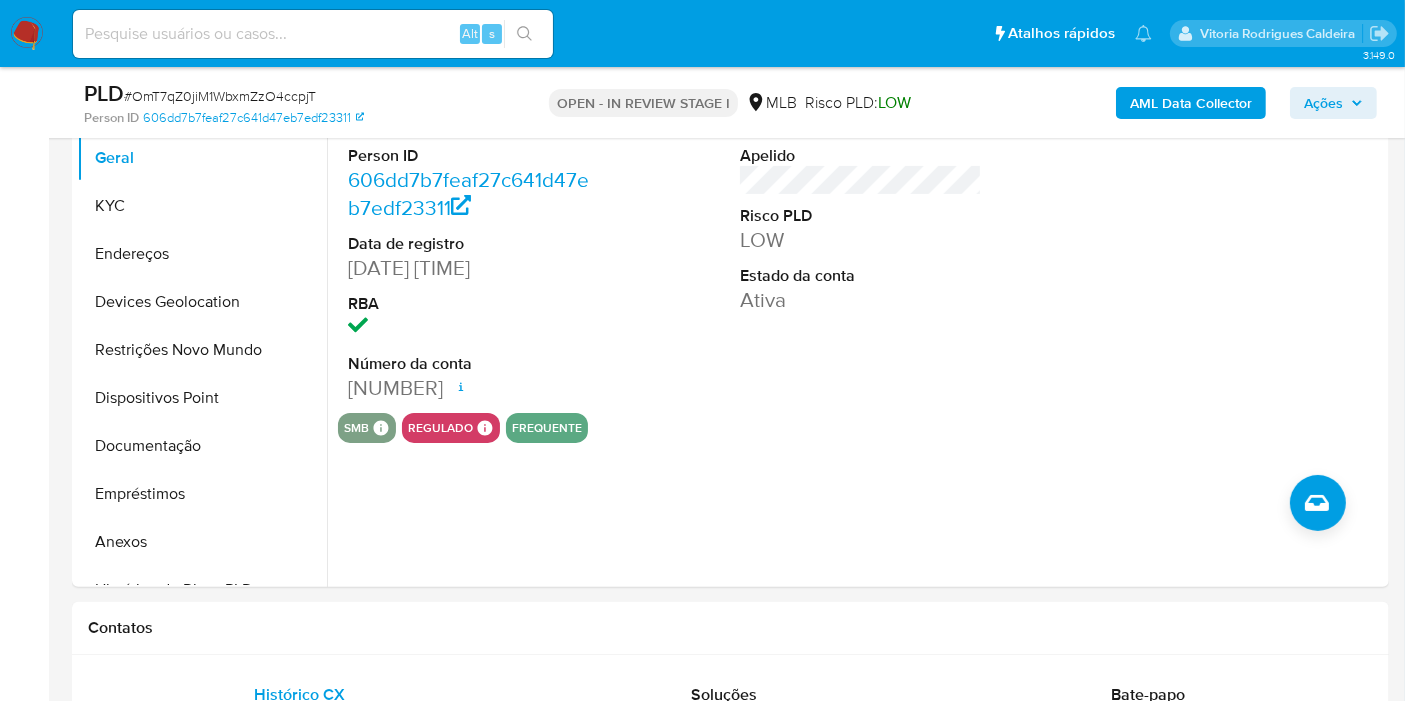 click on "AML Data Collector" at bounding box center (1191, 103) 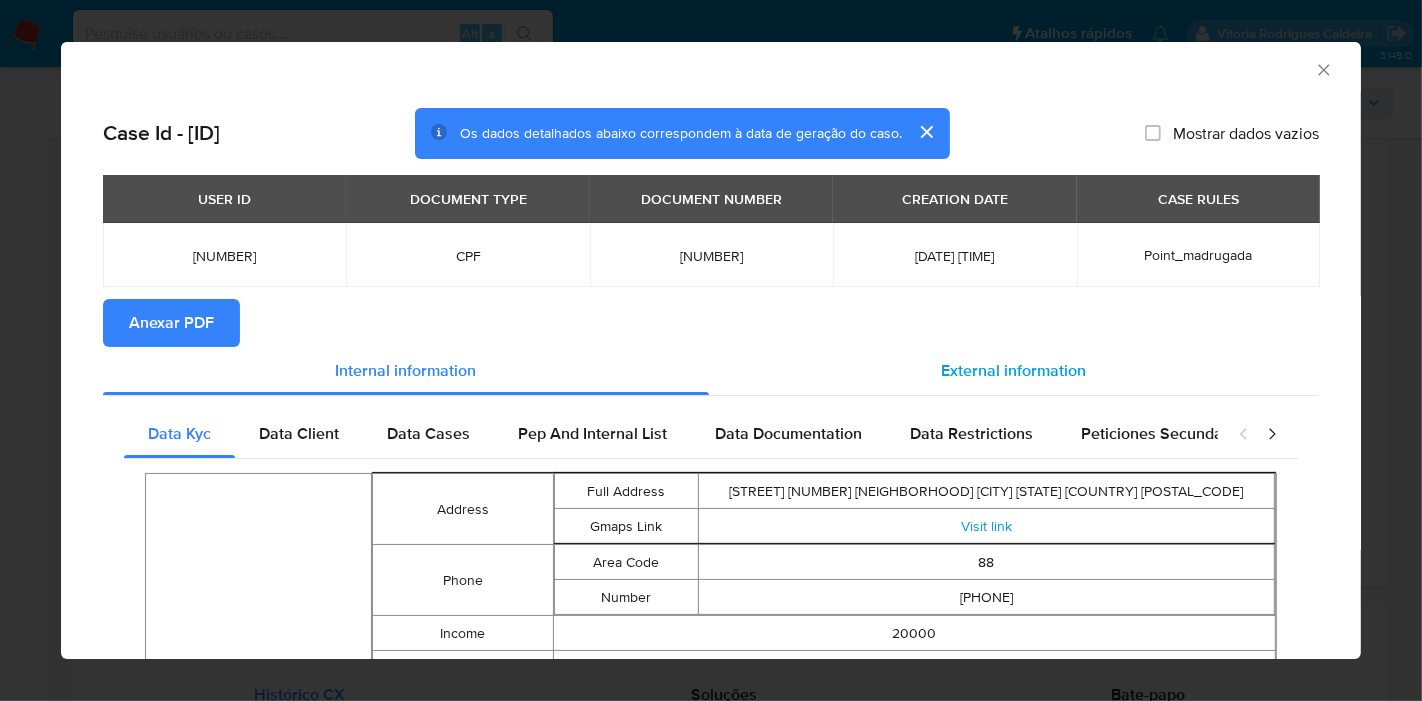 click on "External information" at bounding box center (1014, 371) 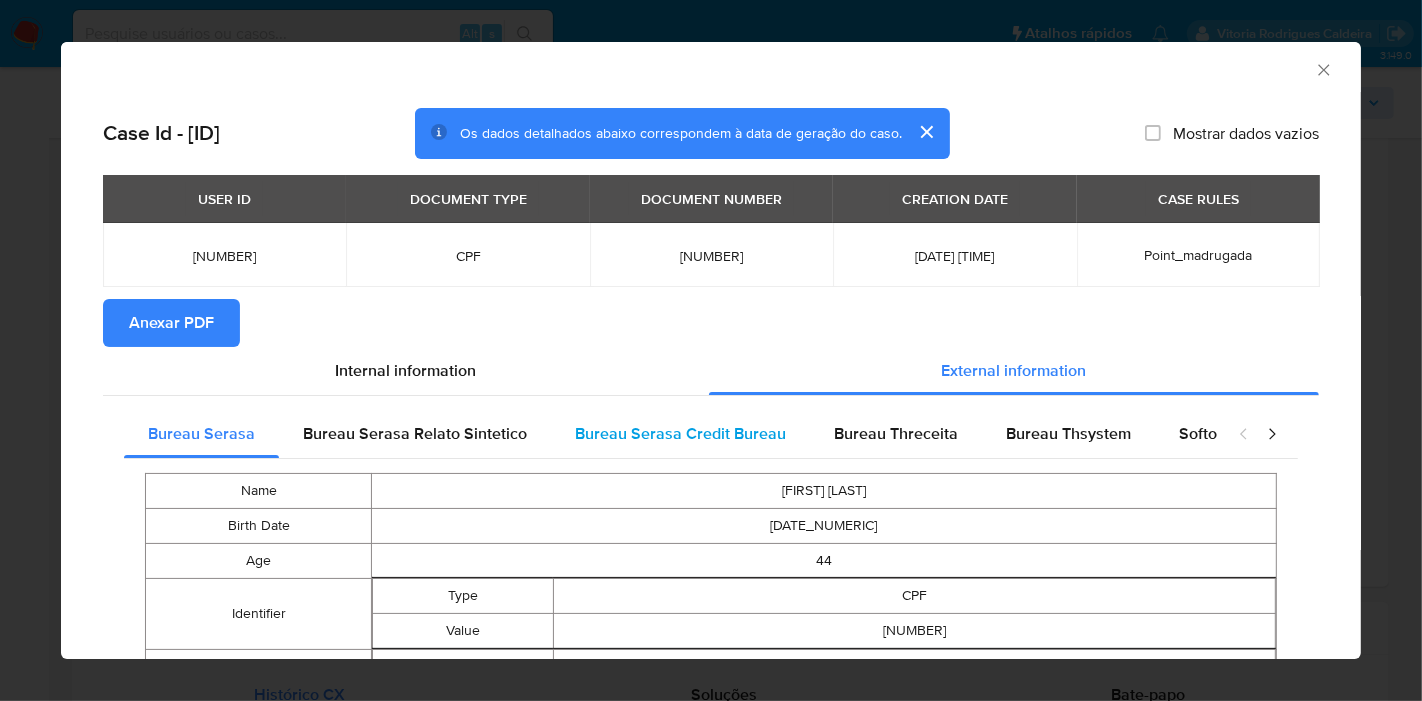 type 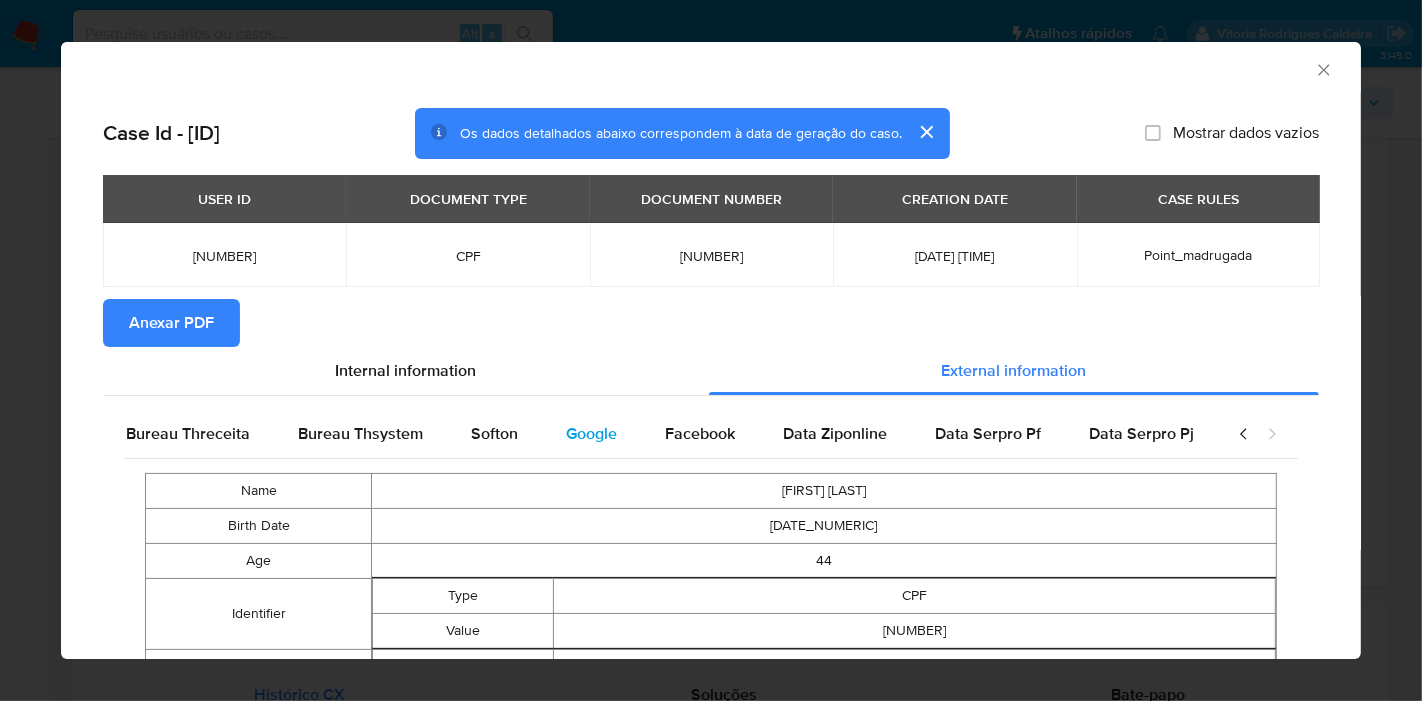 type 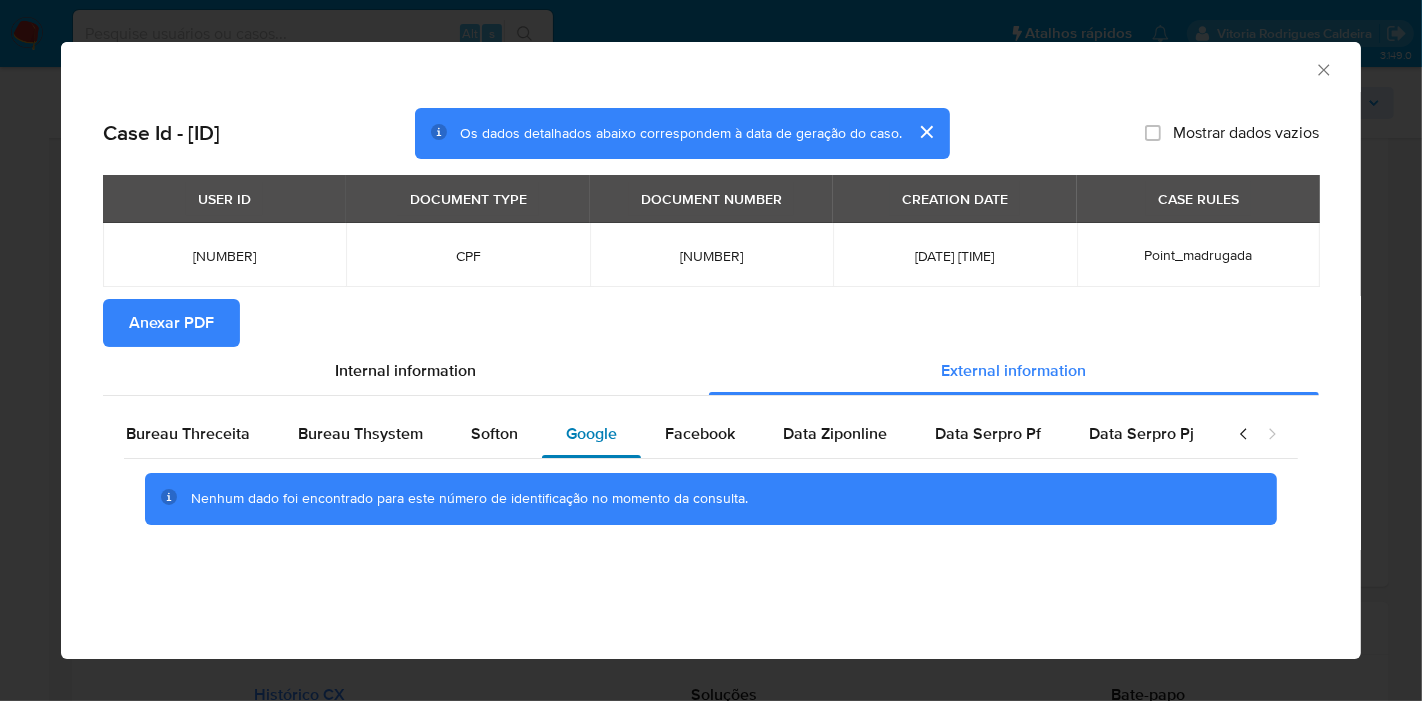 scroll, scrollTop: 0, scrollLeft: 694, axis: horizontal 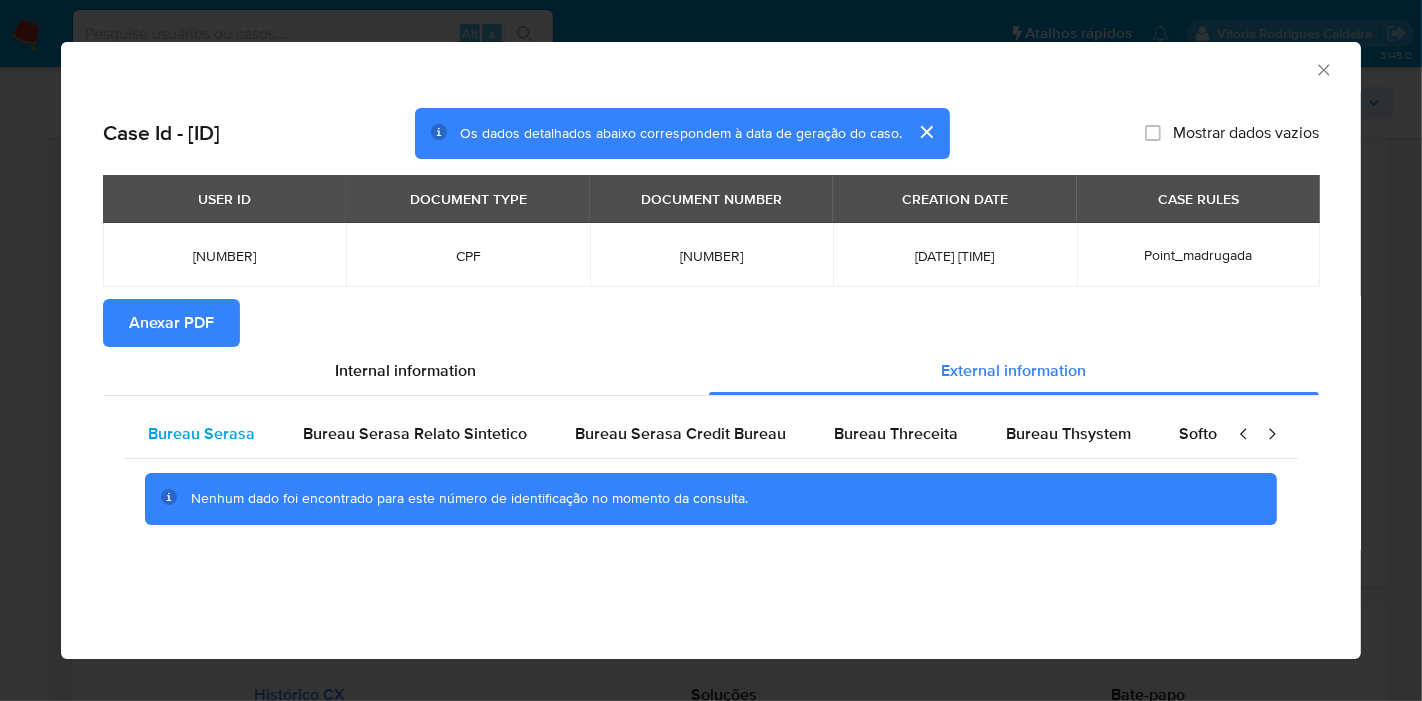 click on "Bureau Serasa" at bounding box center [201, 433] 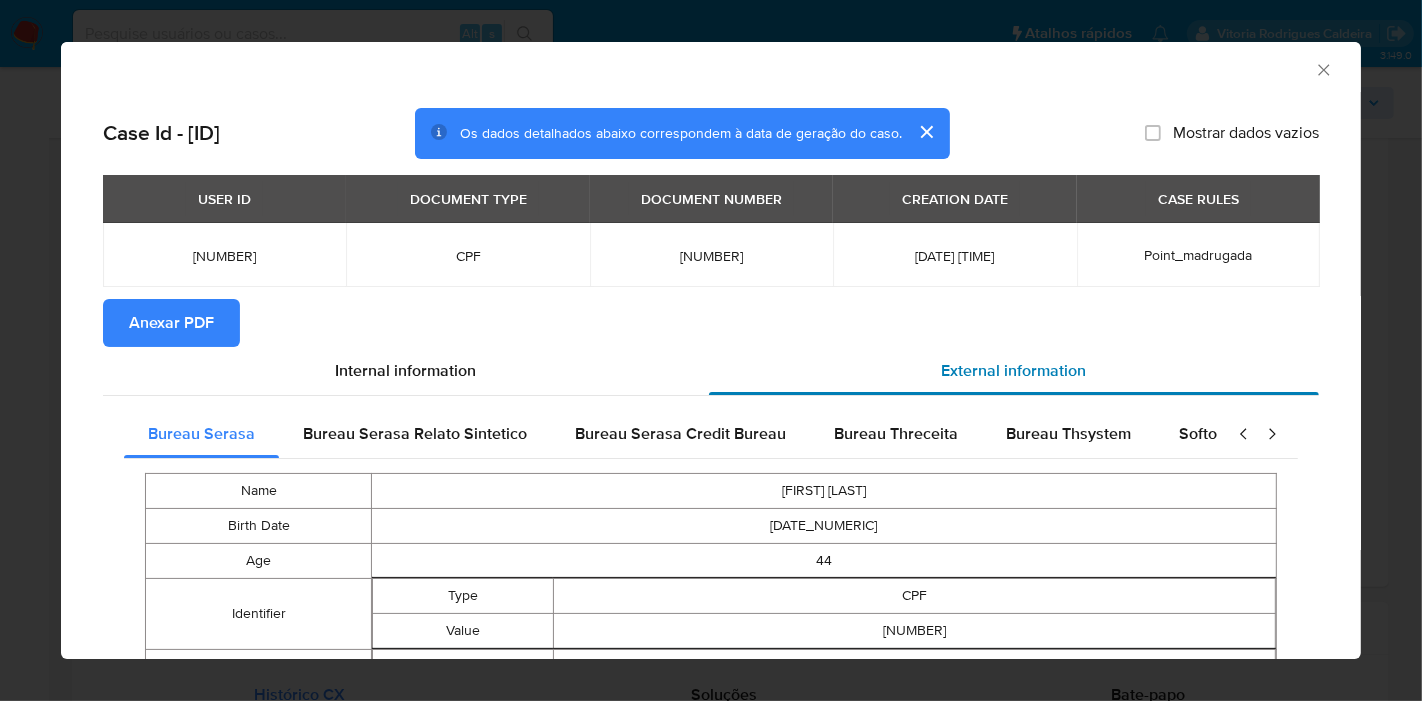 type 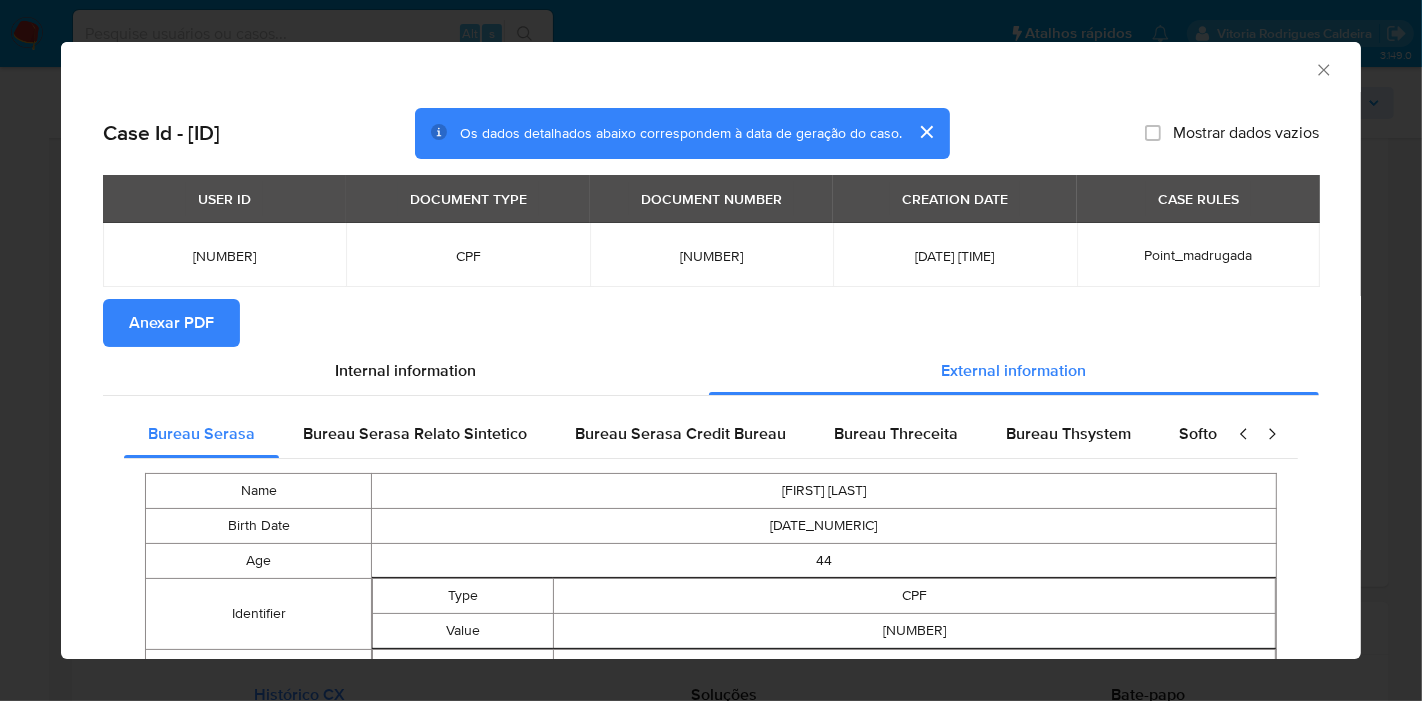click on "Anexar PDF" at bounding box center [711, 323] 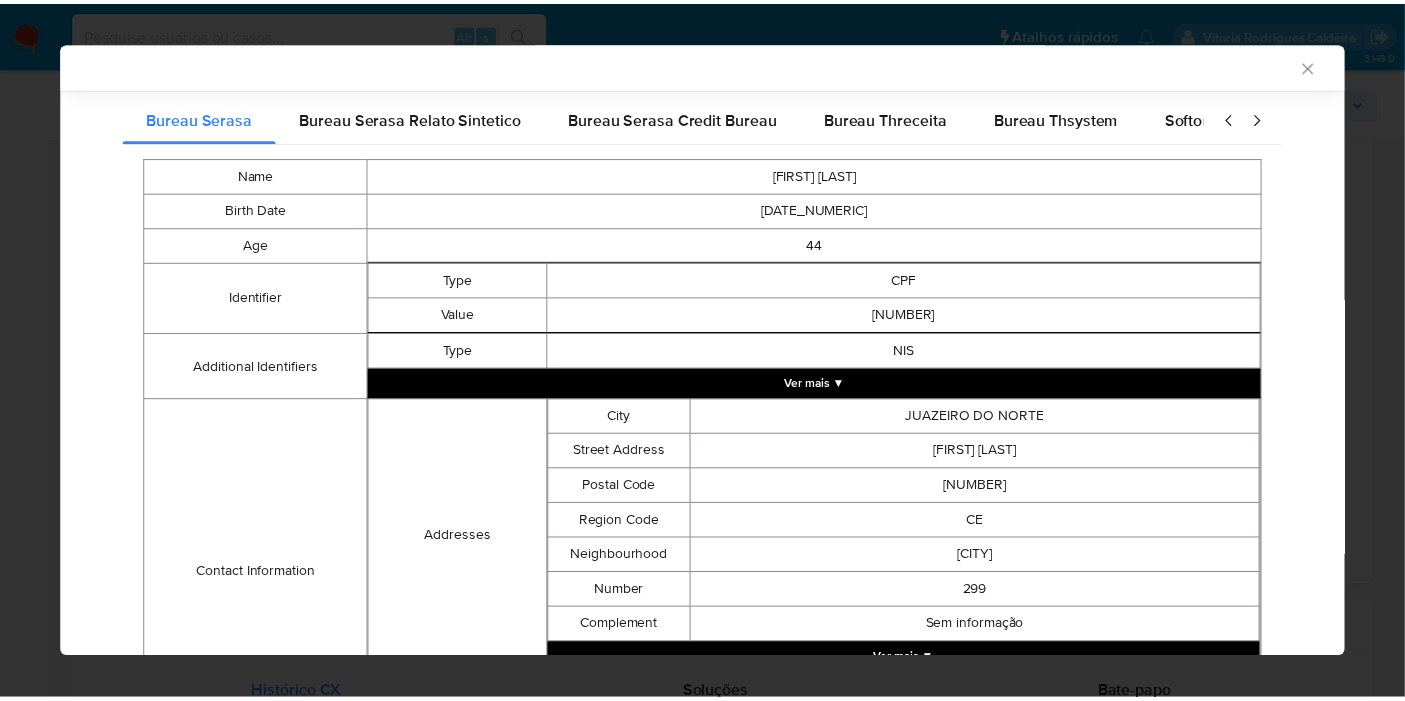 scroll, scrollTop: 579, scrollLeft: 0, axis: vertical 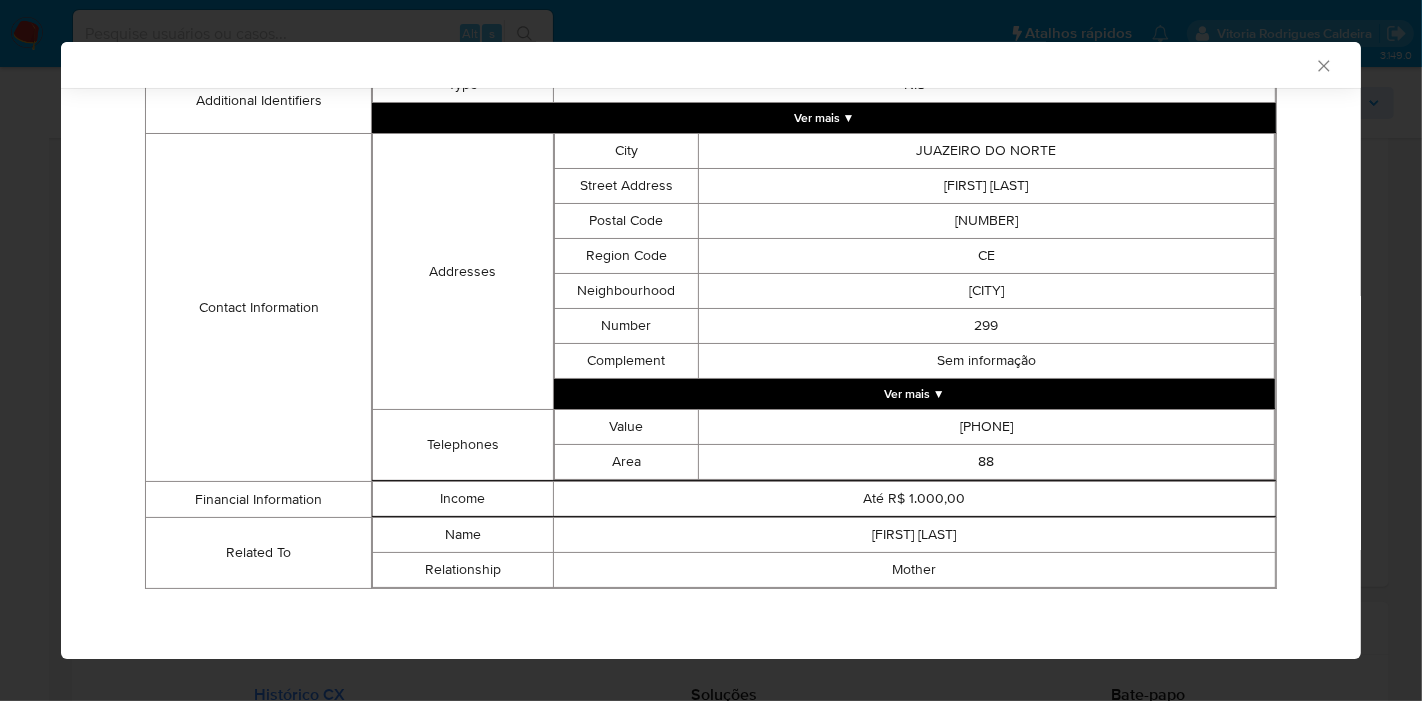 click on "LUIZ GALVAO PEREIRA" at bounding box center (986, 186) 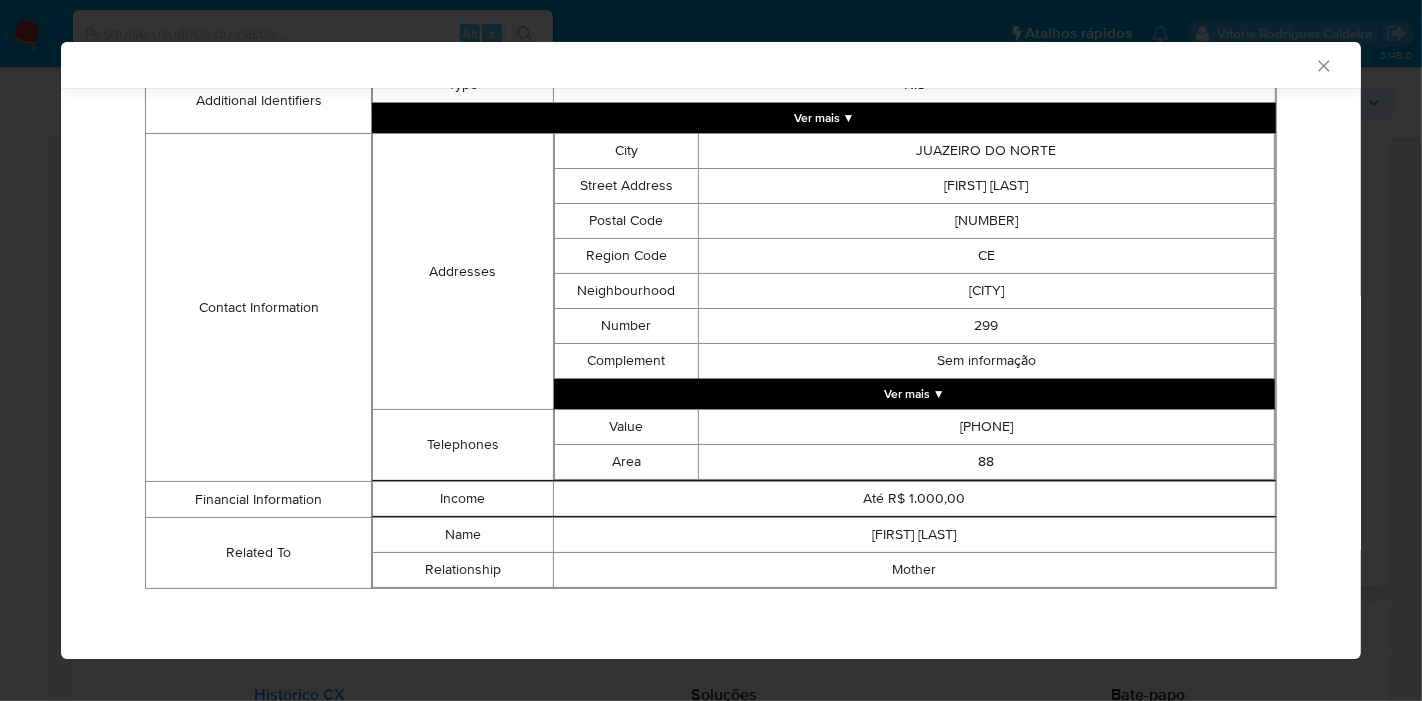 type 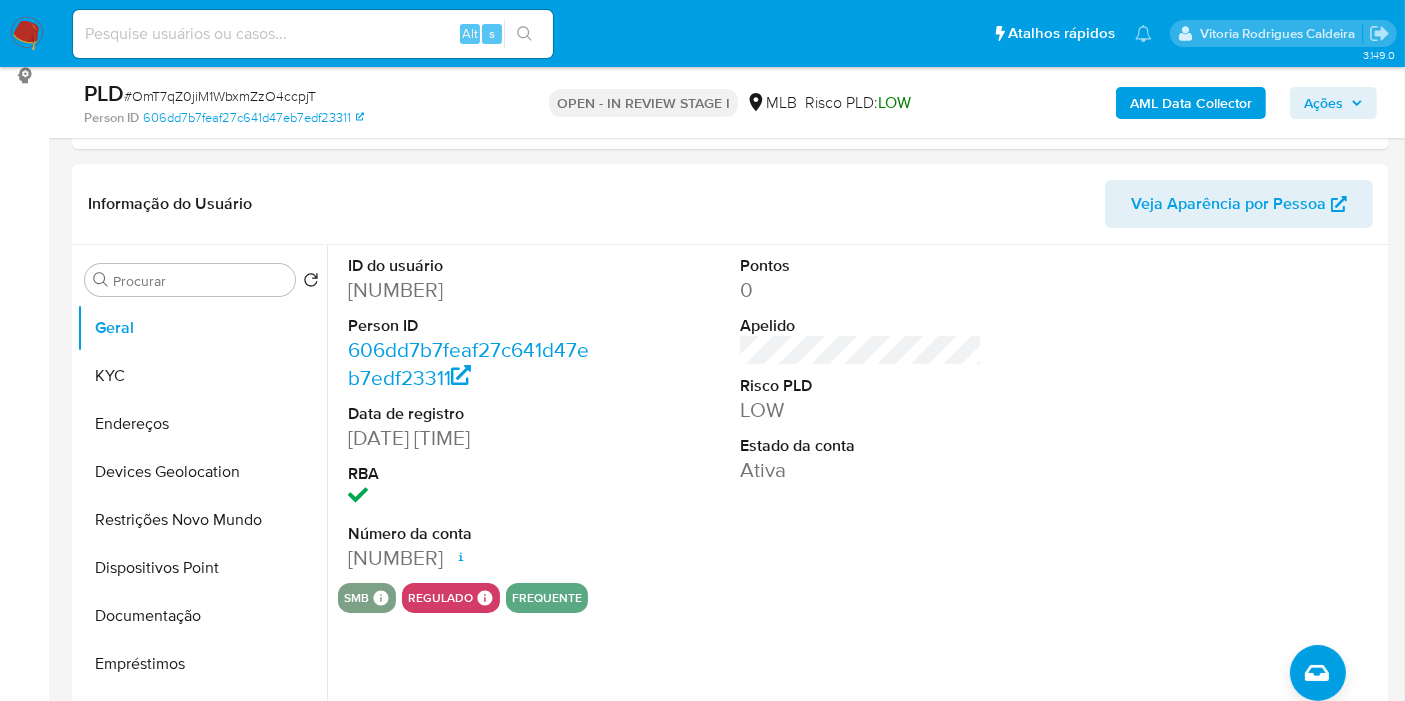 scroll, scrollTop: 333, scrollLeft: 0, axis: vertical 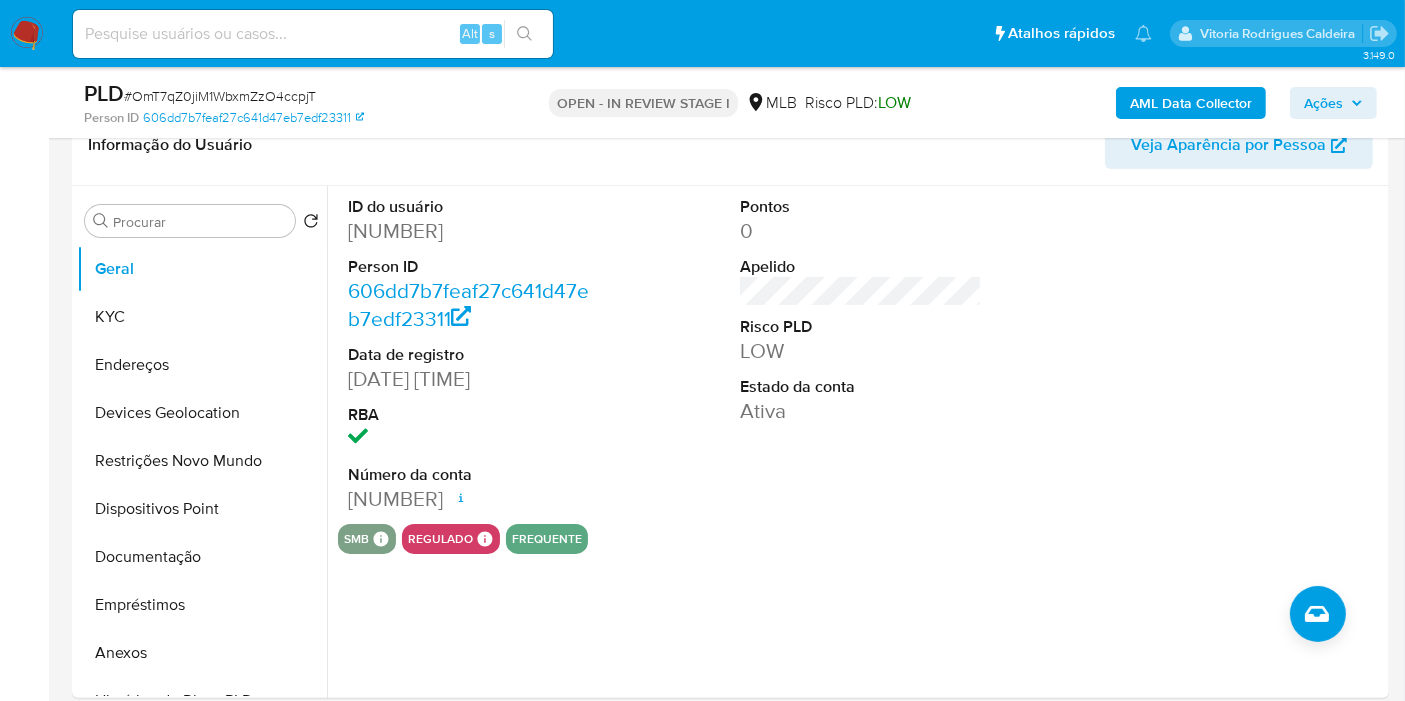 click on "Pontos 0 Apelido Risco PLD LOW Estado da conta Ativa" at bounding box center [861, 355] 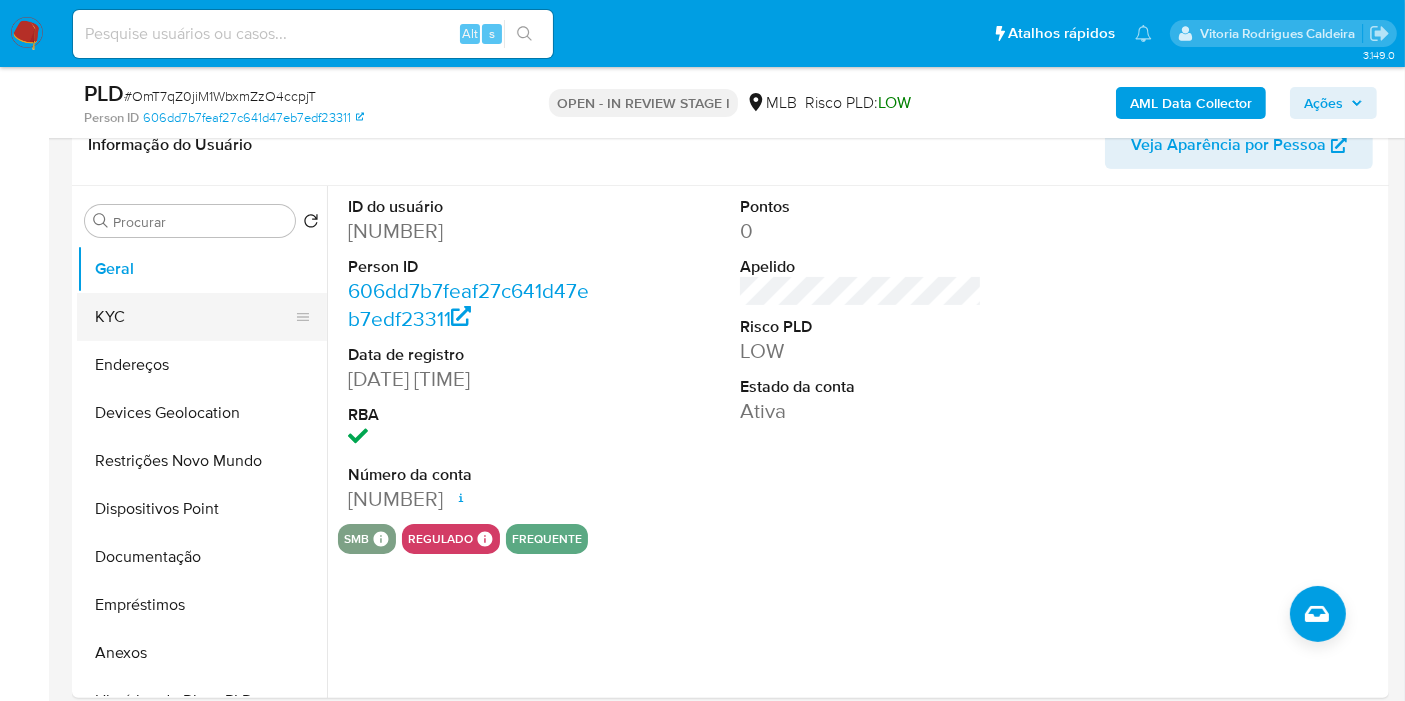 click on "KYC" at bounding box center [194, 317] 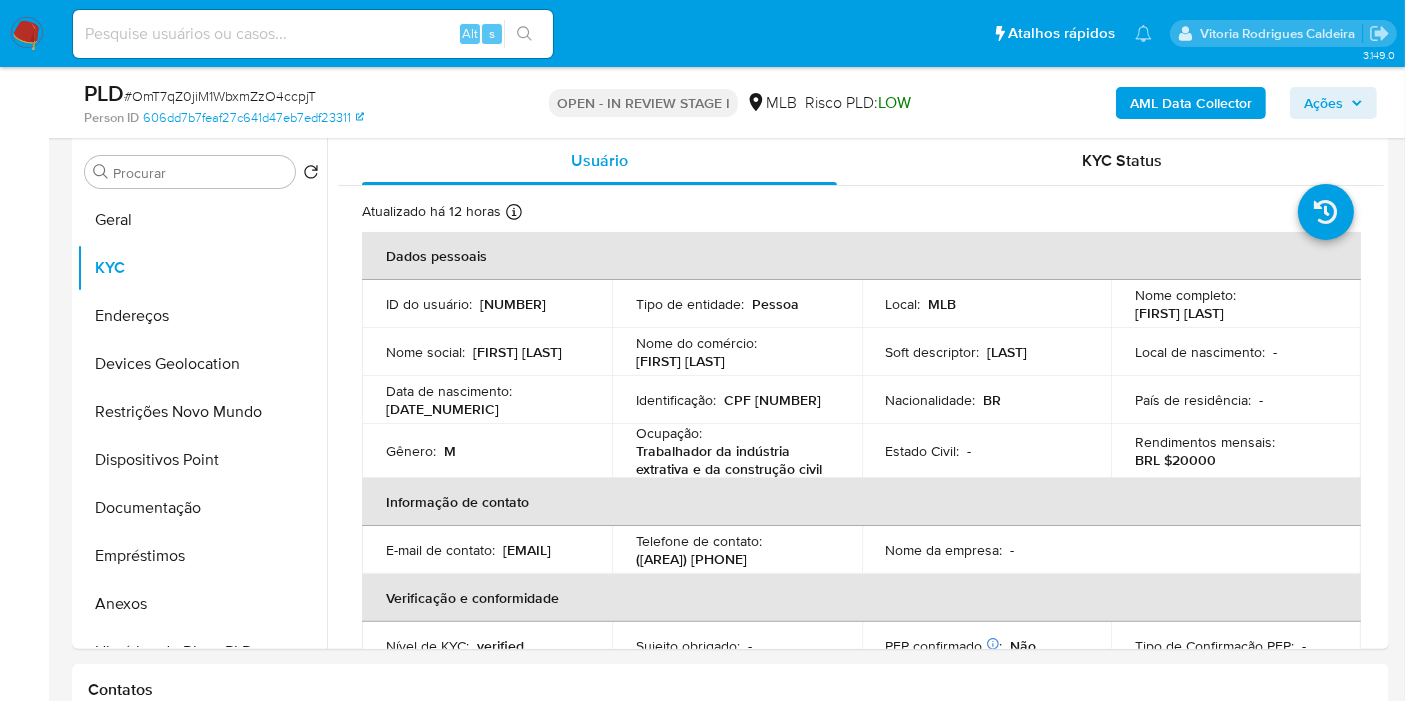 scroll, scrollTop: 391, scrollLeft: 0, axis: vertical 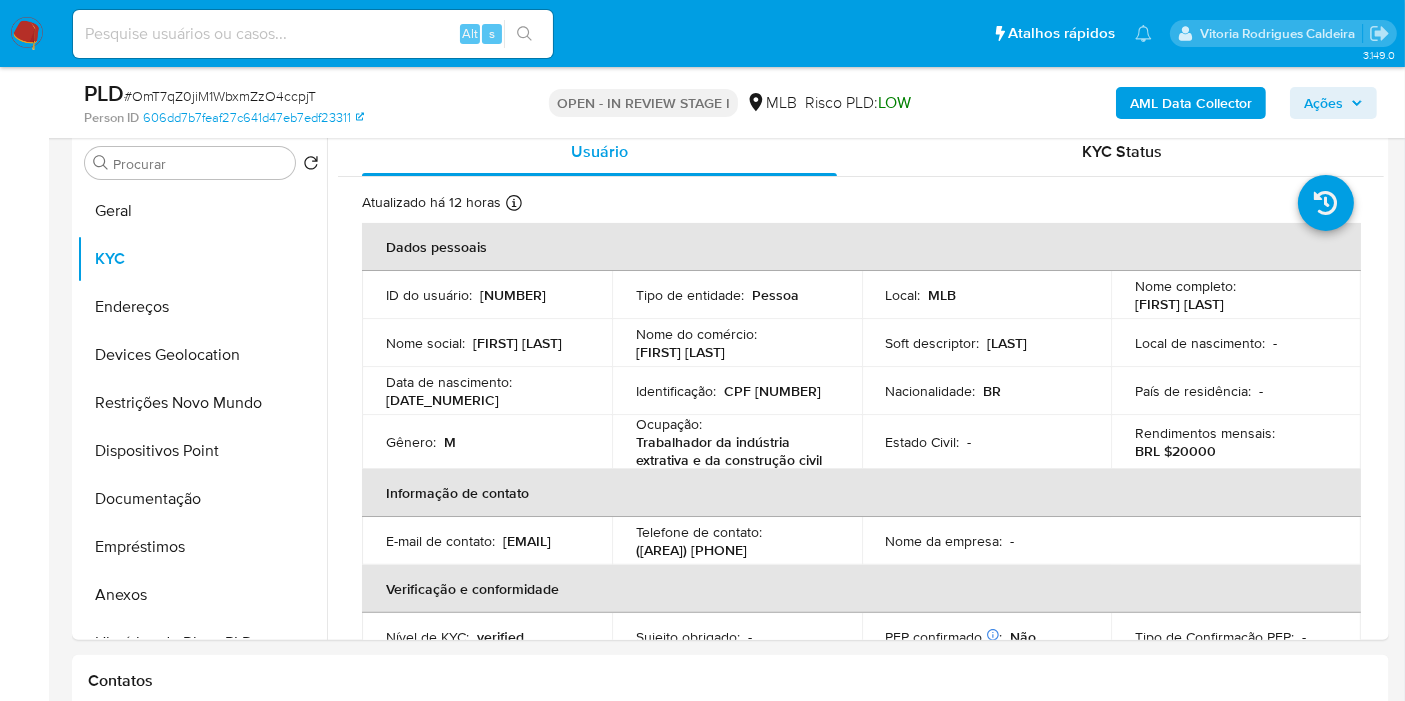 type 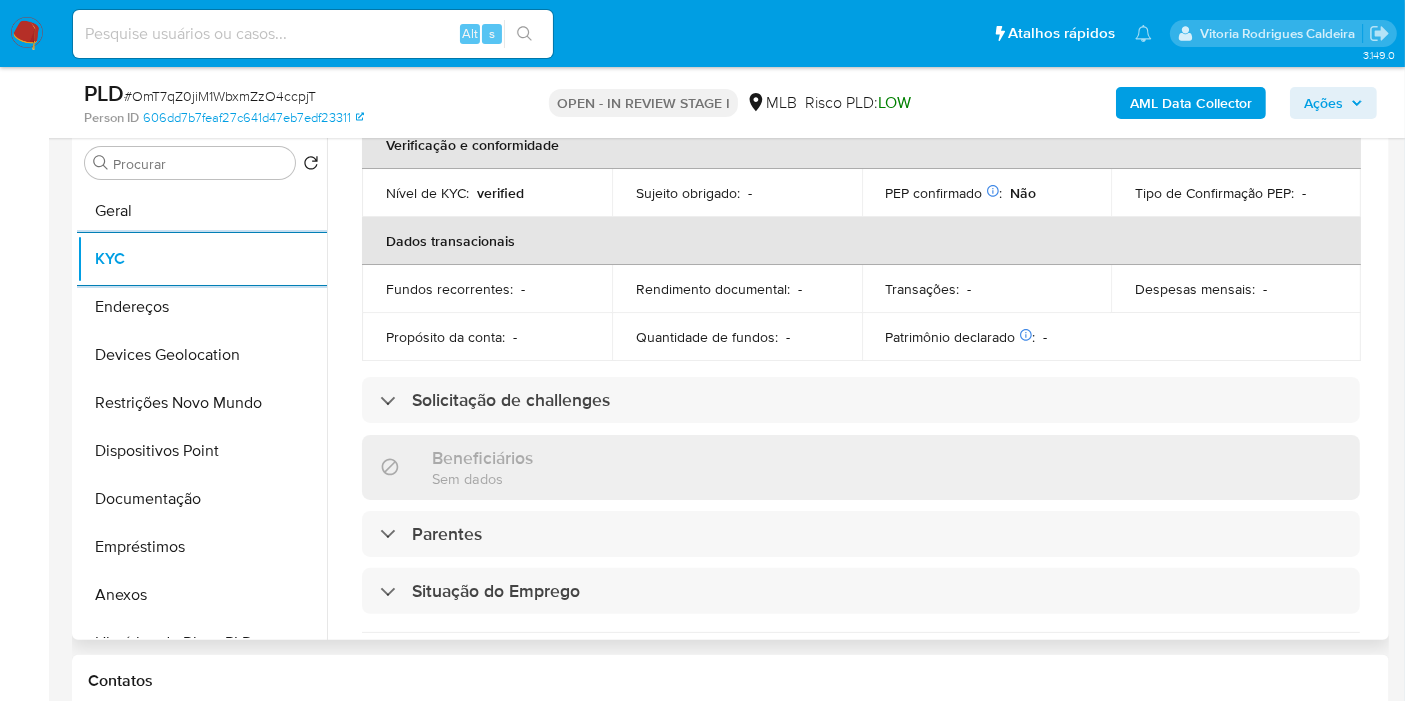 scroll, scrollTop: 914, scrollLeft: 0, axis: vertical 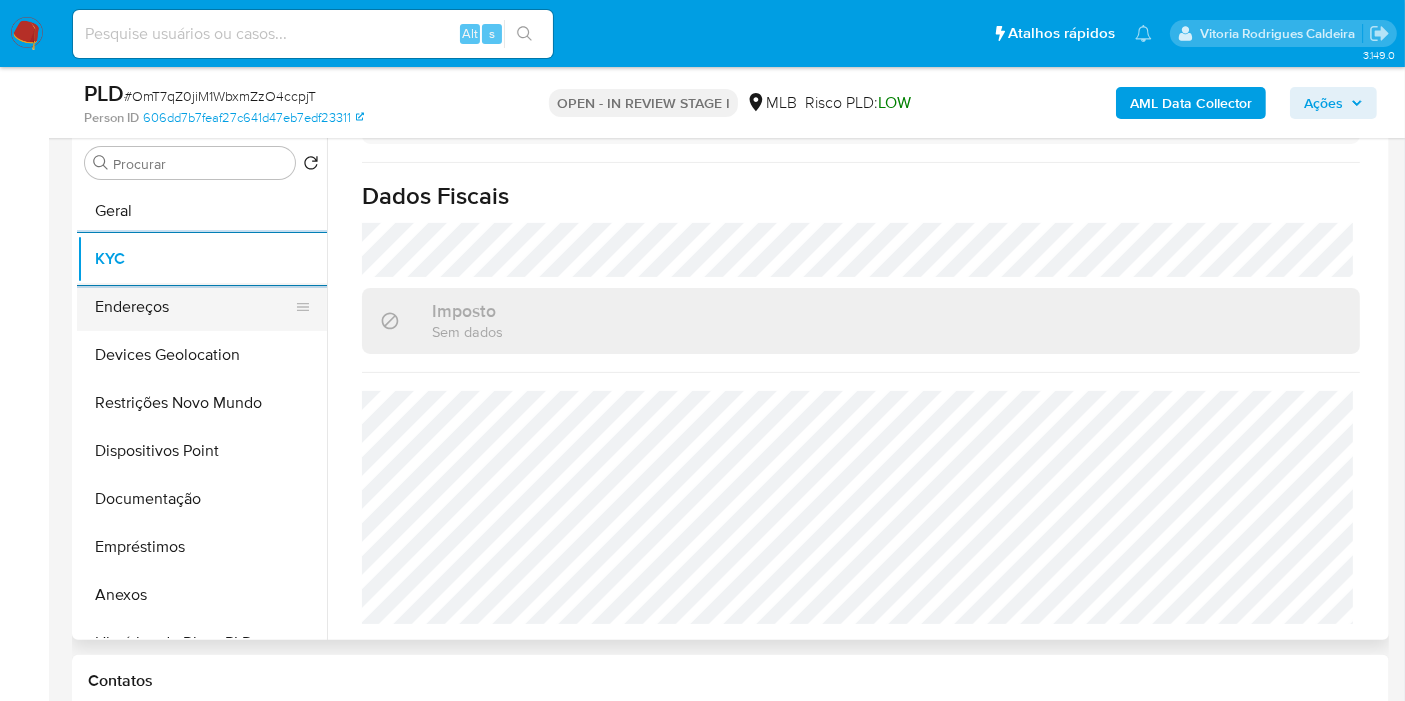 click on "Endereços" at bounding box center (194, 307) 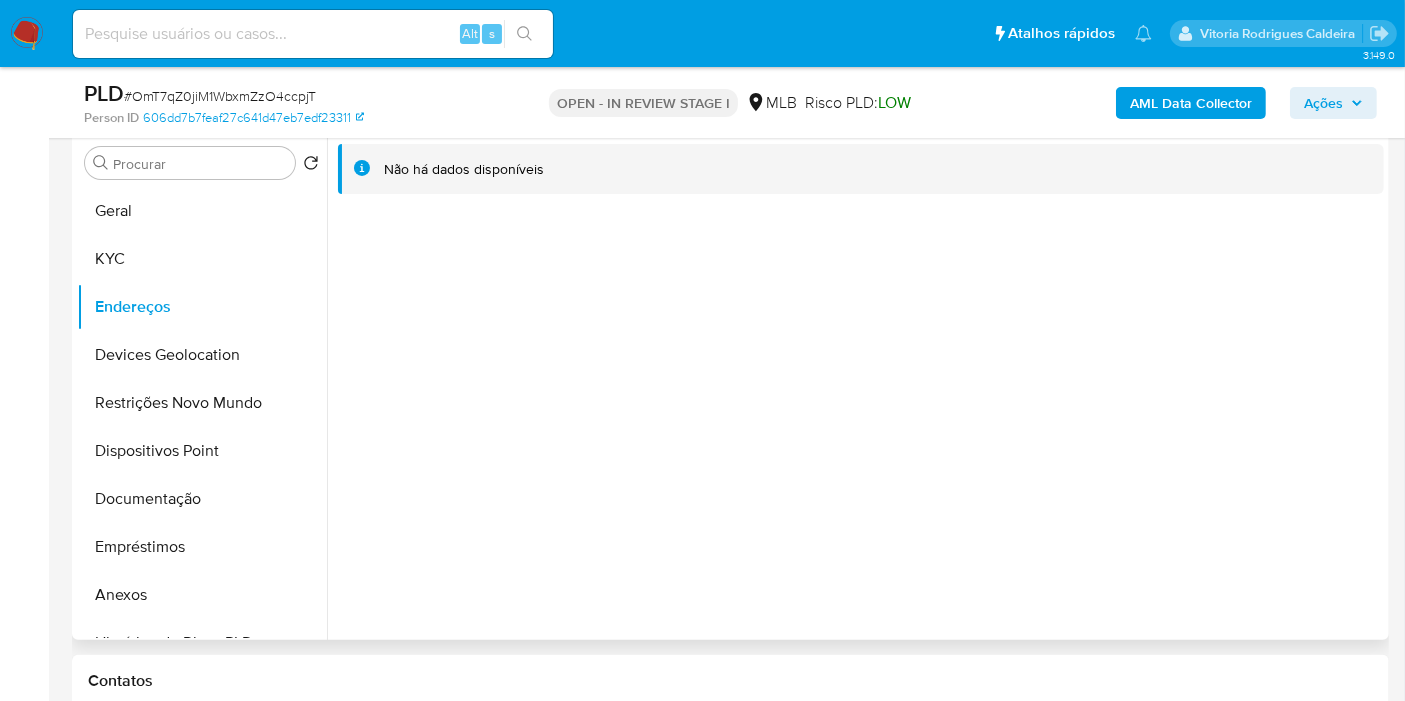type 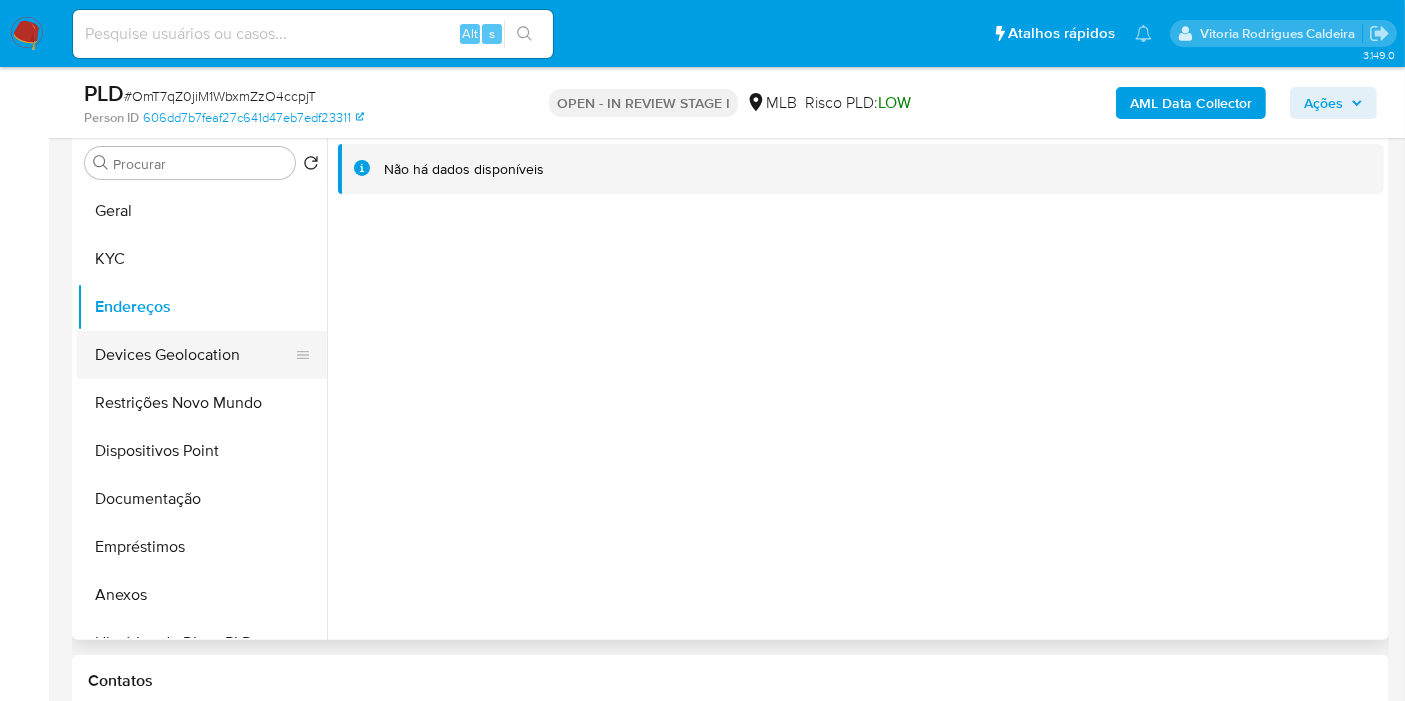 click on "Devices Geolocation" at bounding box center [194, 355] 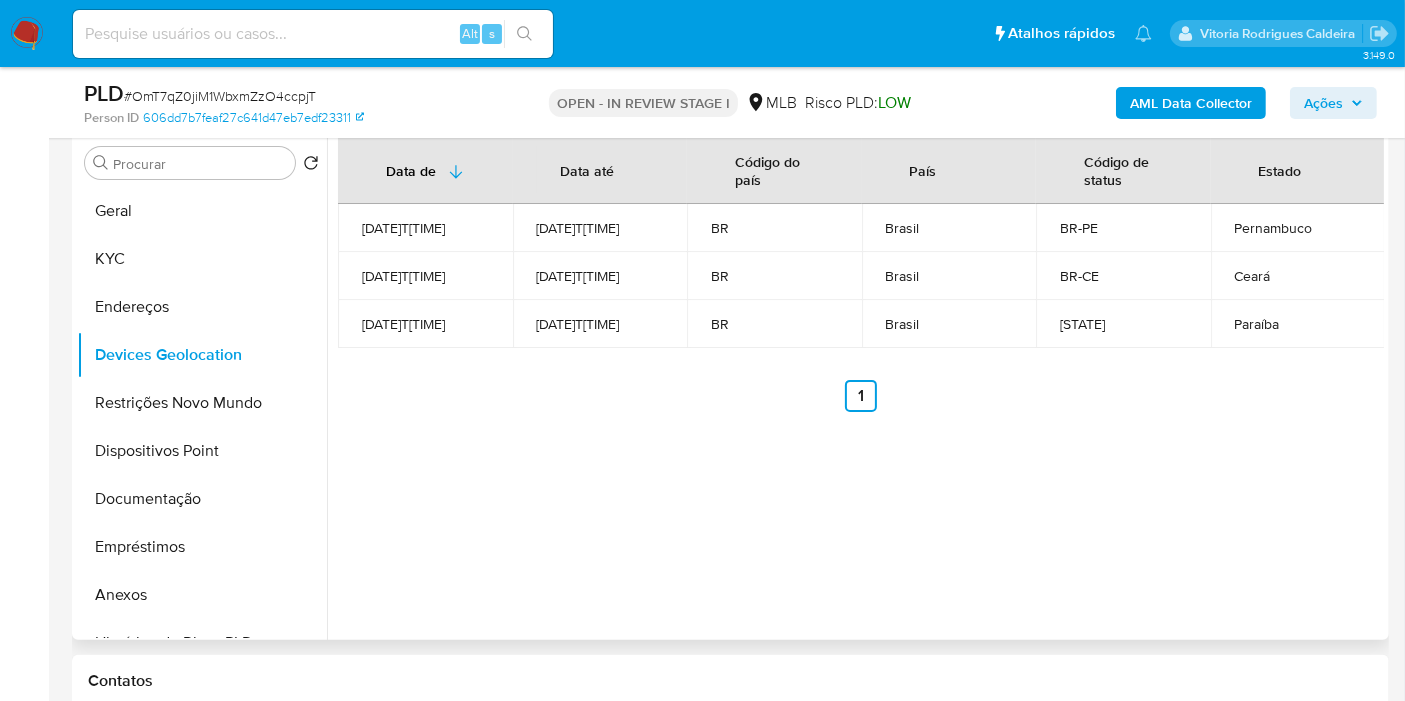 type 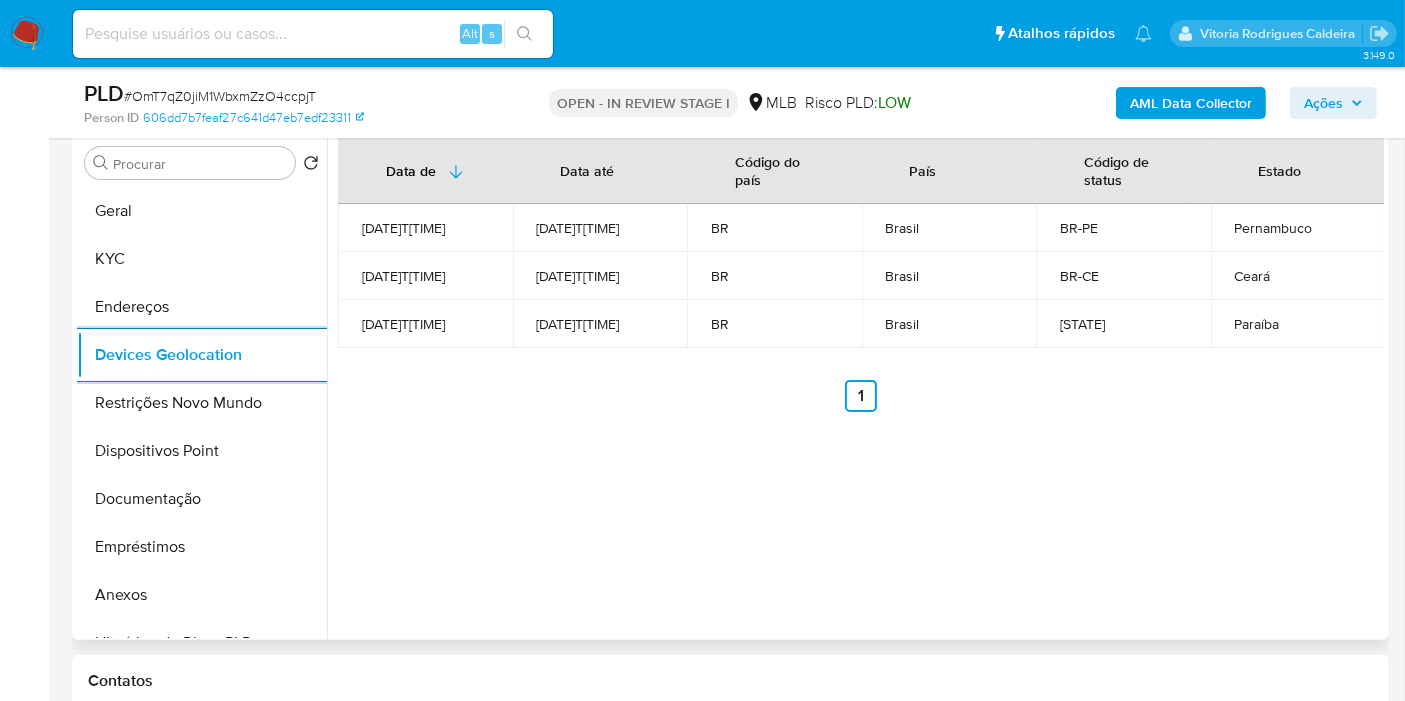 click on "Data de     Data até     Código do país     País     Código de status     Estado     2025-06-24T14:03:35.16-04:00     2025-06-28T14:45:01.806-04:00     BR     Brasil     BR-PE     Pernambuco     2025-05-03T07:42:34.146-04:00     2025-07-28T20:08:55.978-04:00     BR     Brasil     BR-CE     Ceará     2025-07-08T10:27:23.029-04:00     2025-07-19T16:10:39.495-04:00     BR     Brasil     BR-PB     Paraíba   Anterior 1 Siguiente" at bounding box center (855, 384) 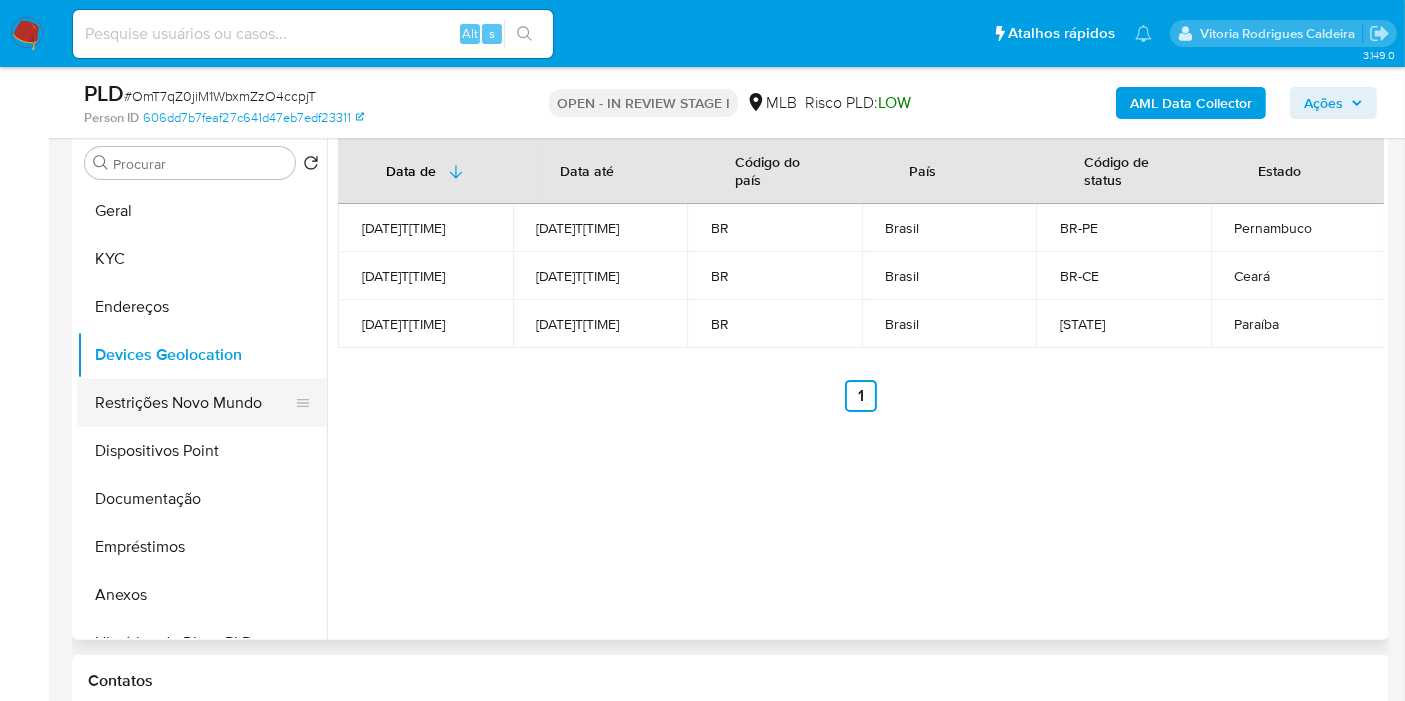 click on "Restrições Novo Mundo" at bounding box center (194, 403) 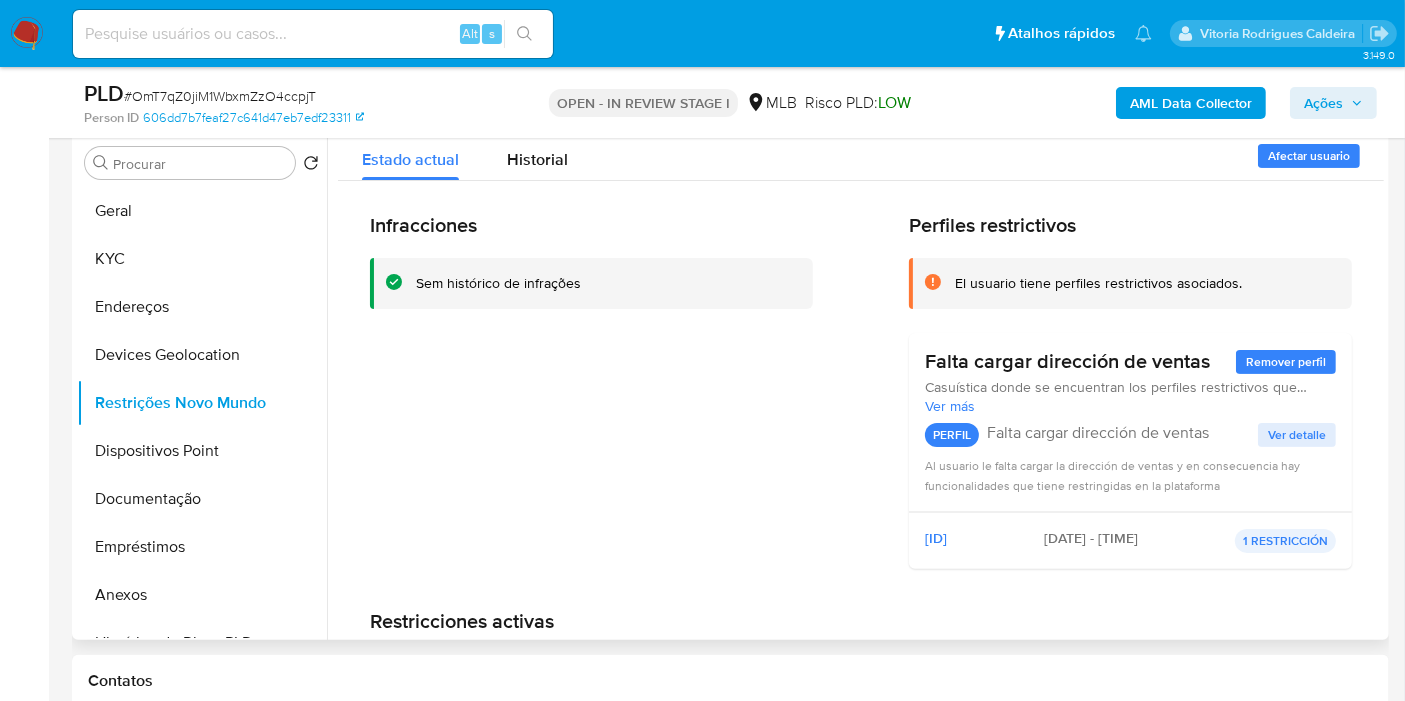 type 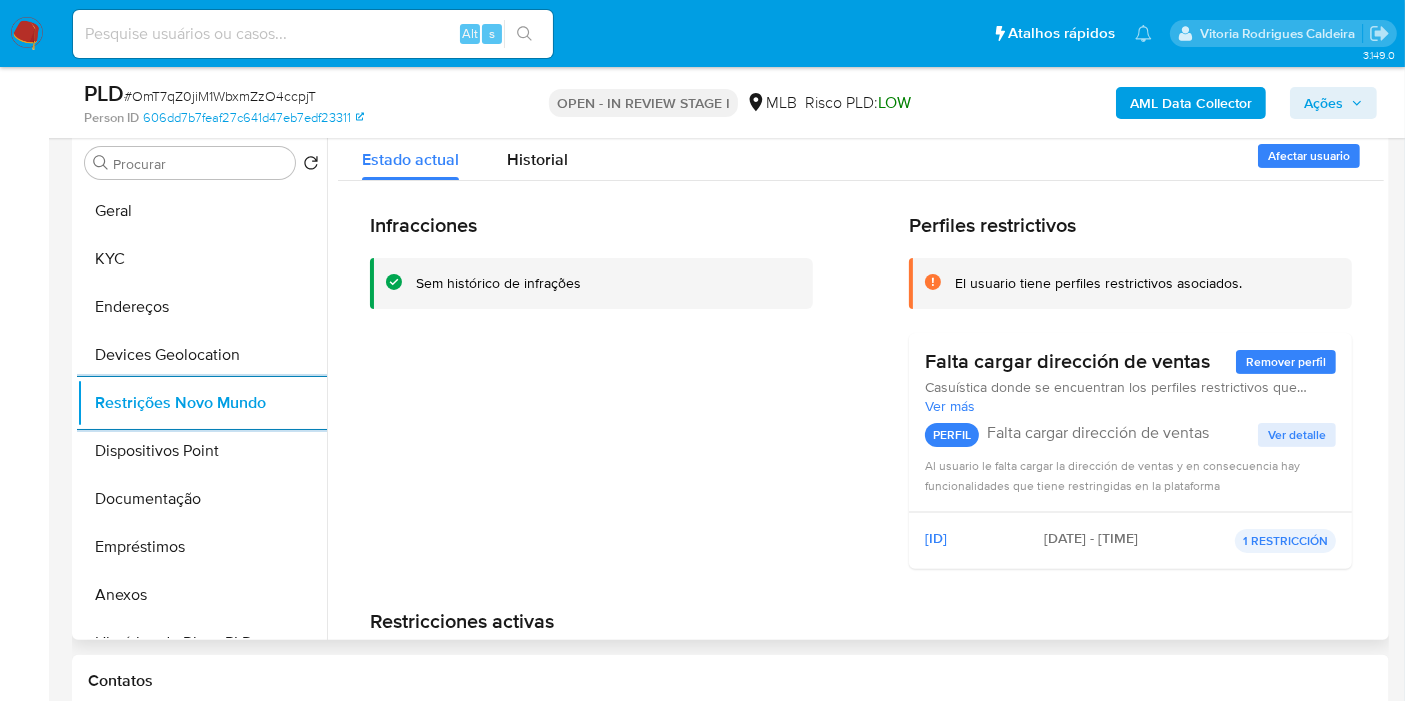 click on "Infracciones Sem histórico de infrações" at bounding box center [591, 399] 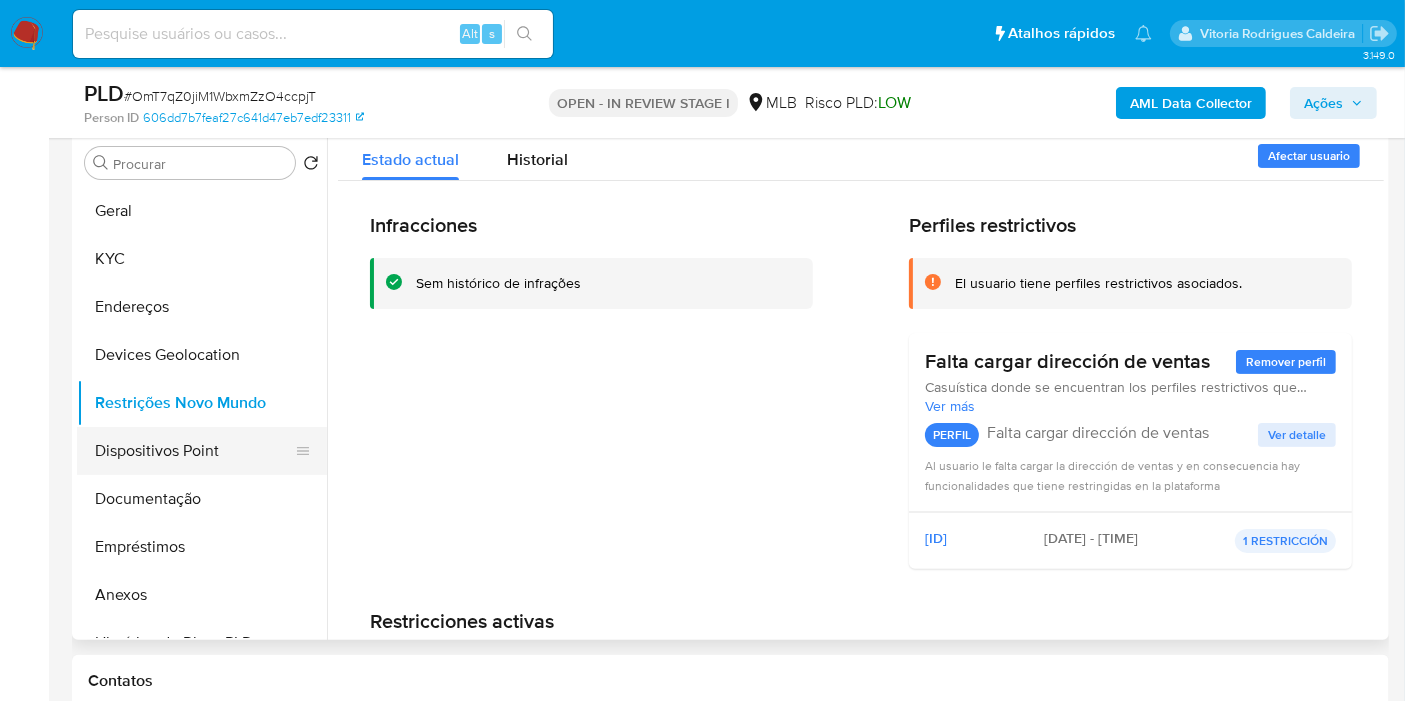 click on "Dispositivos Point" at bounding box center [194, 451] 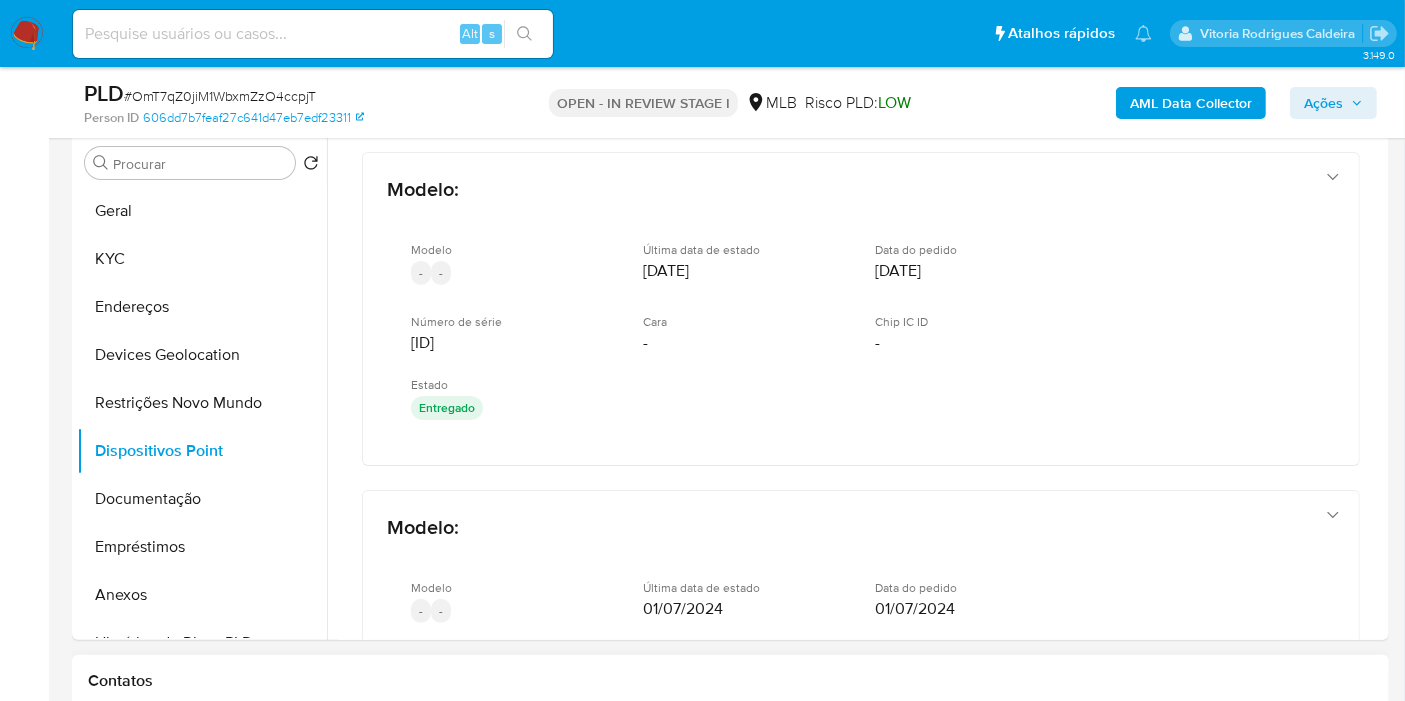 type 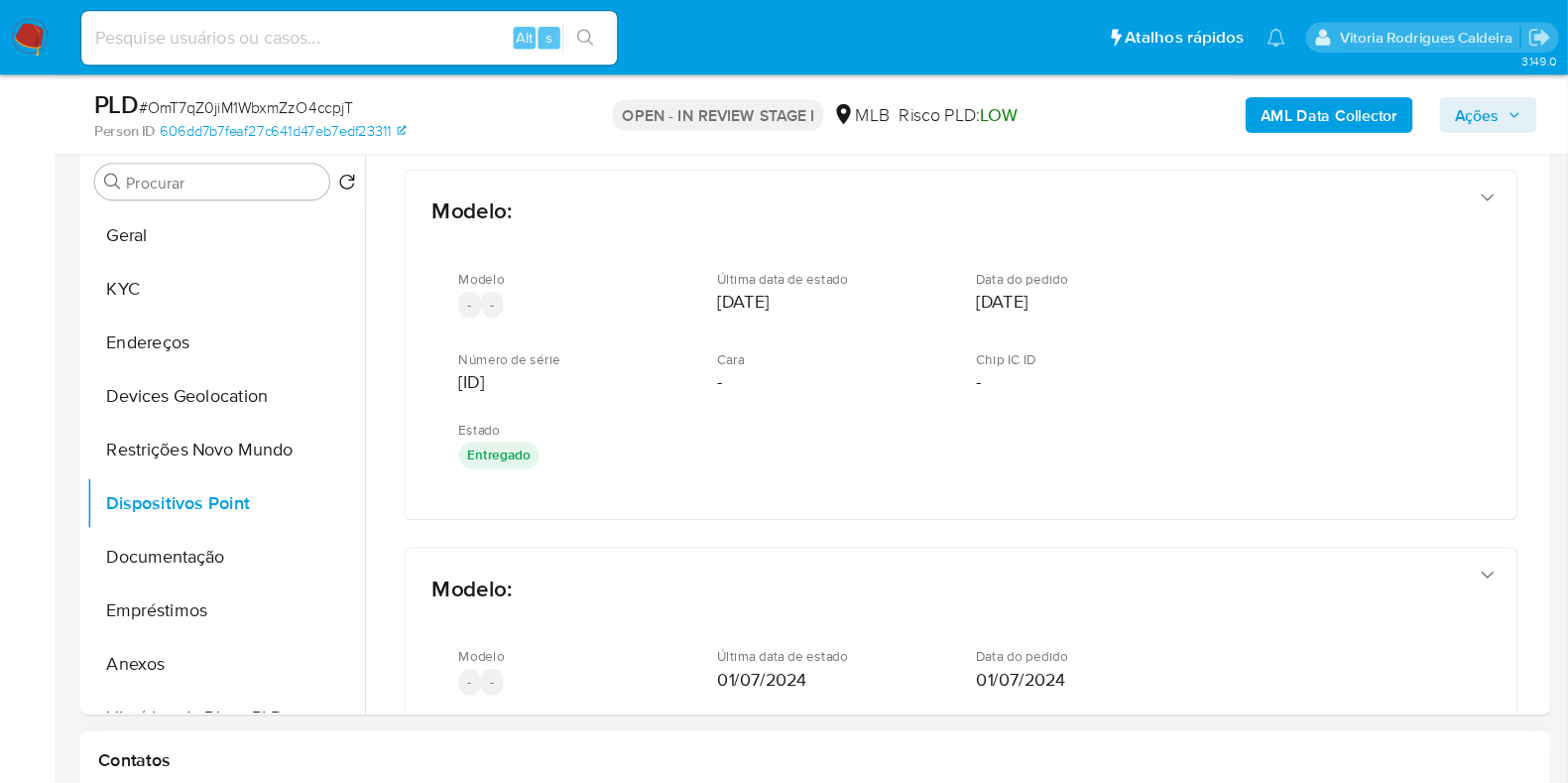 scroll, scrollTop: 388, scrollLeft: 0, axis: vertical 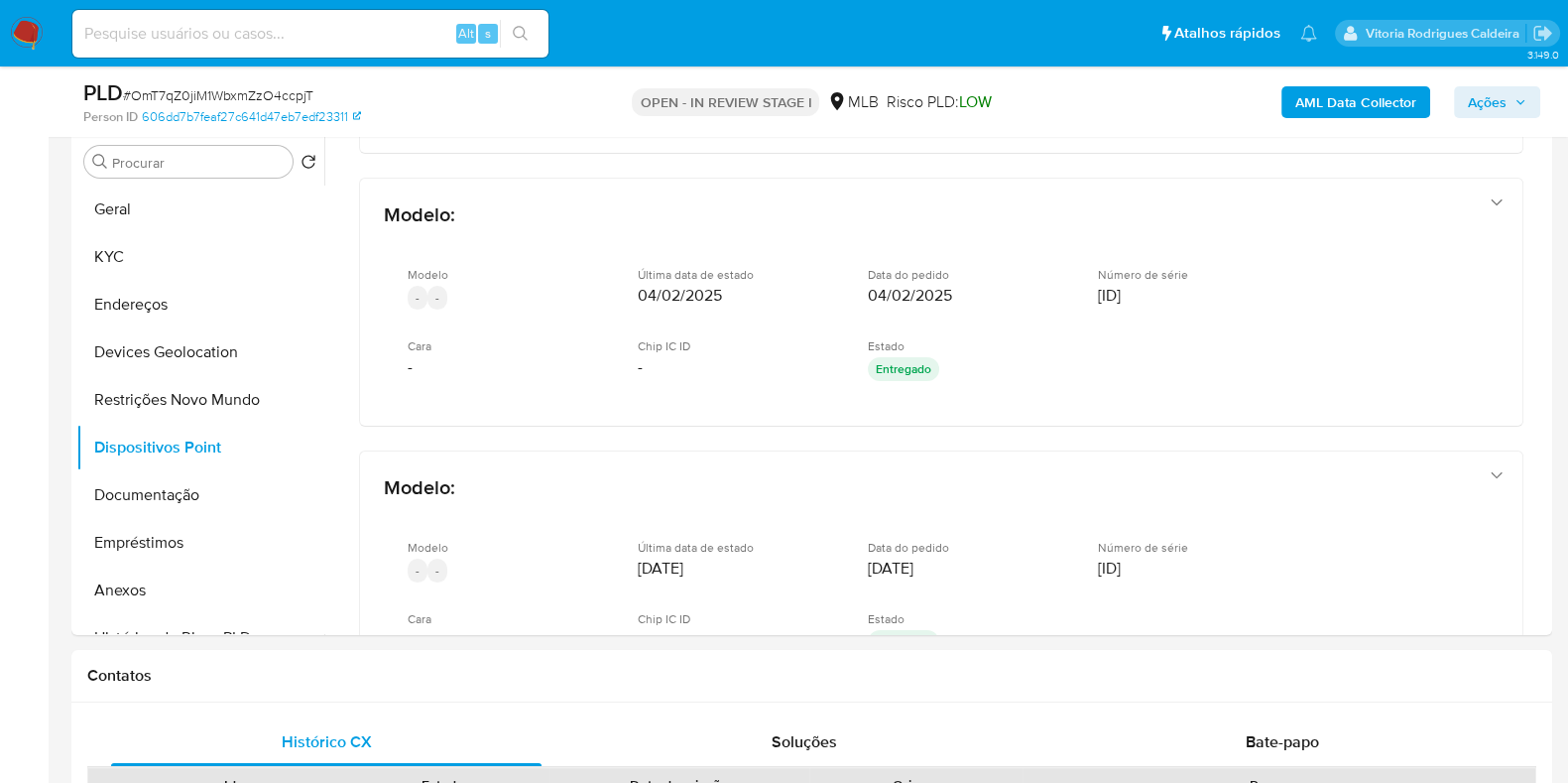 drag, startPoint x: 1547, startPoint y: 480, endPoint x: 1553, endPoint y: 505, distance: 25.70992 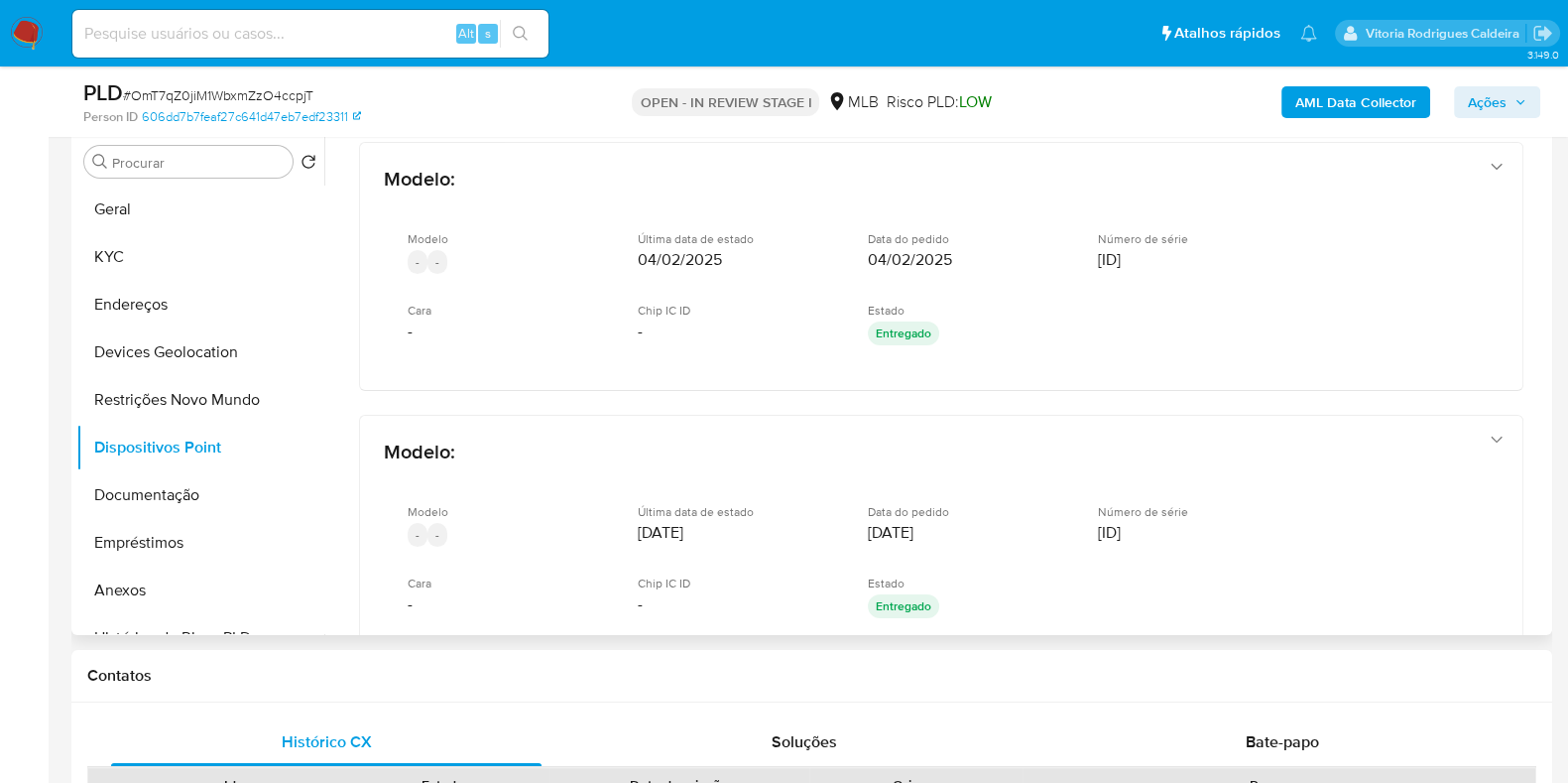 scroll, scrollTop: 845, scrollLeft: 0, axis: vertical 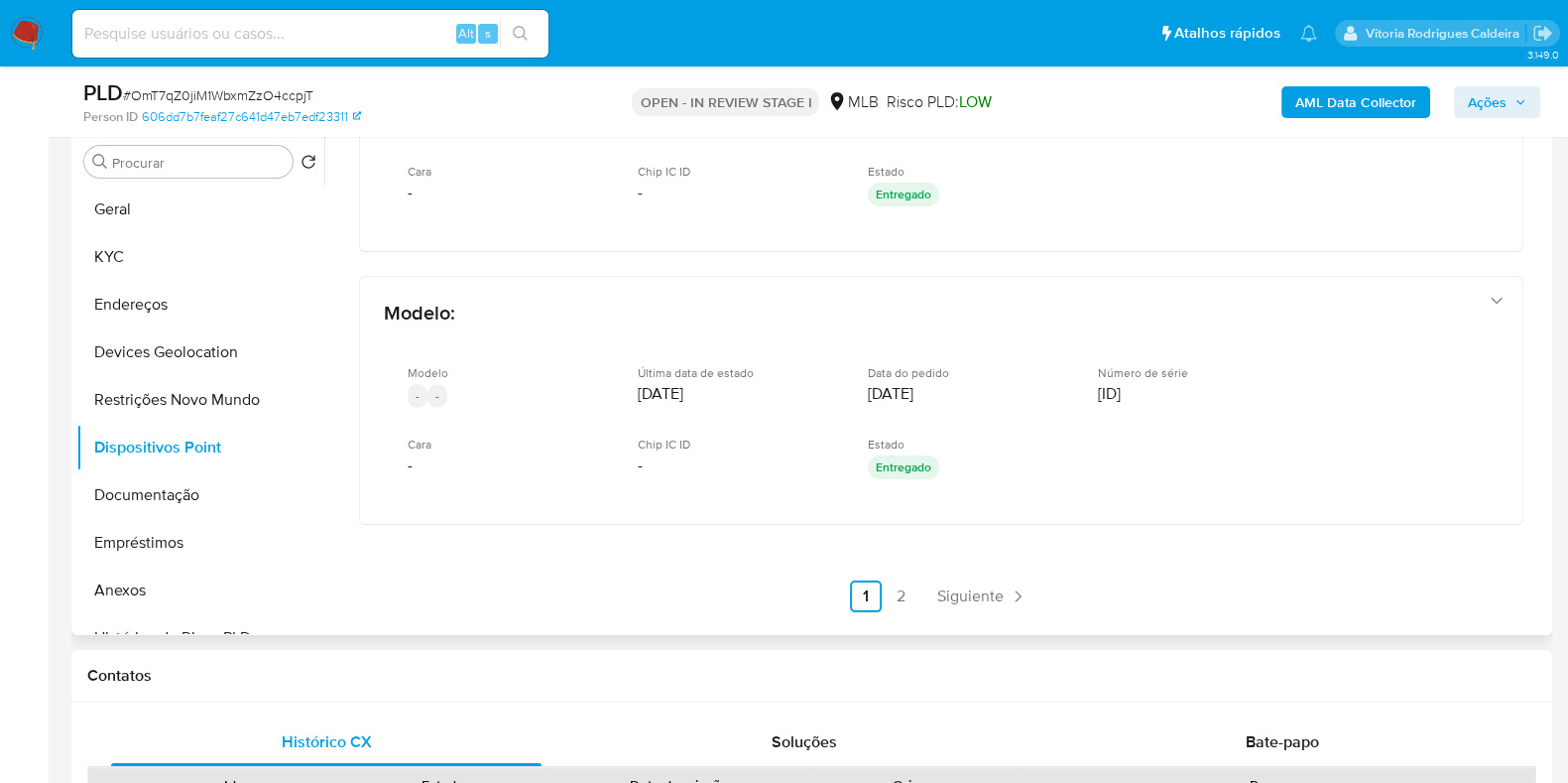 click on "2" at bounding box center (902, 596) 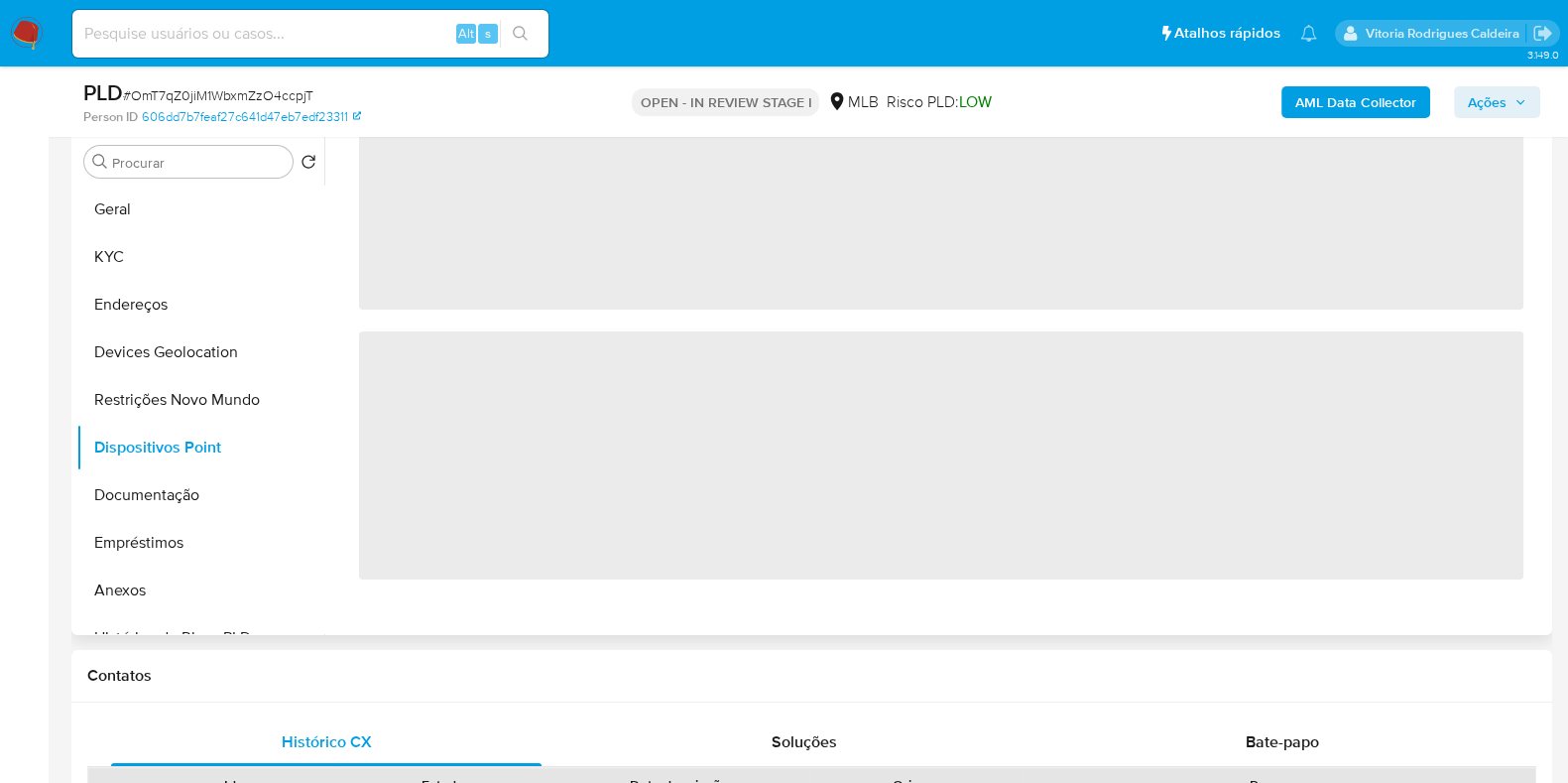 scroll, scrollTop: 0, scrollLeft: 0, axis: both 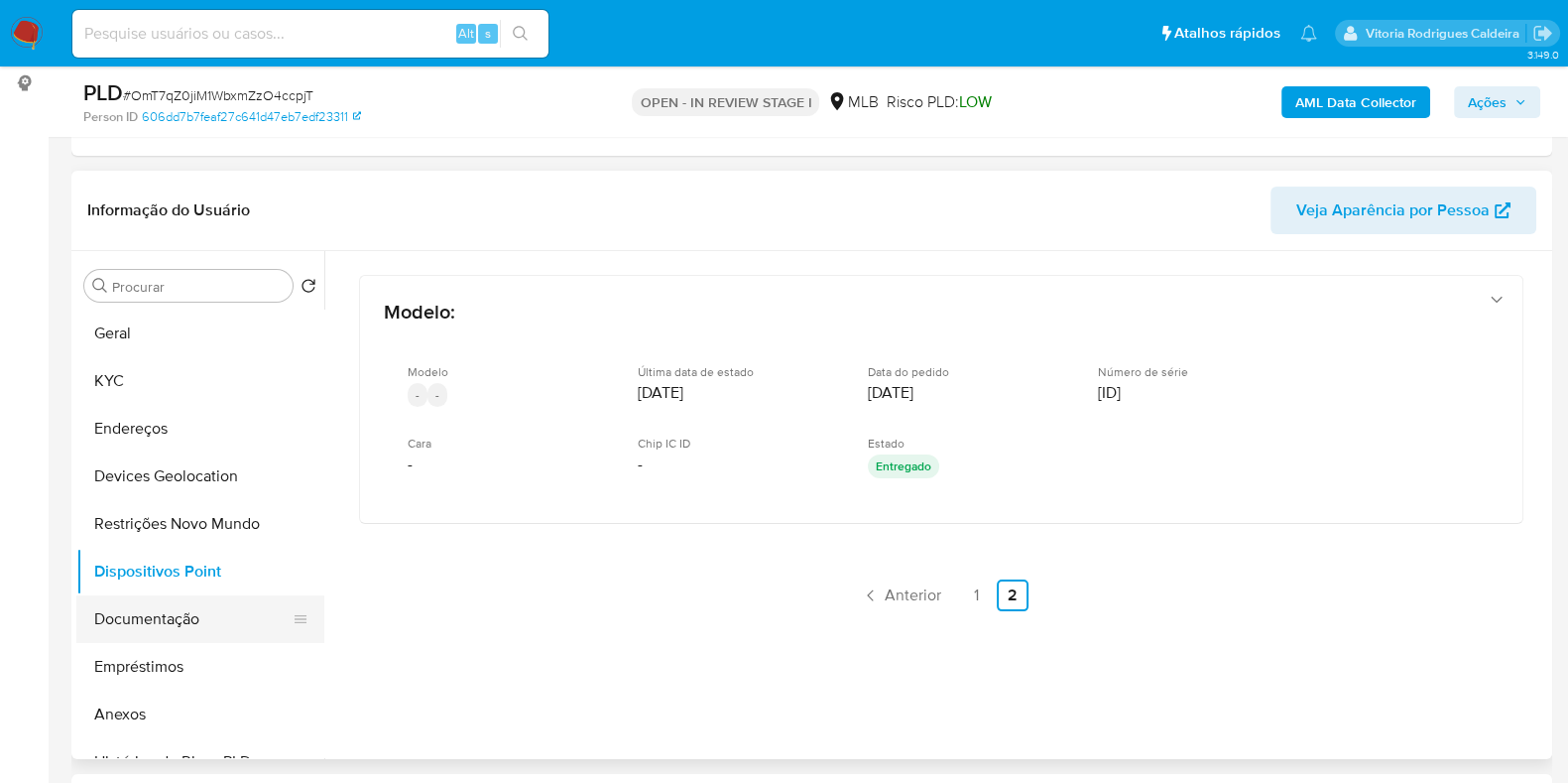 click on "Documentação" at bounding box center [192, 619] 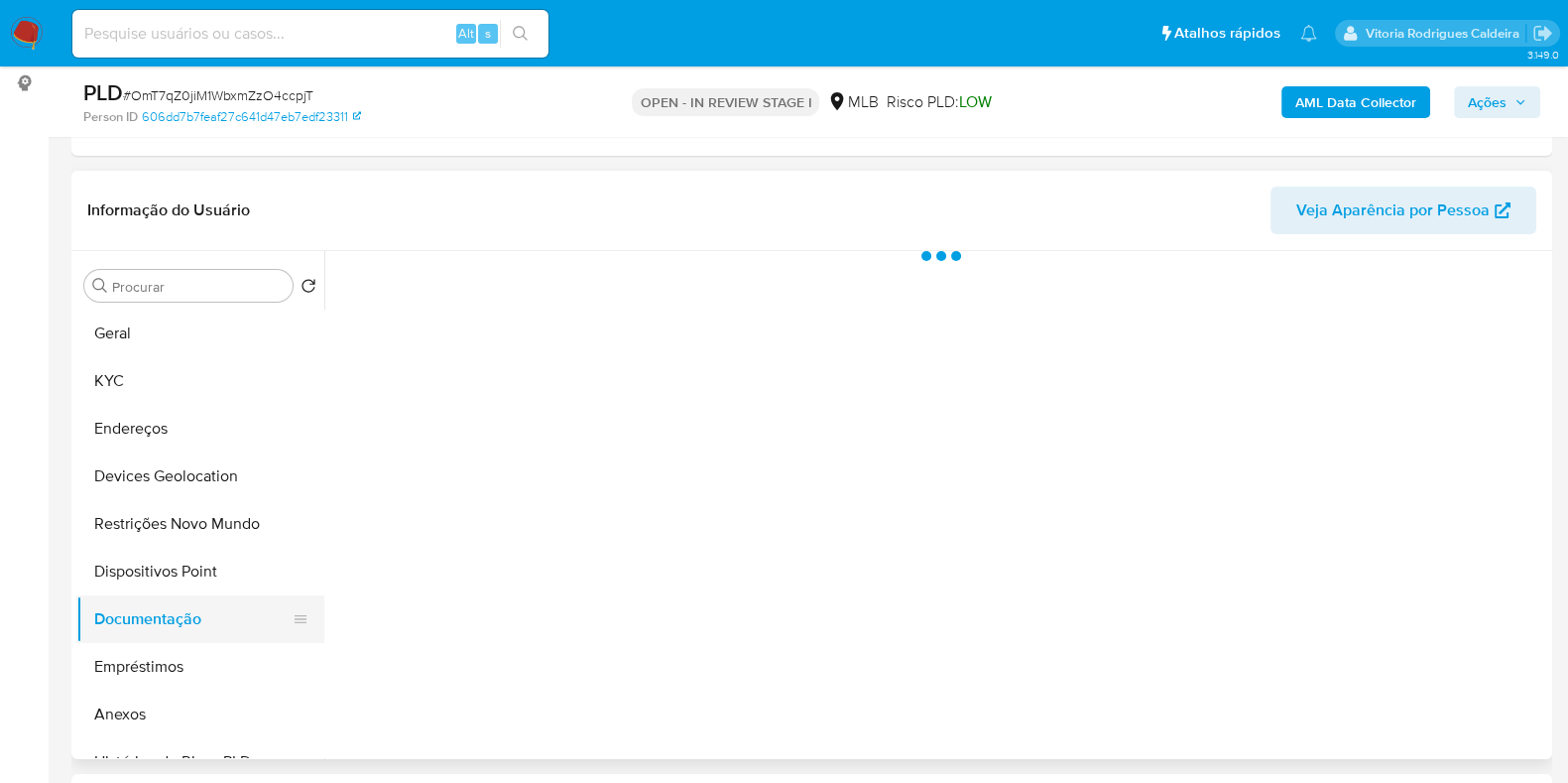 type 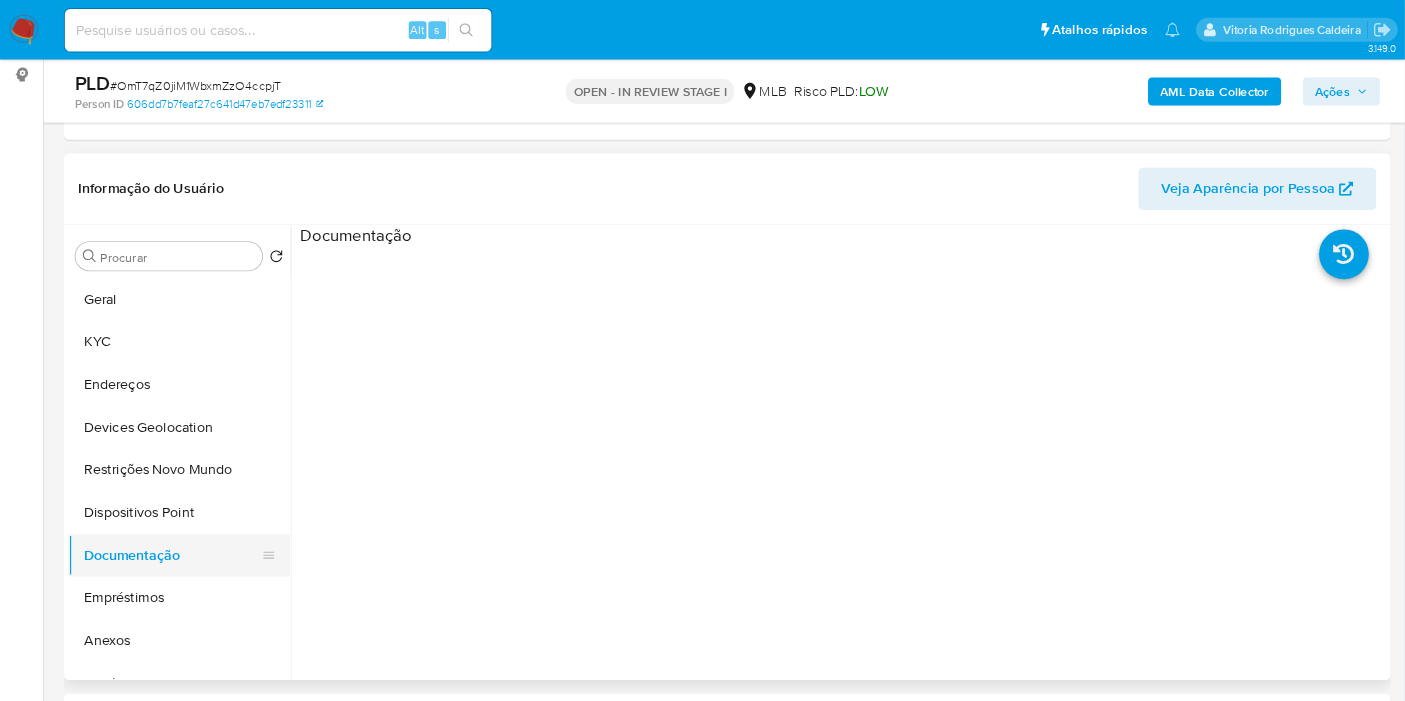 scroll, scrollTop: 266, scrollLeft: 0, axis: vertical 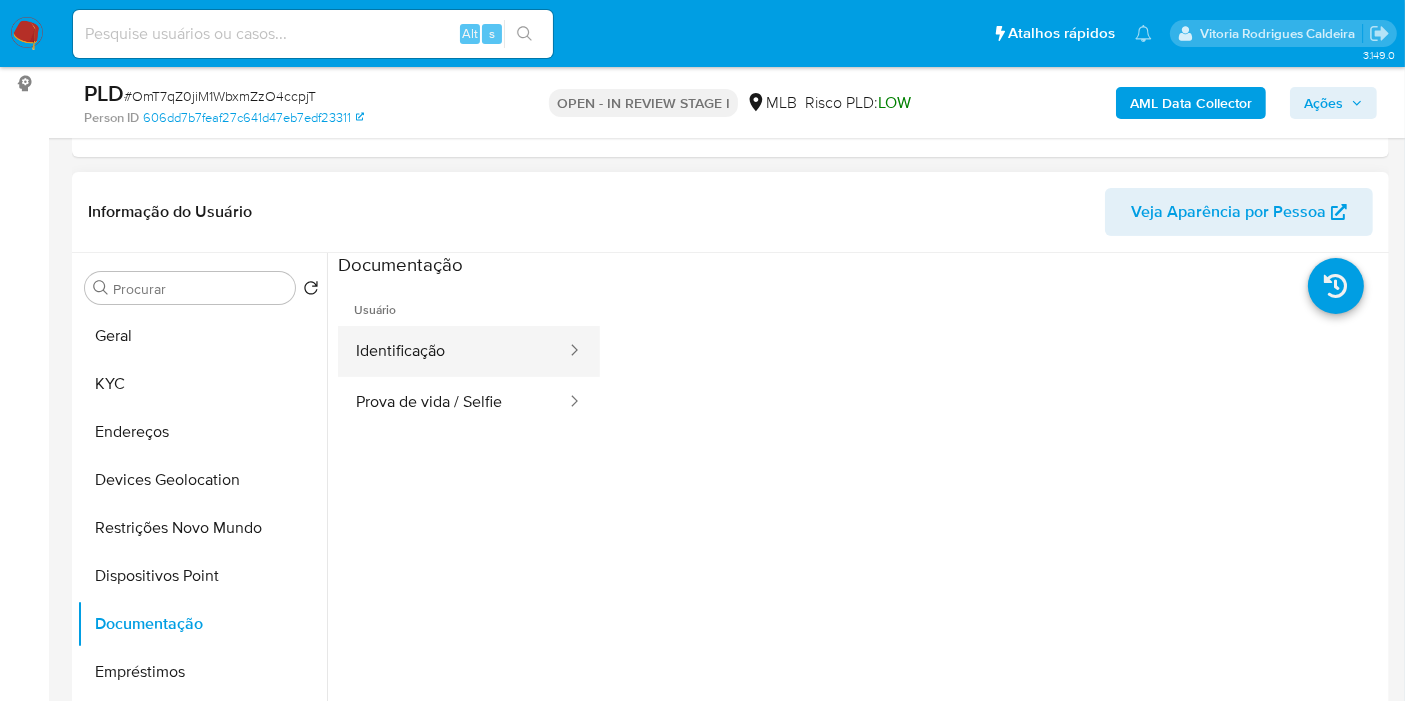drag, startPoint x: 493, startPoint y: 345, endPoint x: 489, endPoint y: 358, distance: 13.601471 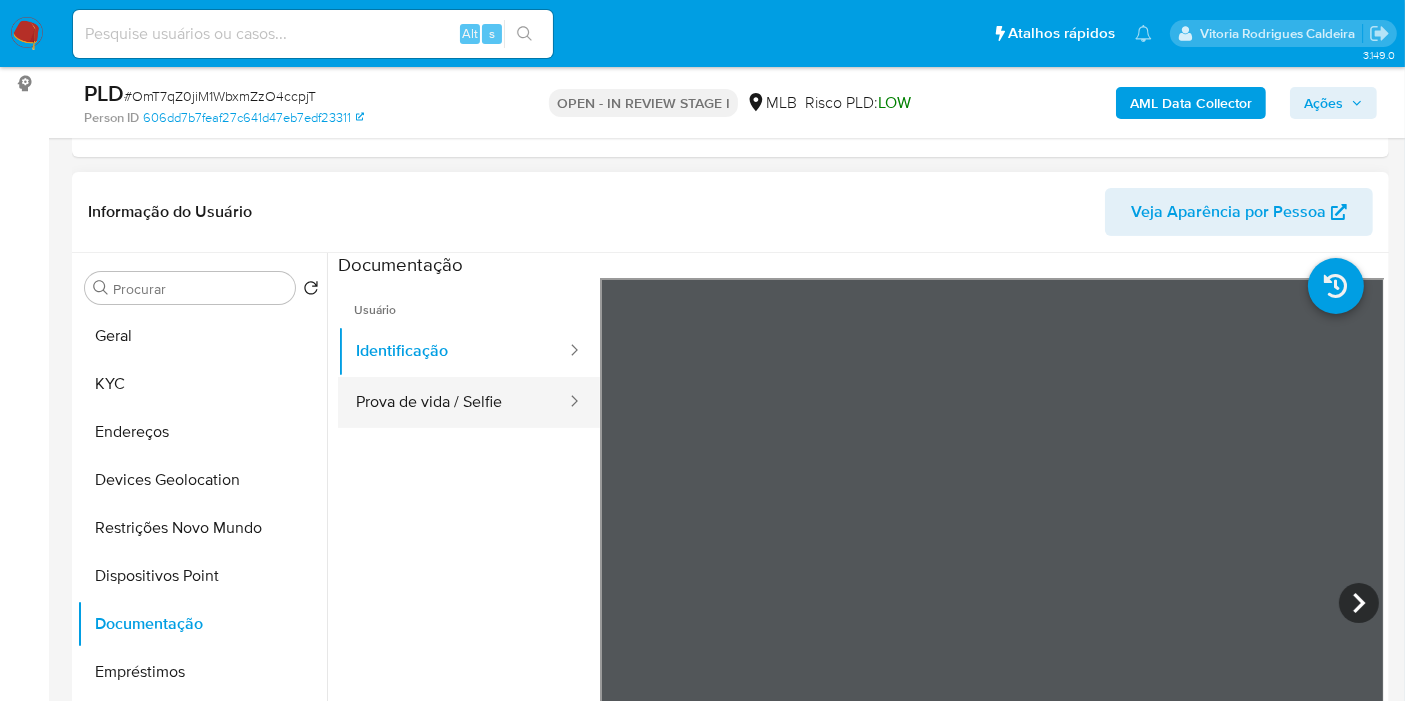 click on "Prova de vida / Selfie" at bounding box center (453, 402) 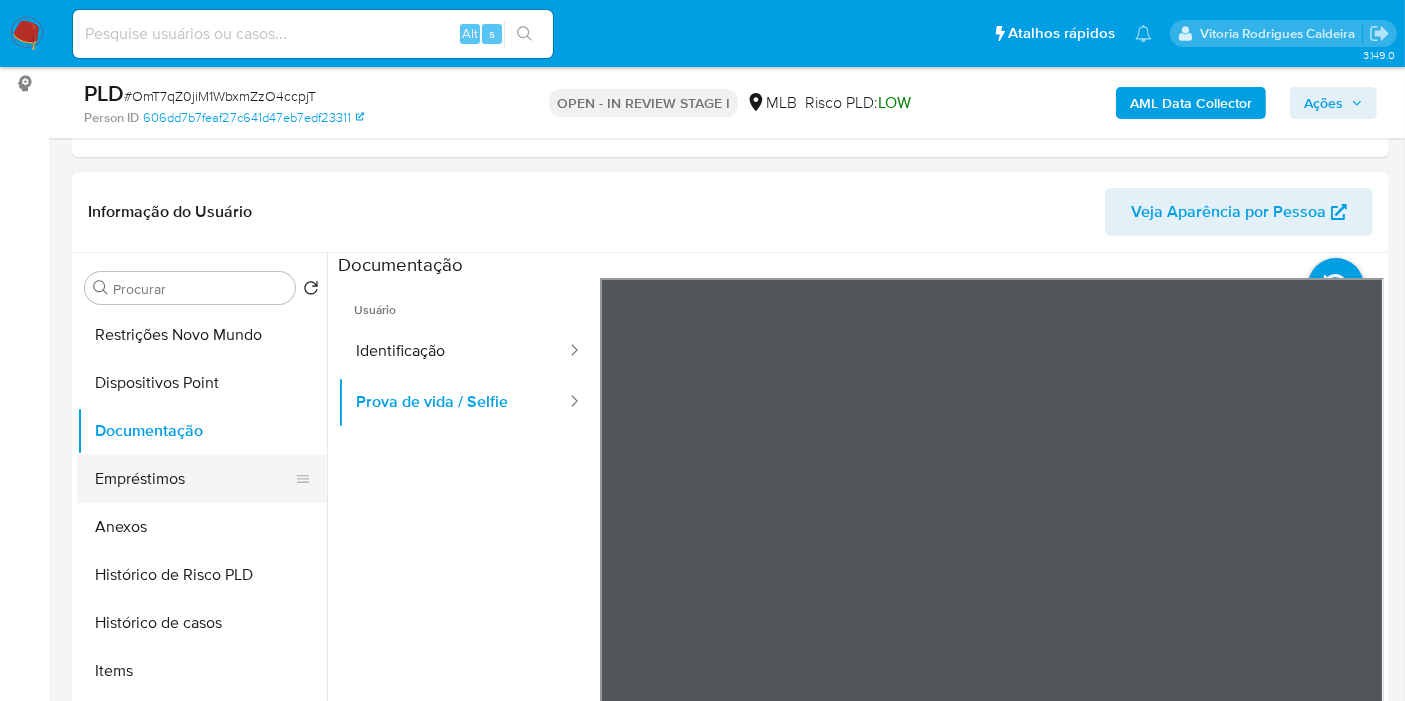 scroll, scrollTop: 222, scrollLeft: 0, axis: vertical 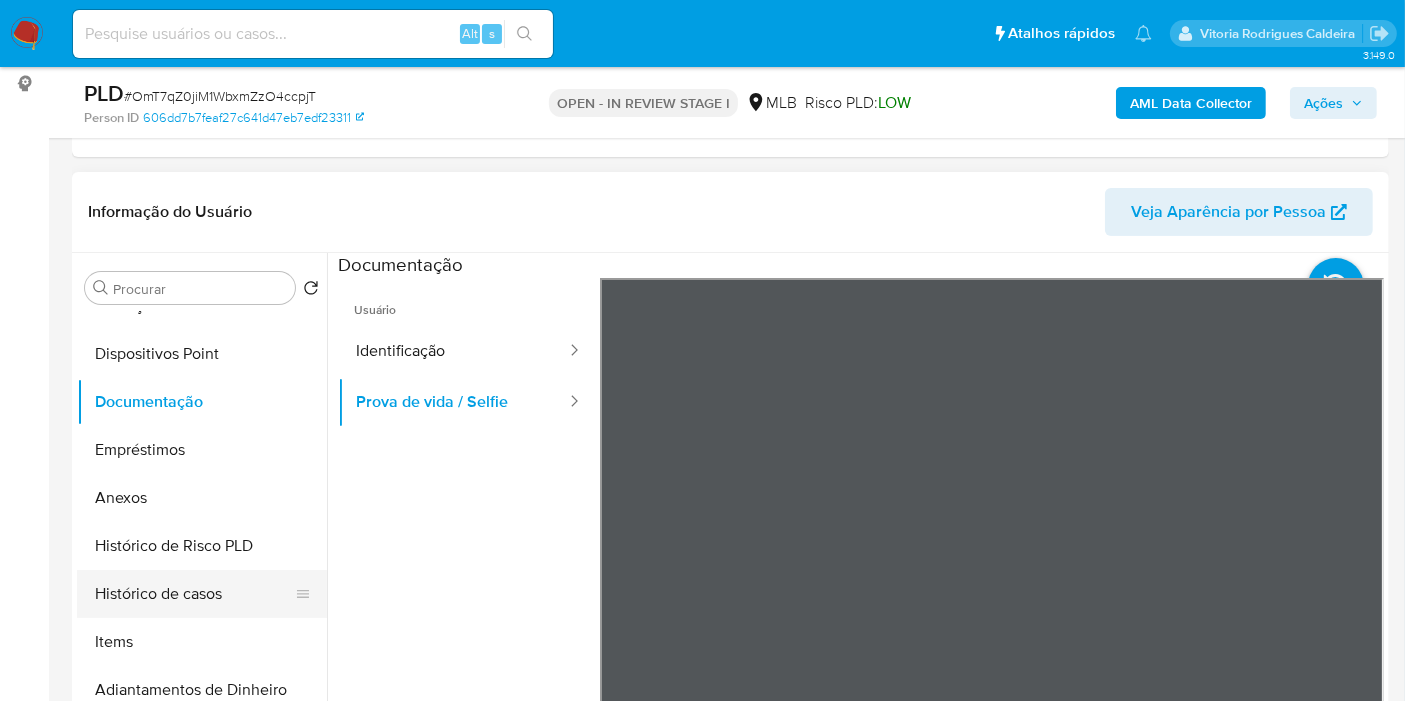 click on "Histórico de casos" at bounding box center (194, 594) 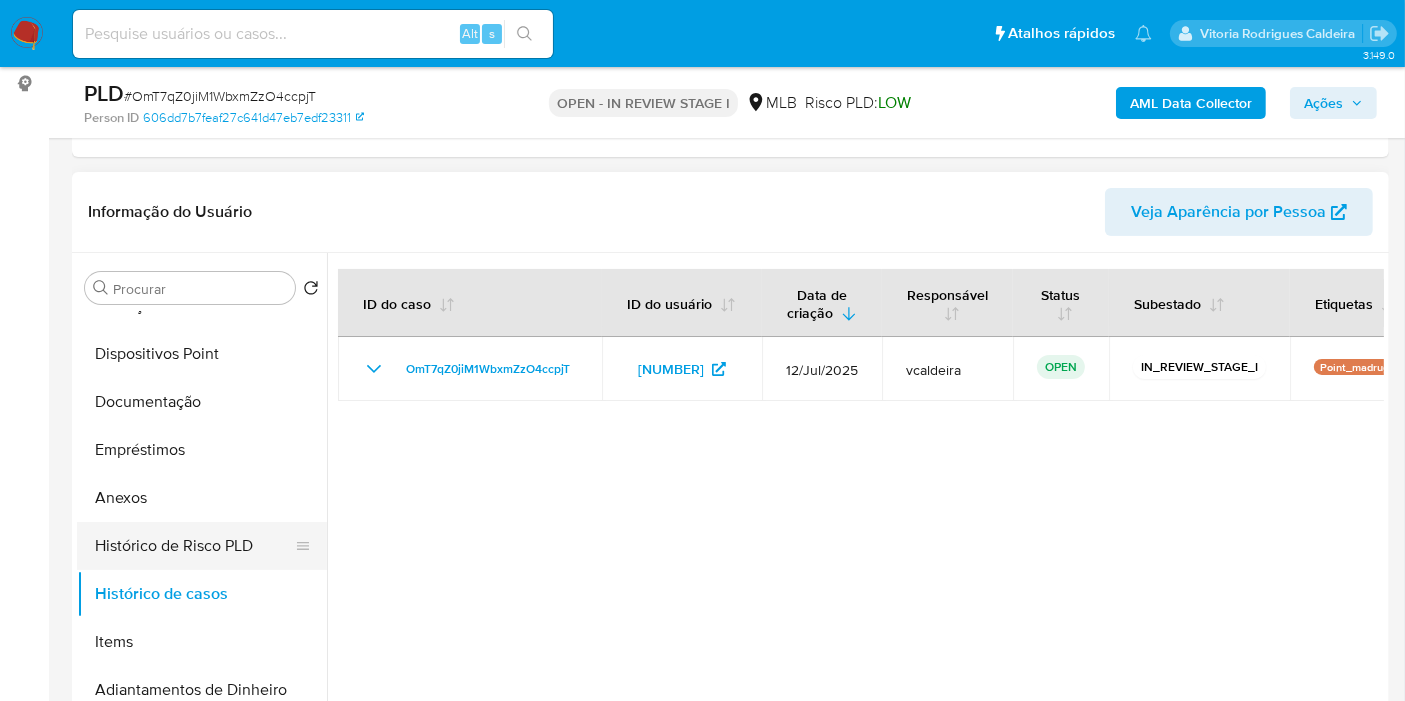 scroll, scrollTop: 0, scrollLeft: 0, axis: both 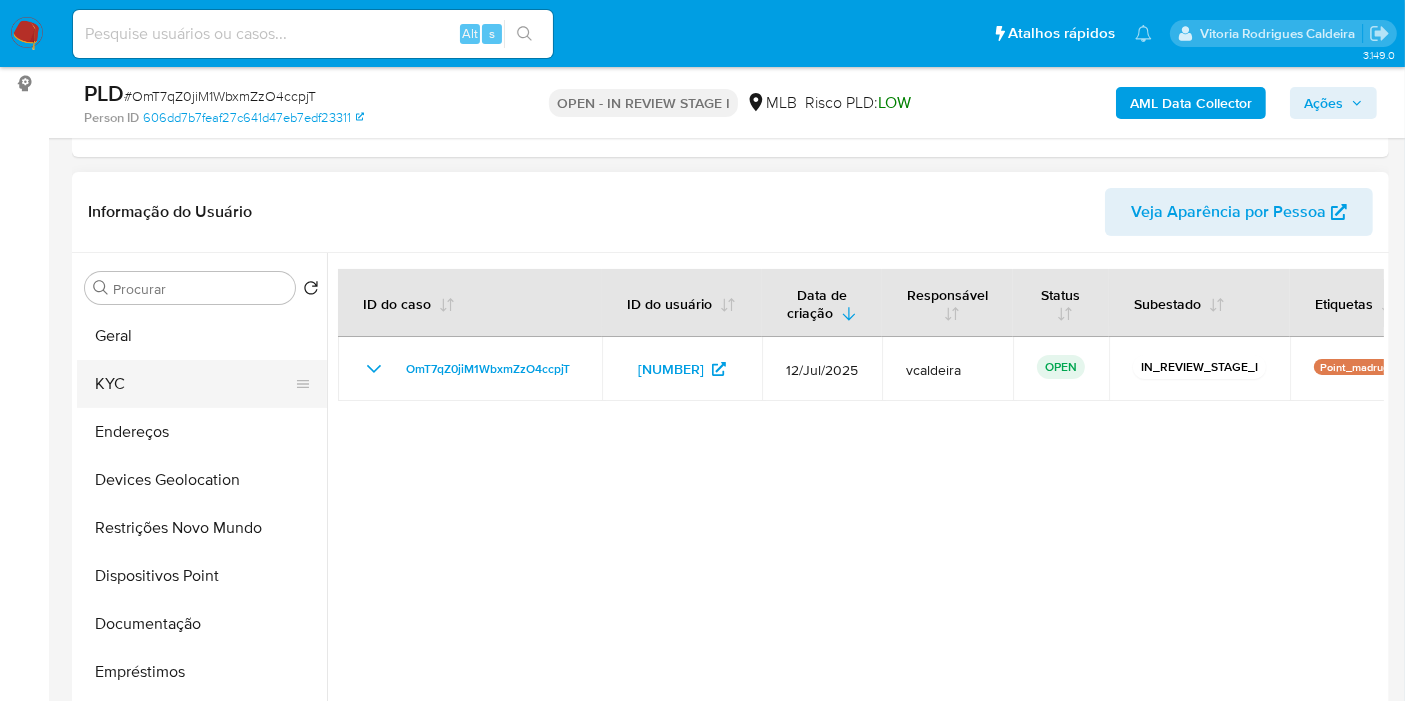click on "KYC" at bounding box center [194, 384] 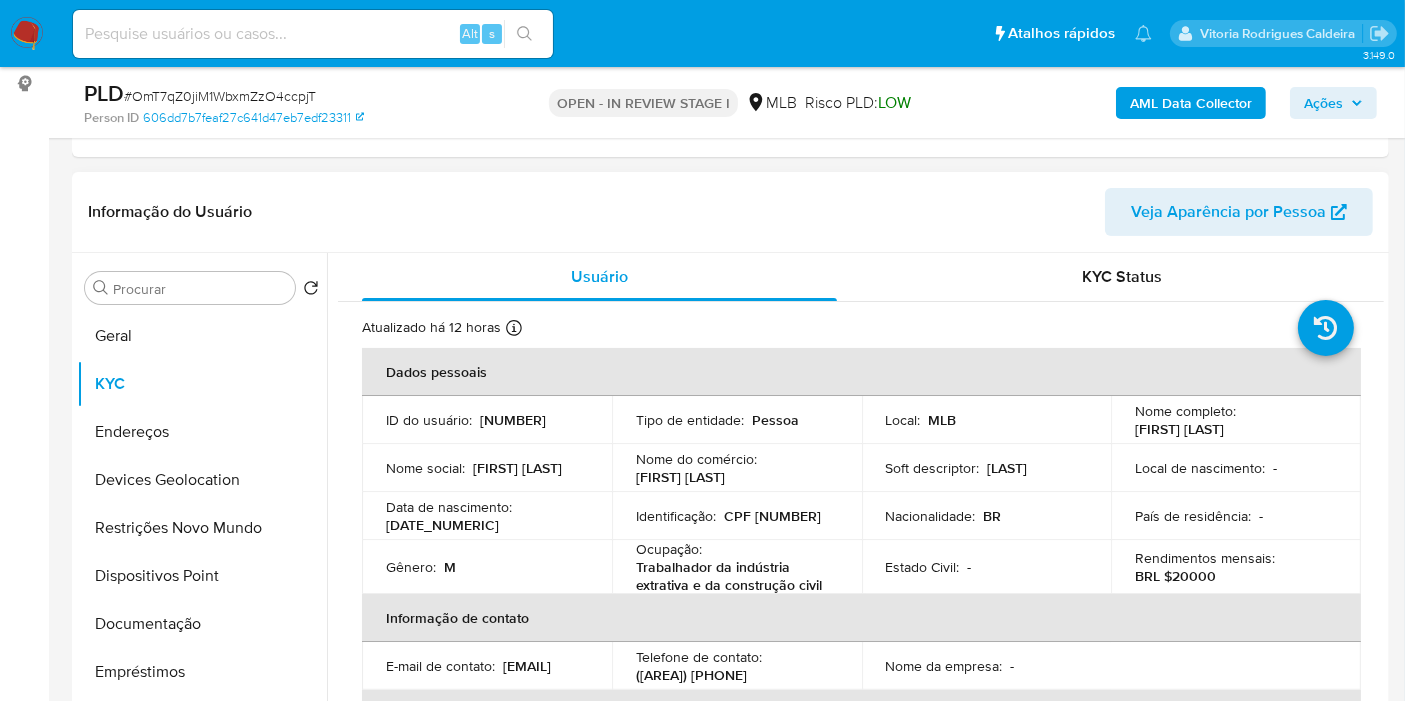 click on "Gilmar Do Gelo" at bounding box center (680, 477) 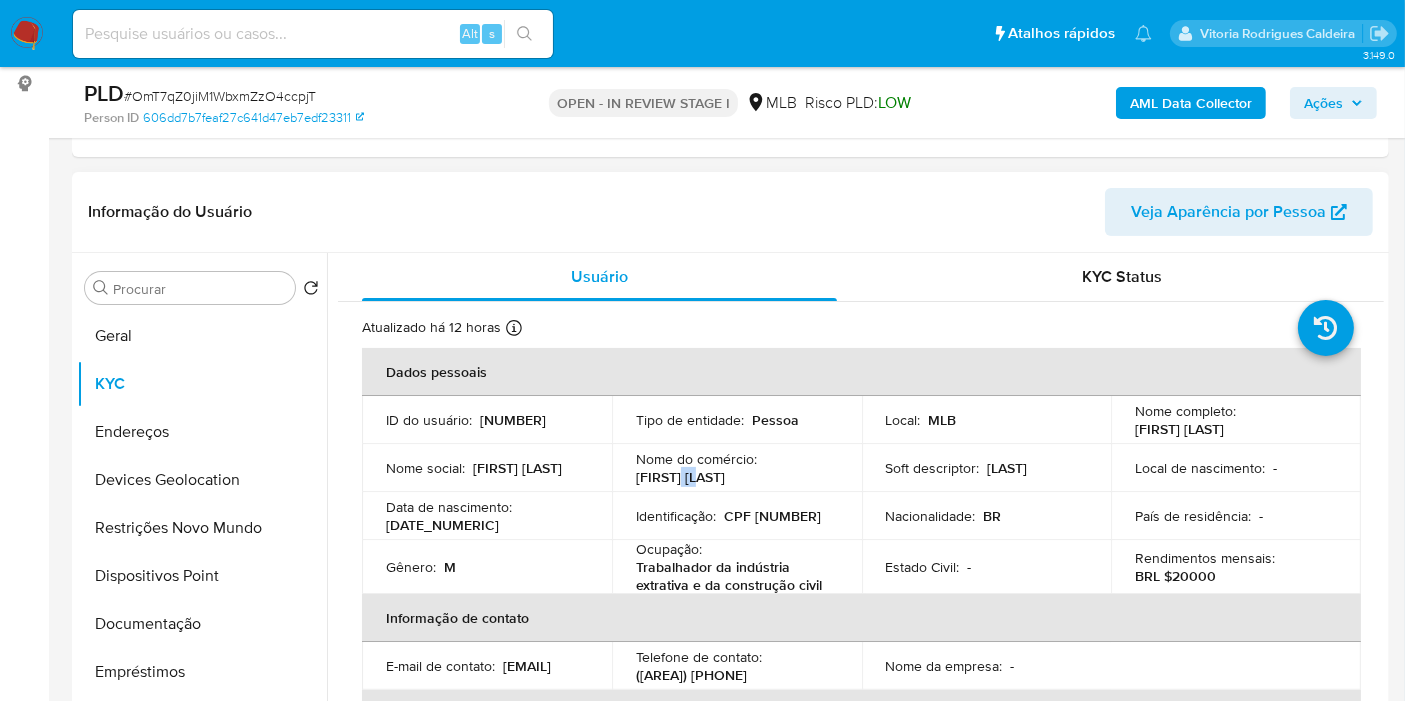 click on "Gilmar Do Gelo" at bounding box center [680, 477] 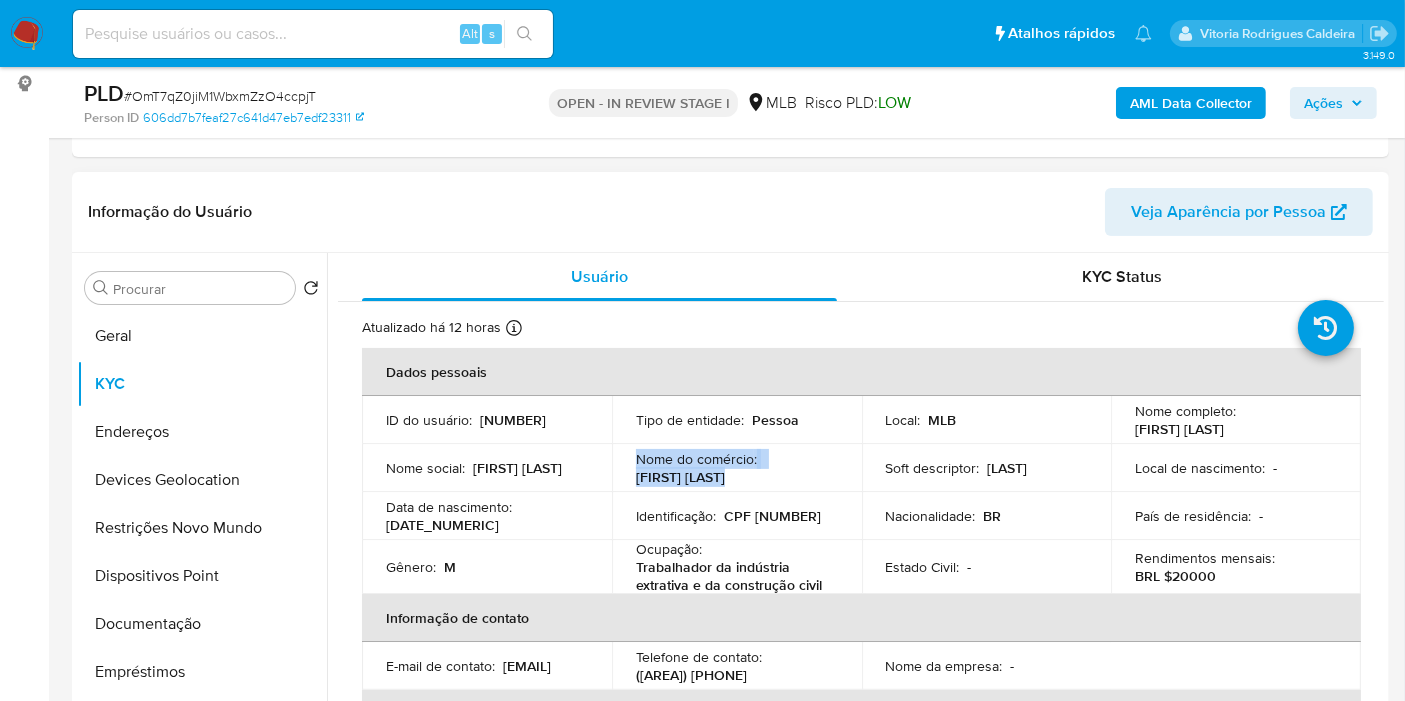 click on "Gilmar Do Gelo" at bounding box center [680, 477] 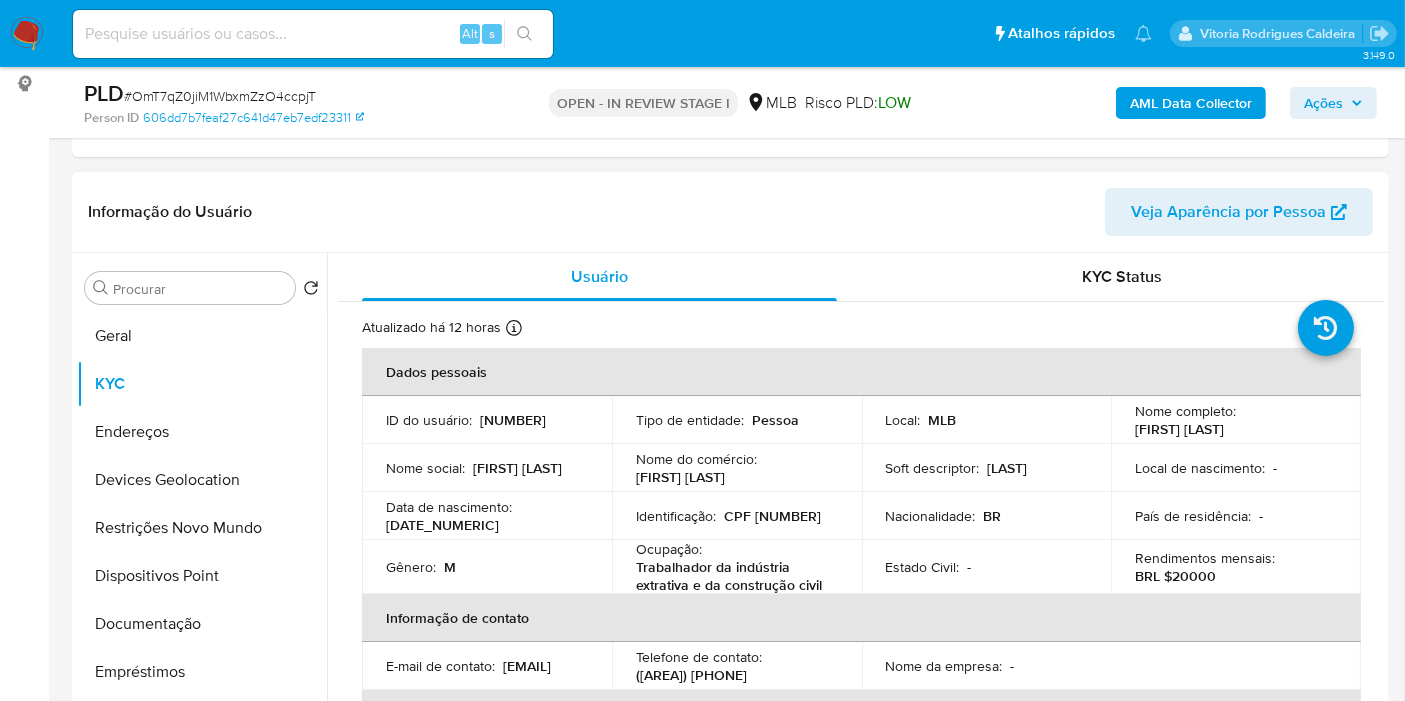 click on "Identificação :" at bounding box center [676, 516] 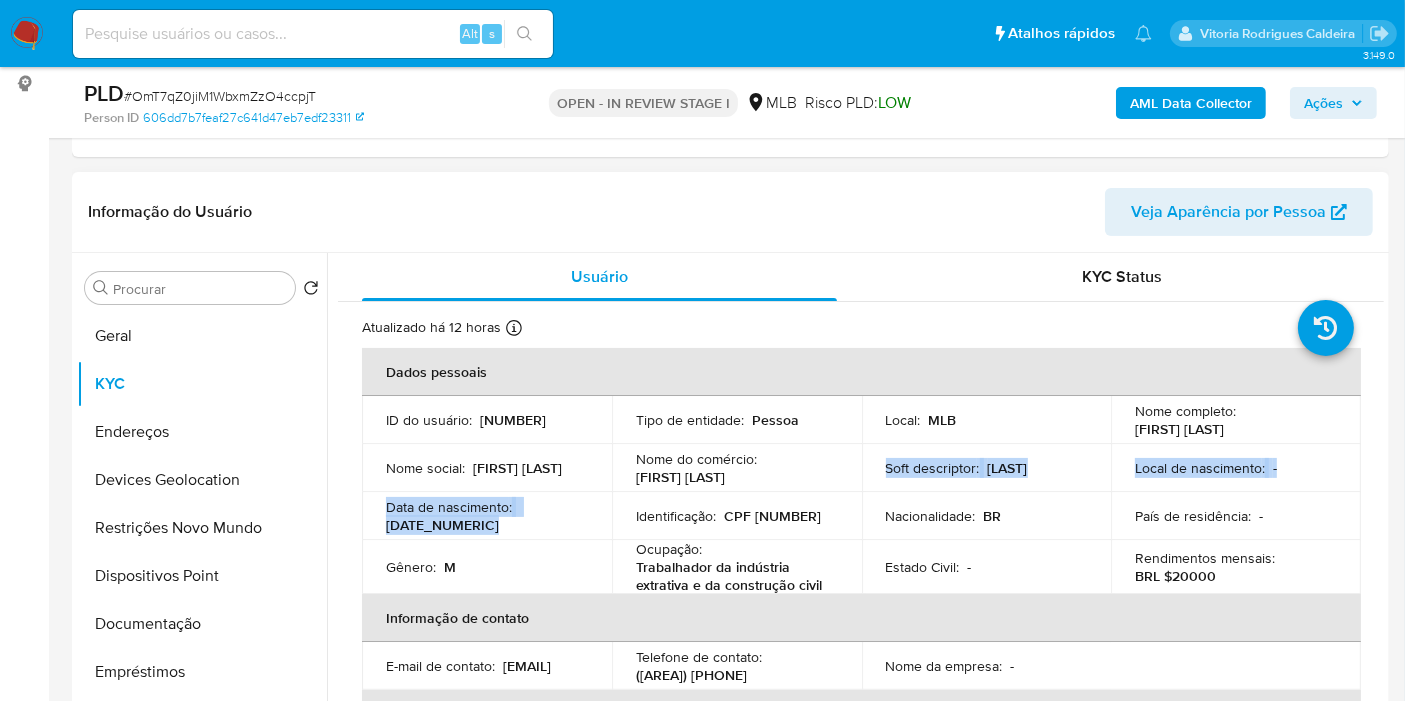 drag, startPoint x: 744, startPoint y: 483, endPoint x: 640, endPoint y: 494, distance: 104.58012 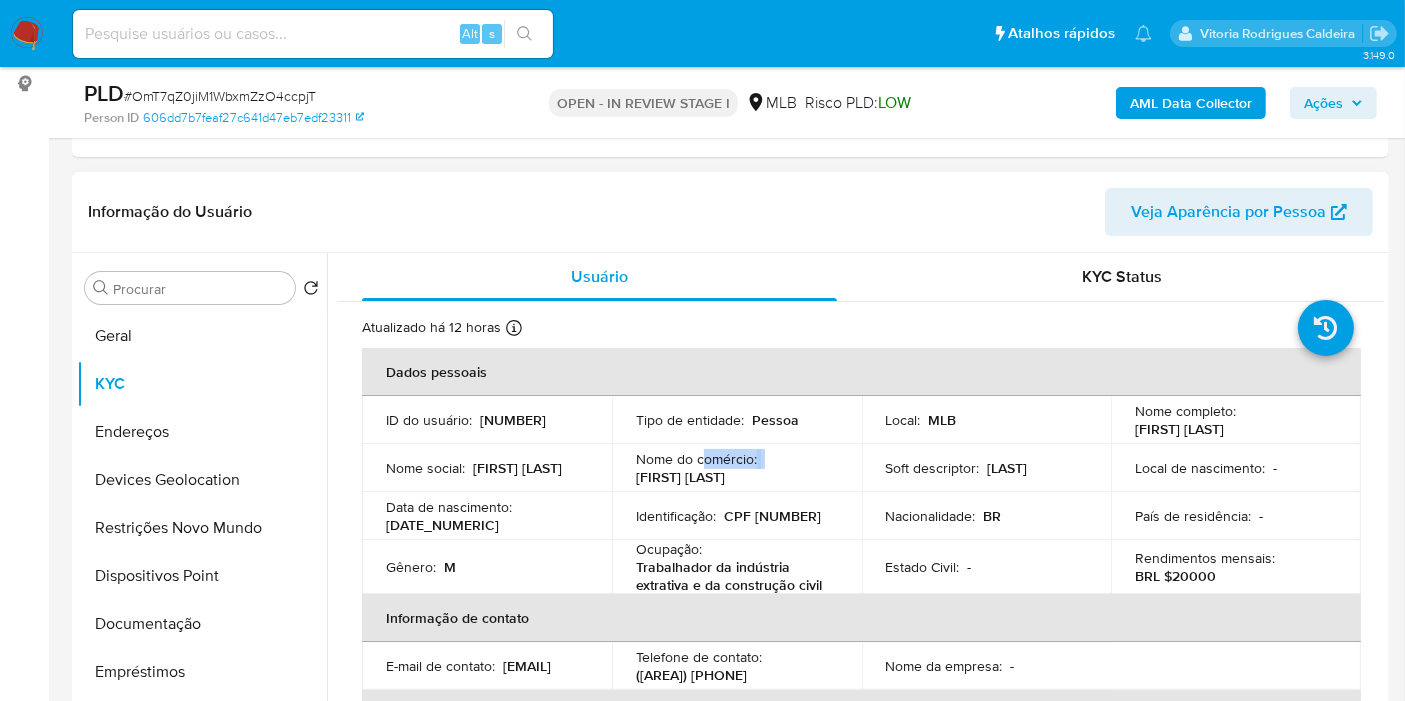 drag, startPoint x: 623, startPoint y: 475, endPoint x: 706, endPoint y: 464, distance: 83.725746 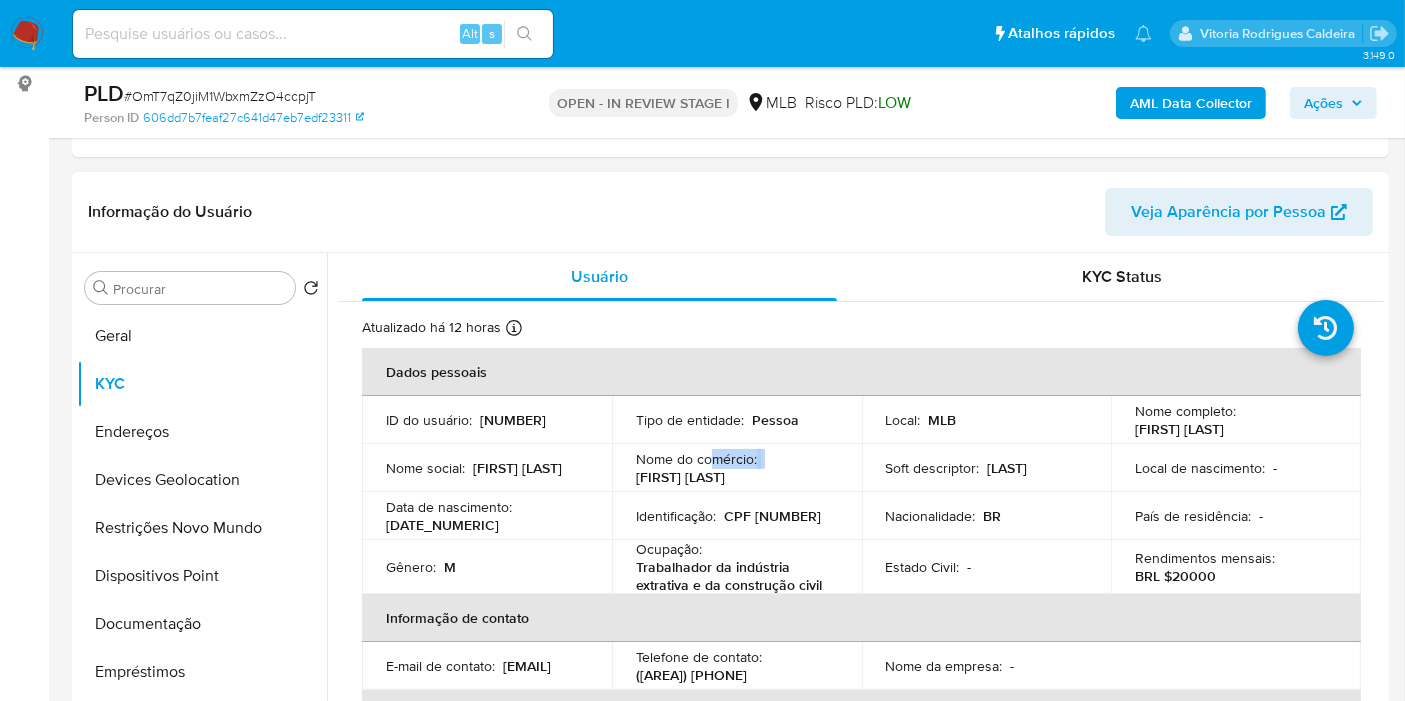 click on "Nome do comércio :" at bounding box center (696, 459) 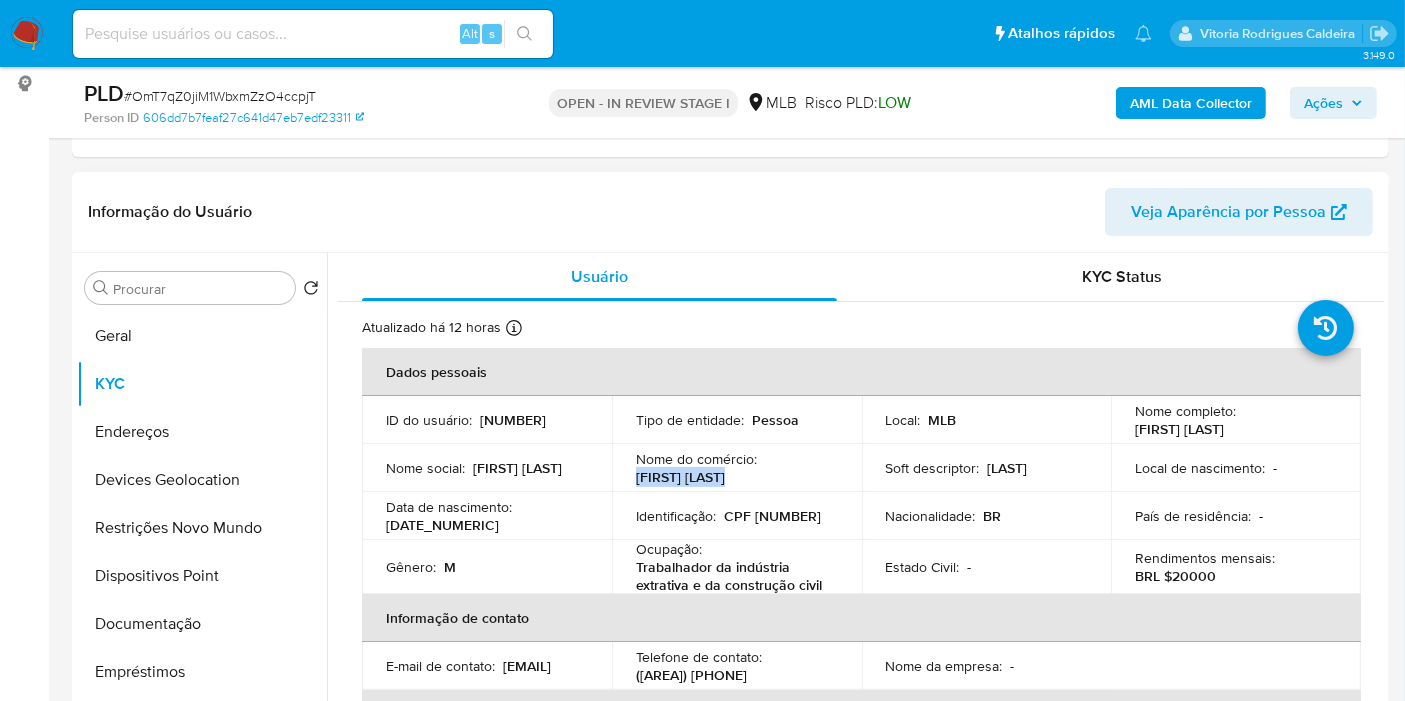drag, startPoint x: 737, startPoint y: 480, endPoint x: 624, endPoint y: 480, distance: 113 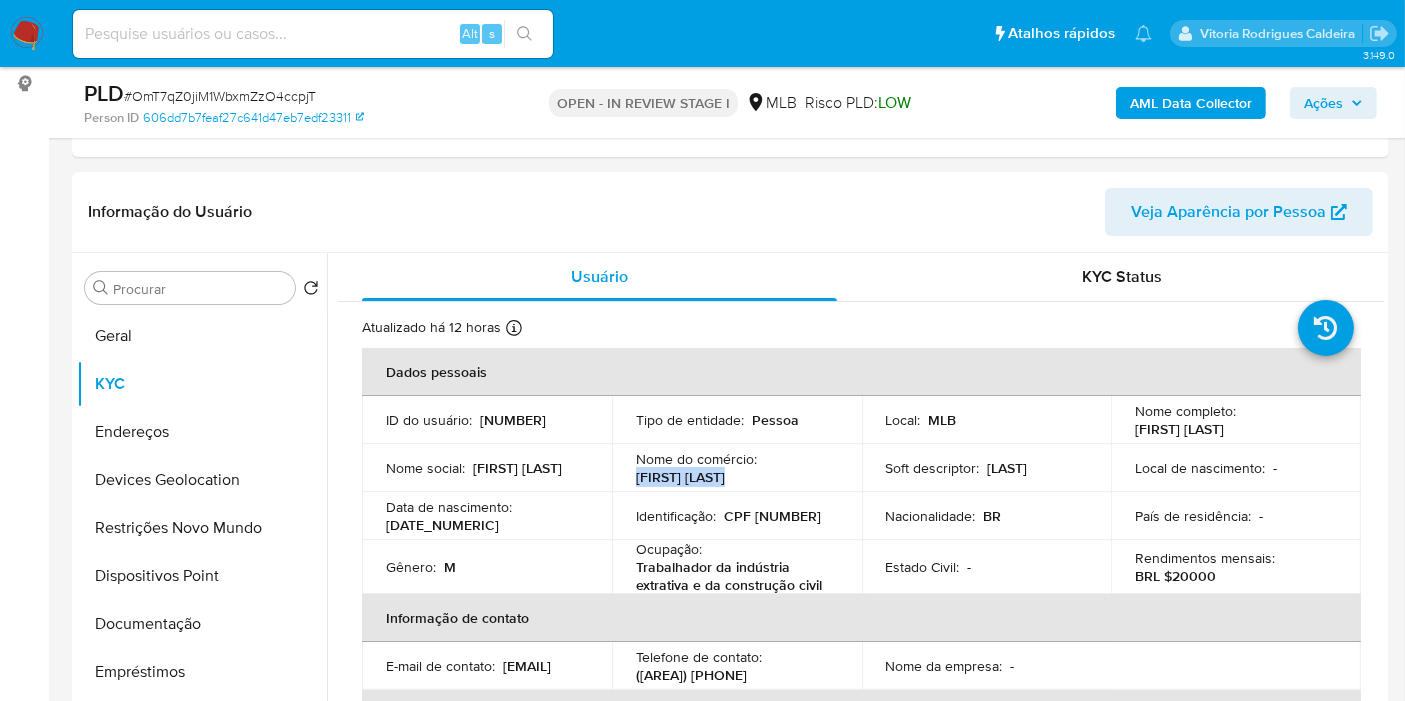 copy on "Gilmar Do Gelo" 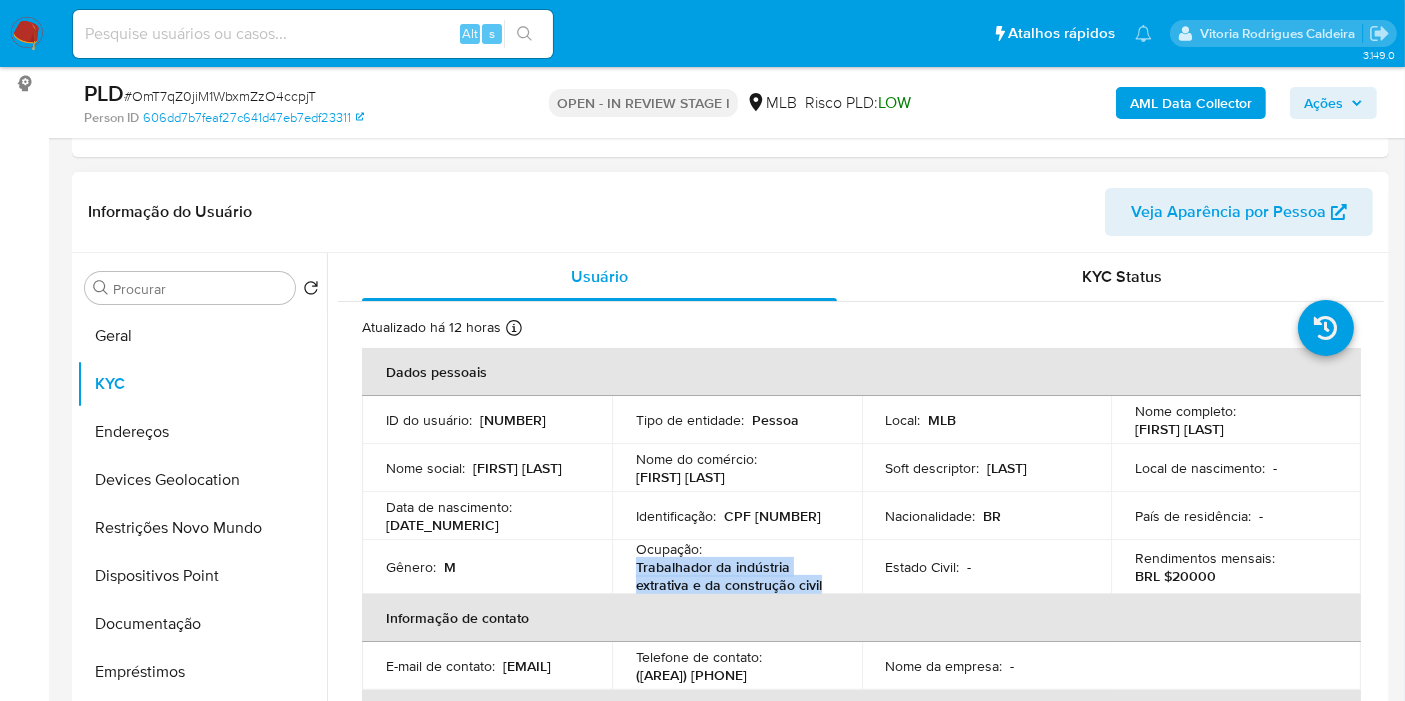 drag, startPoint x: 831, startPoint y: 586, endPoint x: 632, endPoint y: 567, distance: 199.90498 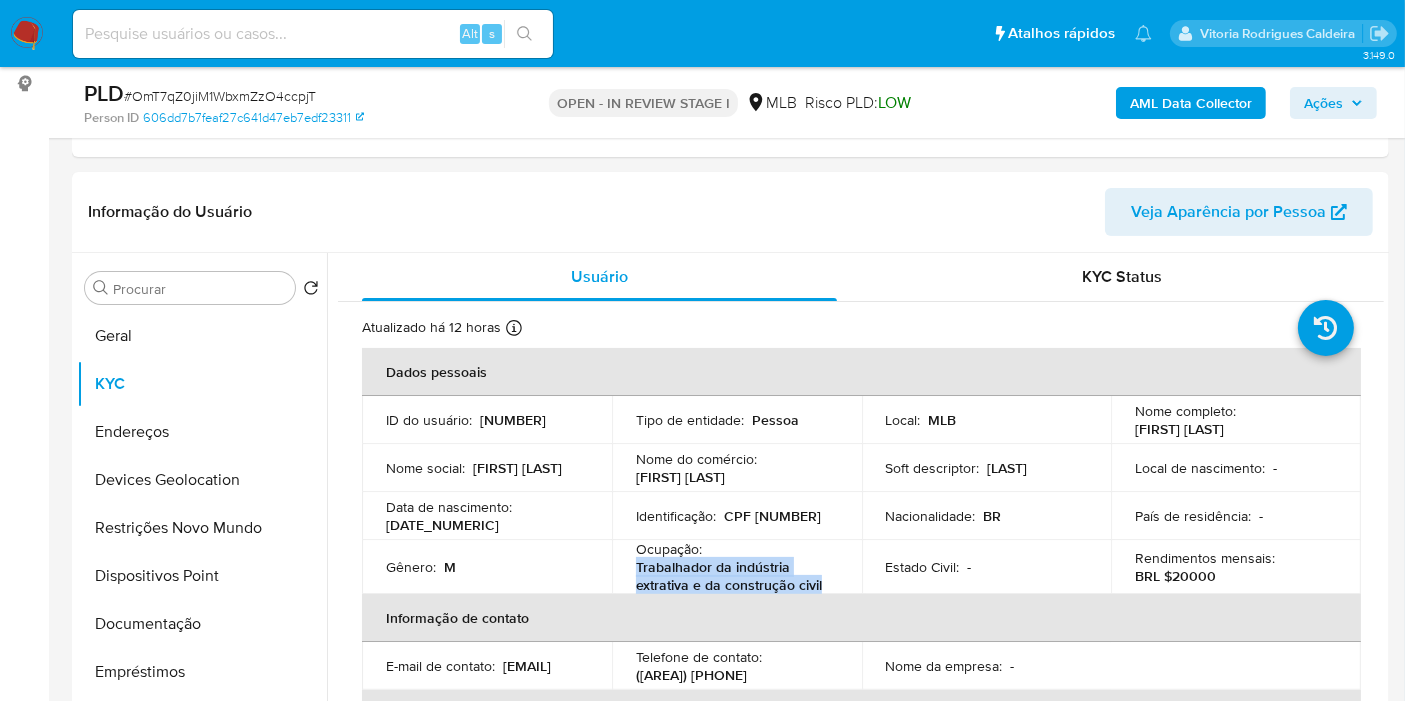 copy on "Trabalhador da indústria extrativa e da construção civil" 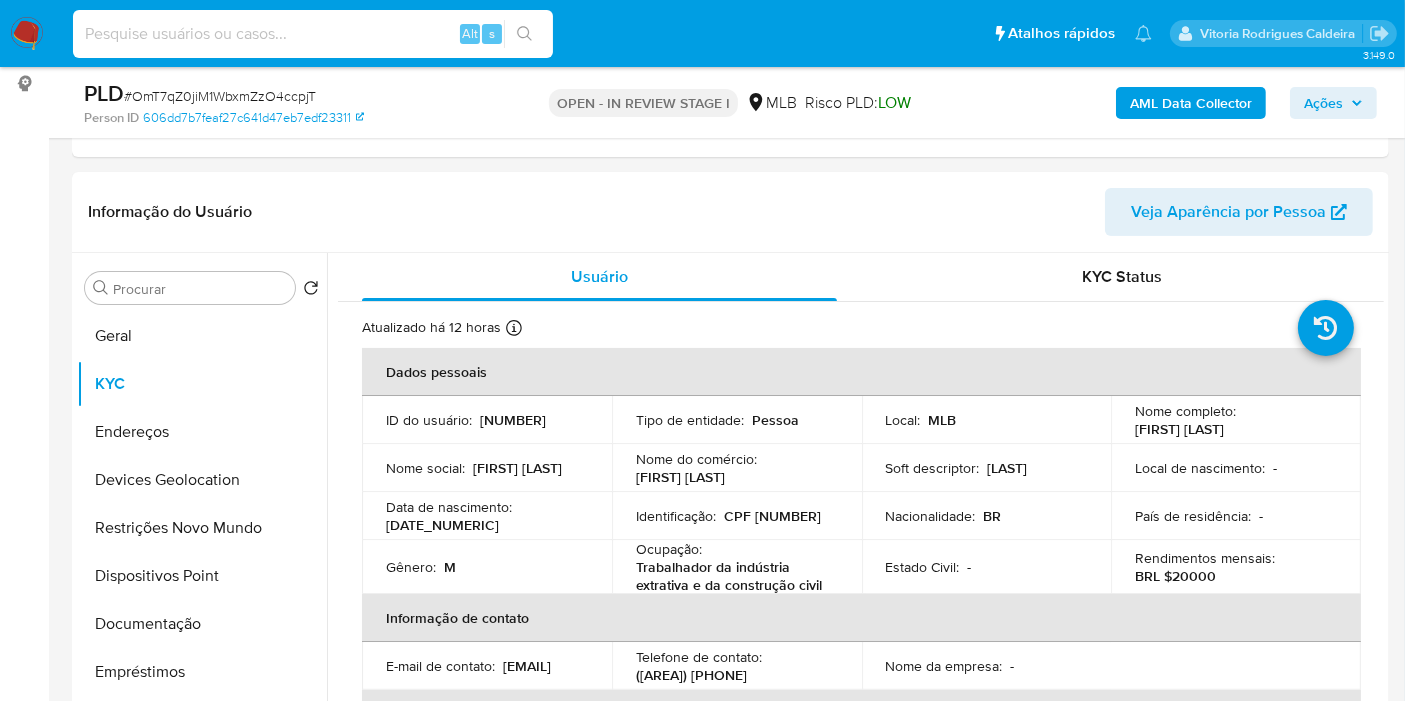 click at bounding box center [313, 34] 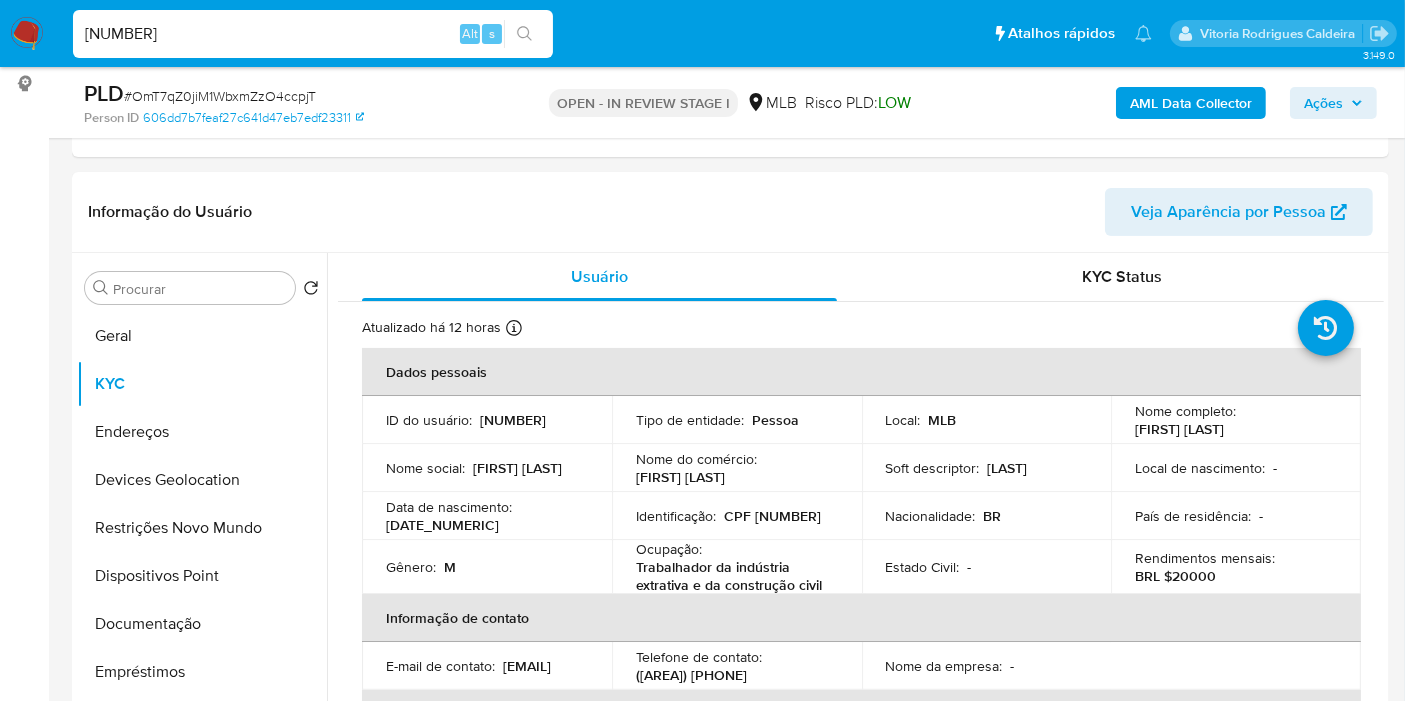 type on "1889339251" 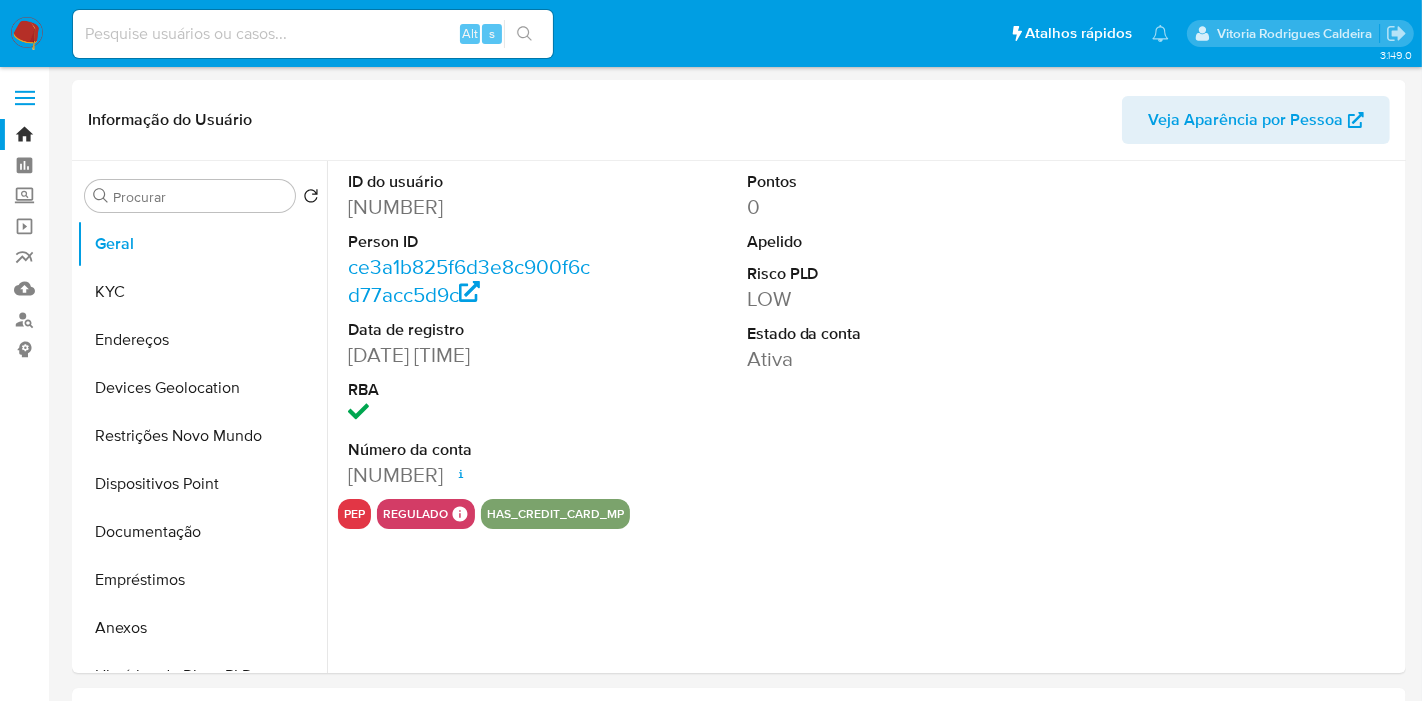 select on "10" 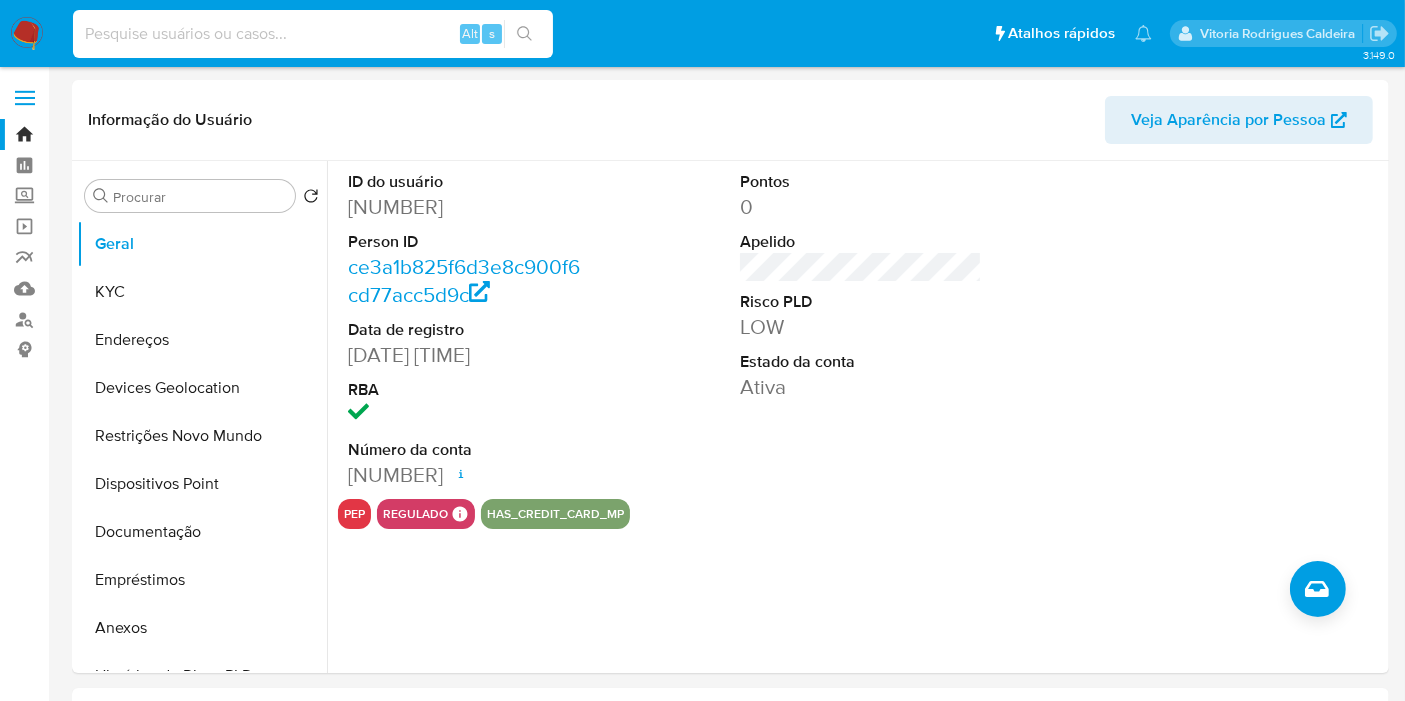 click at bounding box center (313, 34) 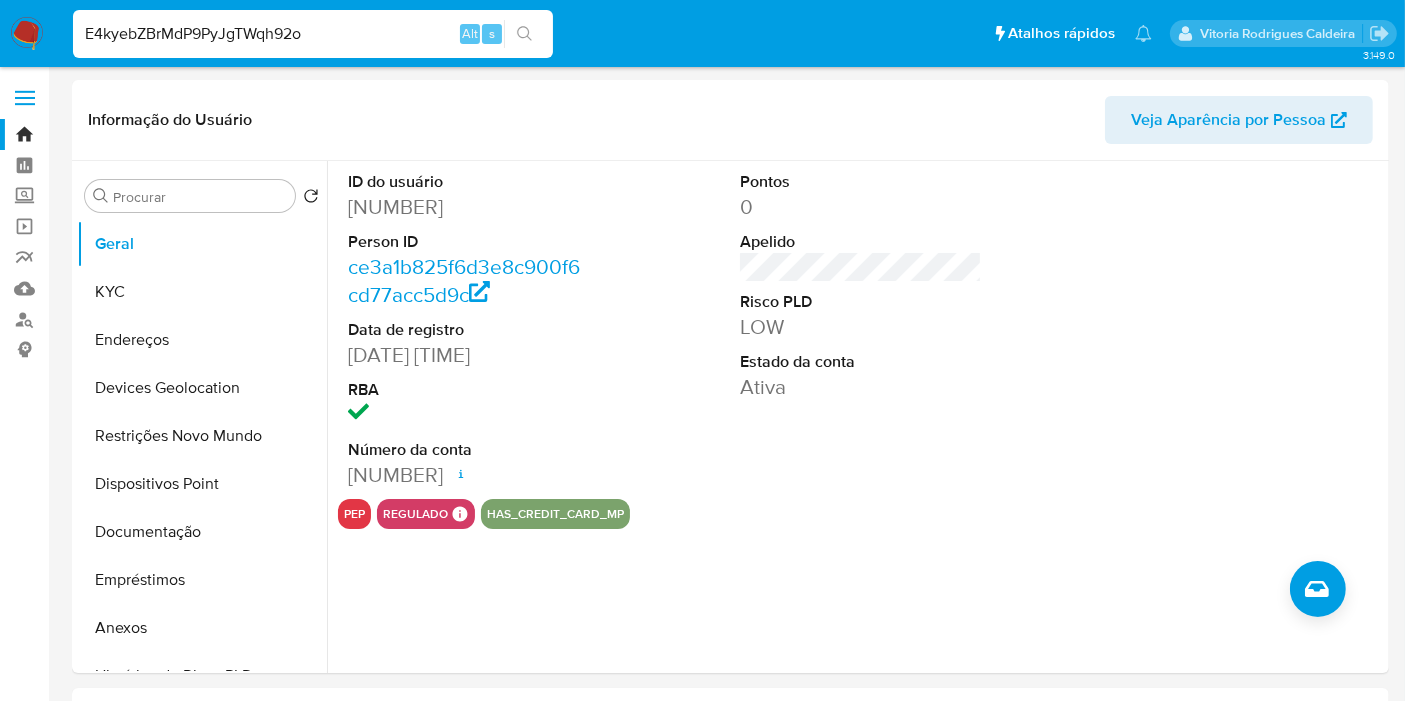 type on "E4kyebZBrMdP9PyJgTWqh92o" 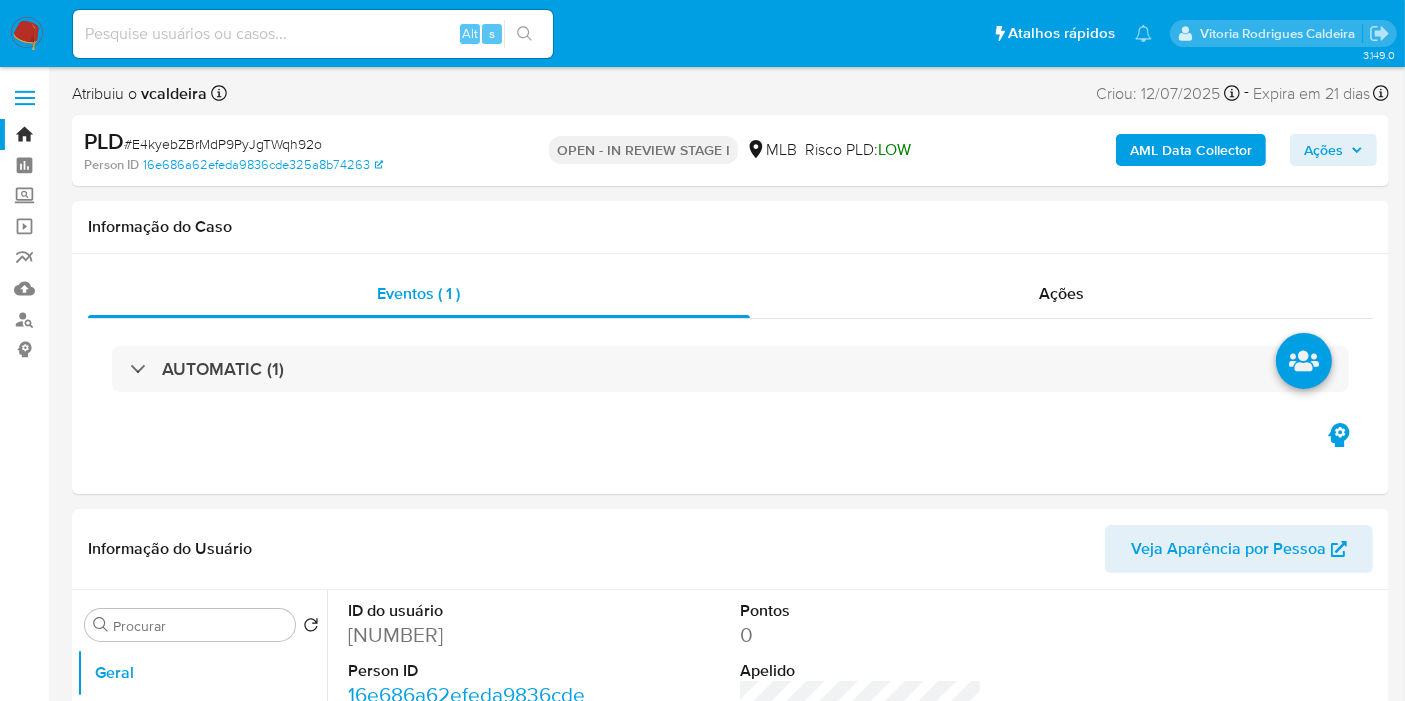 select on "10" 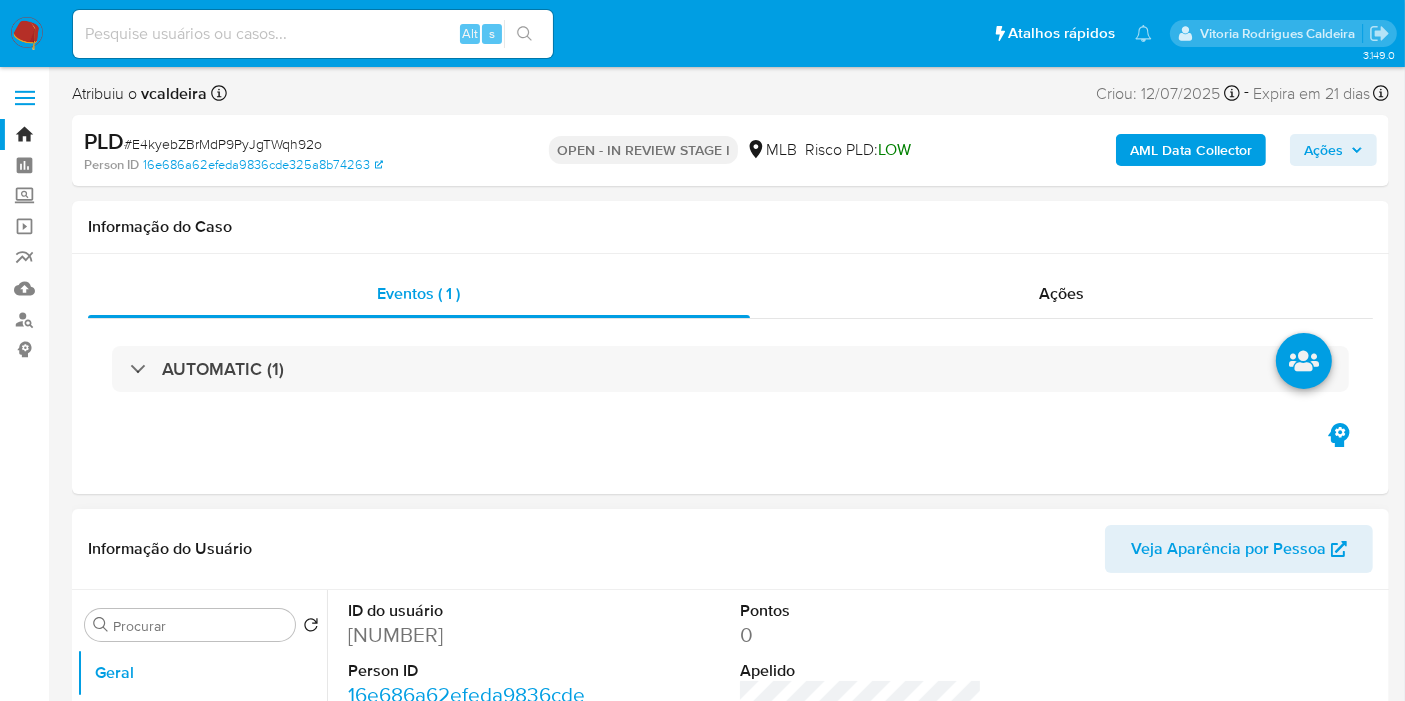 click on "391359293" at bounding box center [469, 635] 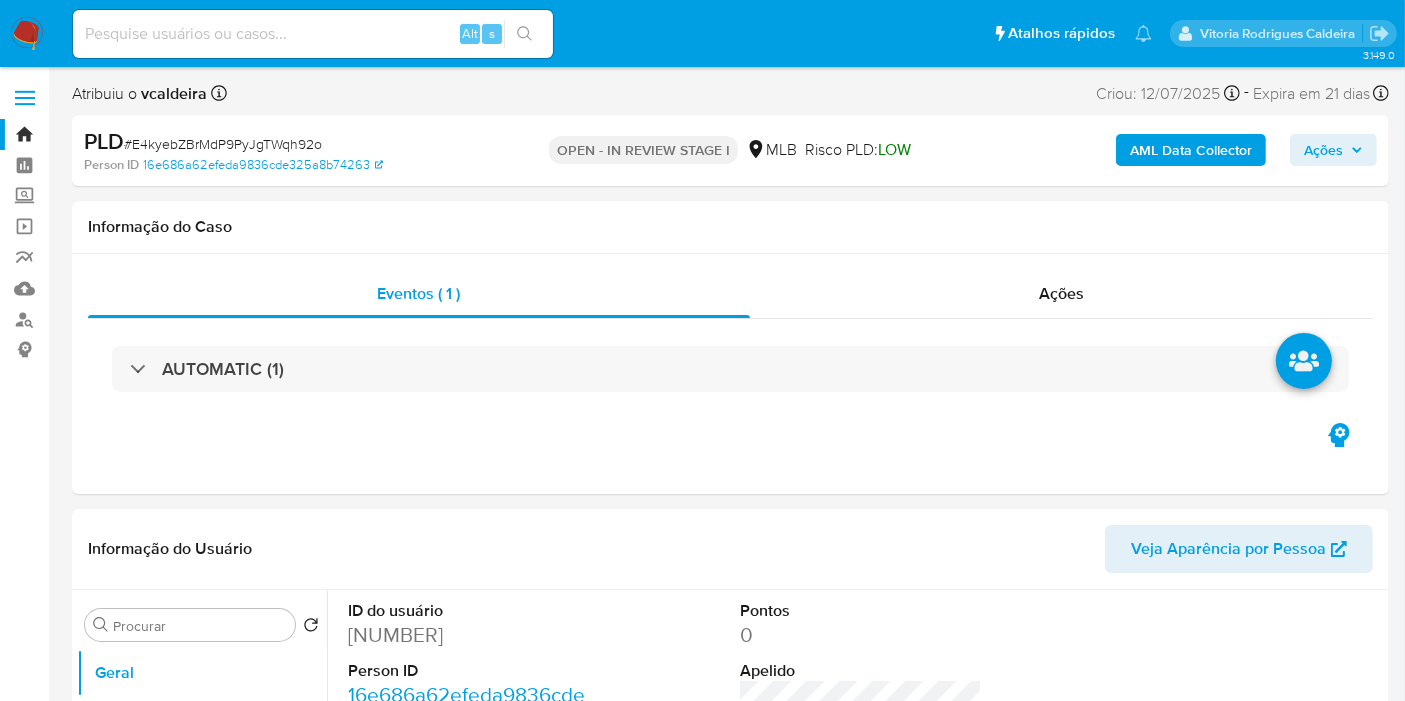 copy on "391359293" 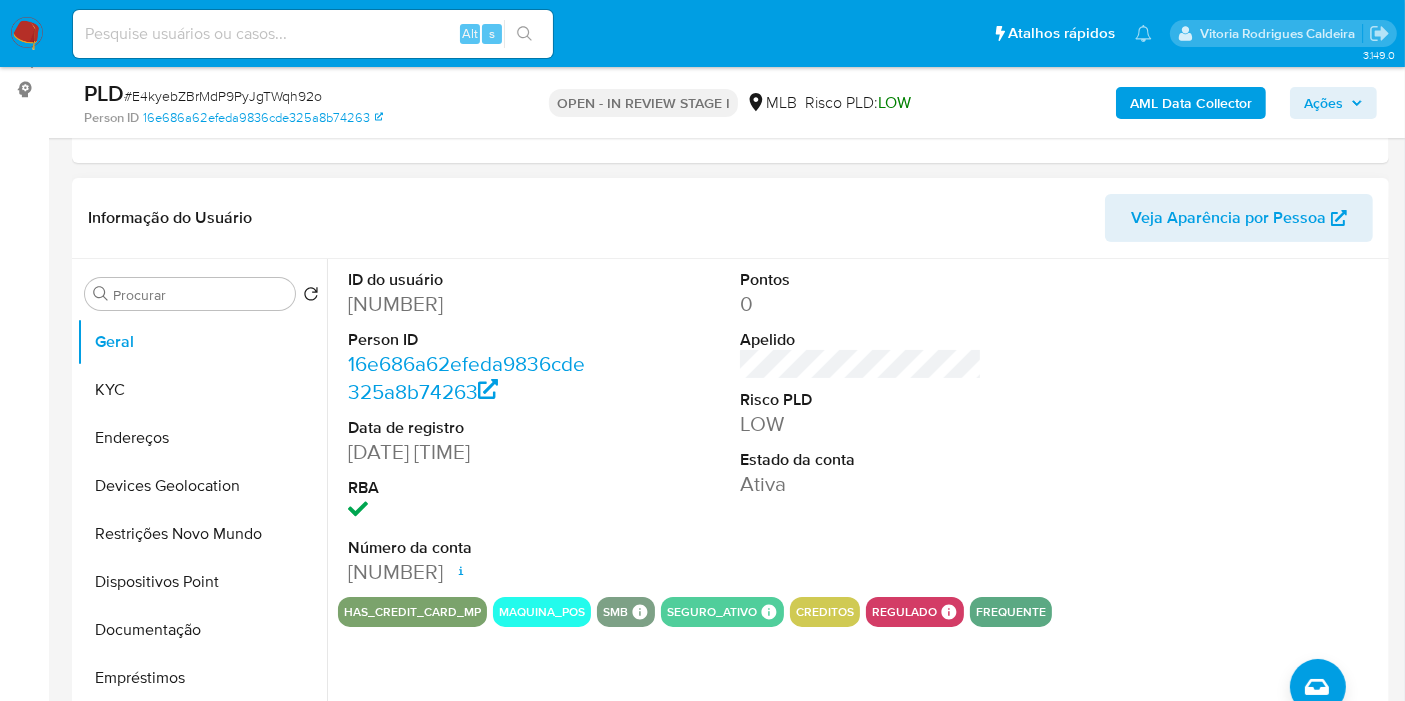 scroll, scrollTop: 222, scrollLeft: 0, axis: vertical 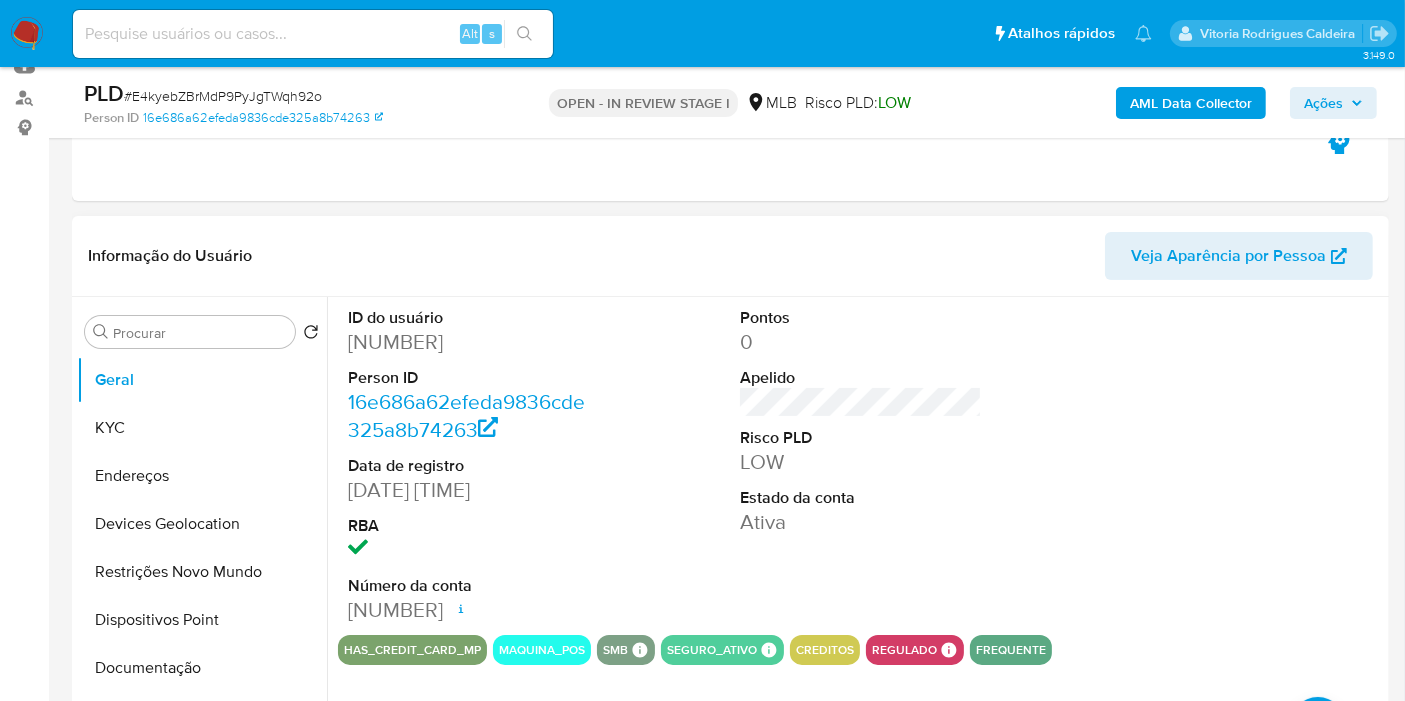 click on "391359293" at bounding box center (469, 342) 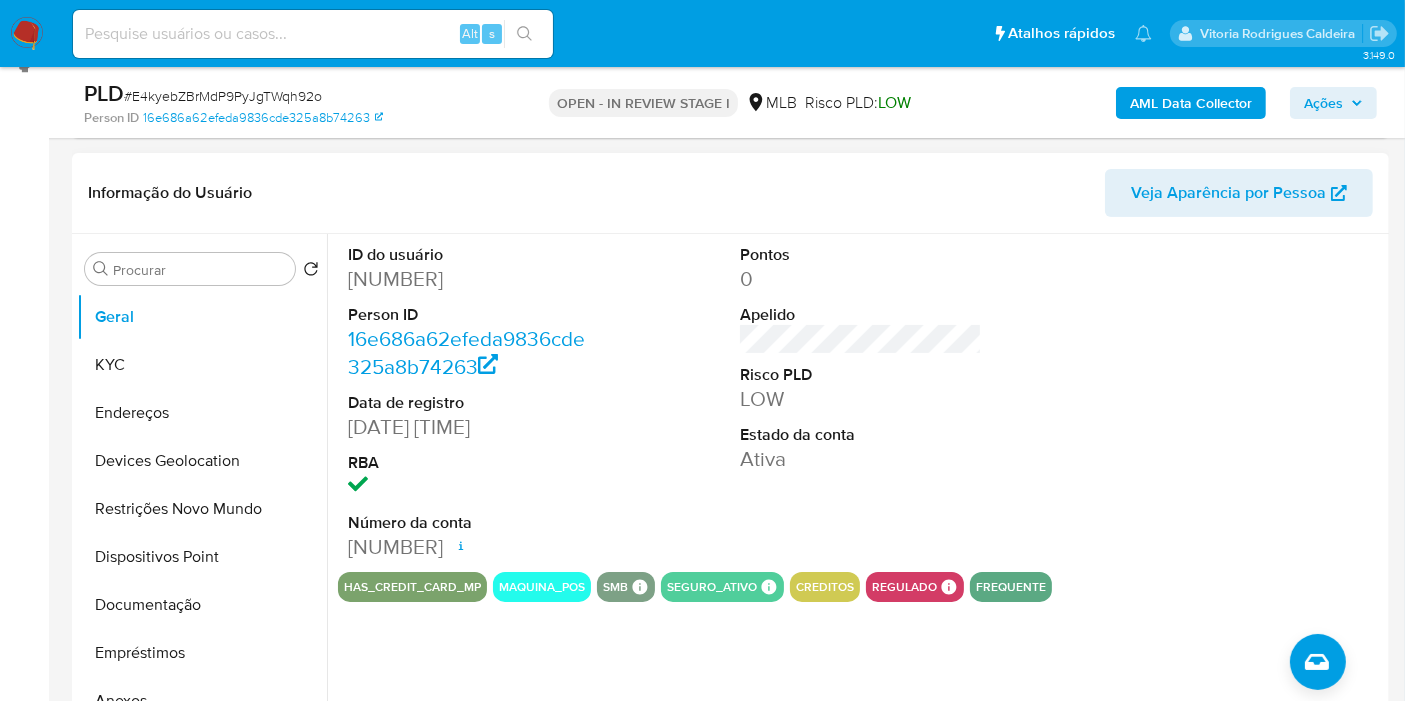 scroll, scrollTop: 333, scrollLeft: 0, axis: vertical 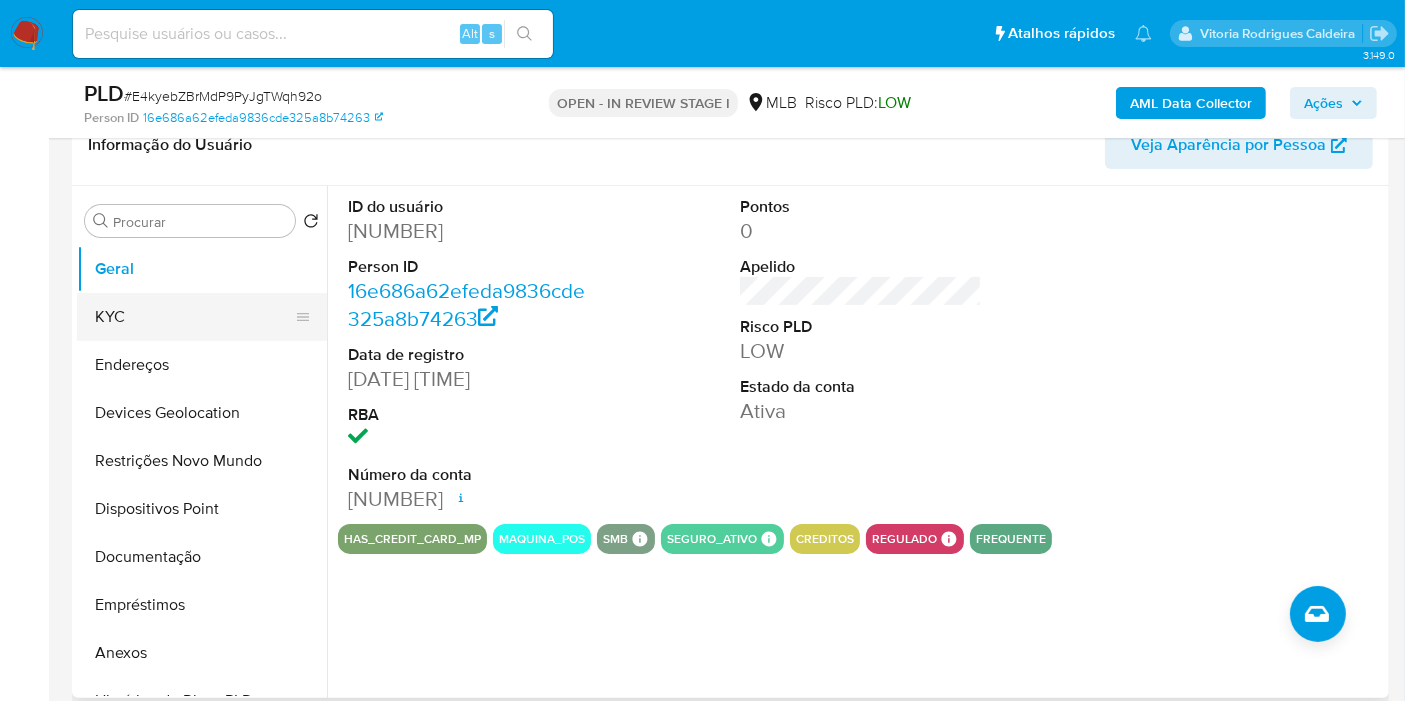 click on "KYC" at bounding box center [194, 317] 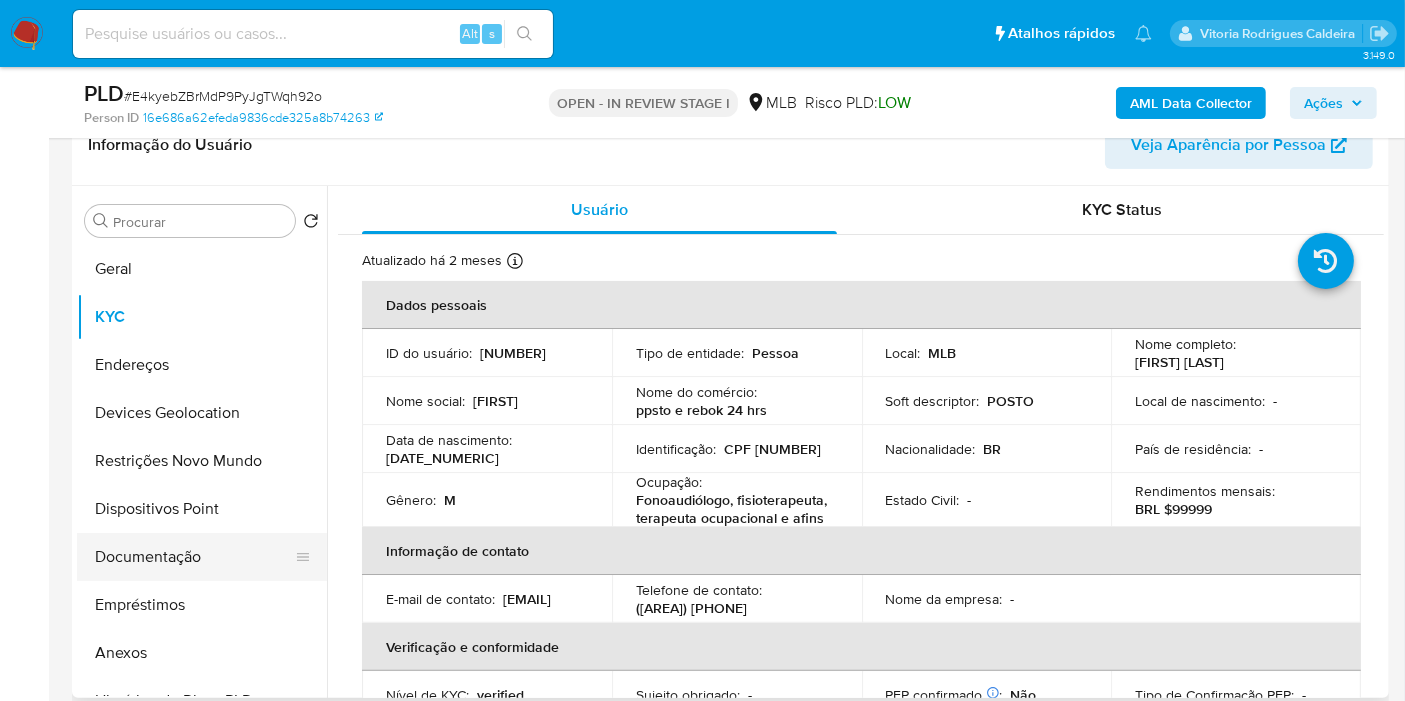 click on "Documentação" at bounding box center (194, 557) 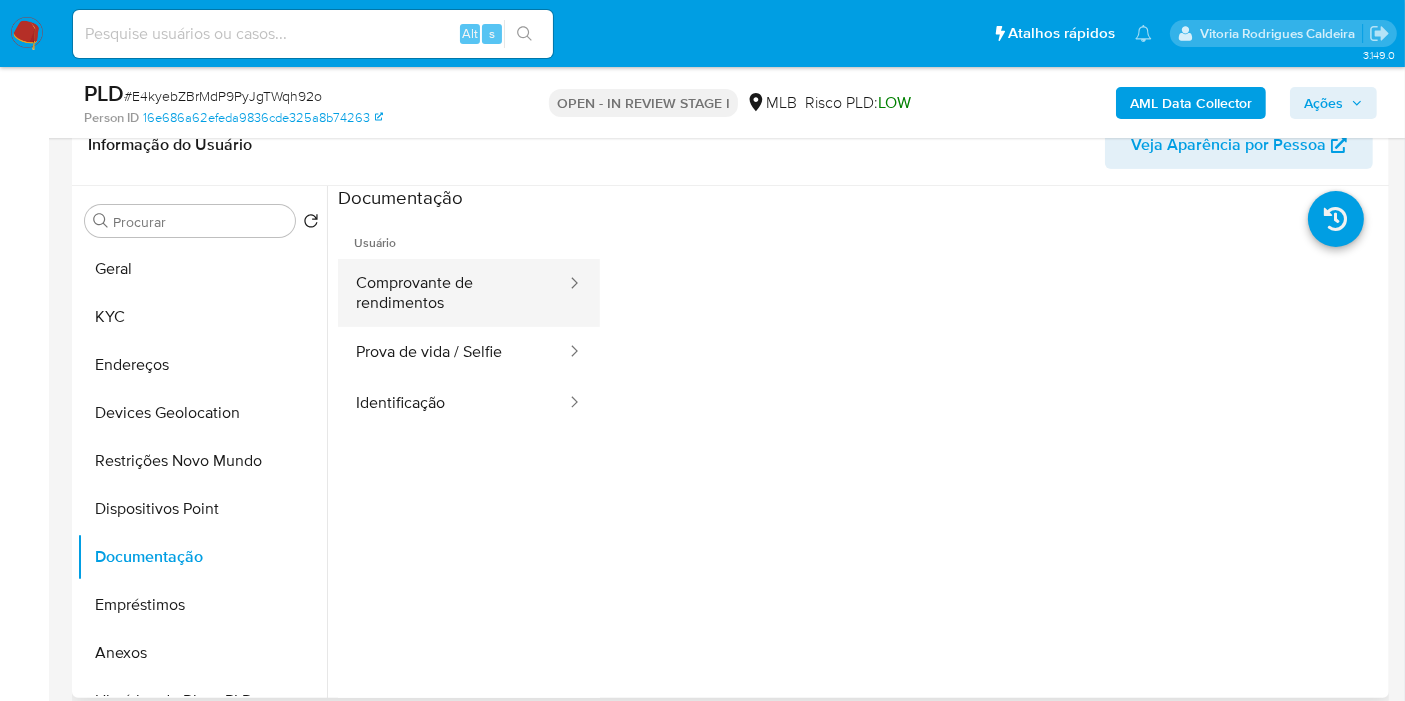 click on "Comprovante de rendimentos" at bounding box center [453, 293] 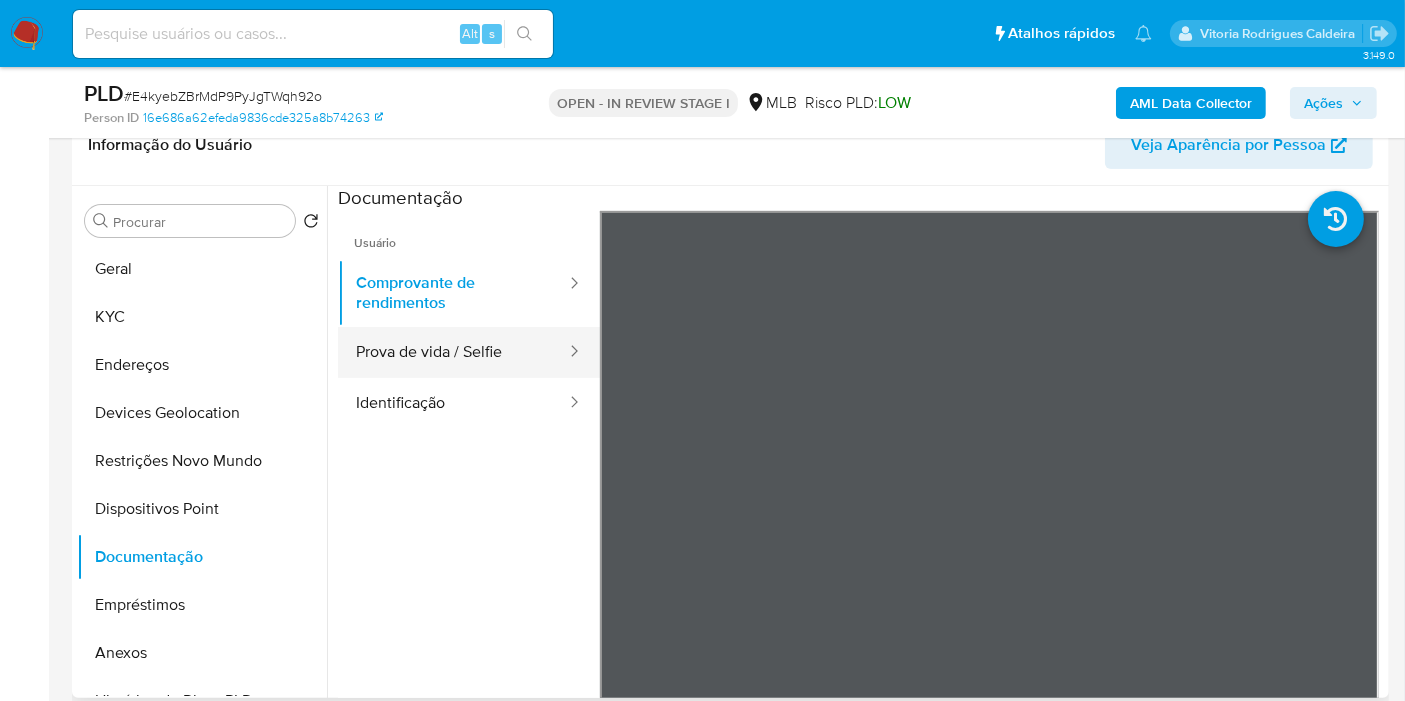 click on "Prova de vida / Selfie" at bounding box center [453, 352] 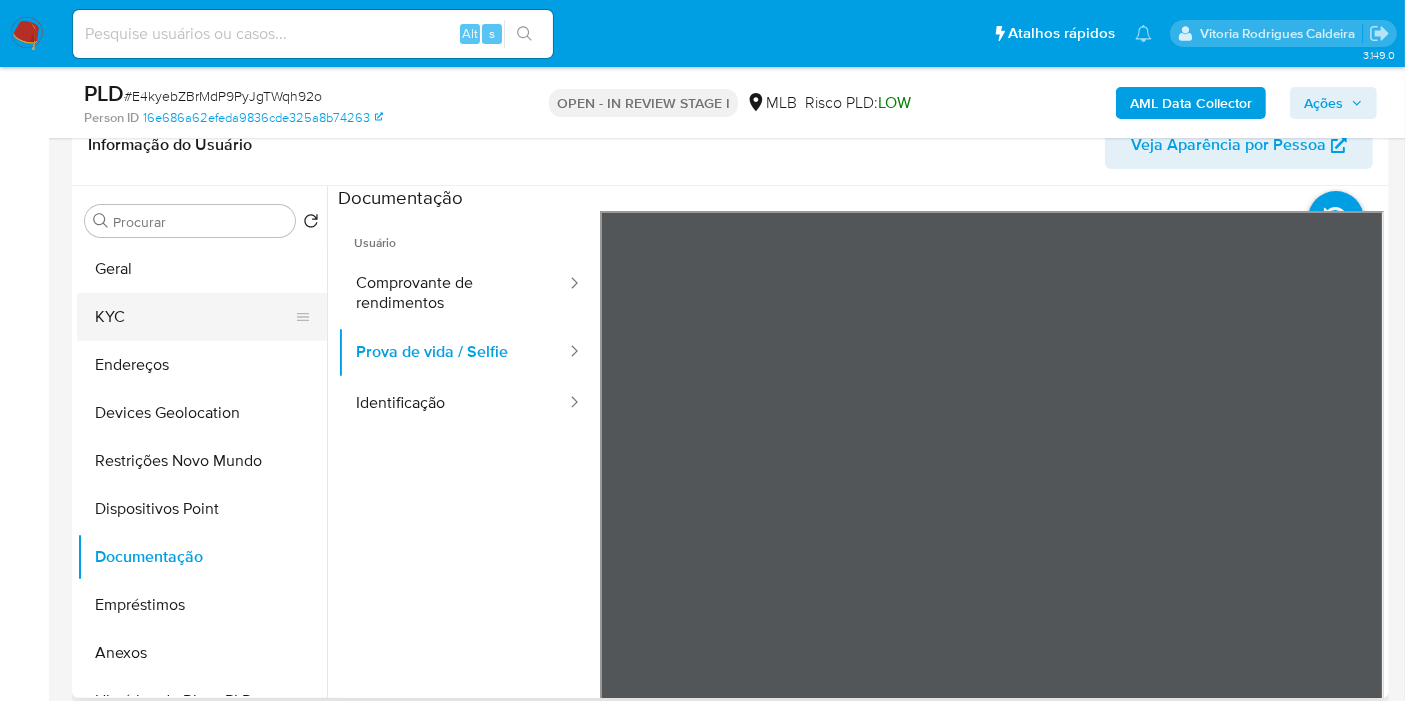 drag, startPoint x: 110, startPoint y: 329, endPoint x: 111, endPoint y: 318, distance: 11.045361 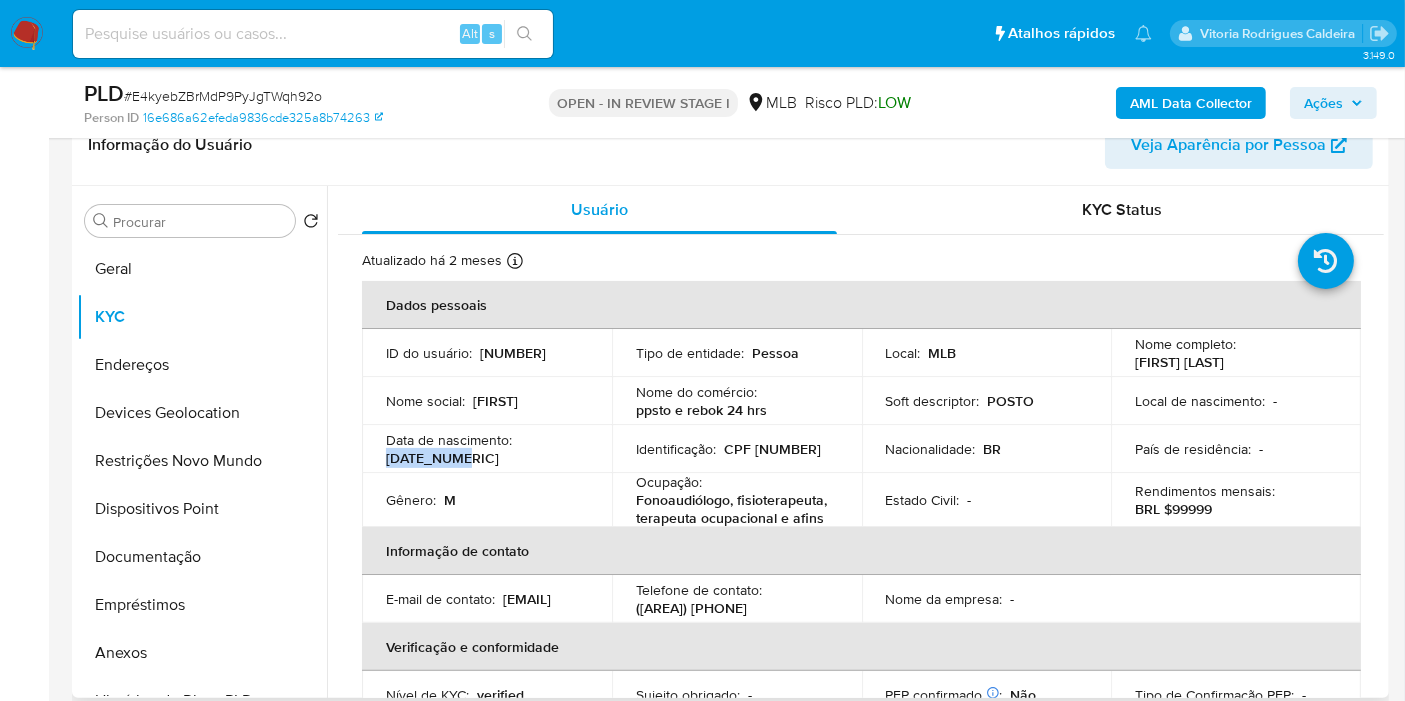 drag, startPoint x: 474, startPoint y: 462, endPoint x: 382, endPoint y: 461, distance: 92.00543 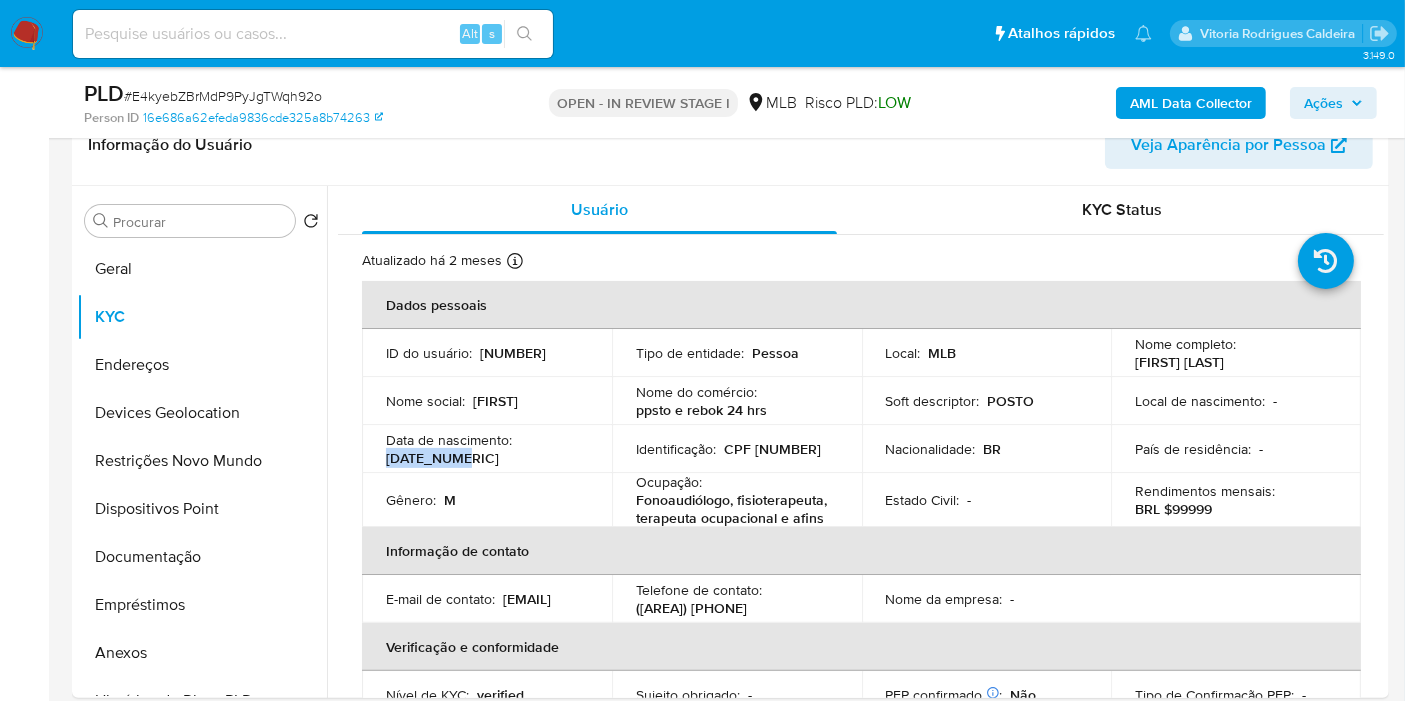 copy on "26/05/1971" 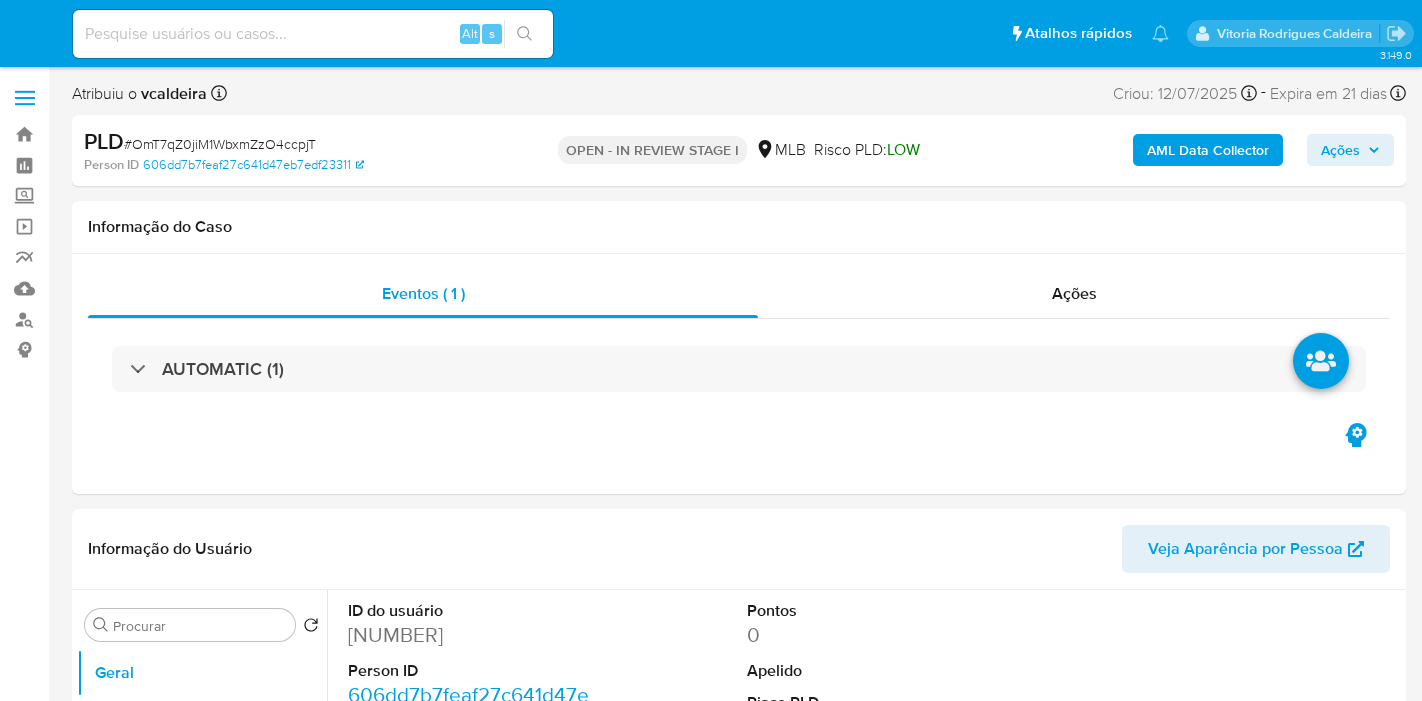 select on "10" 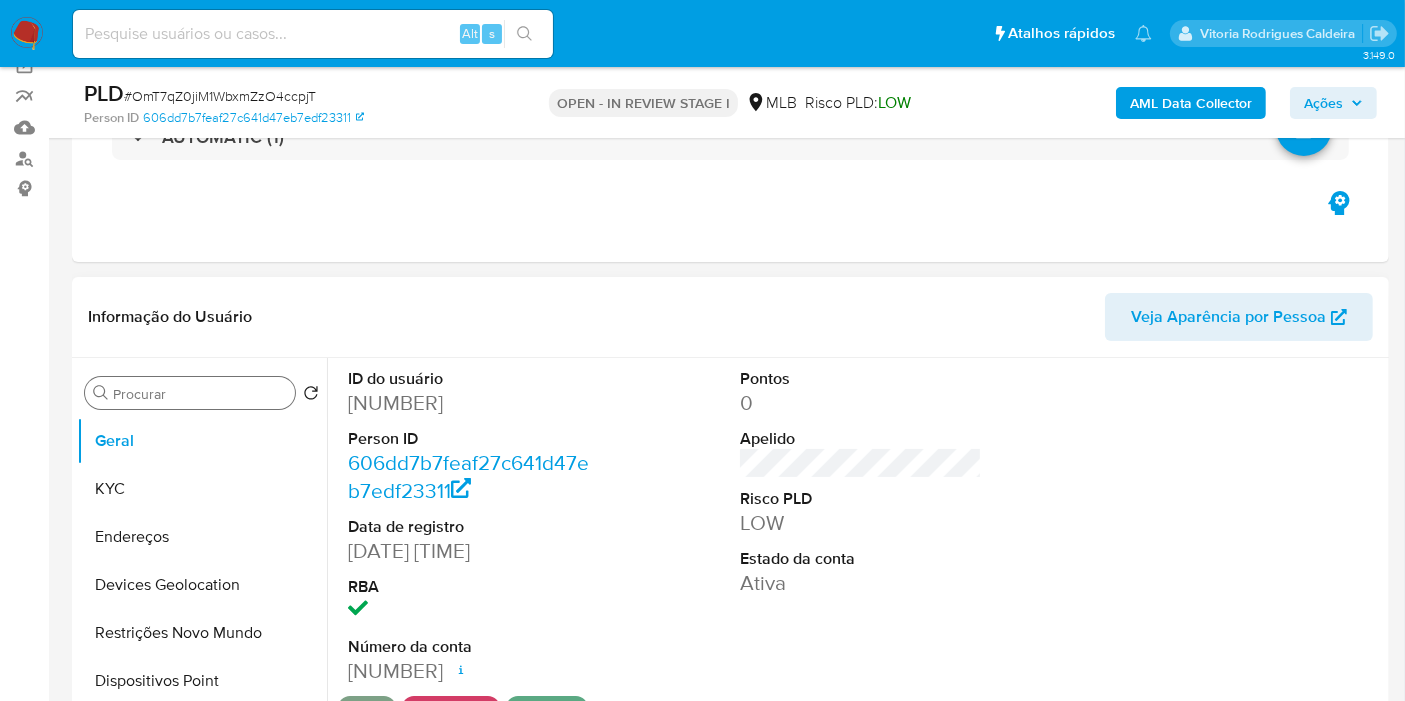 scroll, scrollTop: 222, scrollLeft: 0, axis: vertical 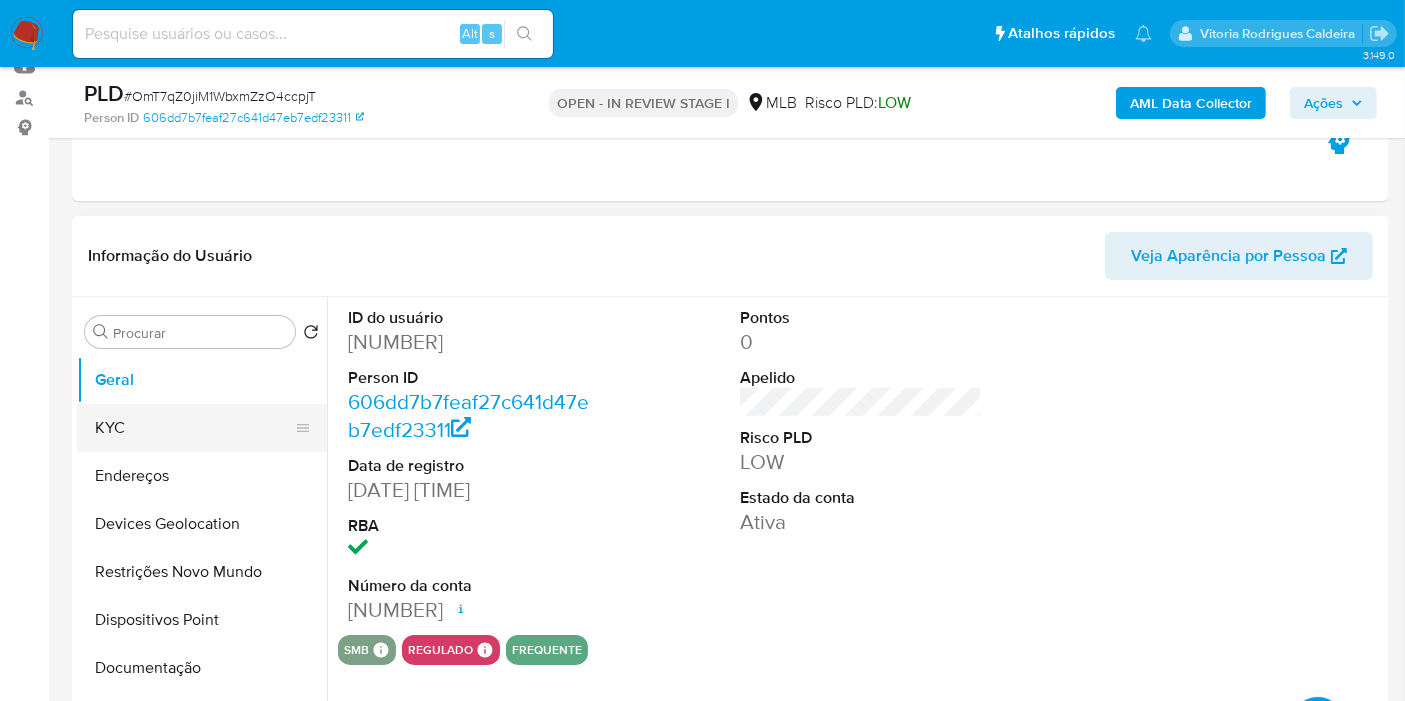 click on "KYC" at bounding box center (194, 428) 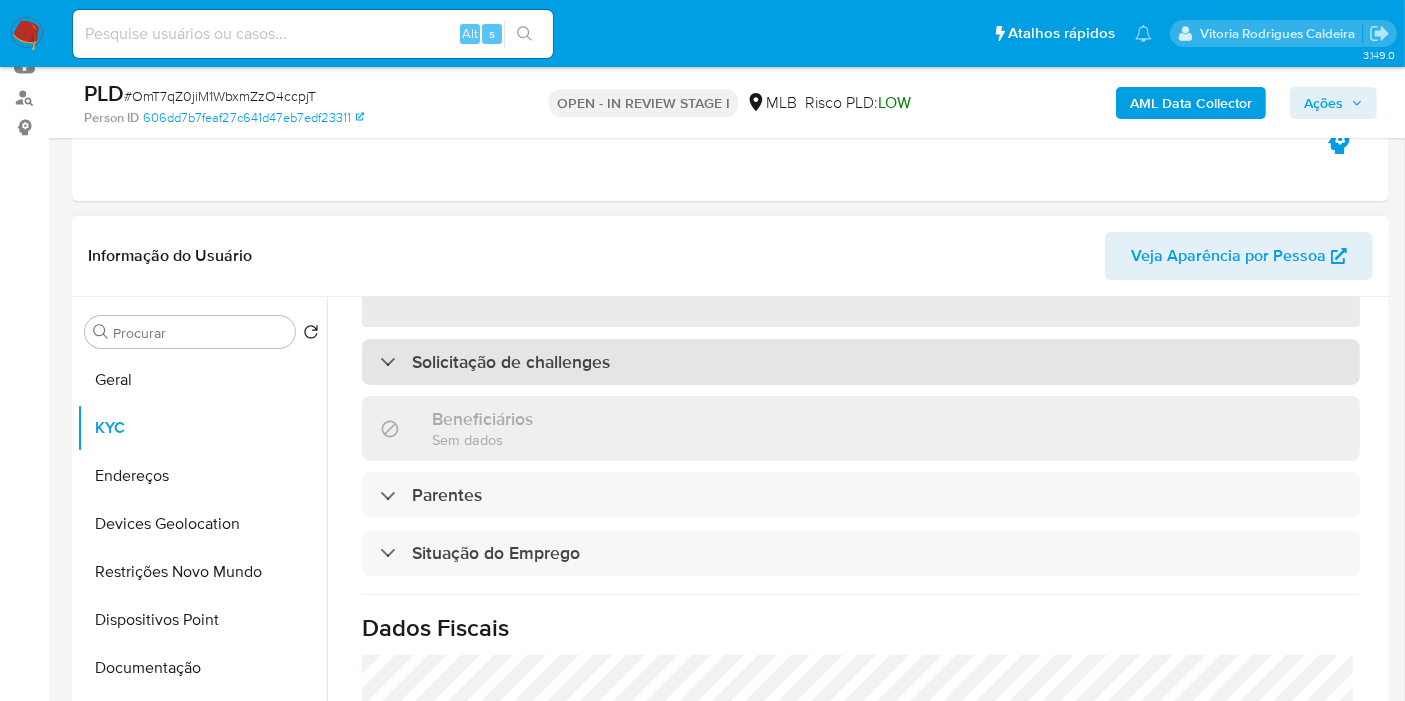 scroll, scrollTop: 202, scrollLeft: 0, axis: vertical 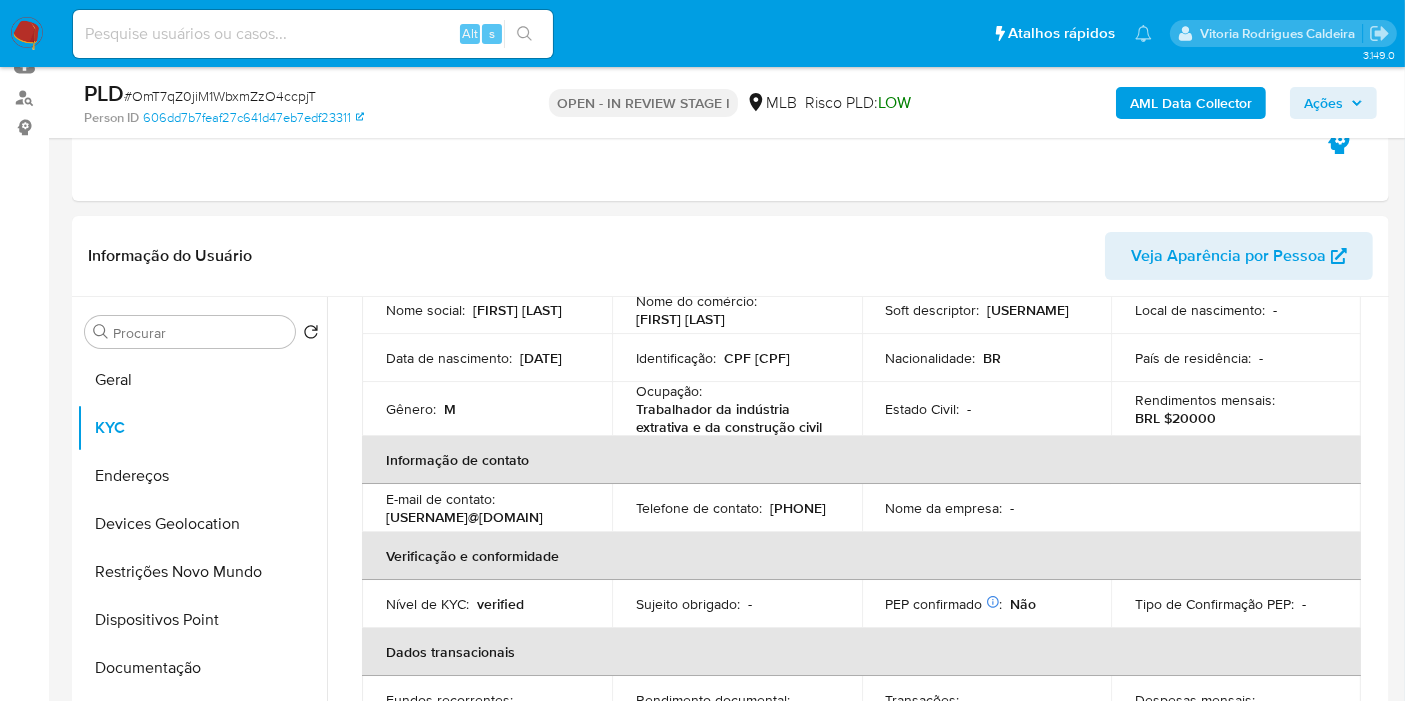 click on "Ações" at bounding box center [1323, 103] 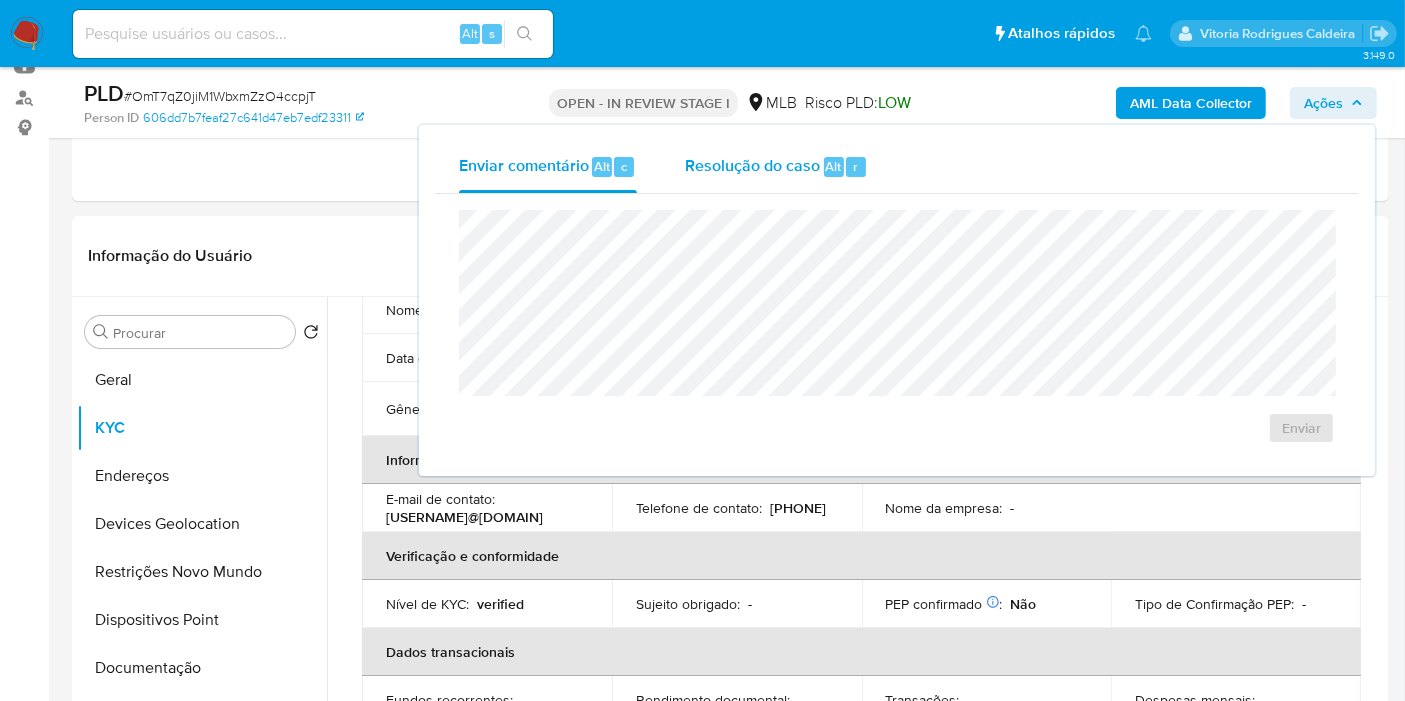 click on "Resolução do caso" at bounding box center [752, 165] 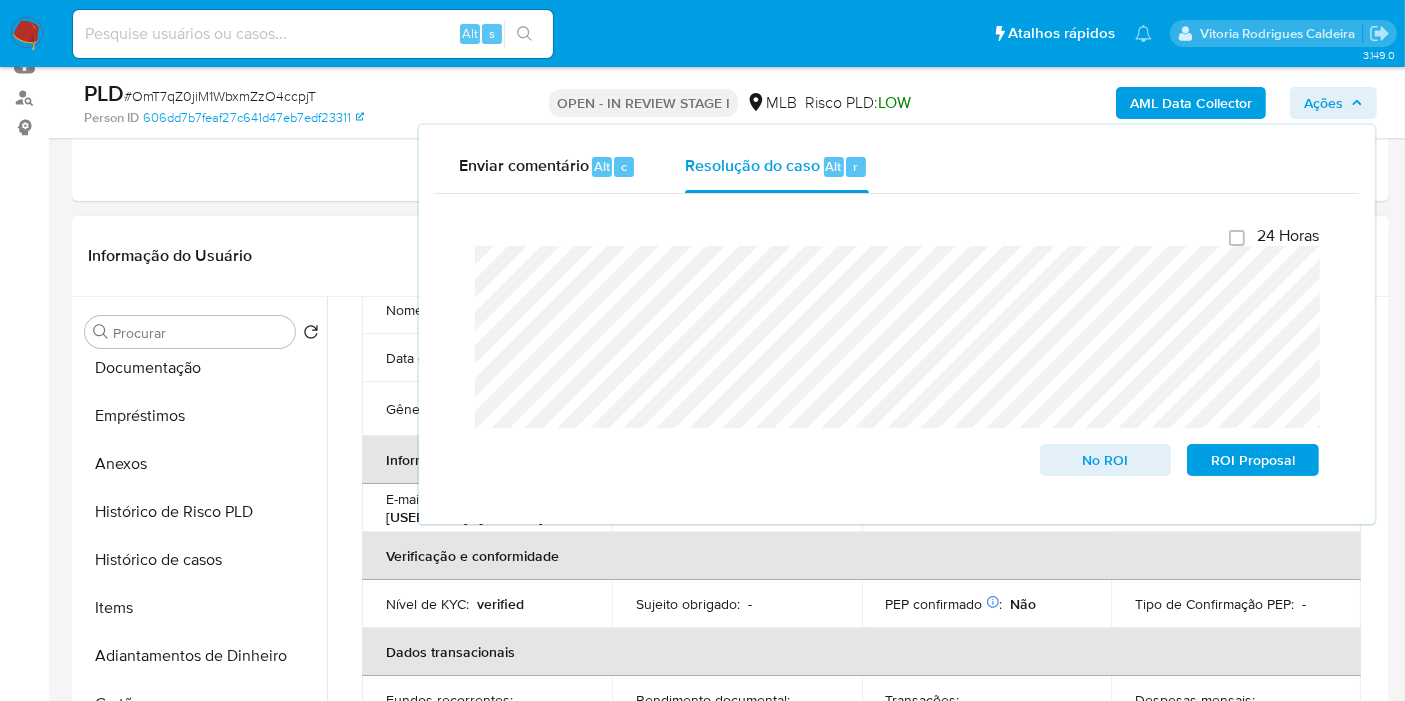 scroll, scrollTop: 333, scrollLeft: 0, axis: vertical 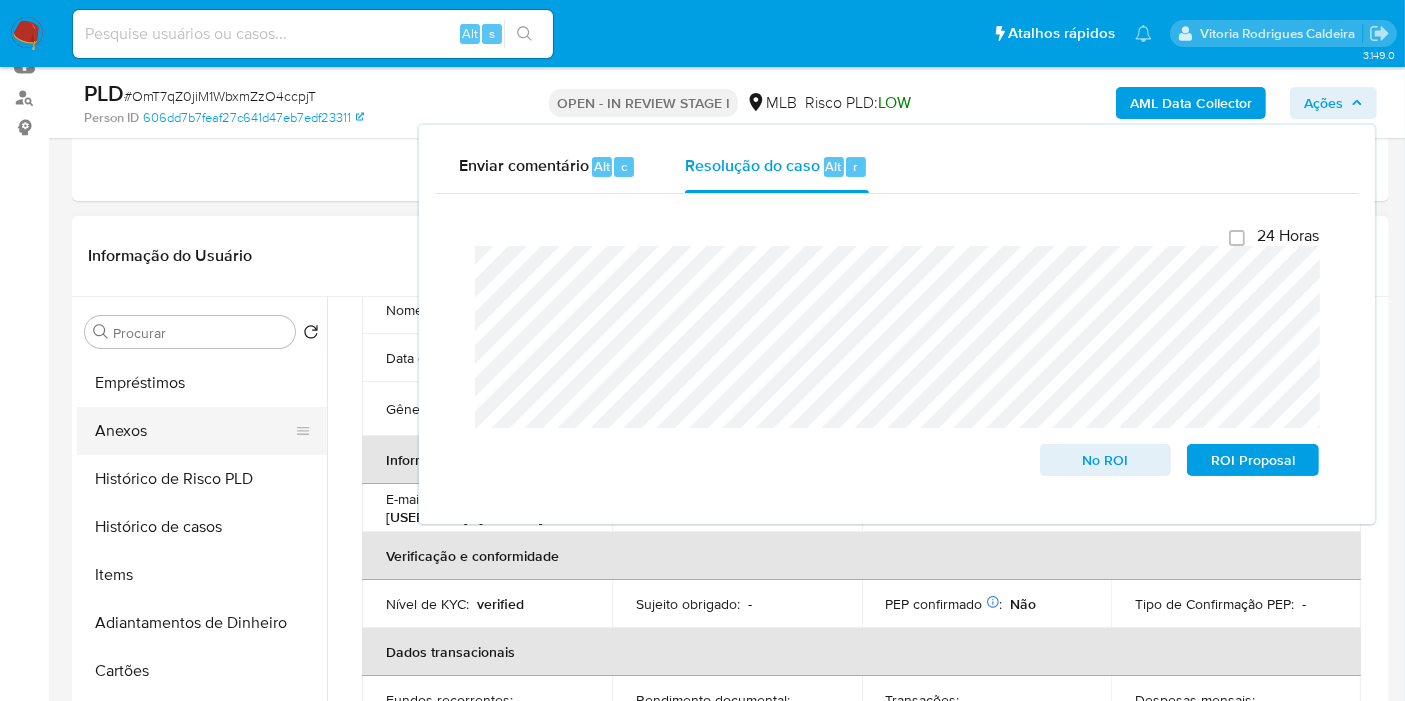 click on "Anexos" at bounding box center (194, 431) 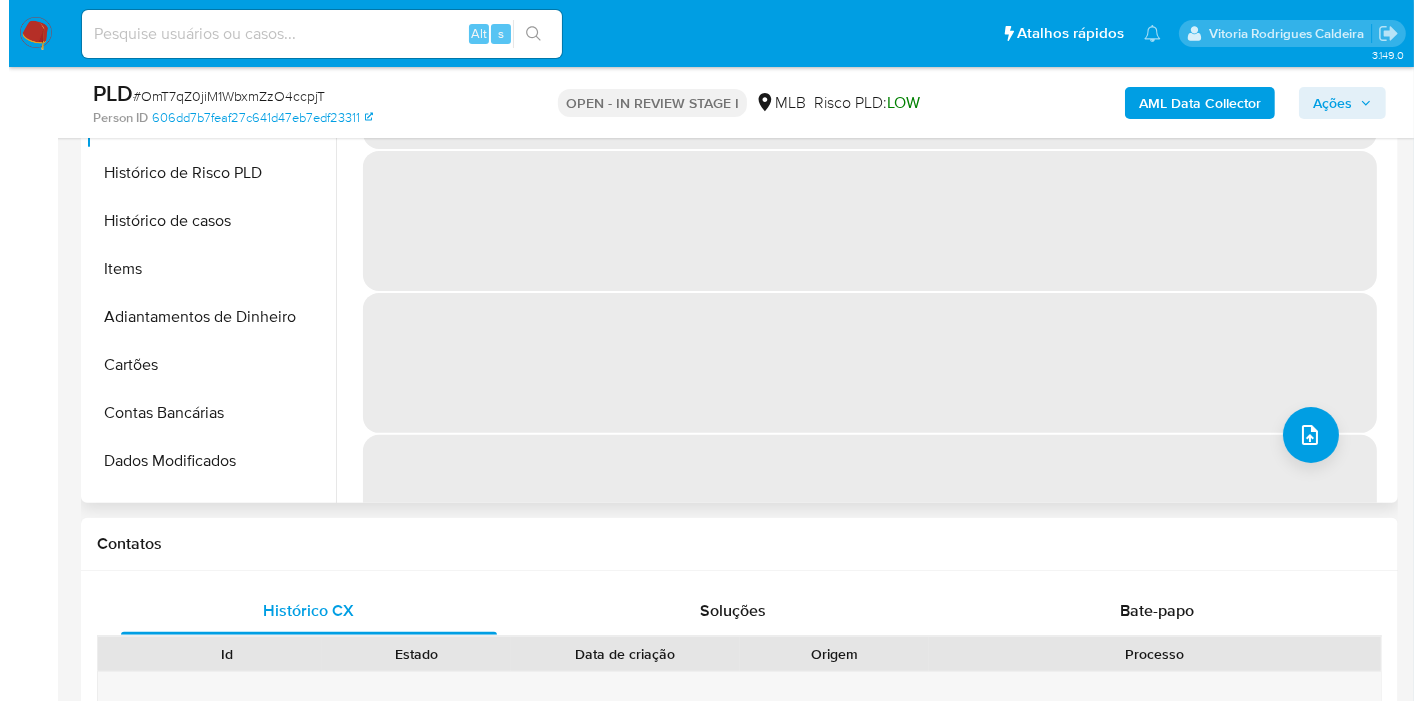 scroll, scrollTop: 666, scrollLeft: 0, axis: vertical 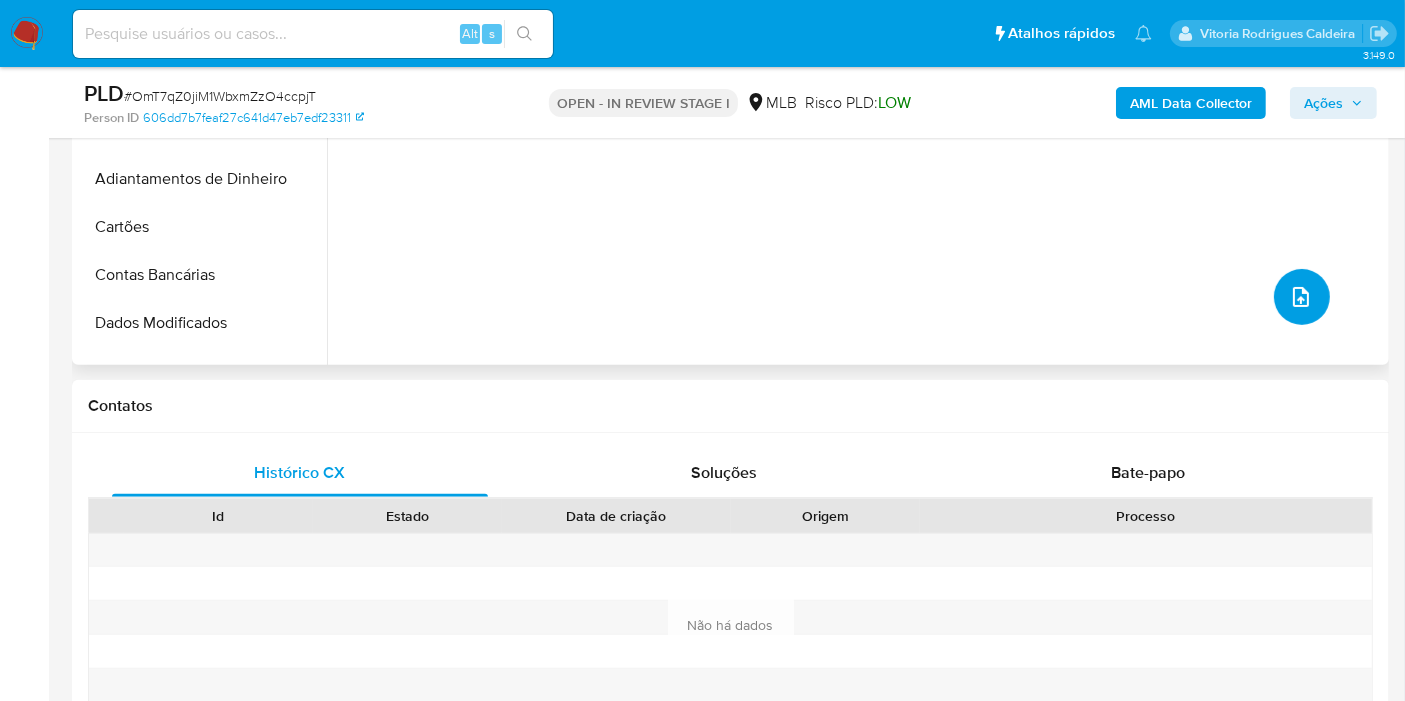 click 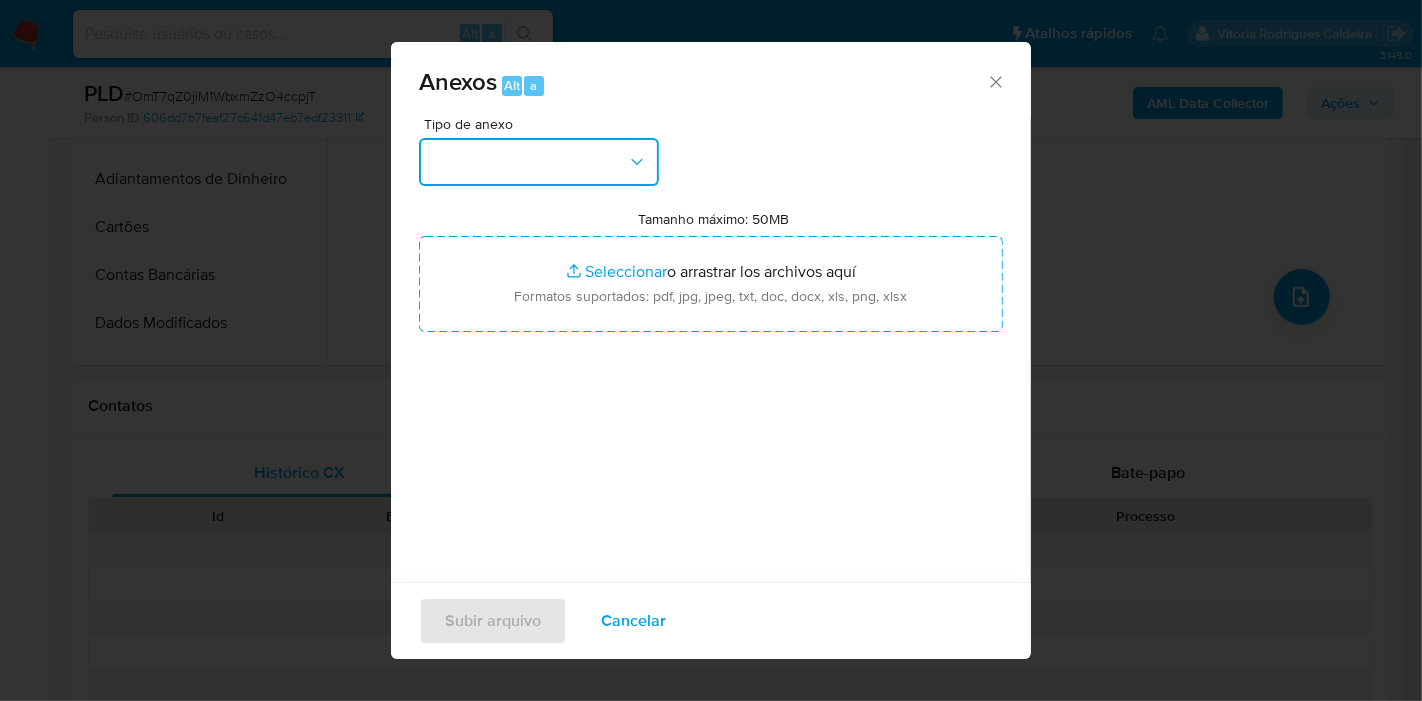 click at bounding box center (539, 162) 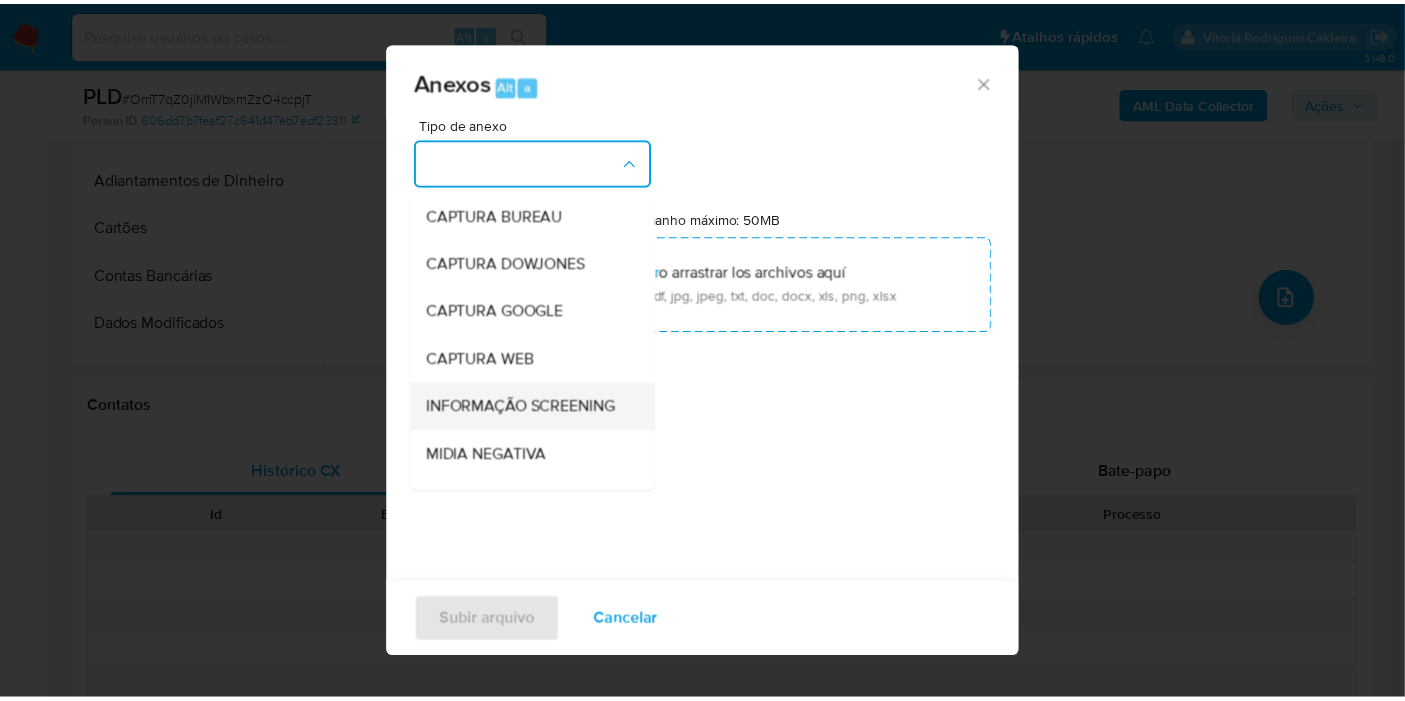 scroll, scrollTop: 307, scrollLeft: 0, axis: vertical 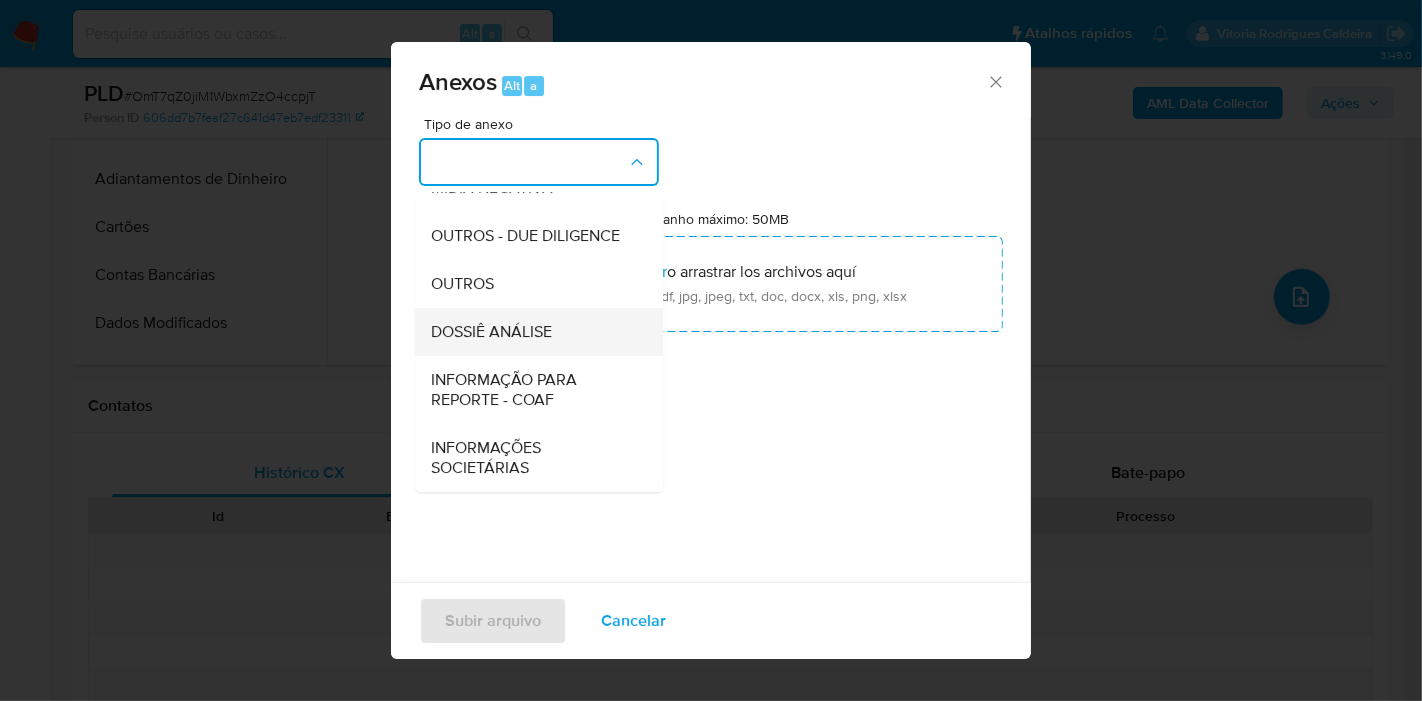 click on "DOSSIÊ ANÁLISE" at bounding box center (491, 332) 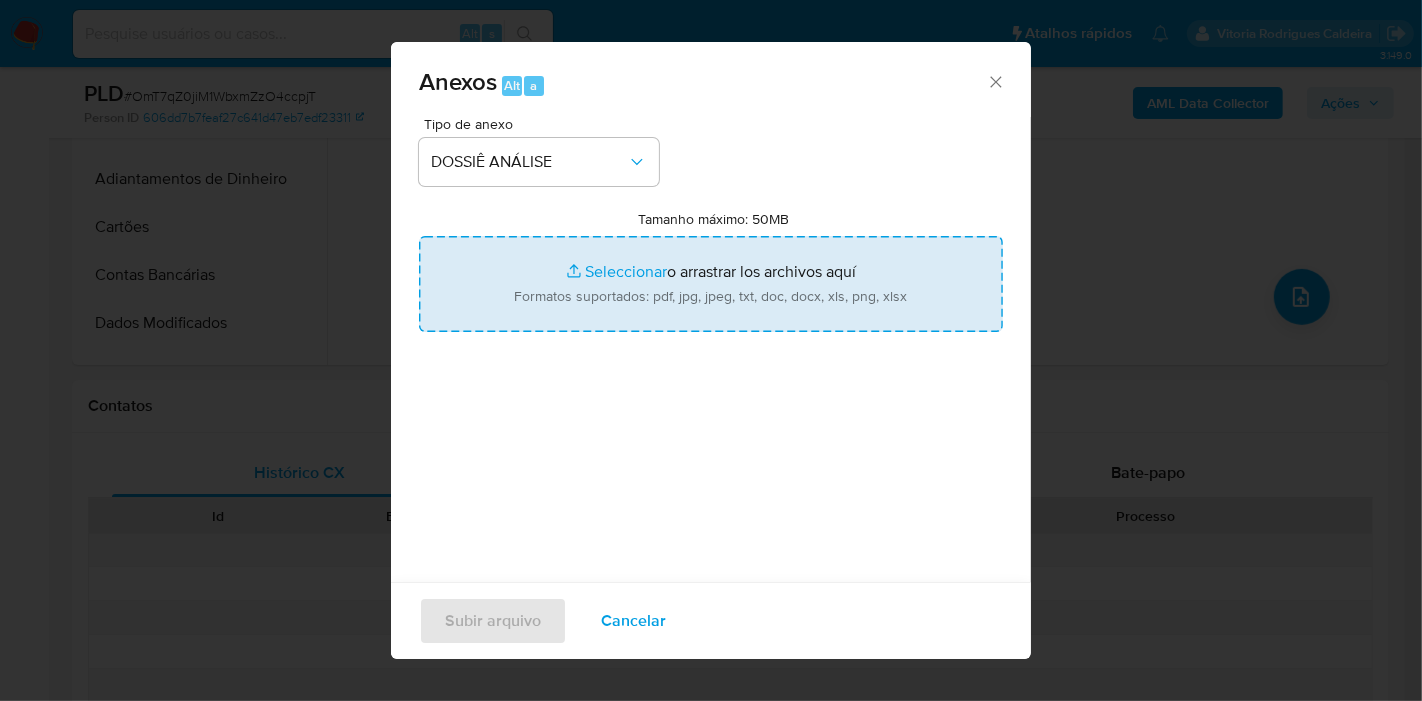 type on "C:\fakepath\Mulan [NUMBER]_[DATE]_[TIME].pdf" 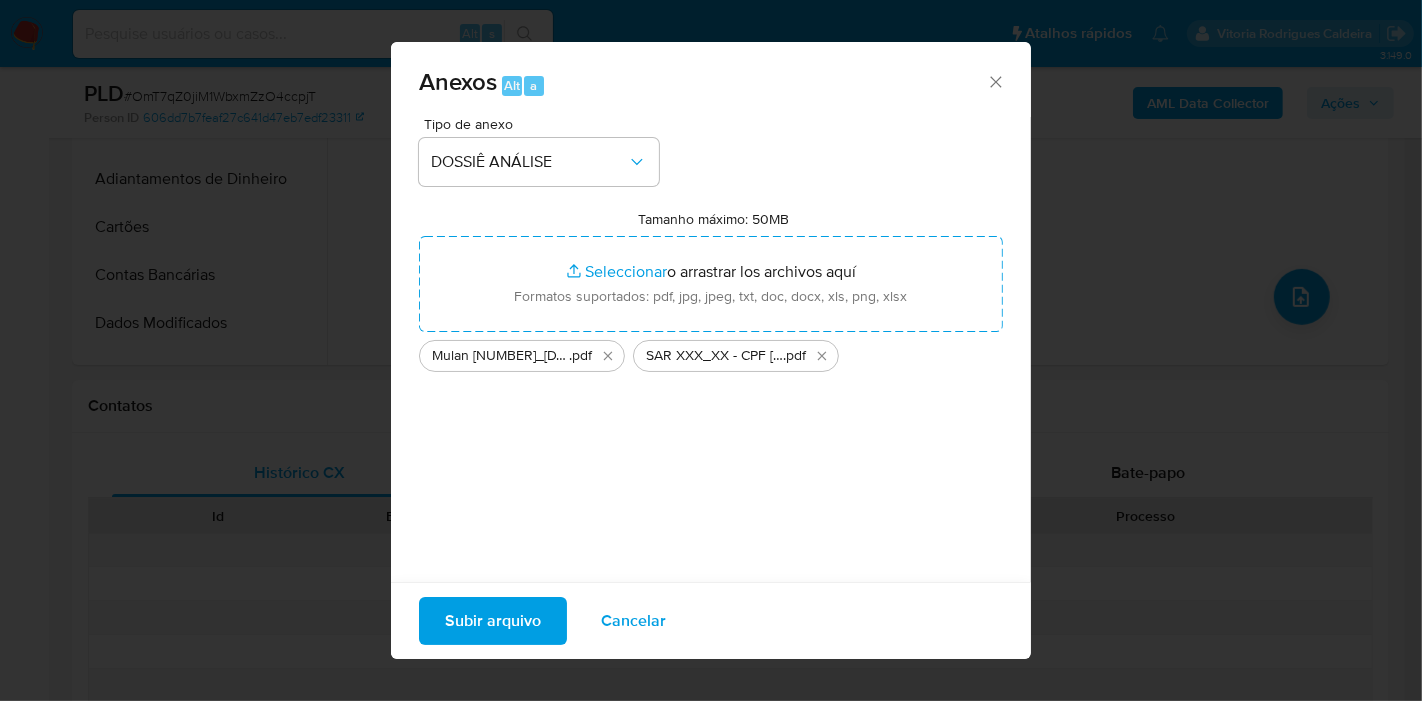 click on "Subir arquivo" at bounding box center (493, 621) 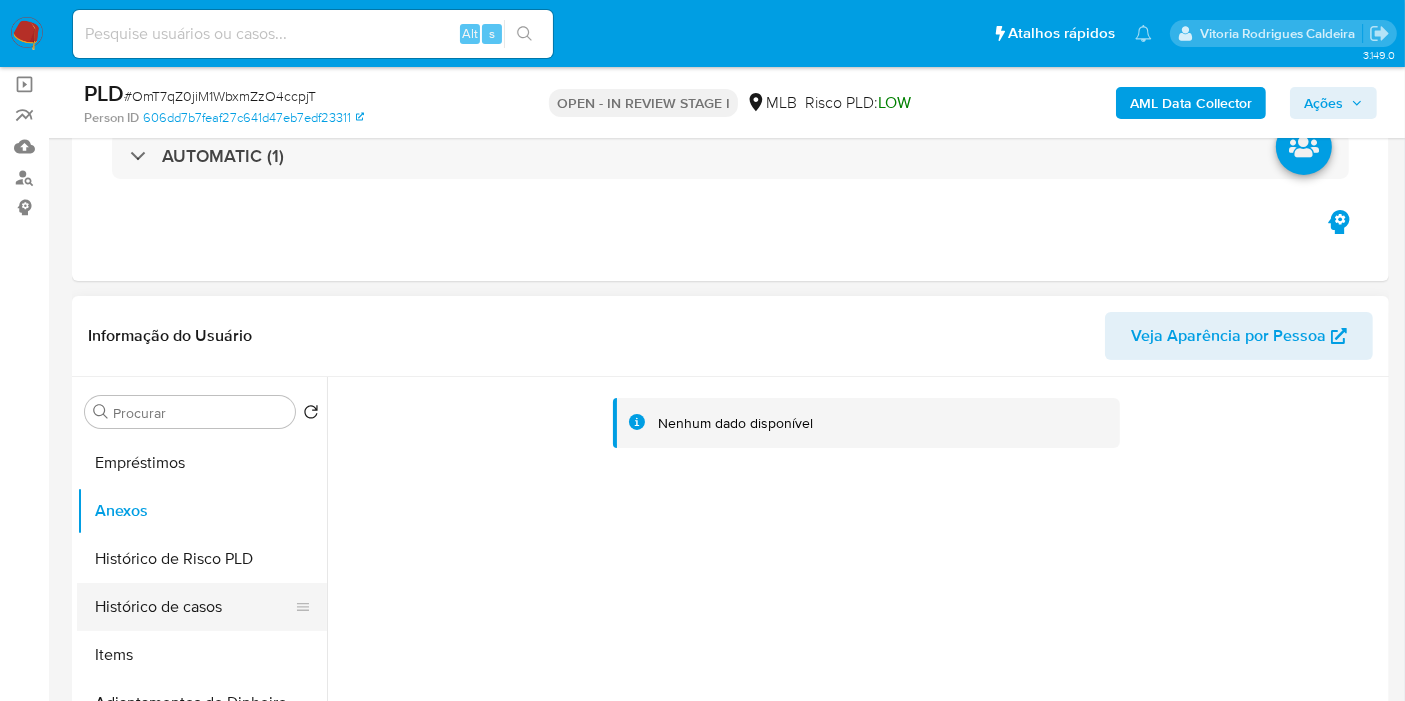 scroll, scrollTop: 222, scrollLeft: 0, axis: vertical 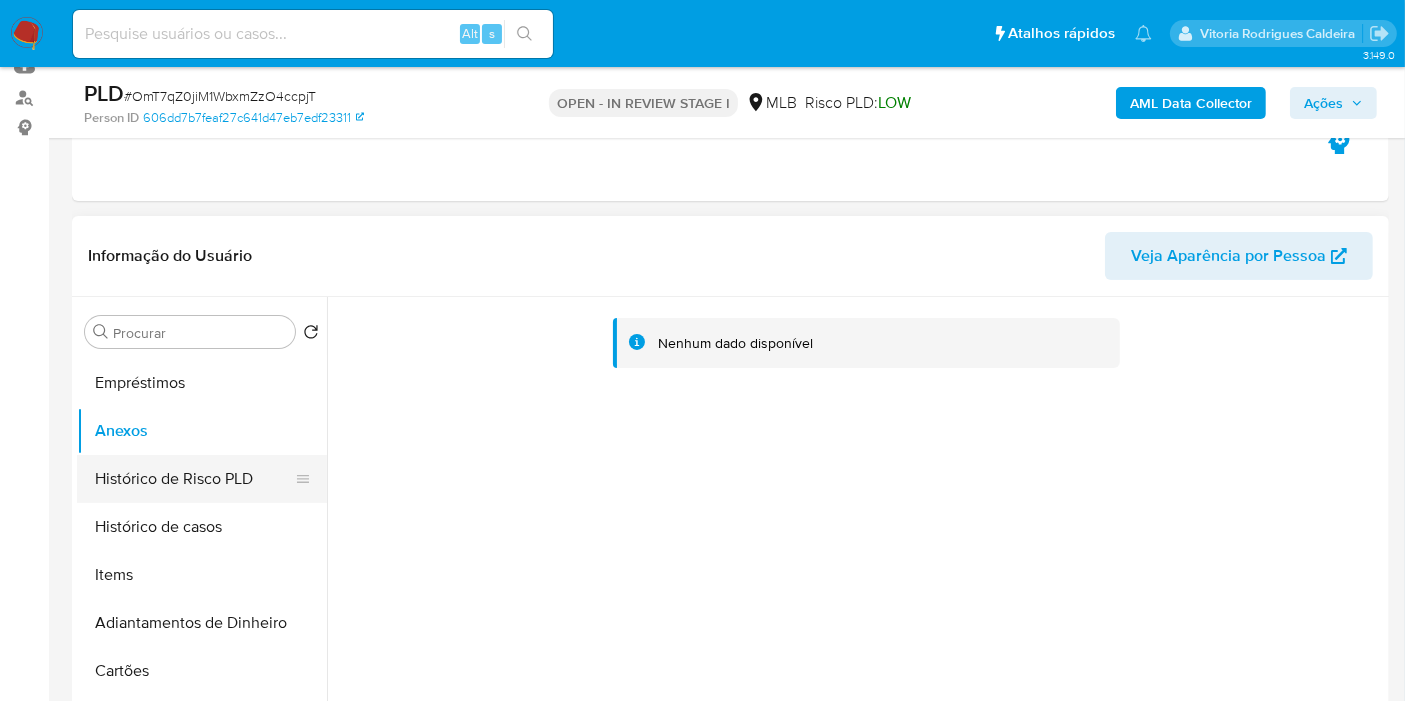 click on "Histórico de Risco PLD" at bounding box center (194, 479) 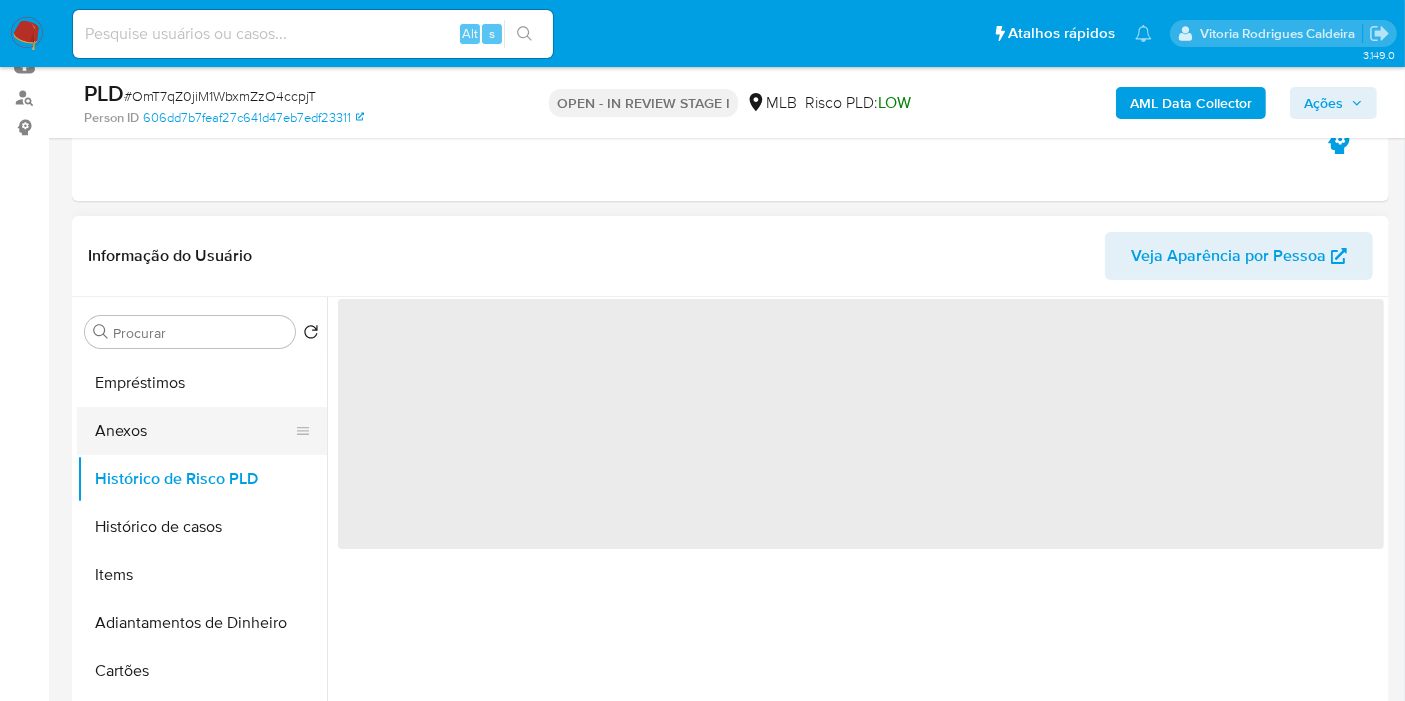 click on "Anexos" at bounding box center [194, 431] 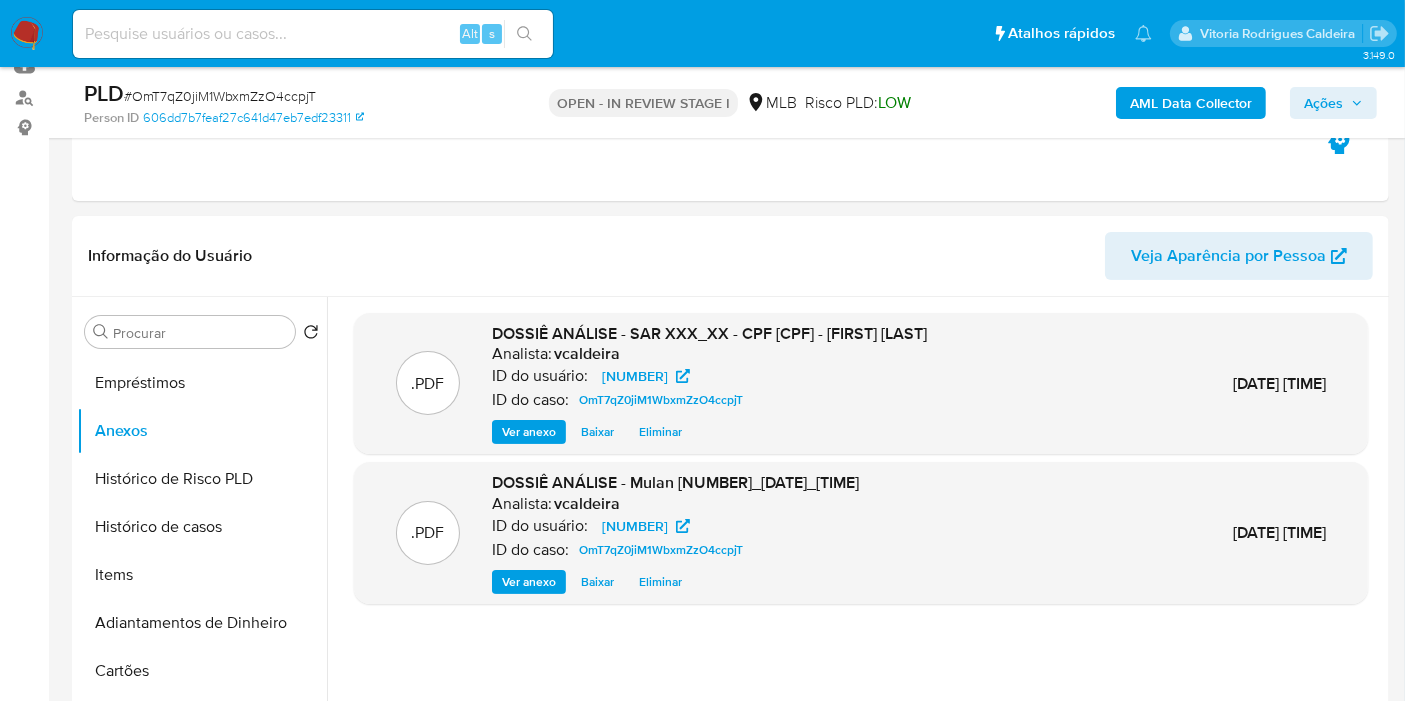 click on "Ações" at bounding box center (1323, 103) 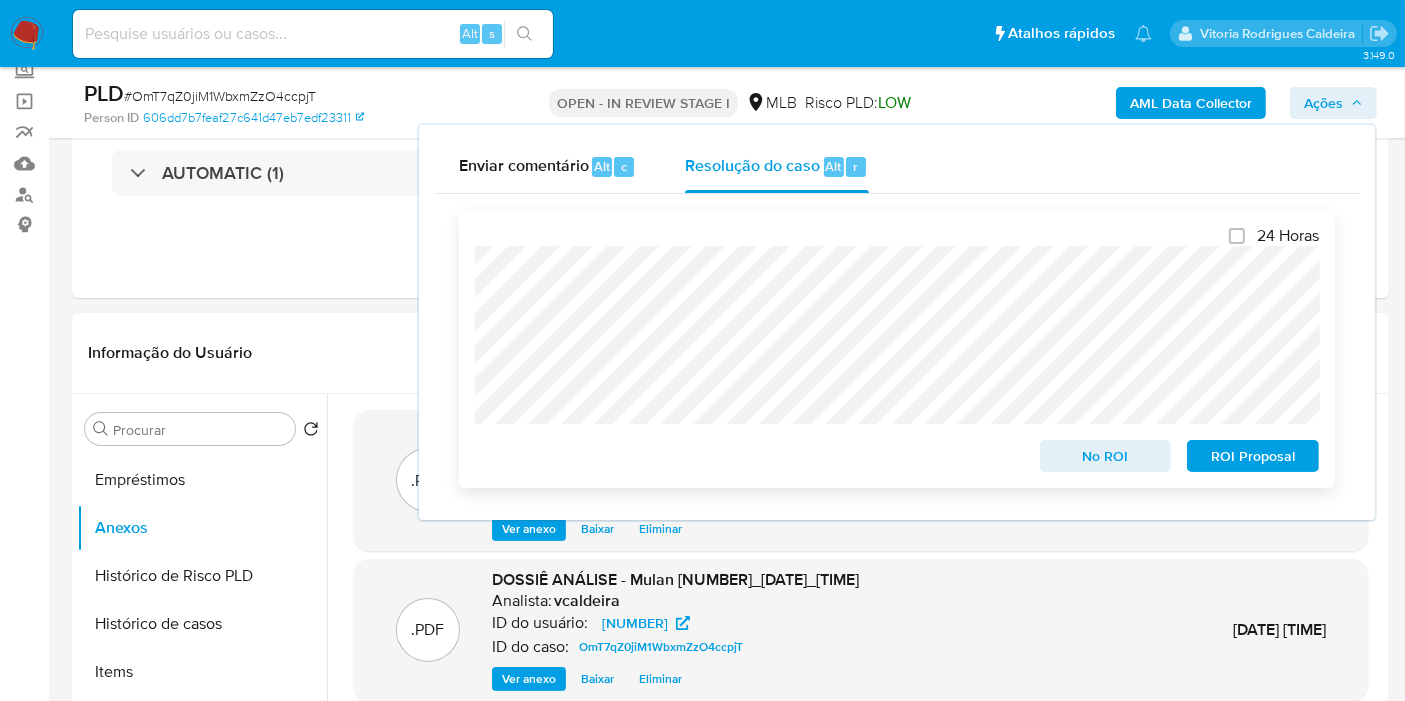 scroll, scrollTop: 111, scrollLeft: 0, axis: vertical 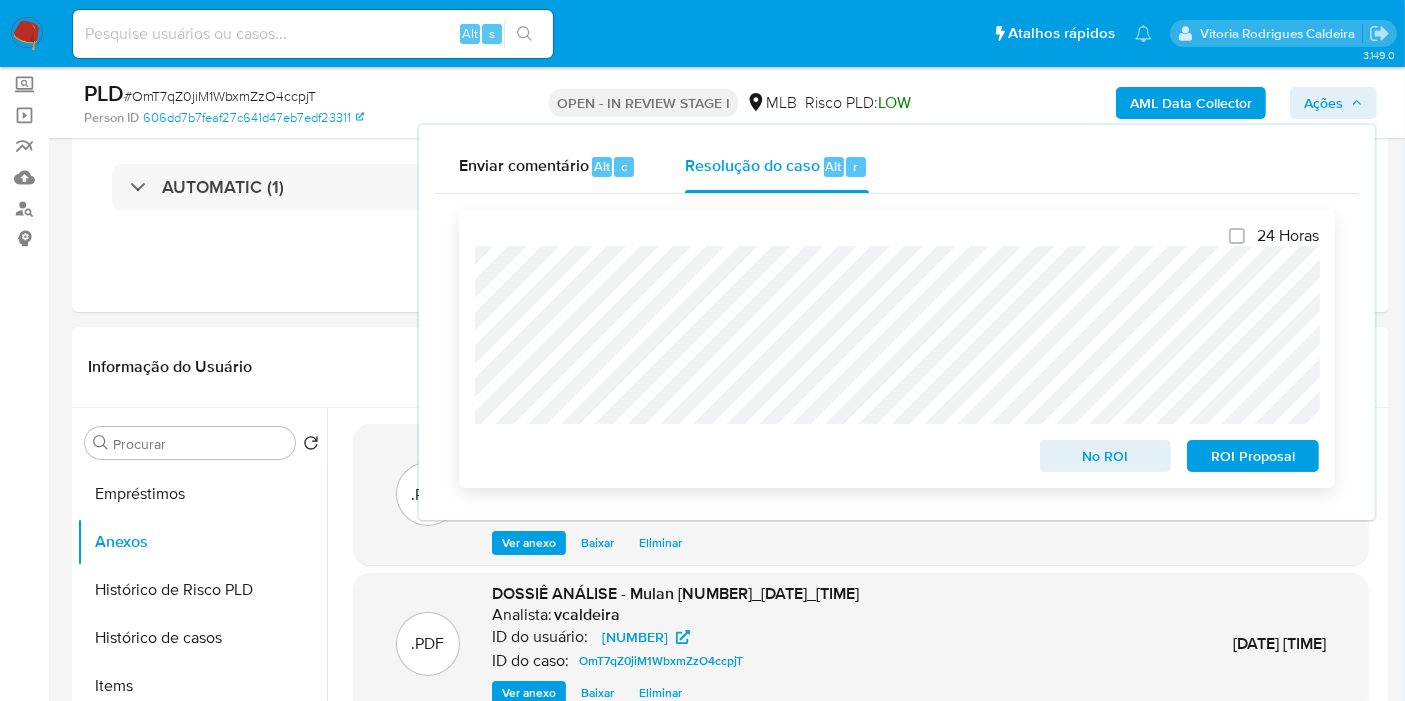 click on "ROI Proposal" at bounding box center (1253, 456) 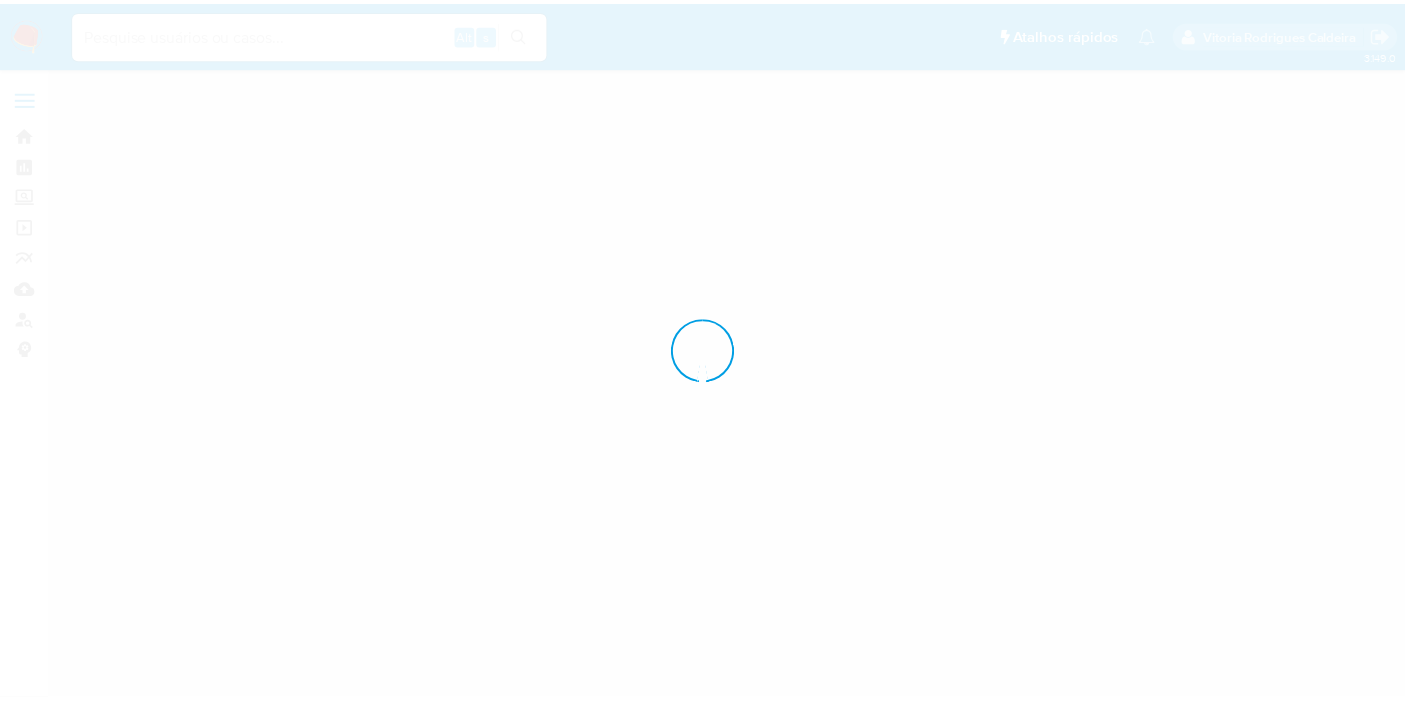scroll, scrollTop: 0, scrollLeft: 0, axis: both 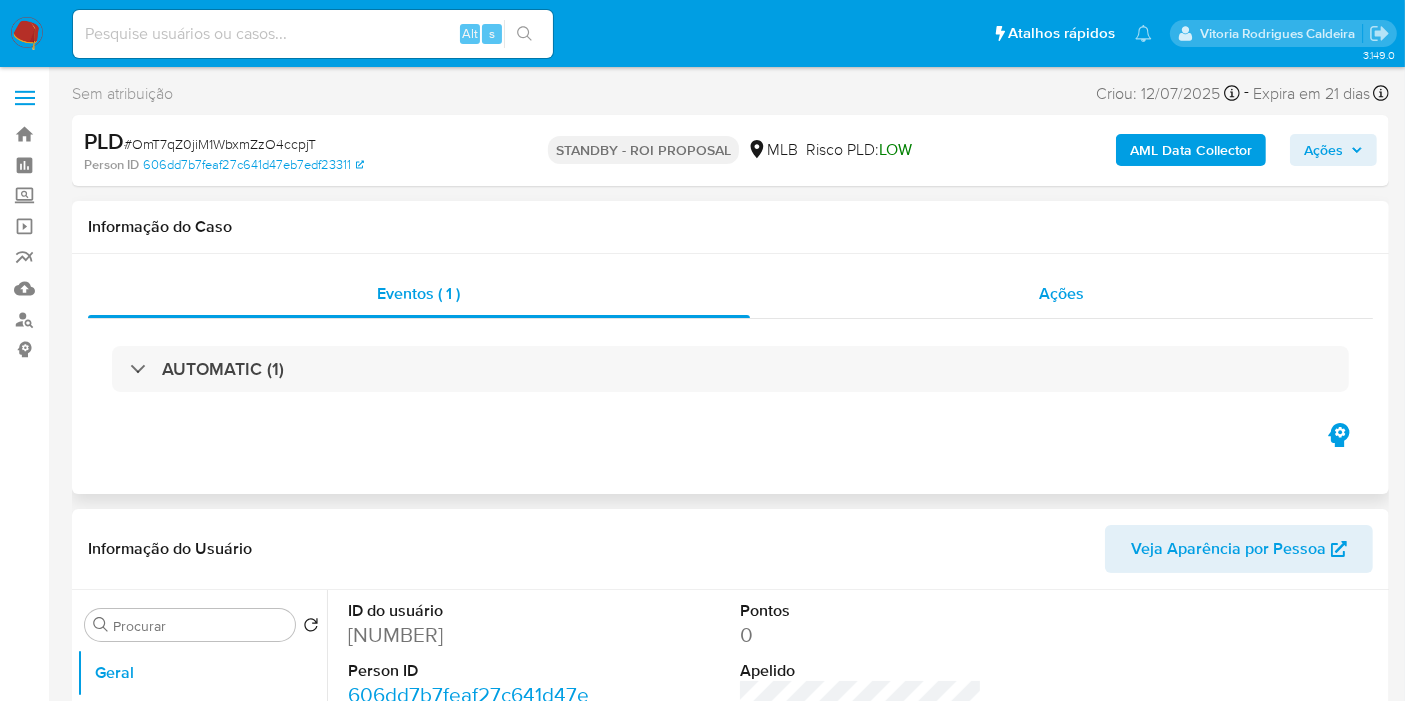 select on "10" 